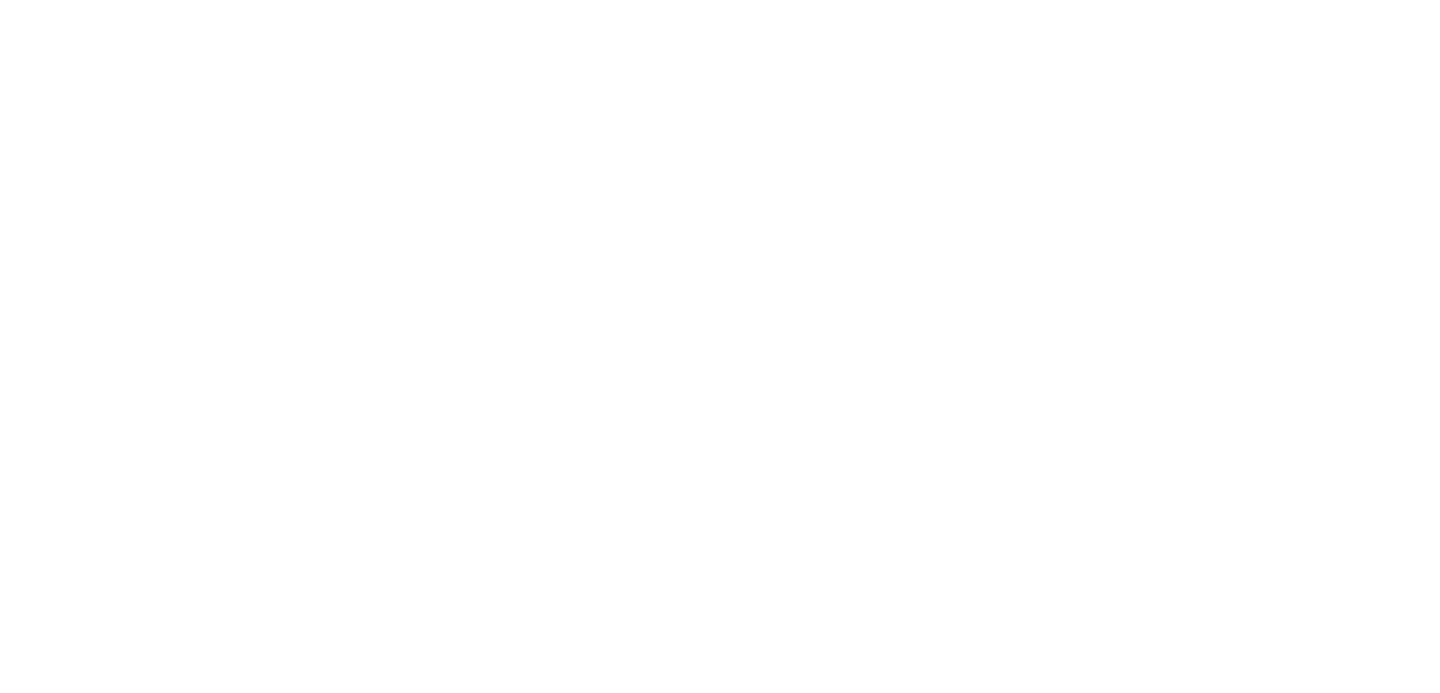 scroll, scrollTop: 0, scrollLeft: 0, axis: both 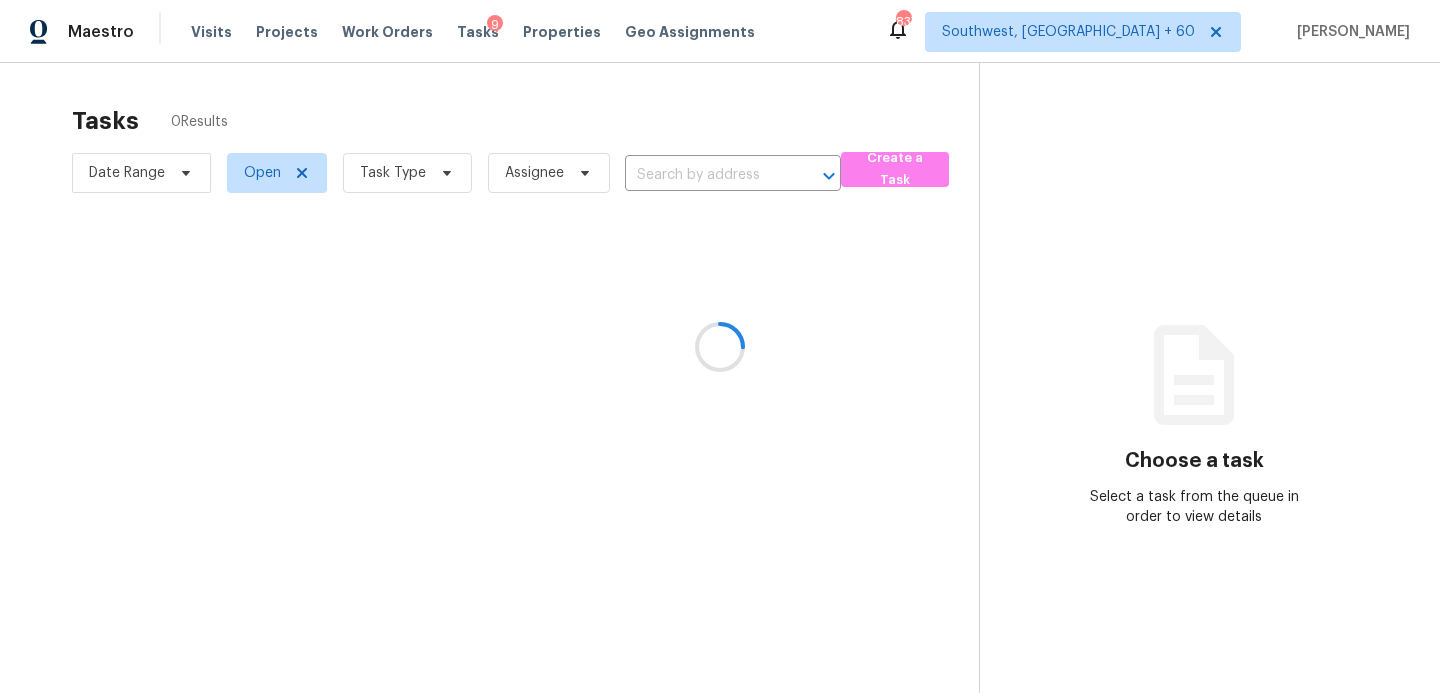 click at bounding box center (720, 346) 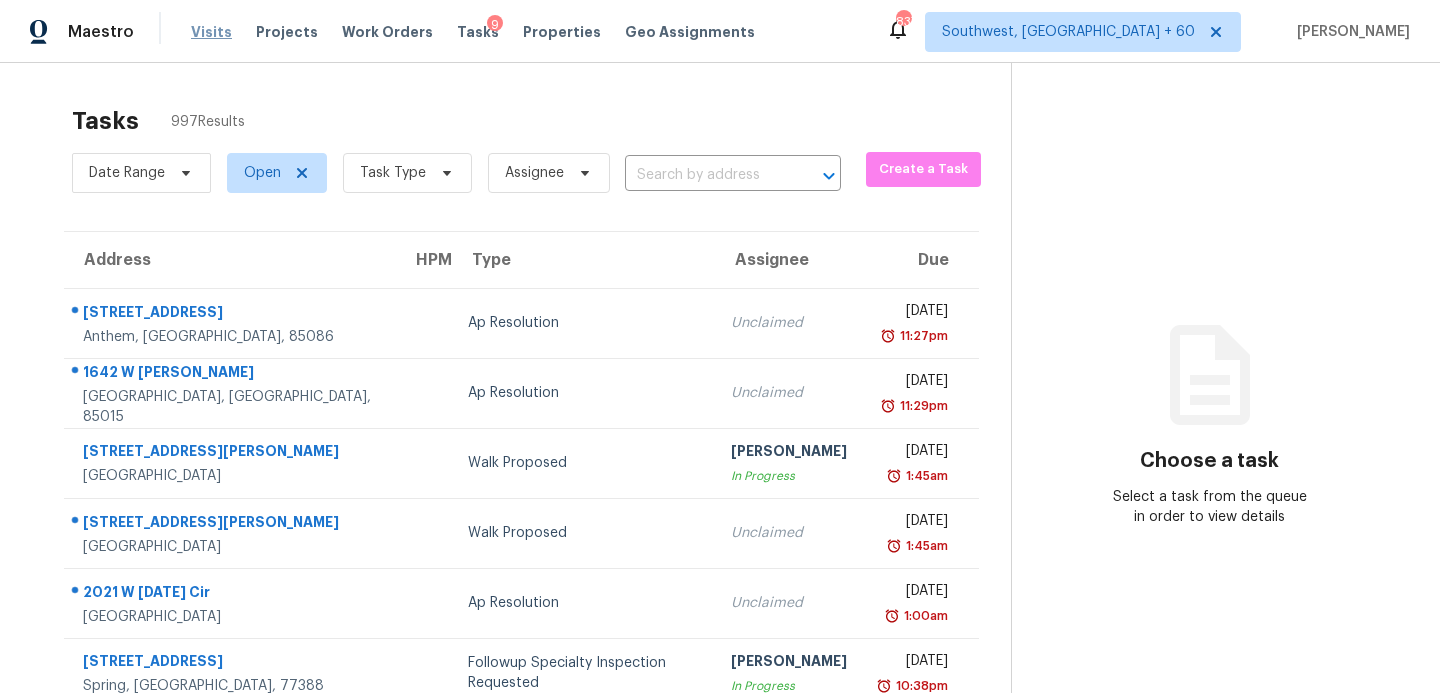 click on "Visits" at bounding box center [211, 32] 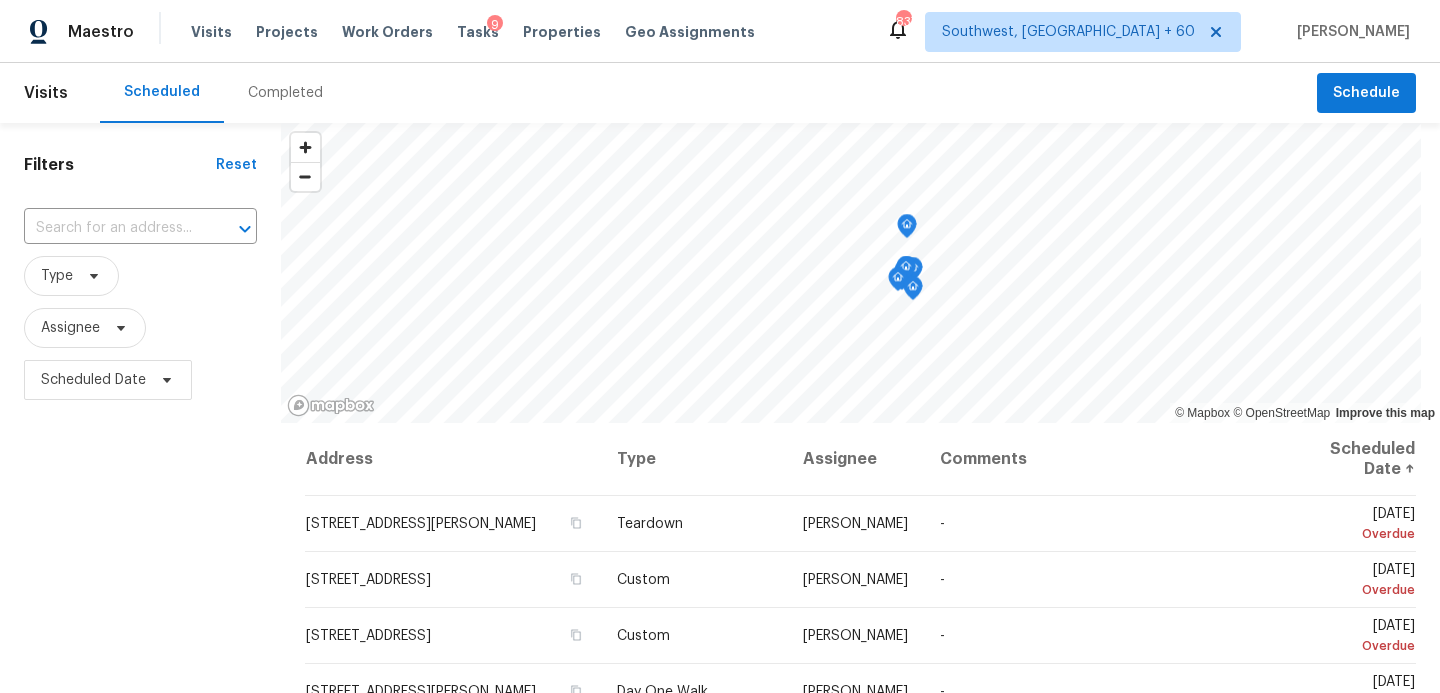 click on "Completed" at bounding box center (285, 93) 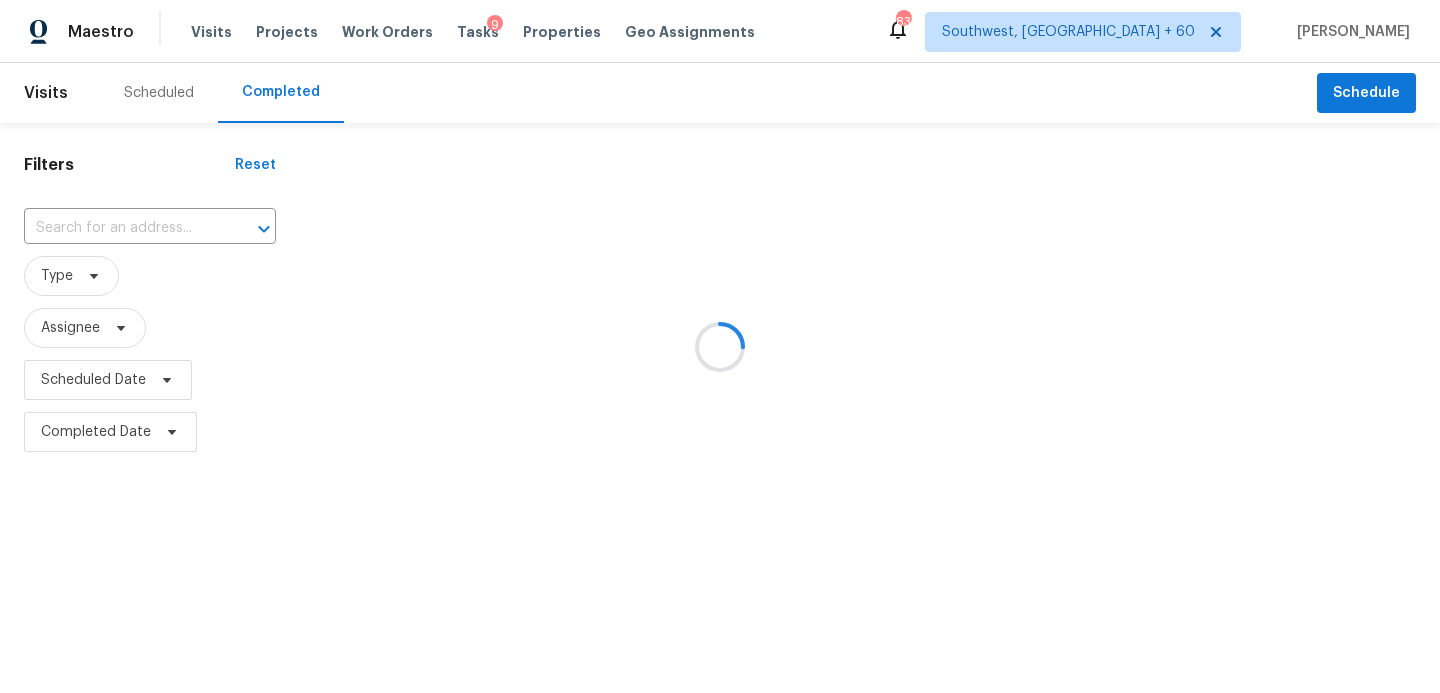 click at bounding box center (720, 346) 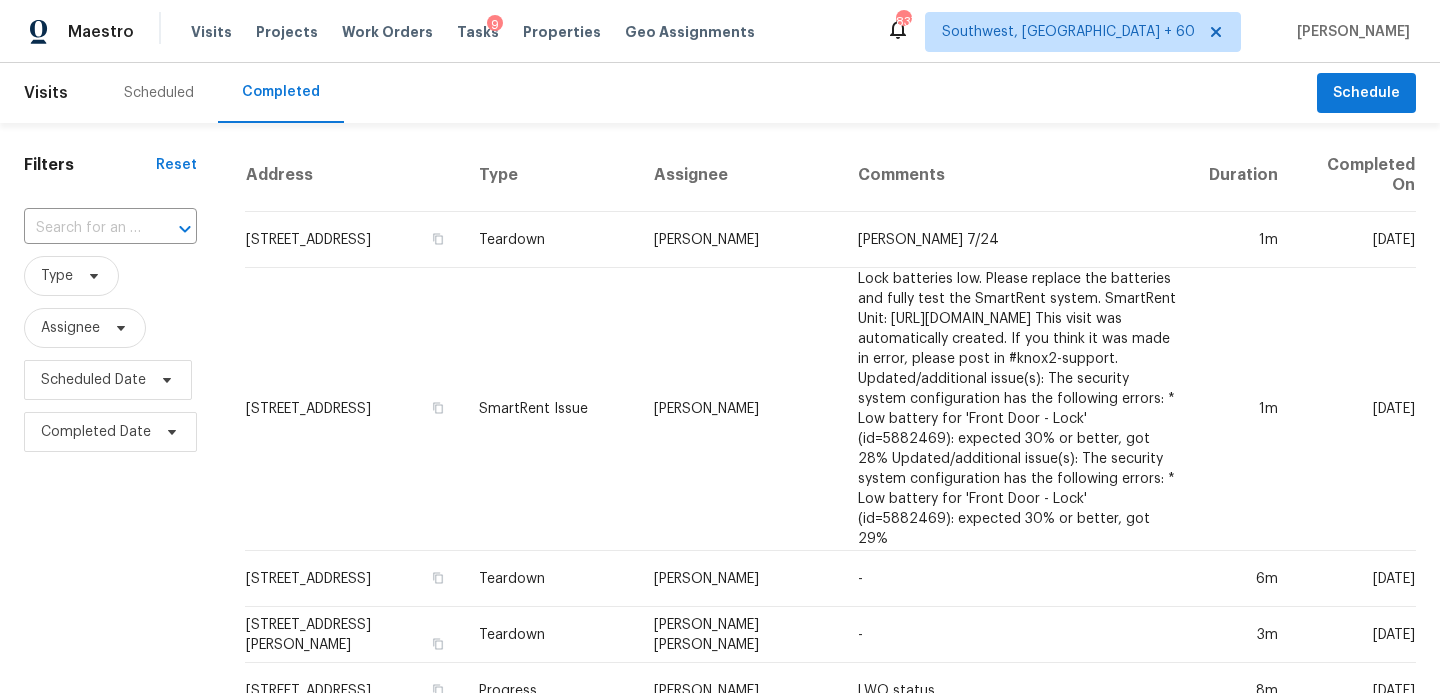 click on "Type" at bounding box center [110, 276] 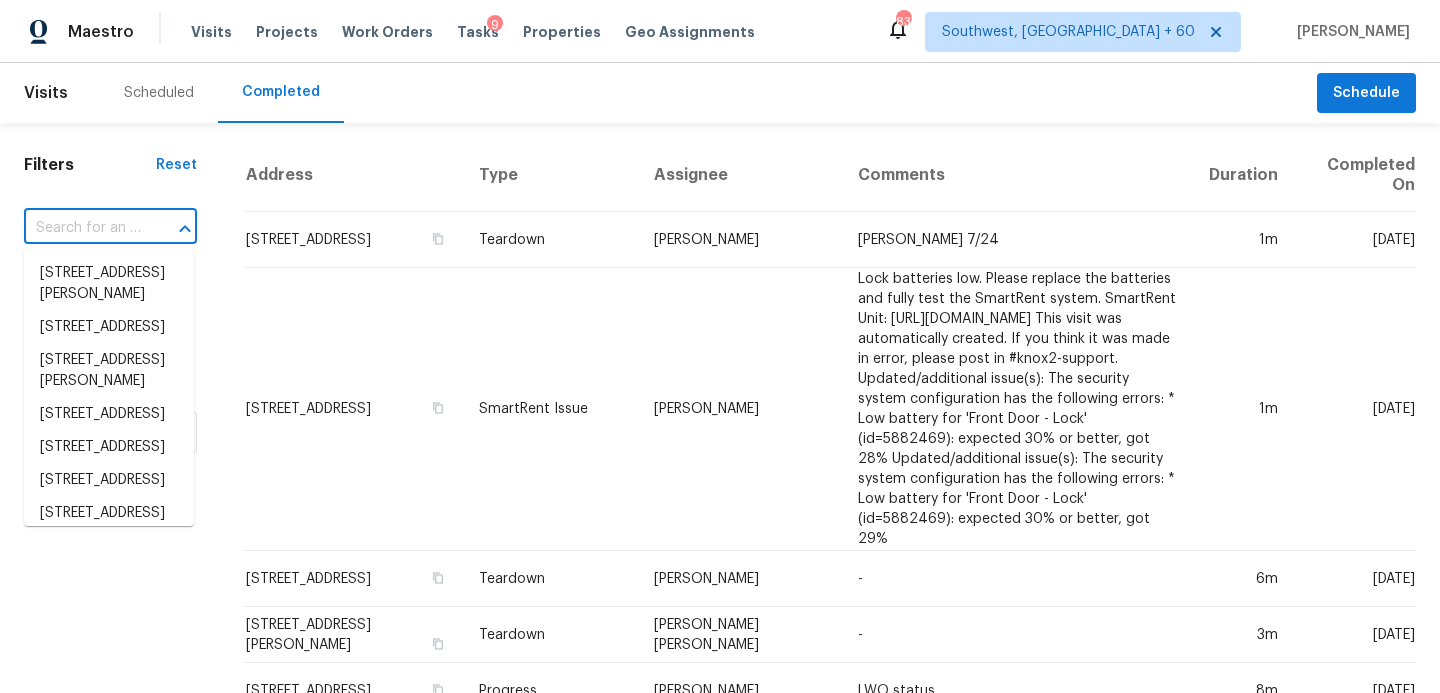 click at bounding box center (82, 228) 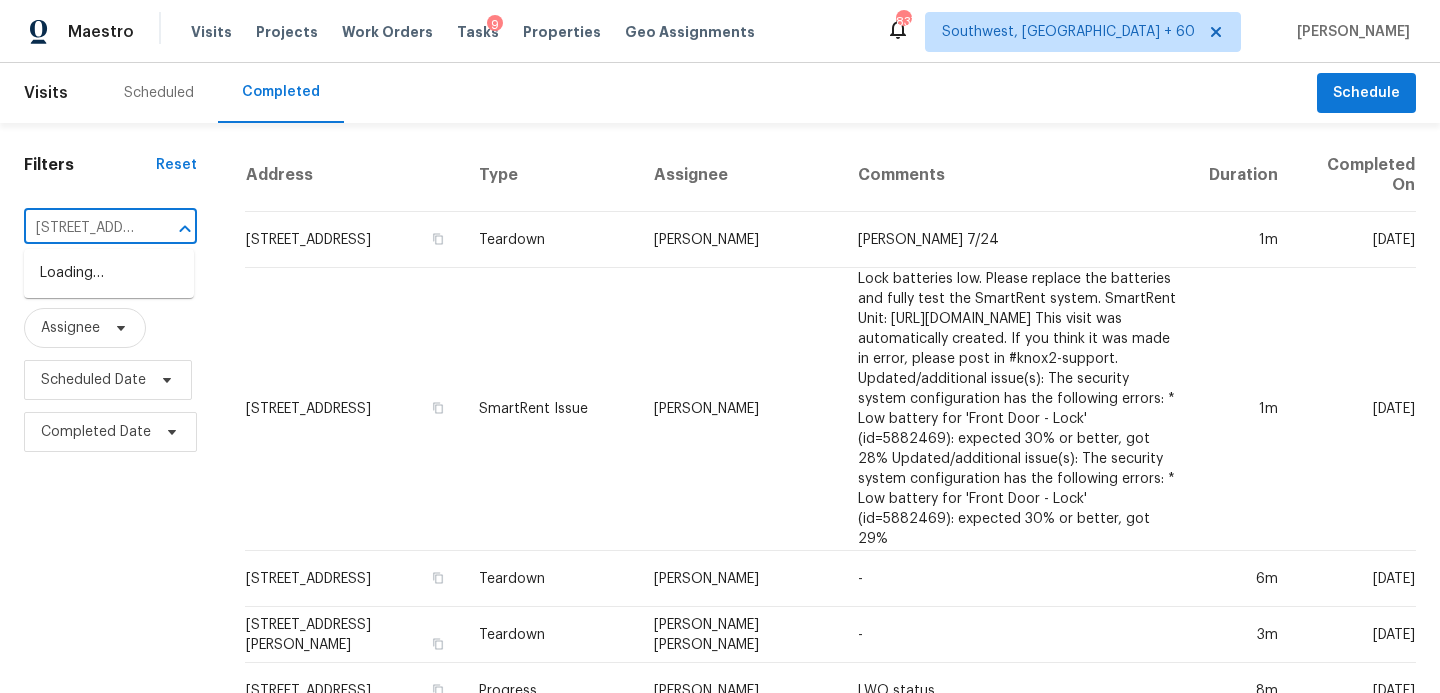 scroll, scrollTop: 0, scrollLeft: 143, axis: horizontal 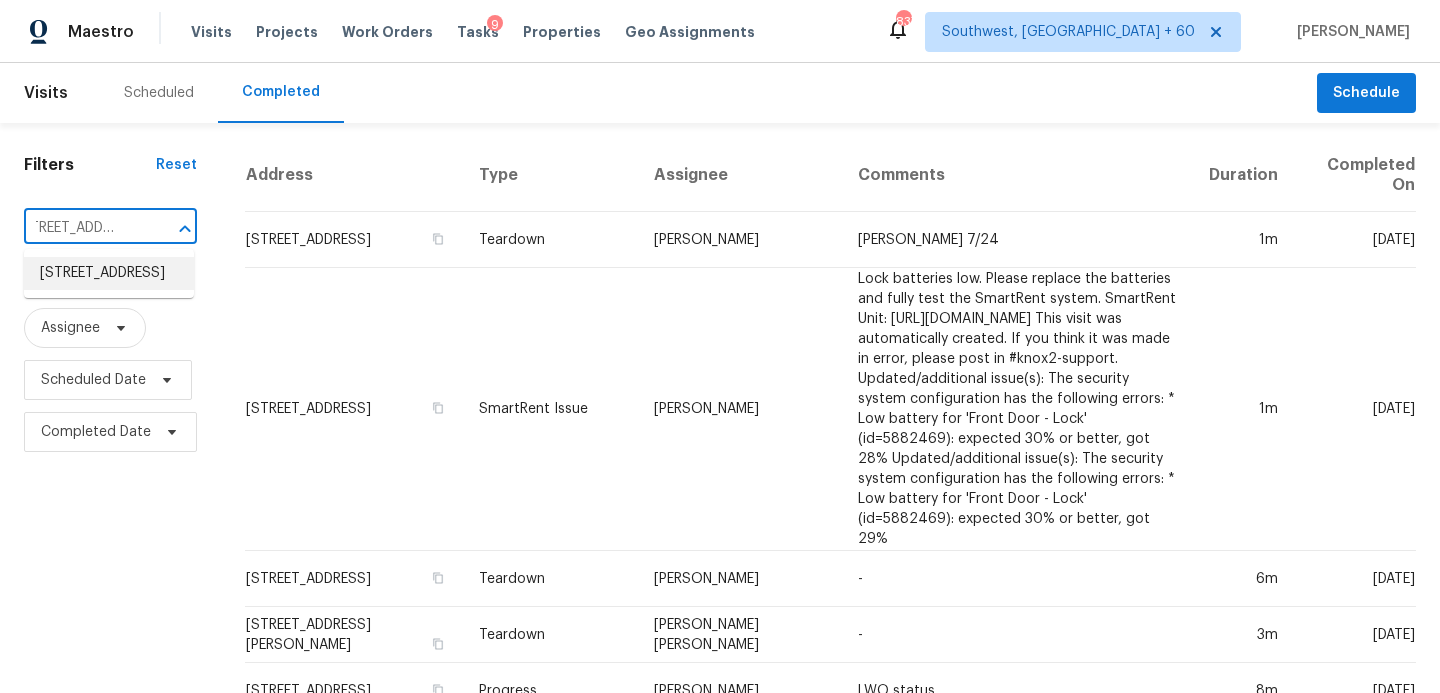 click on "[STREET_ADDRESS]" at bounding box center (109, 273) 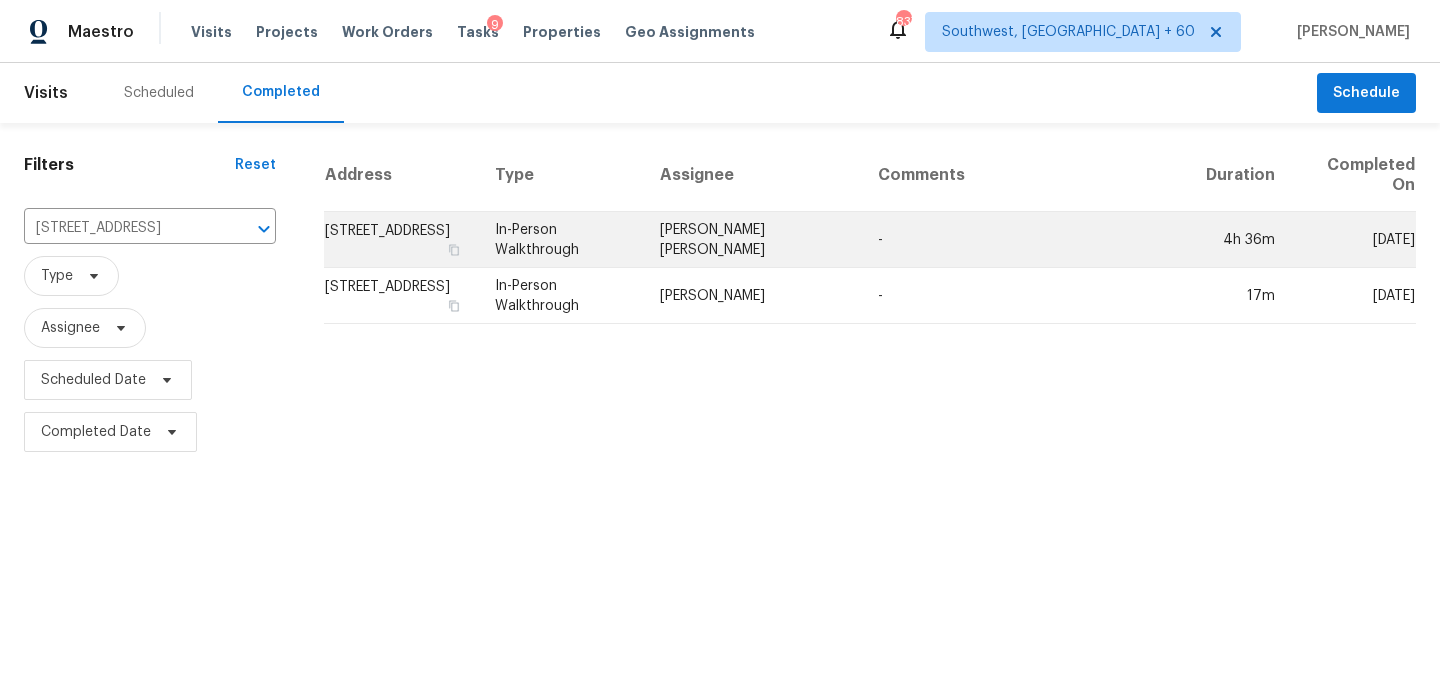 click on "[PERSON_NAME] [PERSON_NAME]" at bounding box center [753, 240] 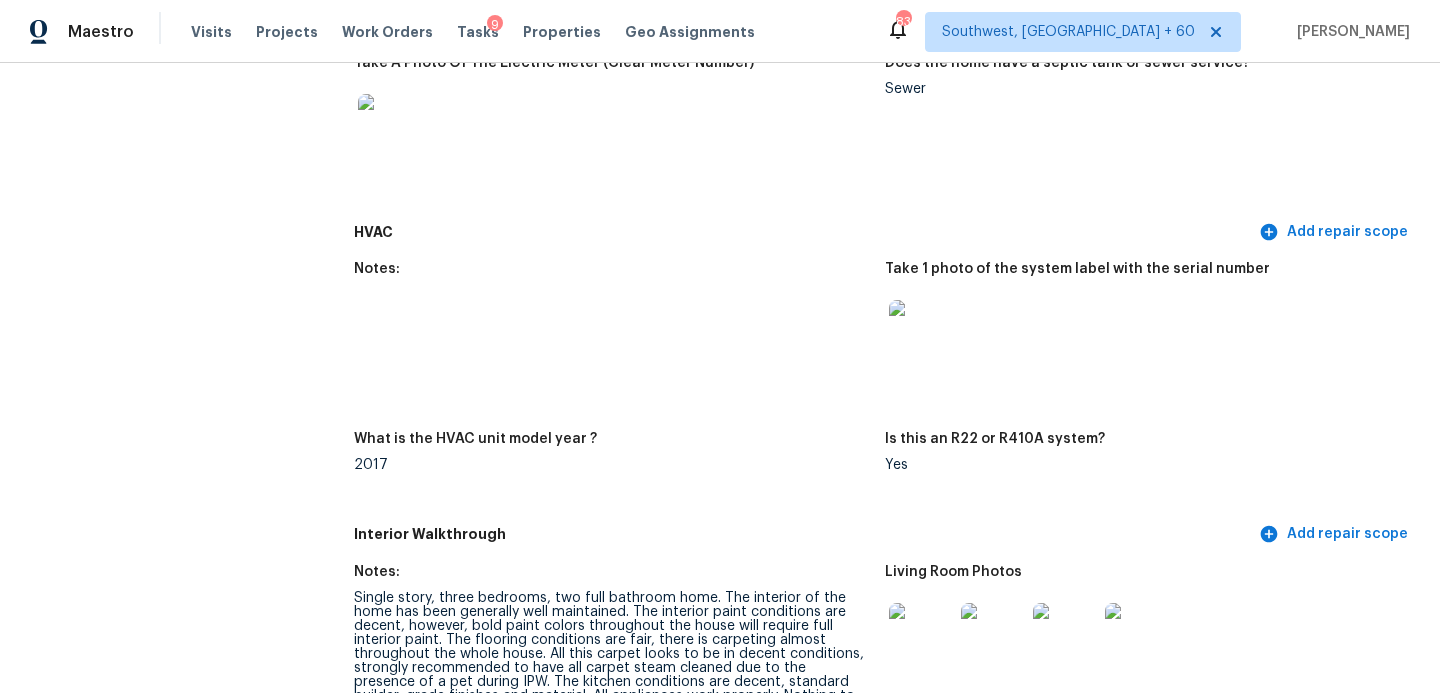 scroll, scrollTop: 1999, scrollLeft: 0, axis: vertical 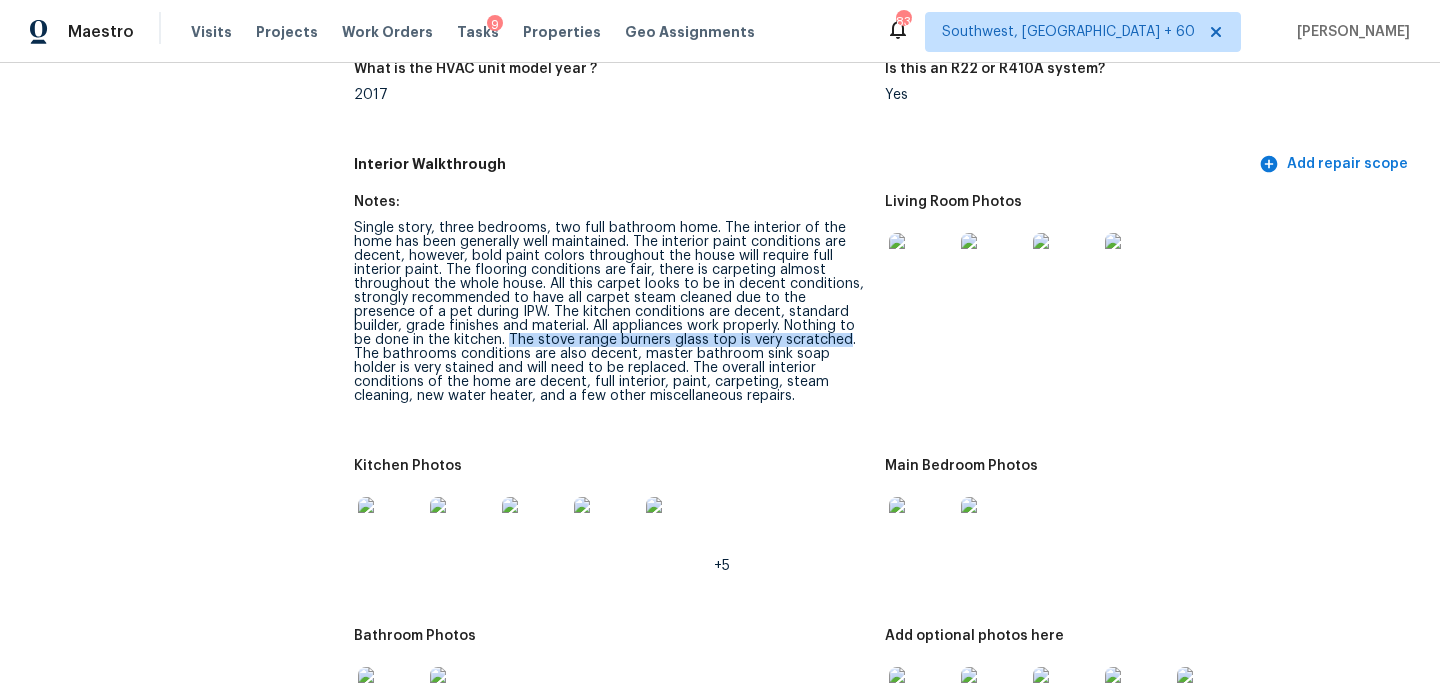 drag, startPoint x: 450, startPoint y: 324, endPoint x: 786, endPoint y: 327, distance: 336.0134 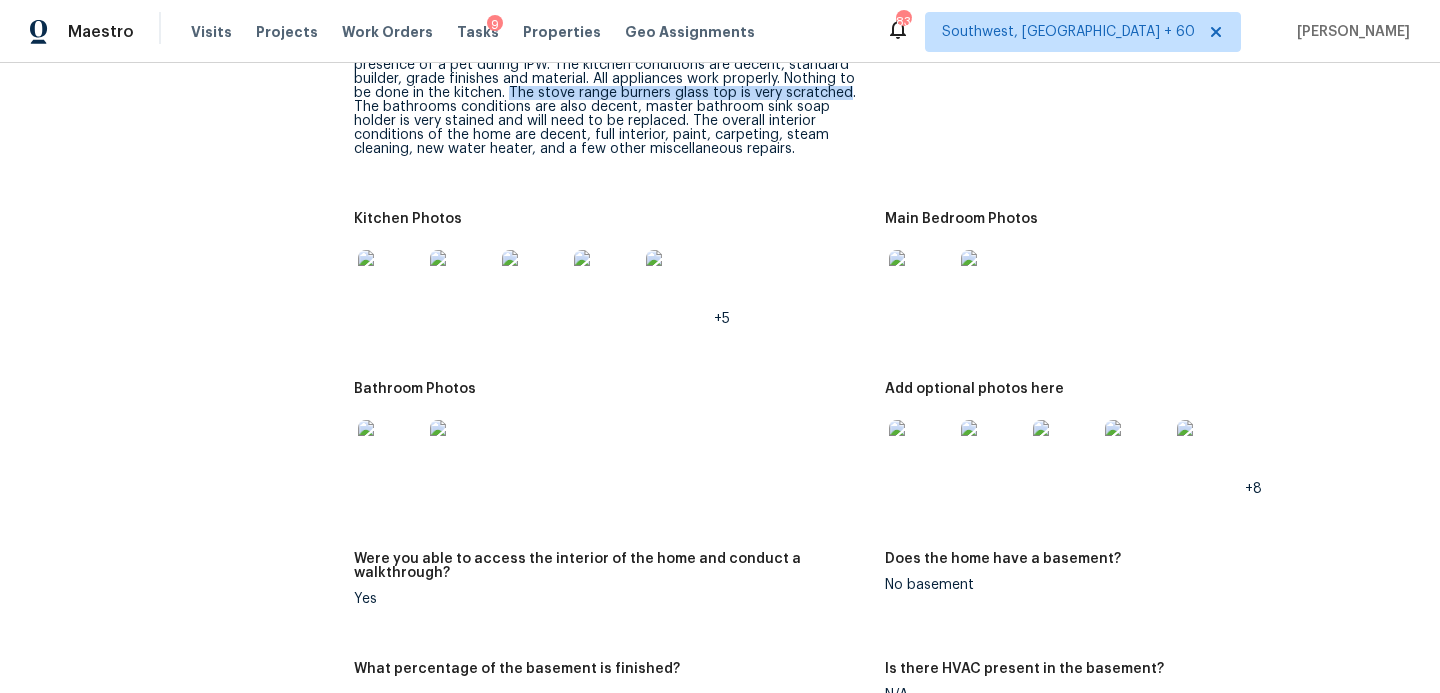 scroll, scrollTop: 2213, scrollLeft: 0, axis: vertical 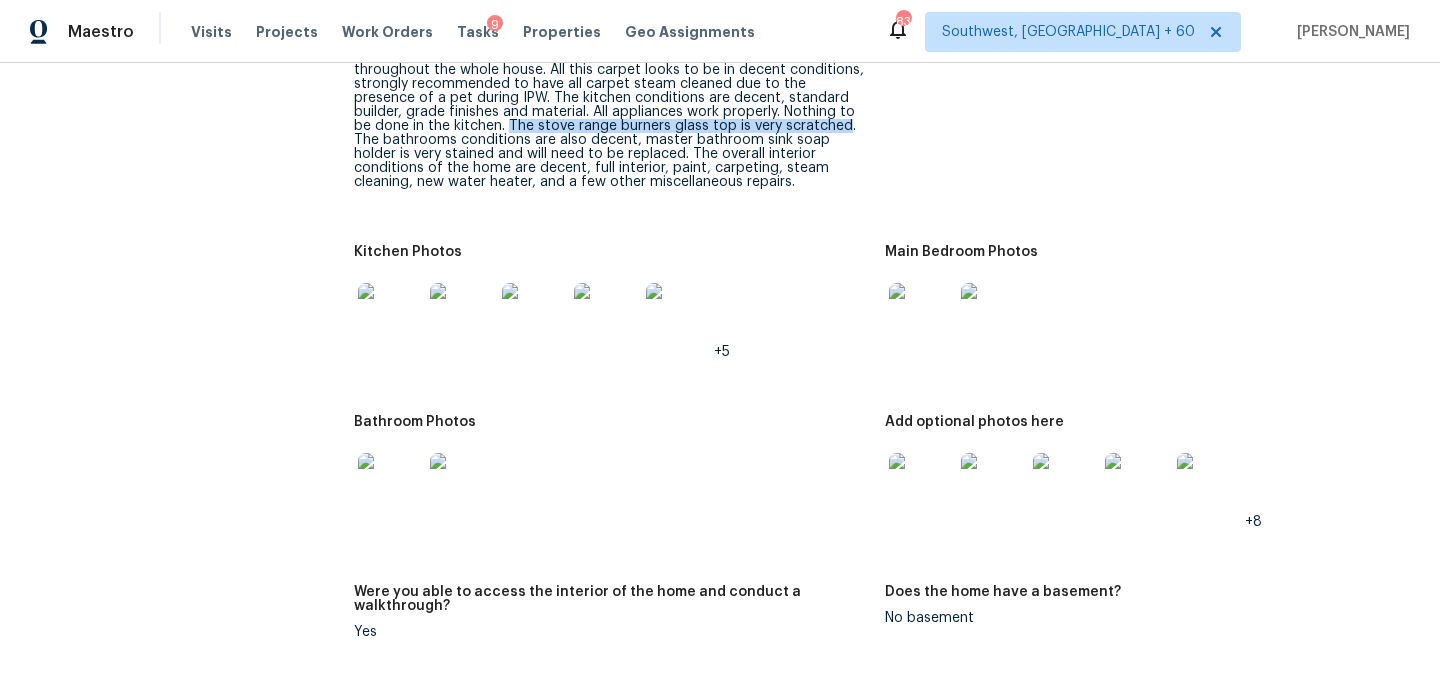 click at bounding box center [390, 315] 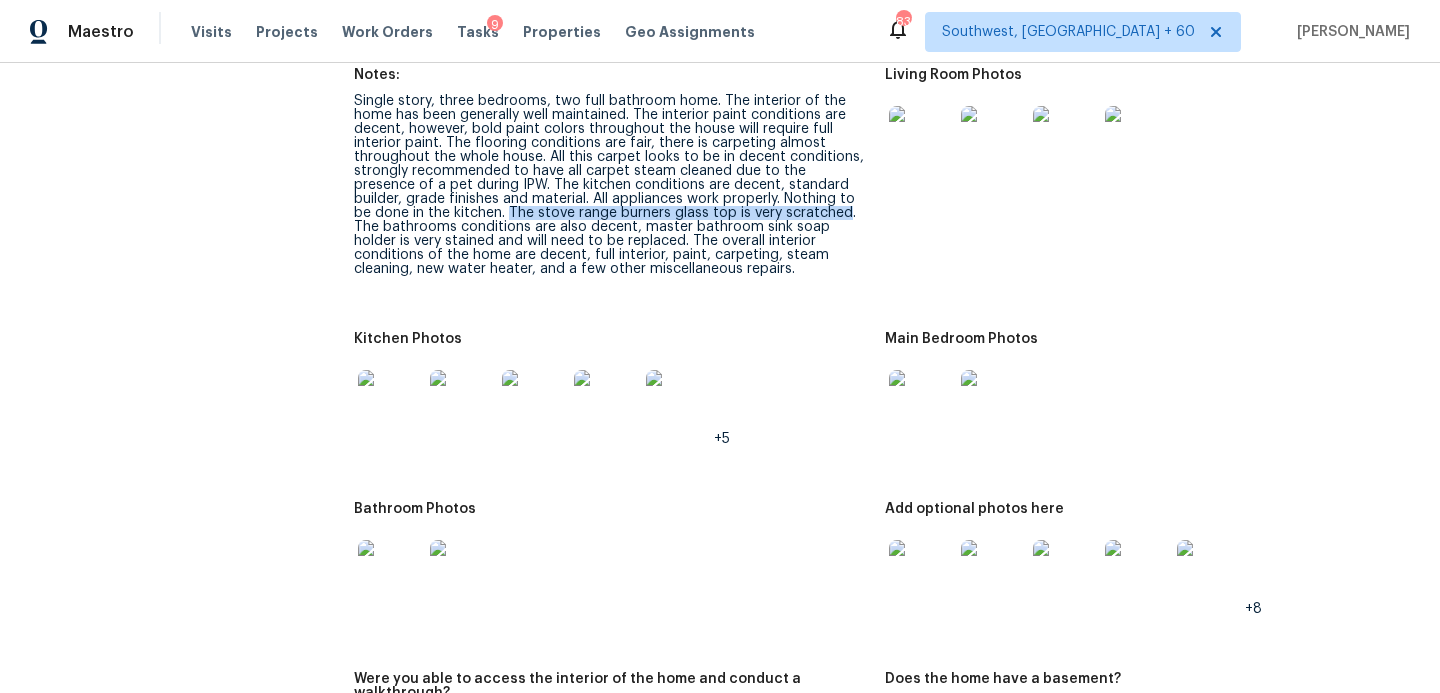 scroll, scrollTop: 2061, scrollLeft: 0, axis: vertical 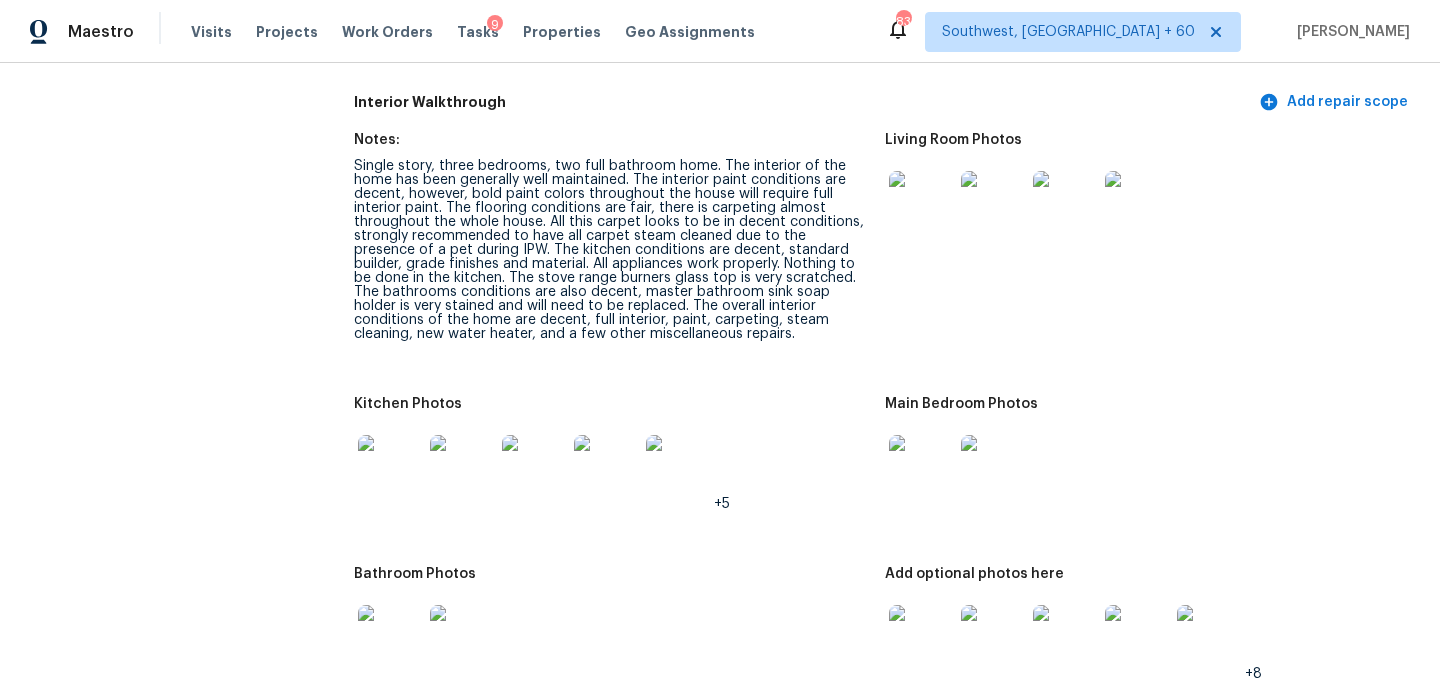 click on "Single story, three bedrooms, two full bathroom home.
The interior of the home has been generally well maintained.
The interior paint conditions are decent, however, bold paint colors throughout the house will require full interior paint.
The flooring conditions are fair, there is carpeting almost throughout the whole house. All this carpet looks to be in decent conditions, strongly recommended to have all carpet steam cleaned due to the presence of a pet during IPW.
The kitchen conditions are decent, standard builder, grade finishes and material. All appliances work properly. Nothing to be done in the kitchen. The stove range burners glass top is very scratched.
The bathrooms conditions are also decent, master bathroom sink soap holder is very stained and will need to be replaced.
The overall interior conditions of the home are decent, full interior, paint, carpeting, steam cleaning, new water heater, and a few other miscellaneous repairs." at bounding box center (611, 250) 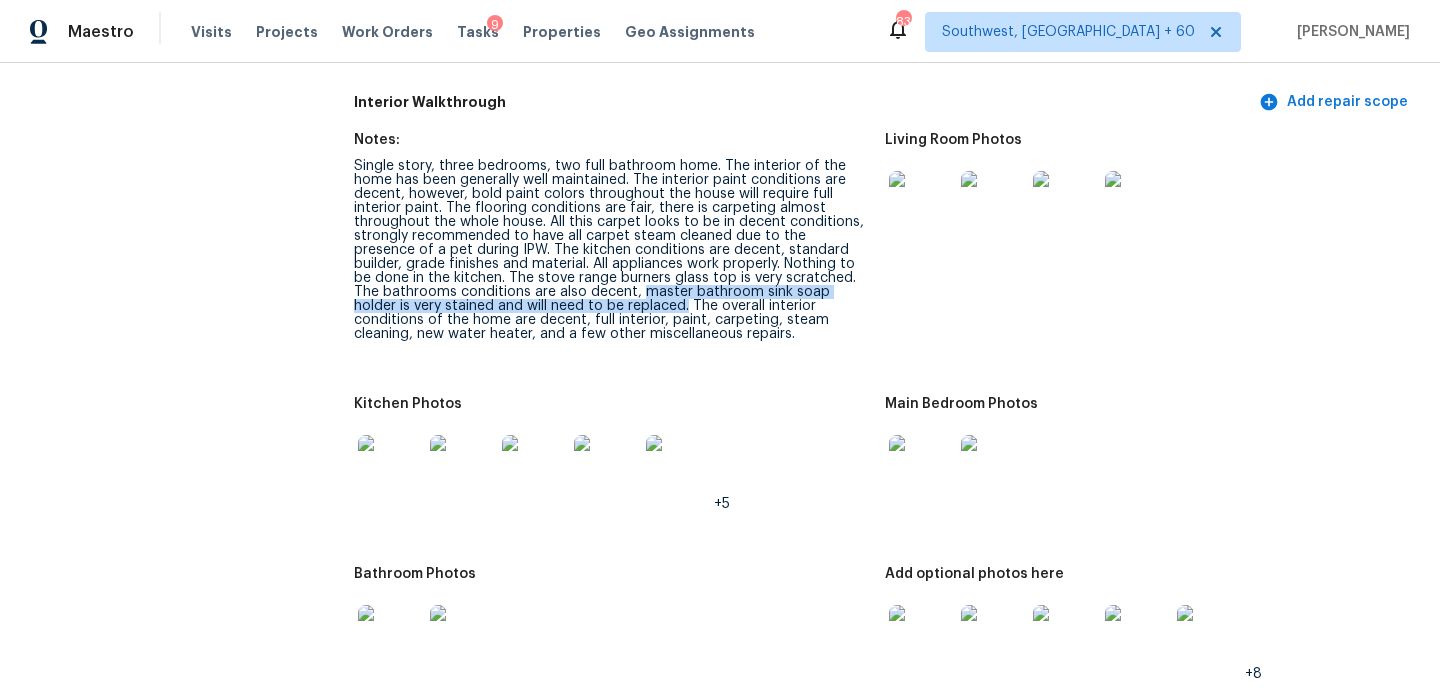 drag, startPoint x: 610, startPoint y: 276, endPoint x: 625, endPoint y: 293, distance: 22.671568 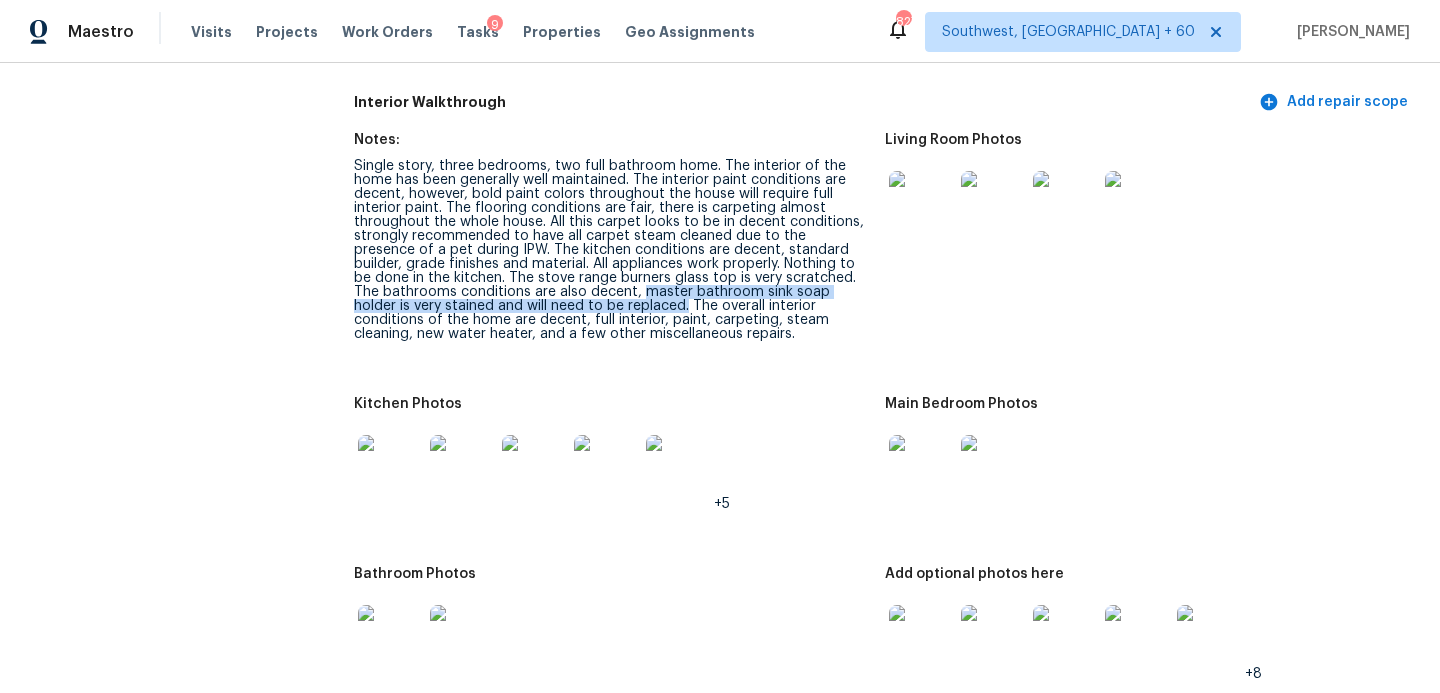 copy on "master bathroom sink soap holder is very stained and will need to be replaced." 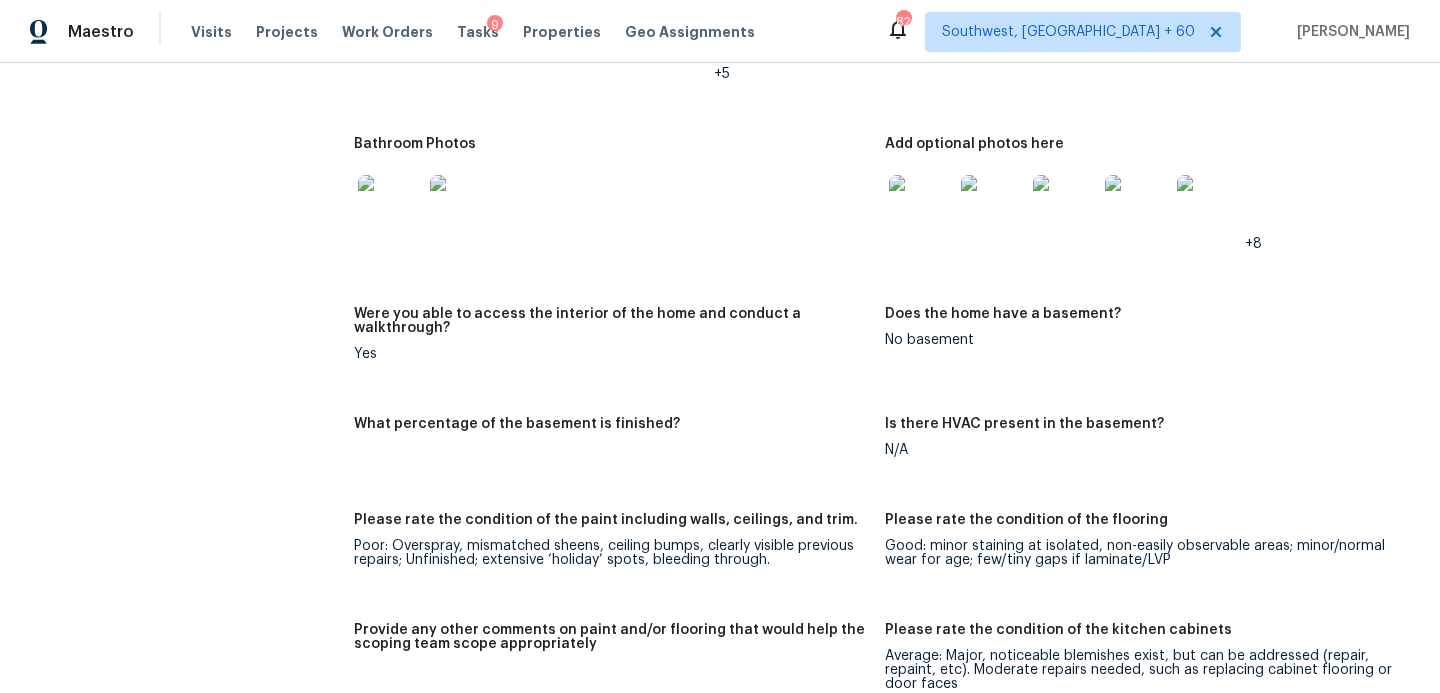 scroll, scrollTop: 2409, scrollLeft: 0, axis: vertical 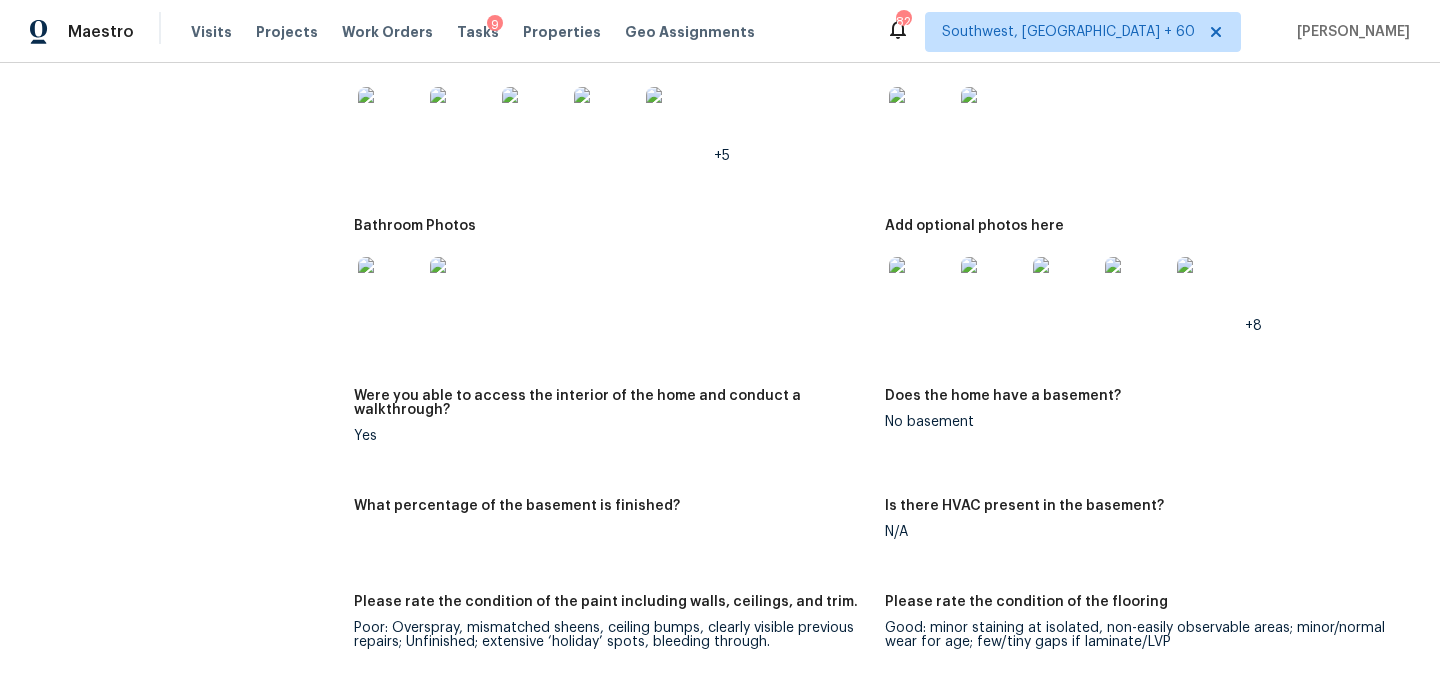 click at bounding box center [390, 289] 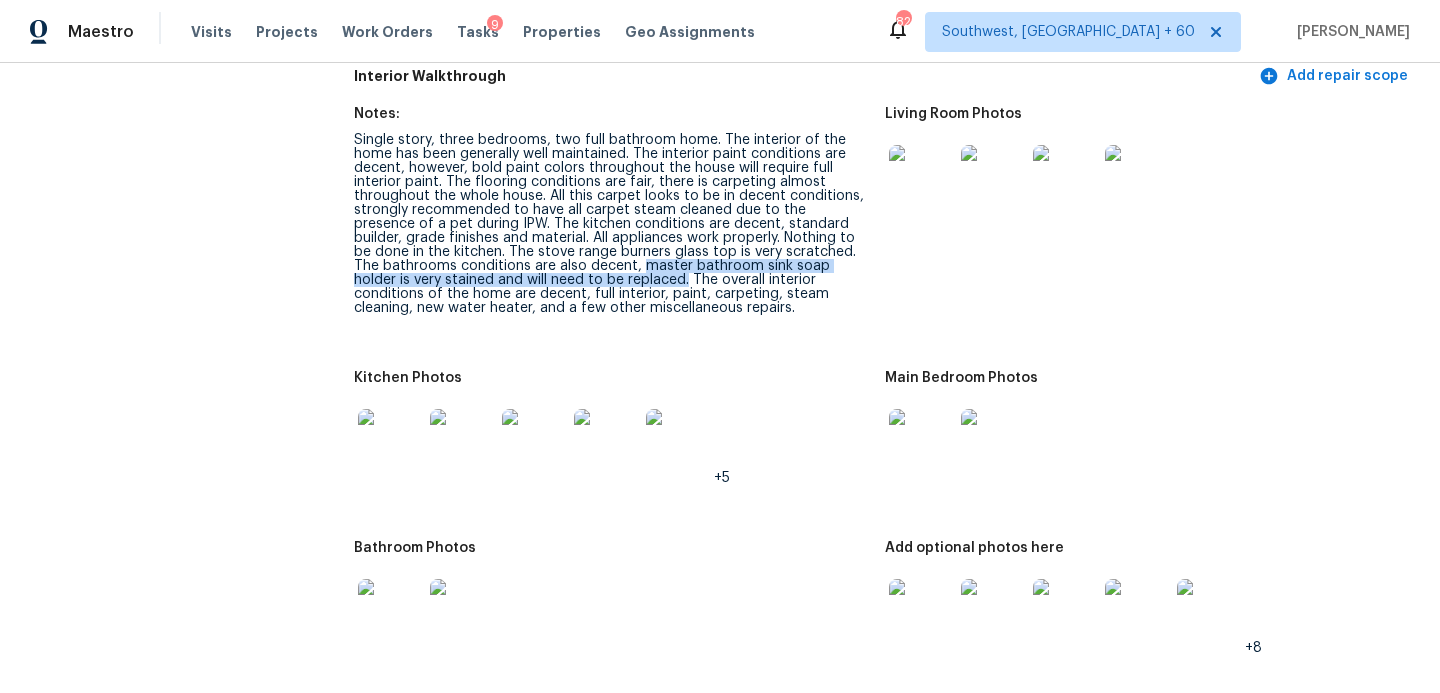 scroll, scrollTop: 2037, scrollLeft: 0, axis: vertical 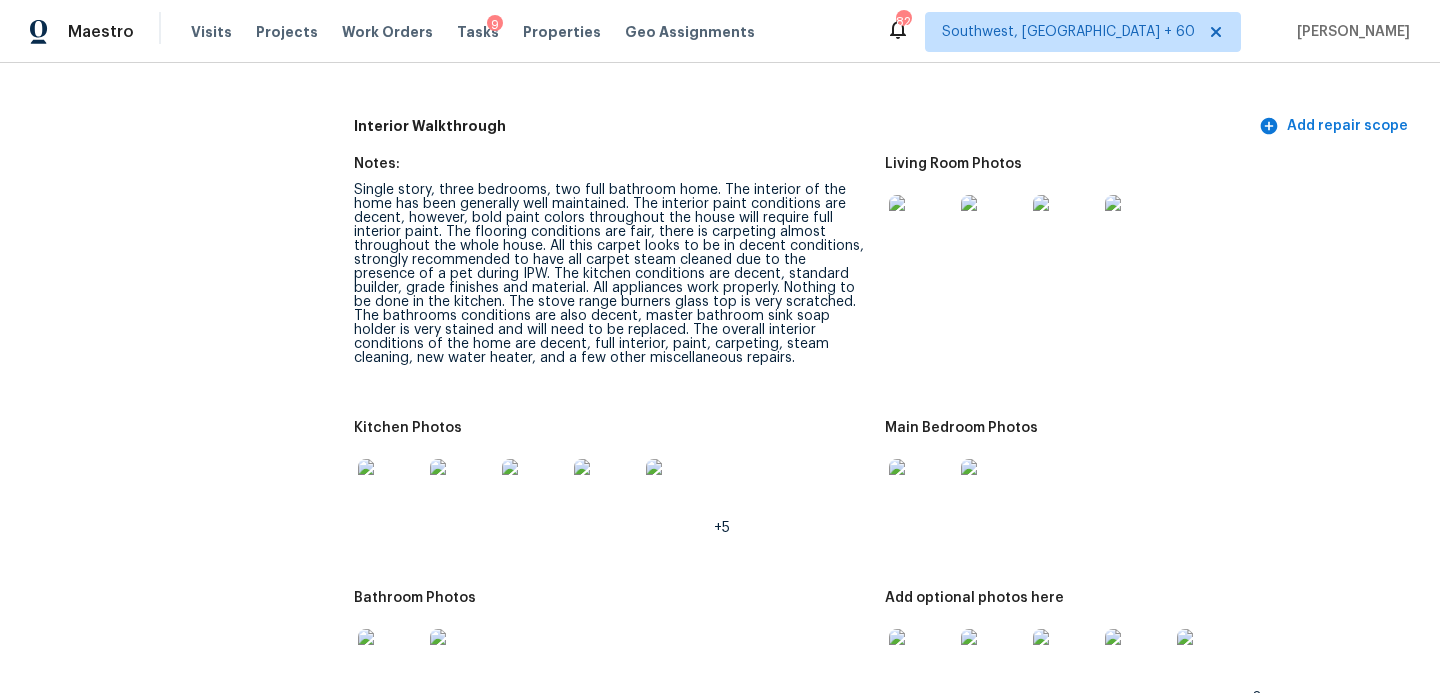 click on "Single story, three bedrooms, two full bathroom home.
The interior of the home has been generally well maintained.
The interior paint conditions are decent, however, bold paint colors throughout the house will require full interior paint.
The flooring conditions are fair, there is carpeting almost throughout the whole house. All this carpet looks to be in decent conditions, strongly recommended to have all carpet steam cleaned due to the presence of a pet during IPW.
The kitchen conditions are decent, standard builder, grade finishes and material. All appliances work properly. Nothing to be done in the kitchen. The stove range burners glass top is very scratched.
The bathrooms conditions are also decent, master bathroom sink soap holder is very stained and will need to be replaced.
The overall interior conditions of the home are decent, full interior, paint, carpeting, steam cleaning, new water heater, and a few other miscellaneous repairs." at bounding box center [611, 274] 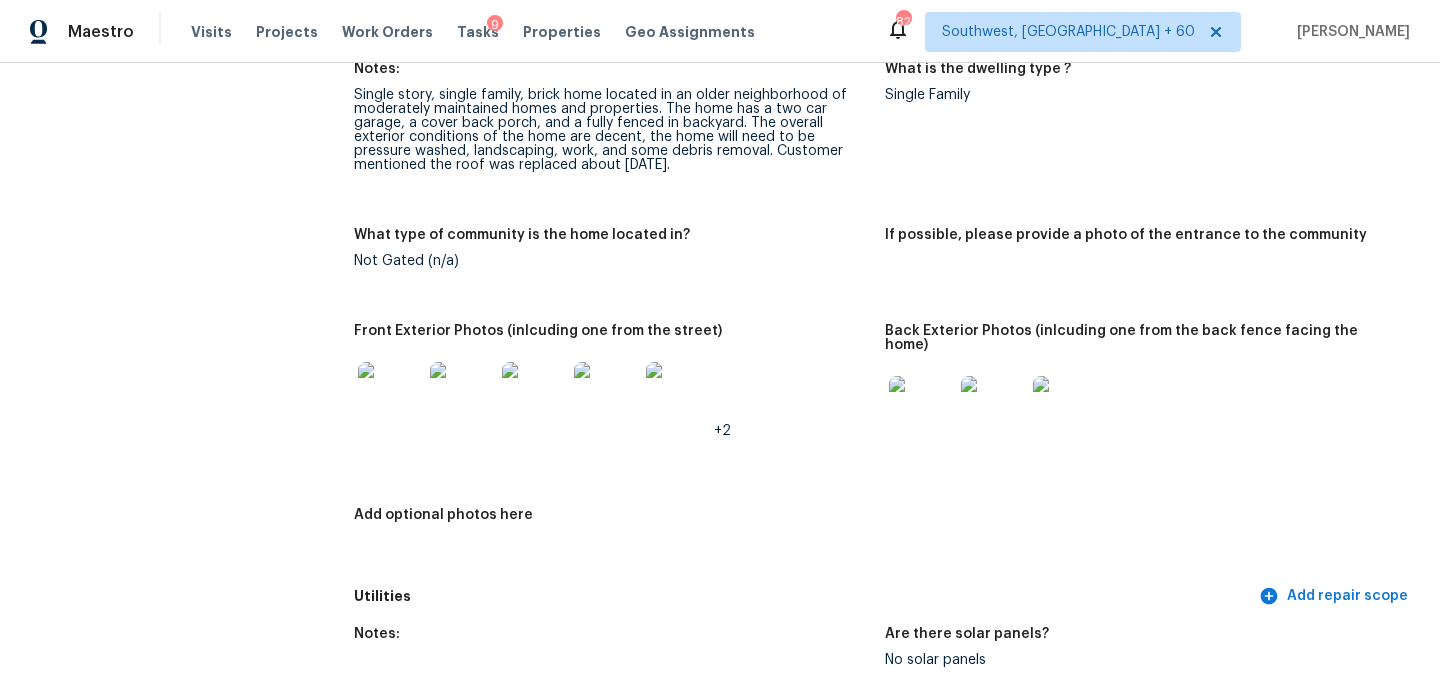 scroll, scrollTop: 800, scrollLeft: 0, axis: vertical 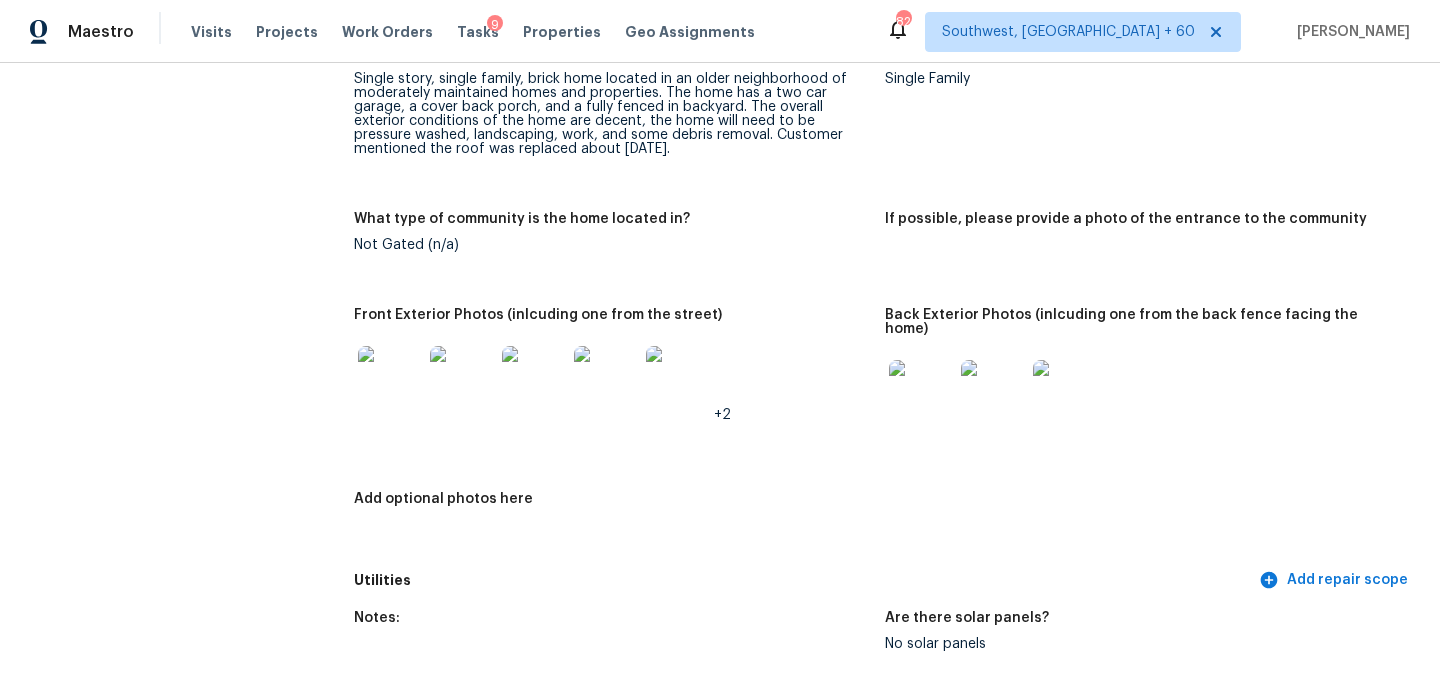 click at bounding box center (921, 392) 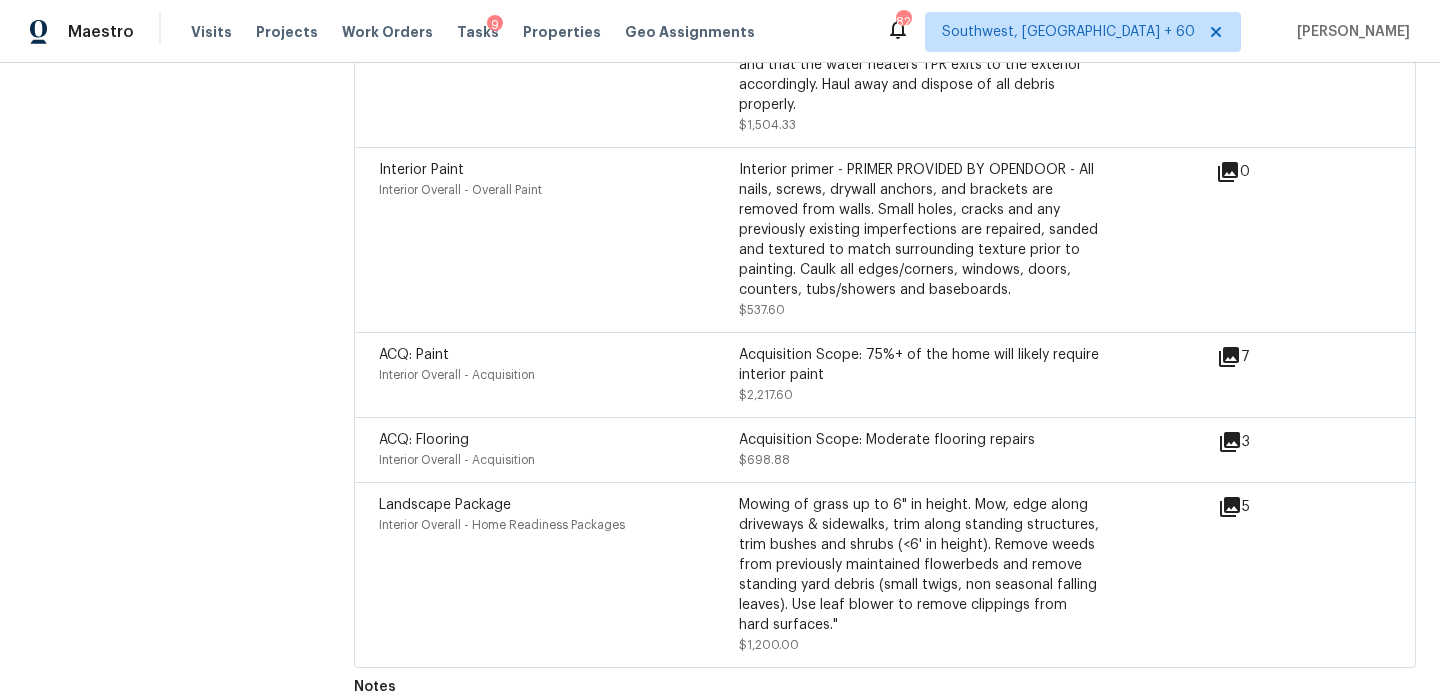 click on "ACQ: Flooring Interior Overall - Acquisition Acquisition Scope: Moderate flooring repairs $698.88   3" at bounding box center [885, 449] 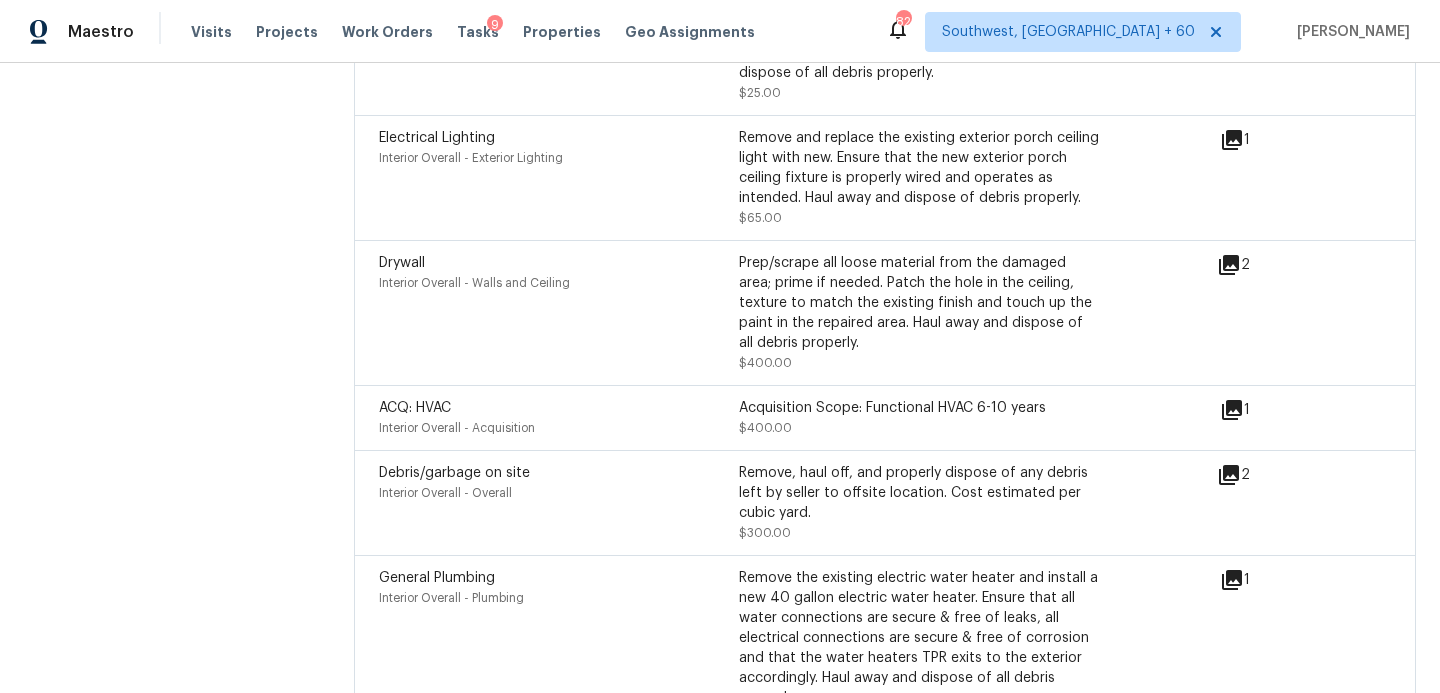 scroll, scrollTop: 4936, scrollLeft: 0, axis: vertical 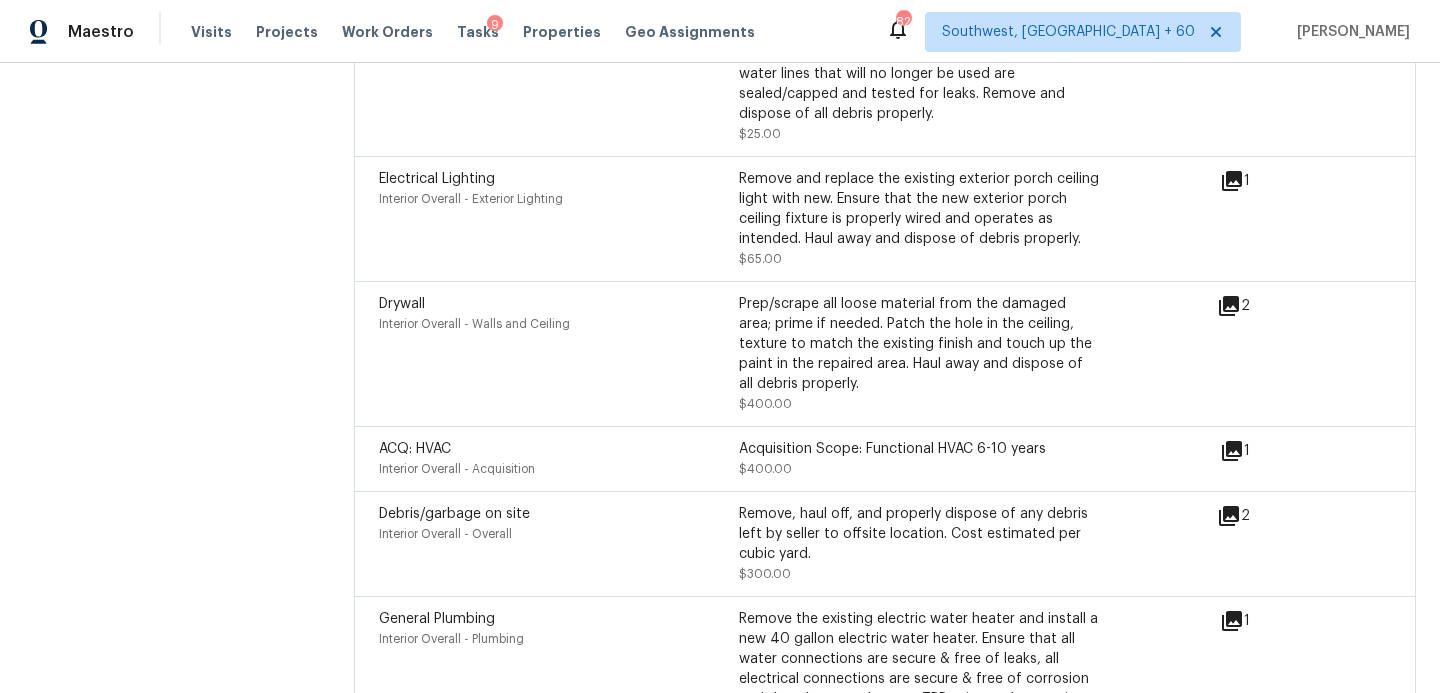 click on "ACQ: HVAC" at bounding box center [415, 449] 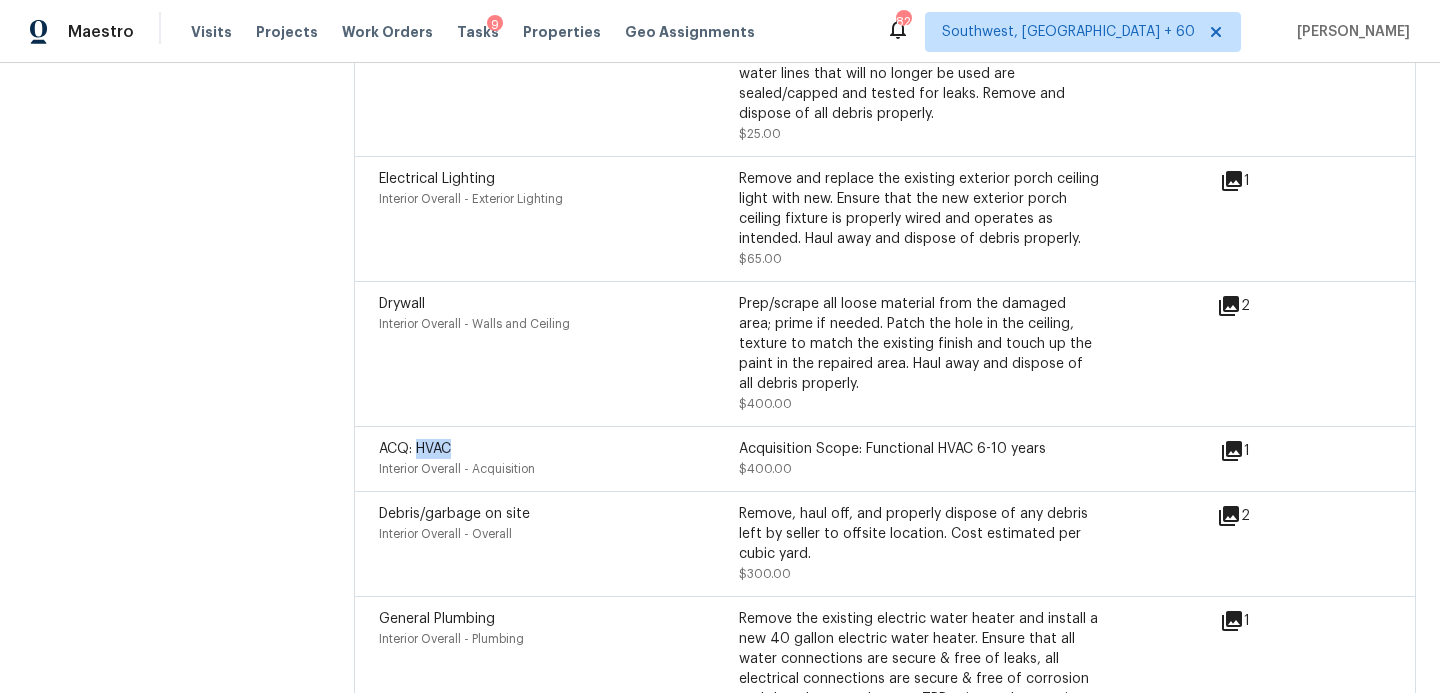 click on "ACQ: HVAC" at bounding box center [415, 449] 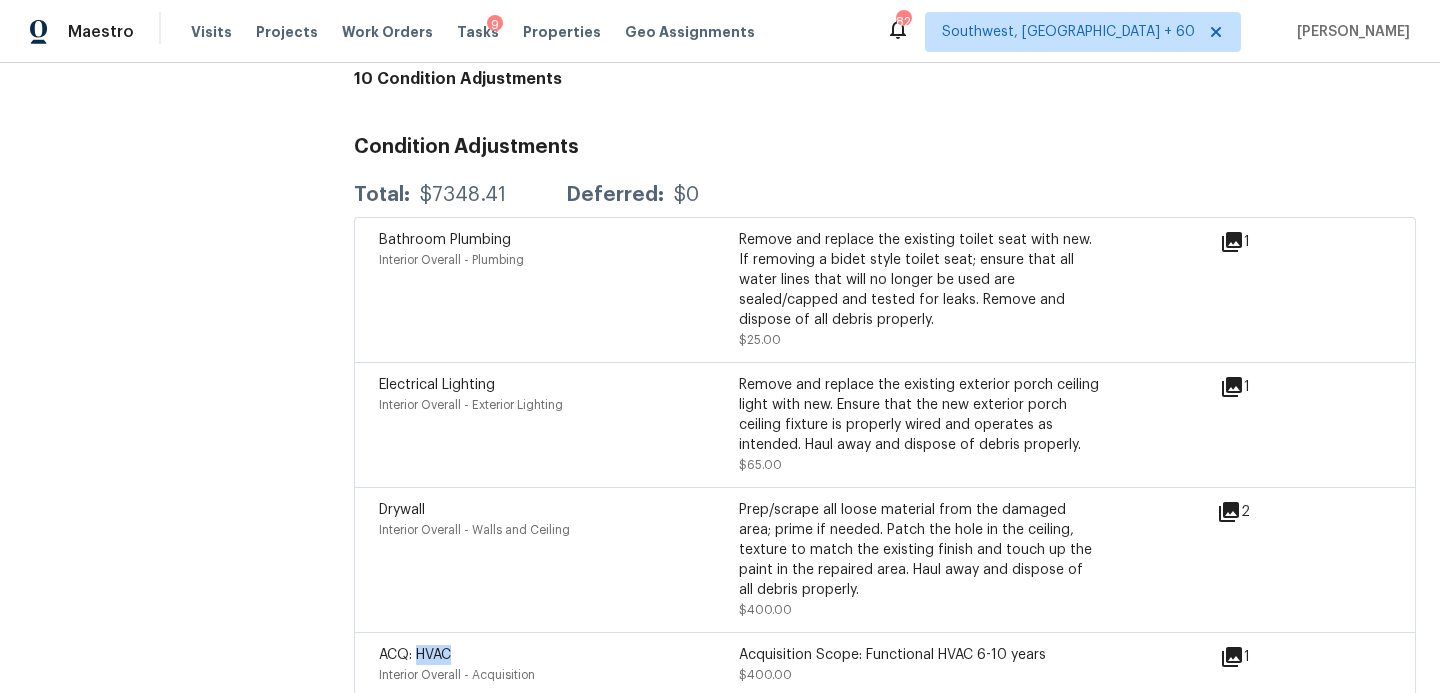 scroll, scrollTop: 4699, scrollLeft: 0, axis: vertical 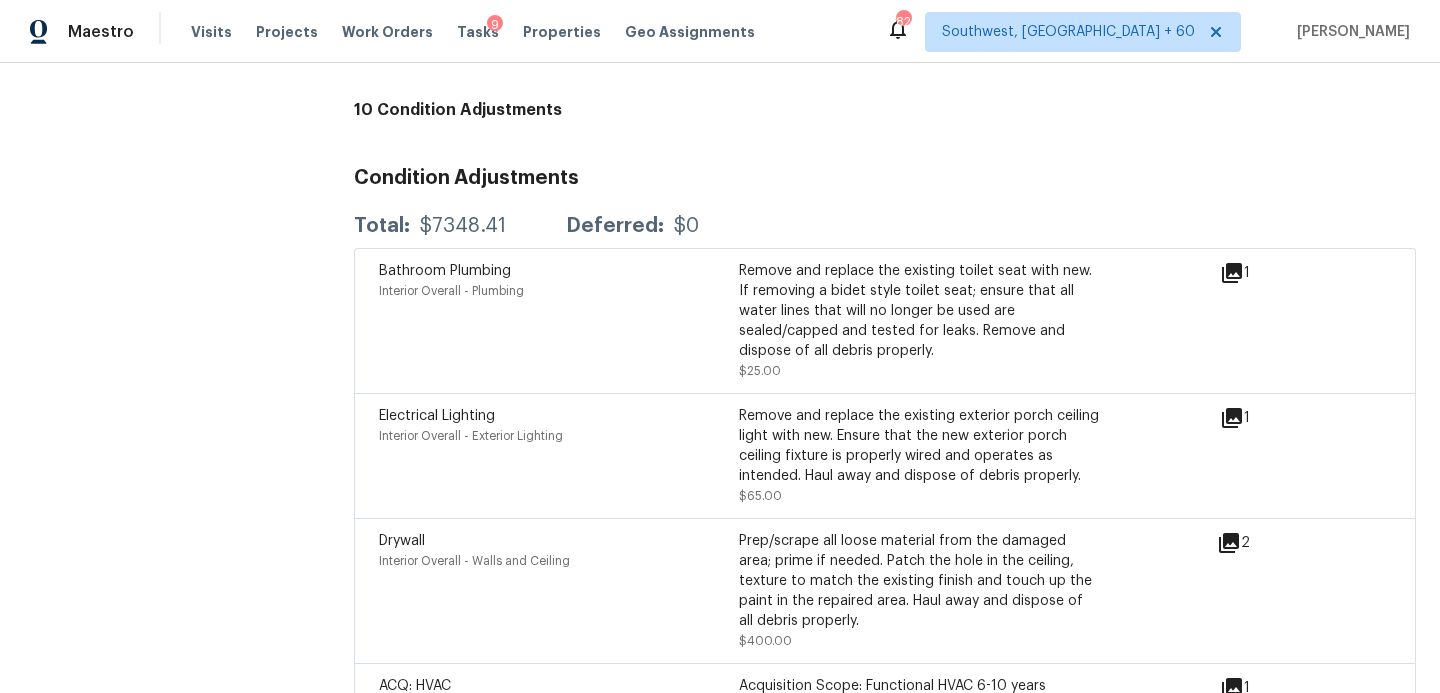 click on "Bathroom Plumbing" at bounding box center (445, 271) 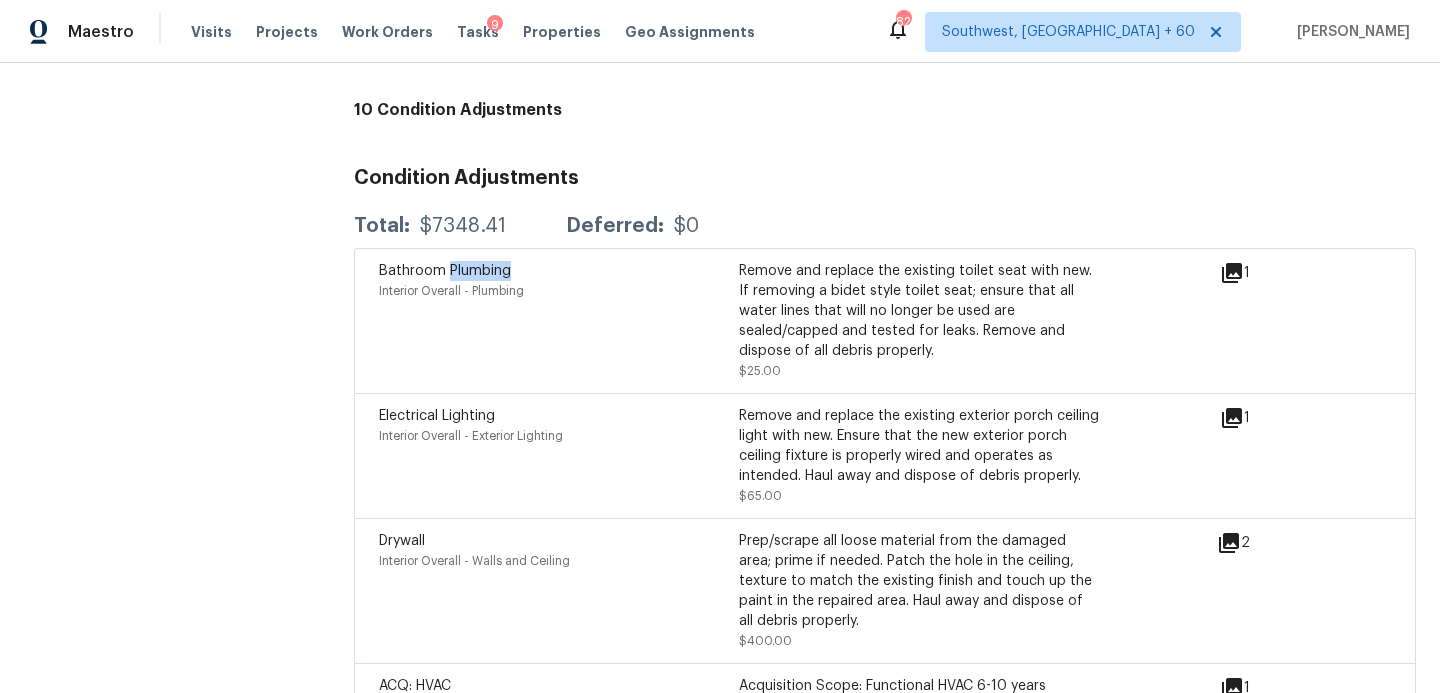 click on "Bathroom Plumbing" at bounding box center (445, 271) 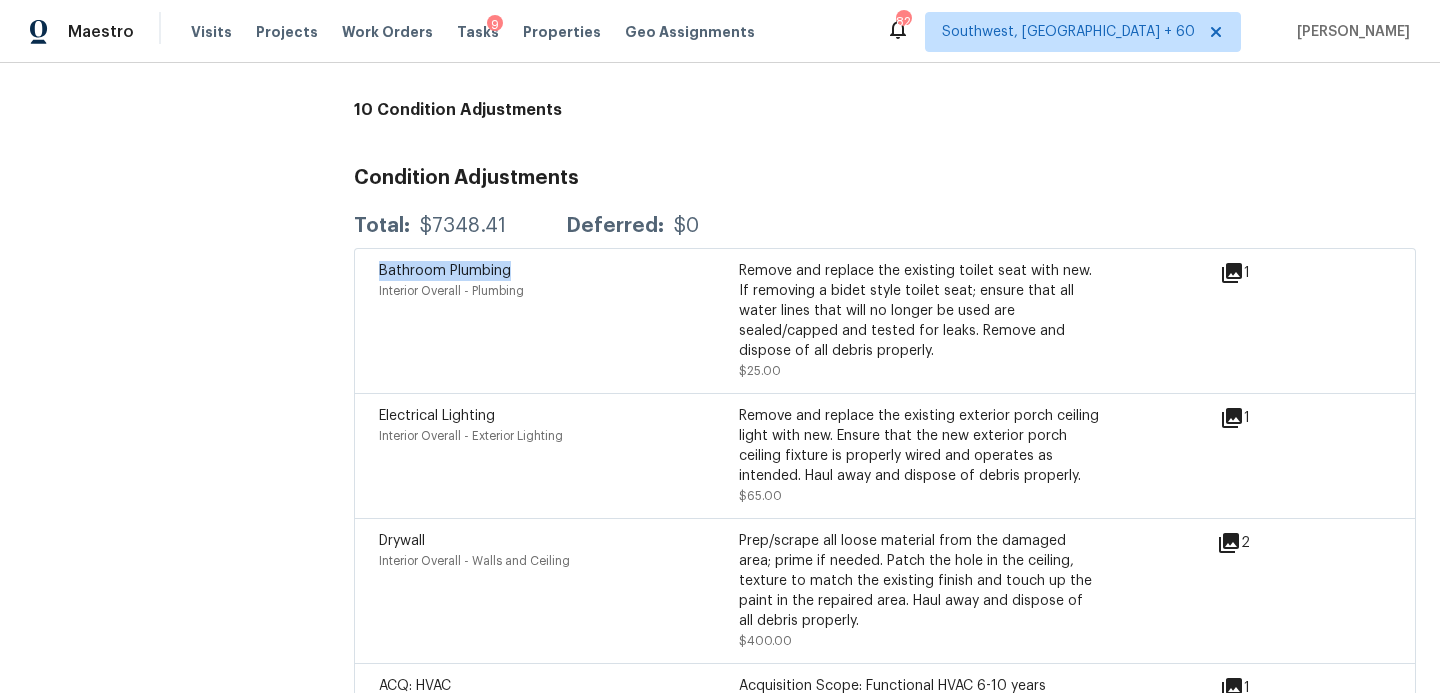 copy on "Bathroom Plumbing" 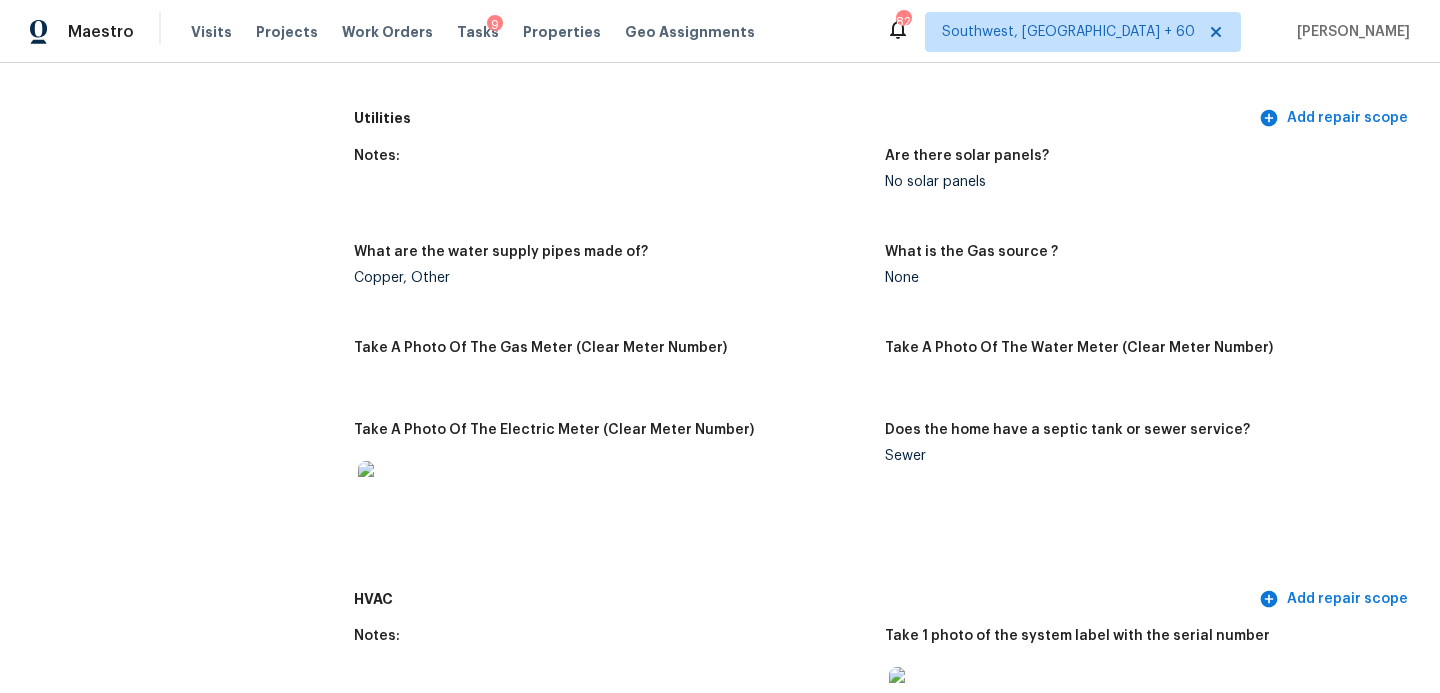 scroll, scrollTop: 0, scrollLeft: 0, axis: both 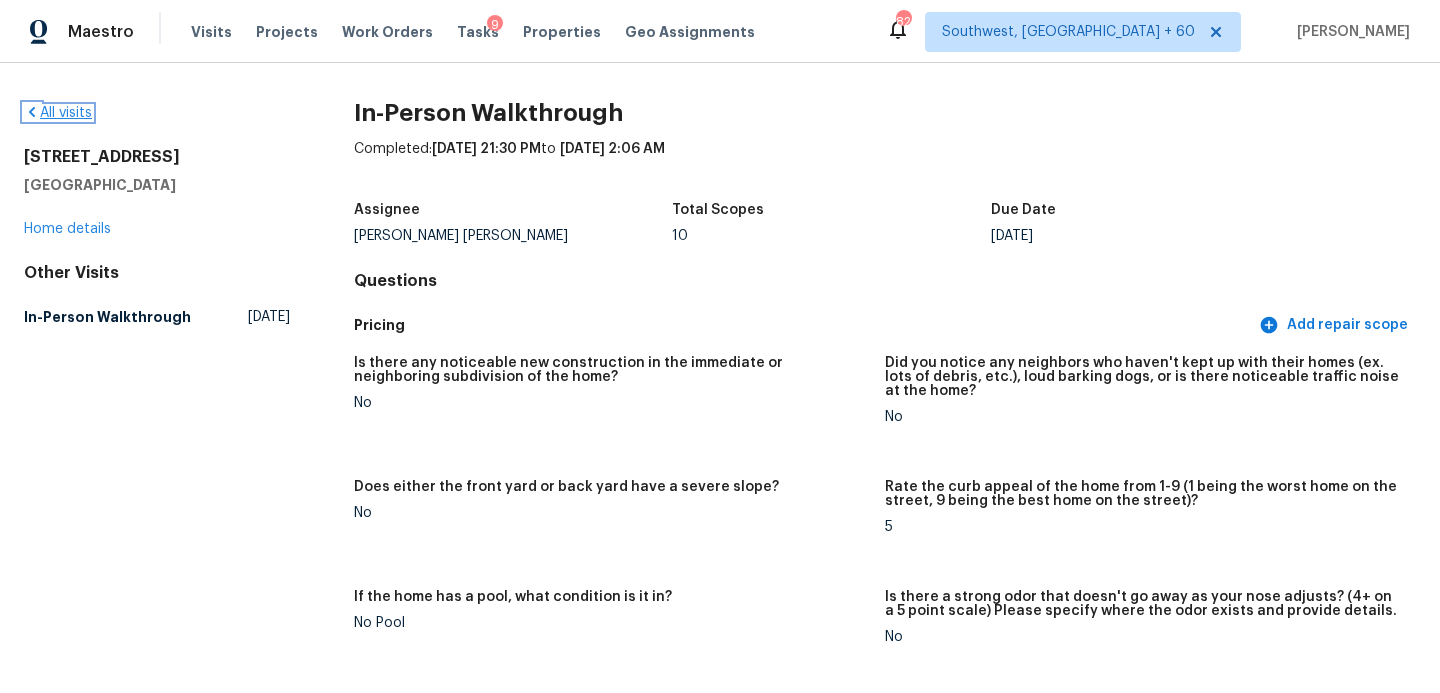 click on "All visits" at bounding box center (58, 113) 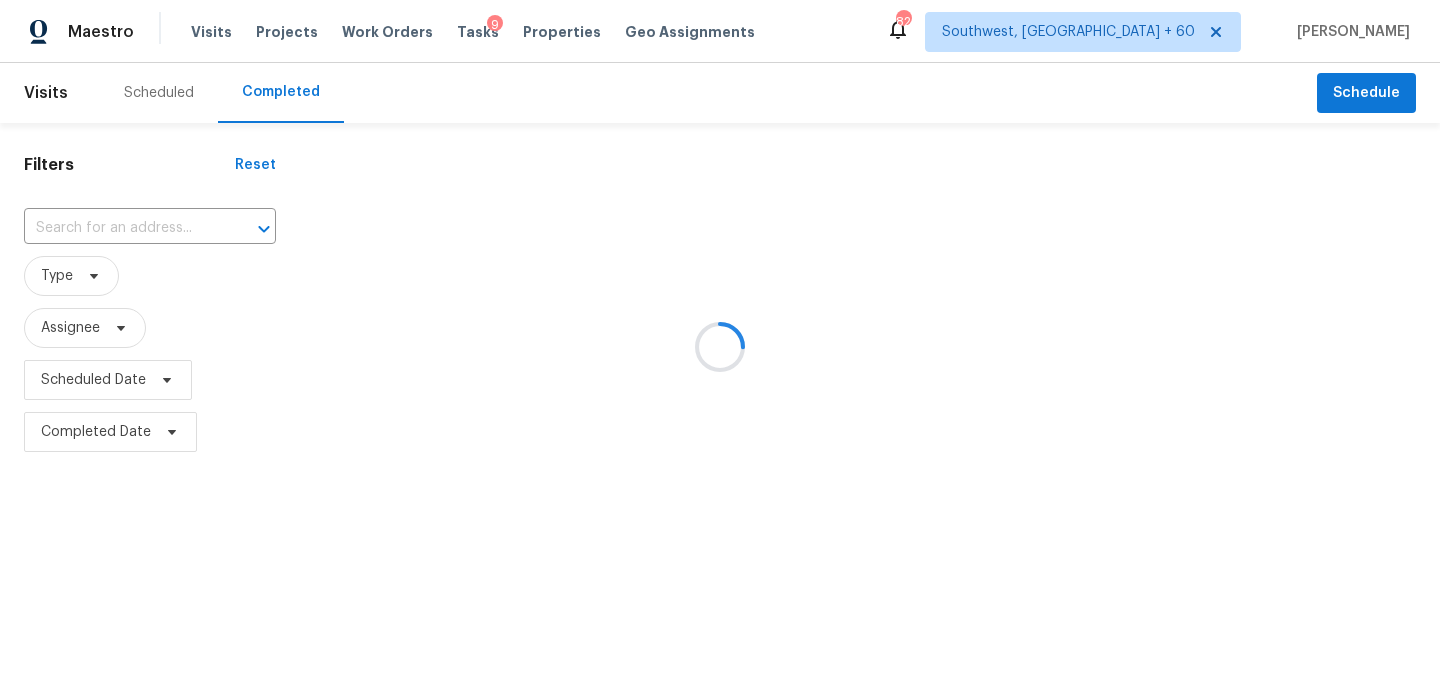click at bounding box center (720, 346) 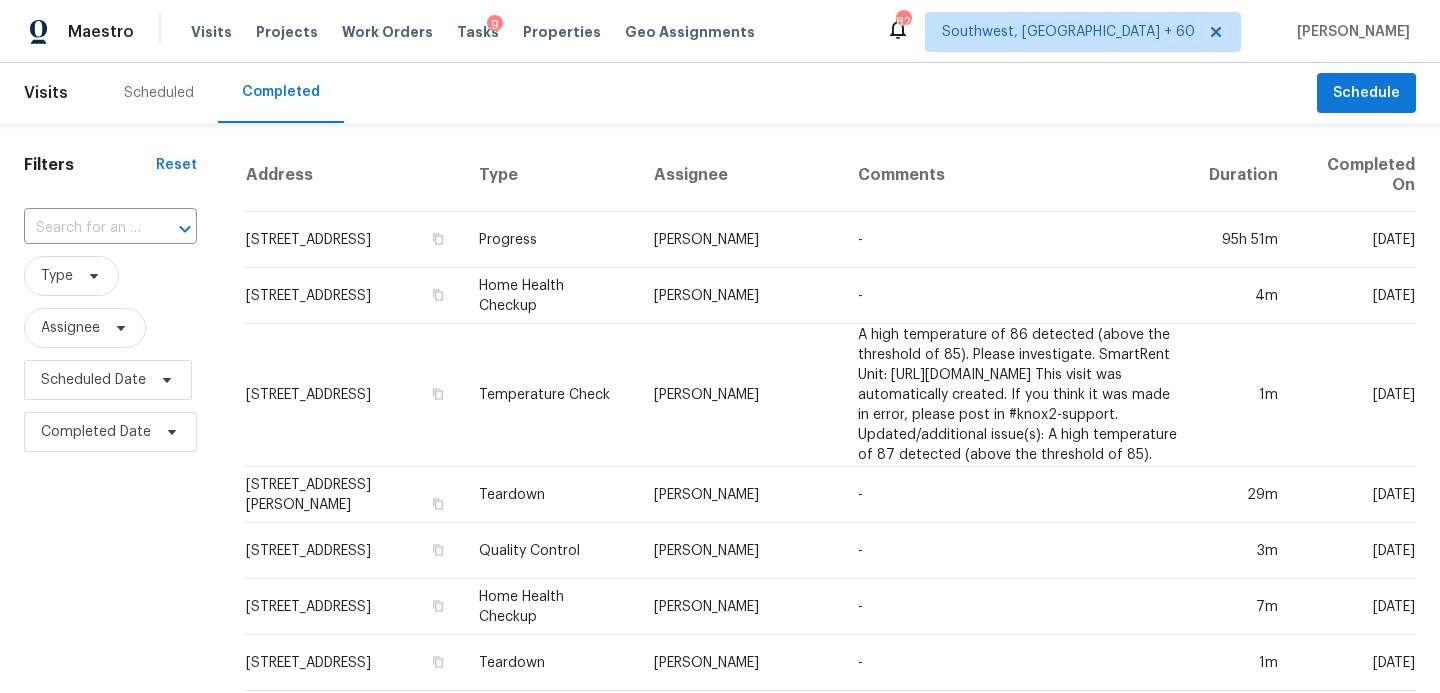 click on "​" at bounding box center (110, 228) 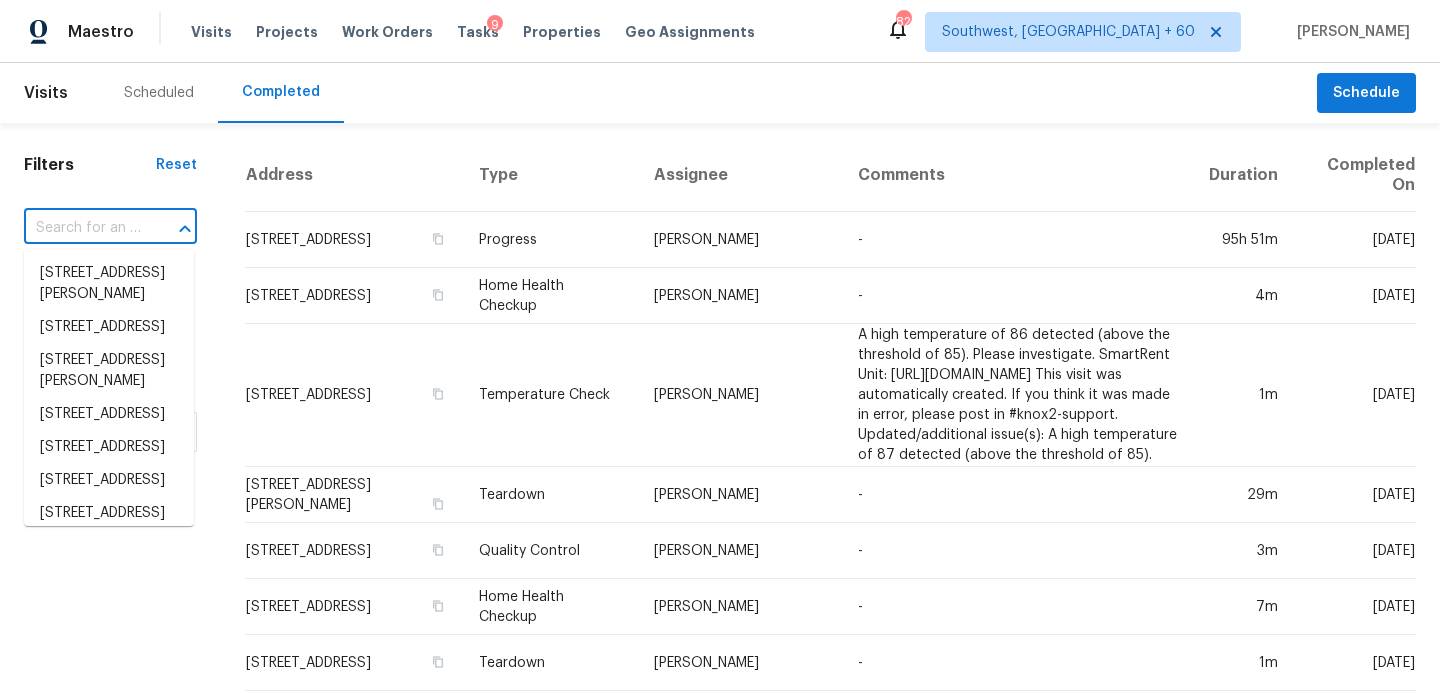 click at bounding box center [82, 228] 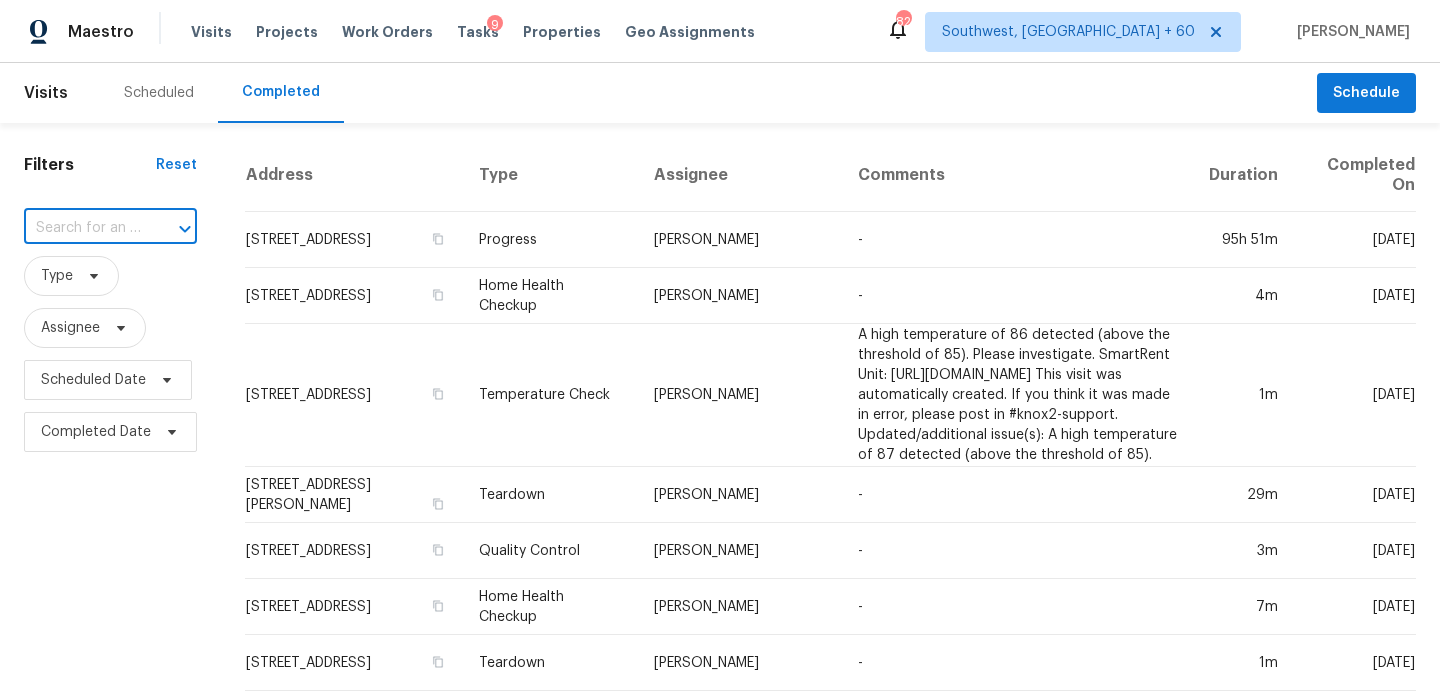 paste on "[STREET_ADDRESS]" 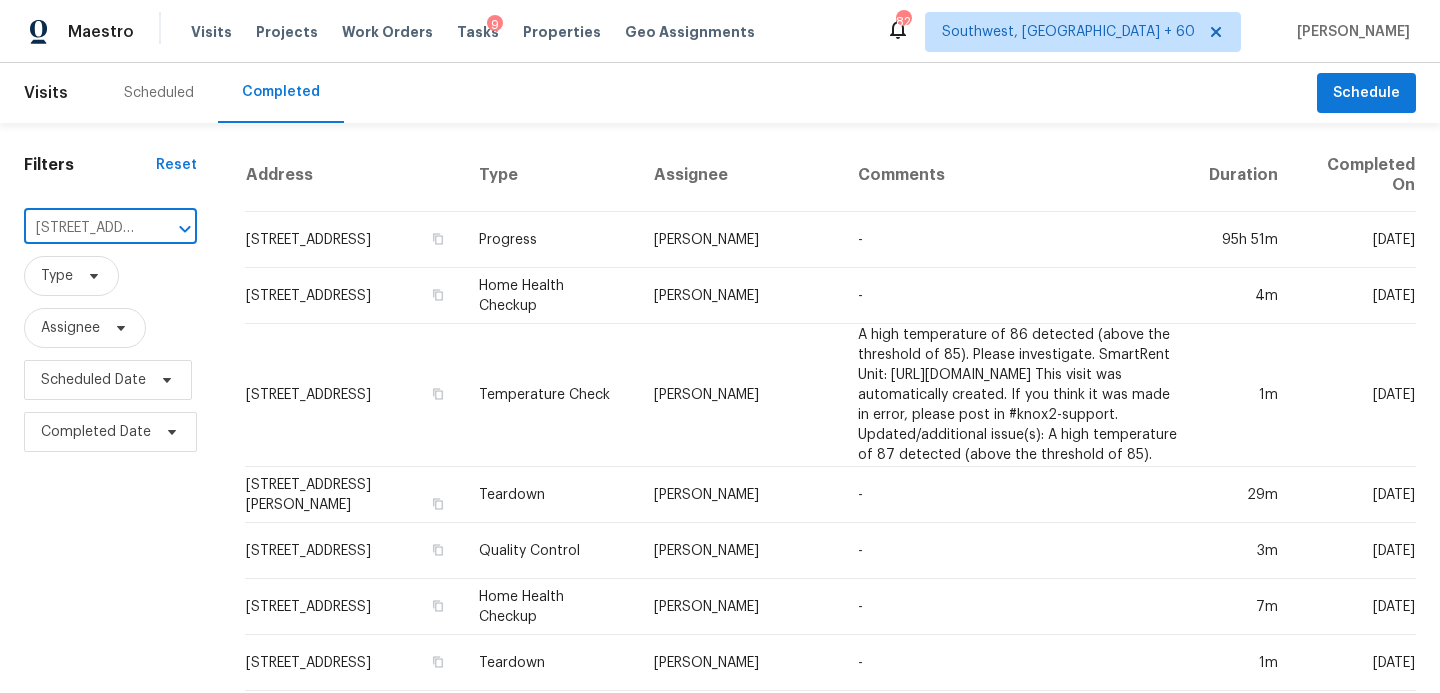 scroll, scrollTop: 0, scrollLeft: 240, axis: horizontal 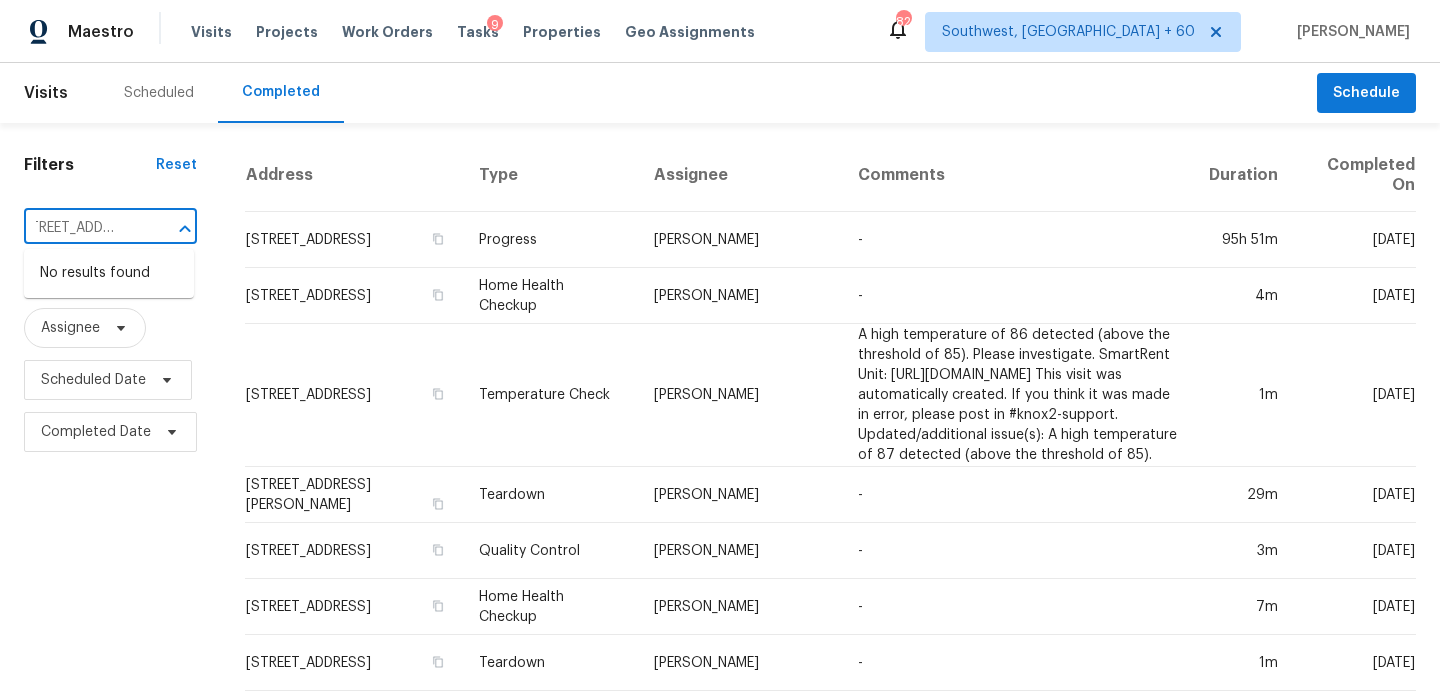 type on "[STREET_ADDRESS]" 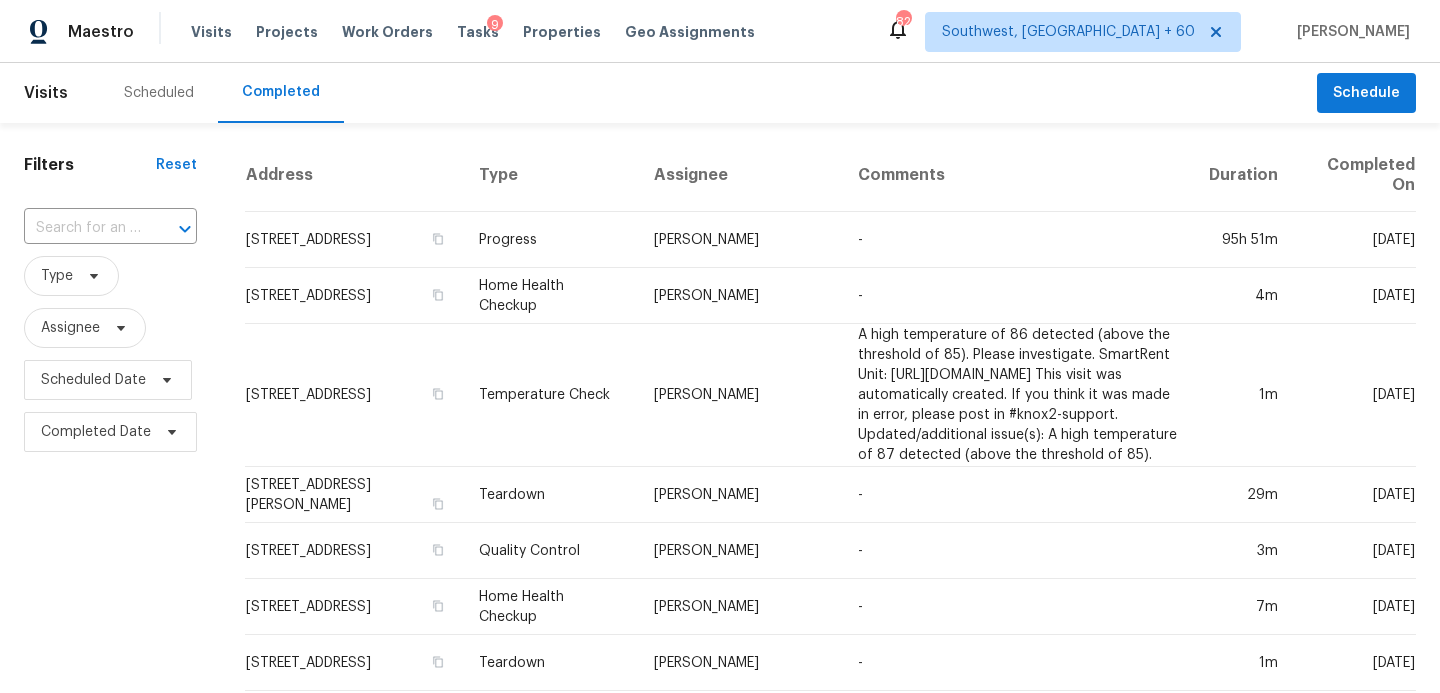 scroll, scrollTop: 0, scrollLeft: 0, axis: both 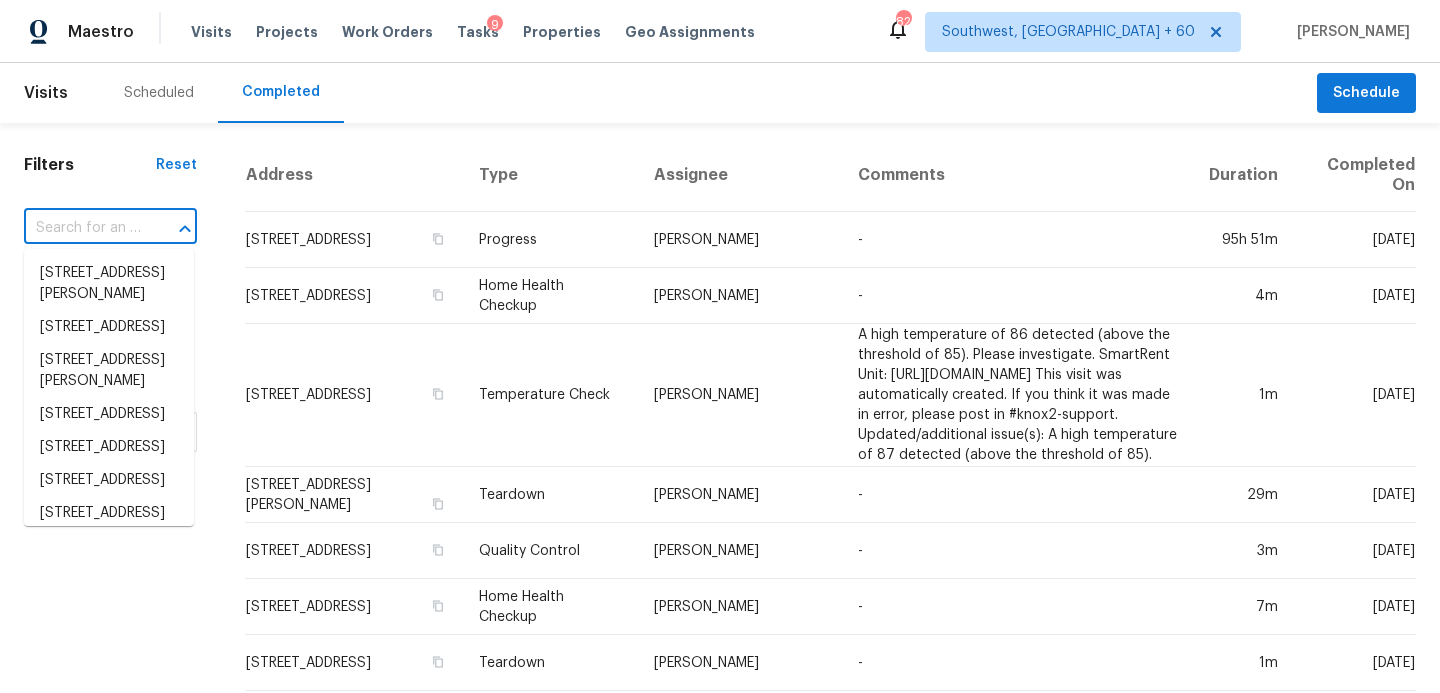 click at bounding box center (82, 228) 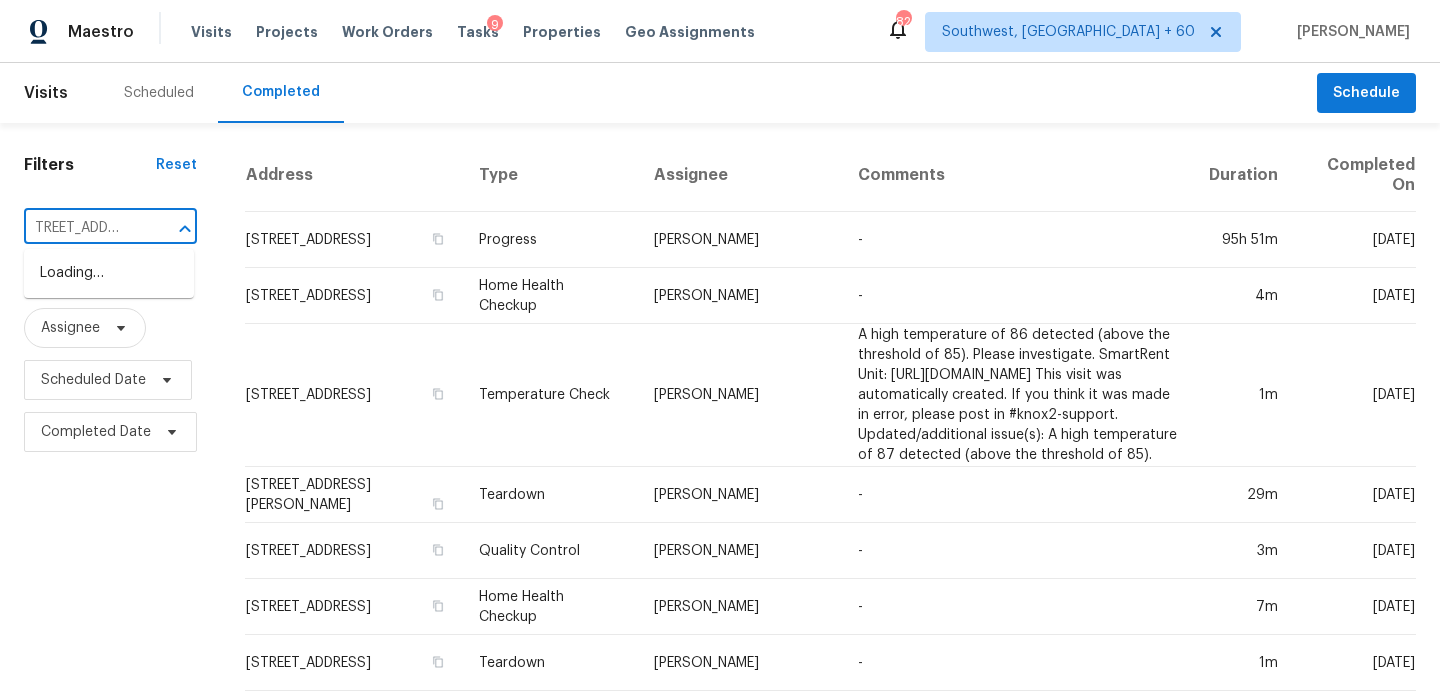 type on "[STREET_ADDRESS]" 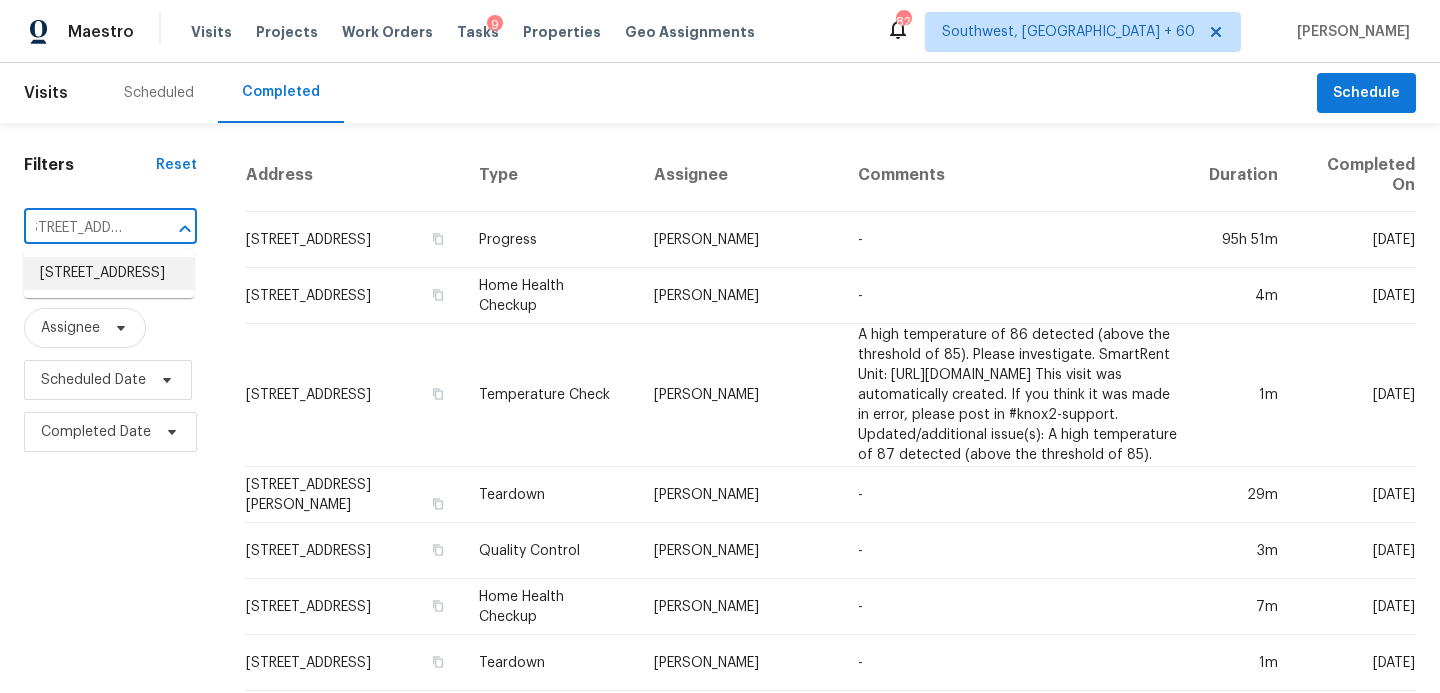 click on "[STREET_ADDRESS]" at bounding box center (109, 273) 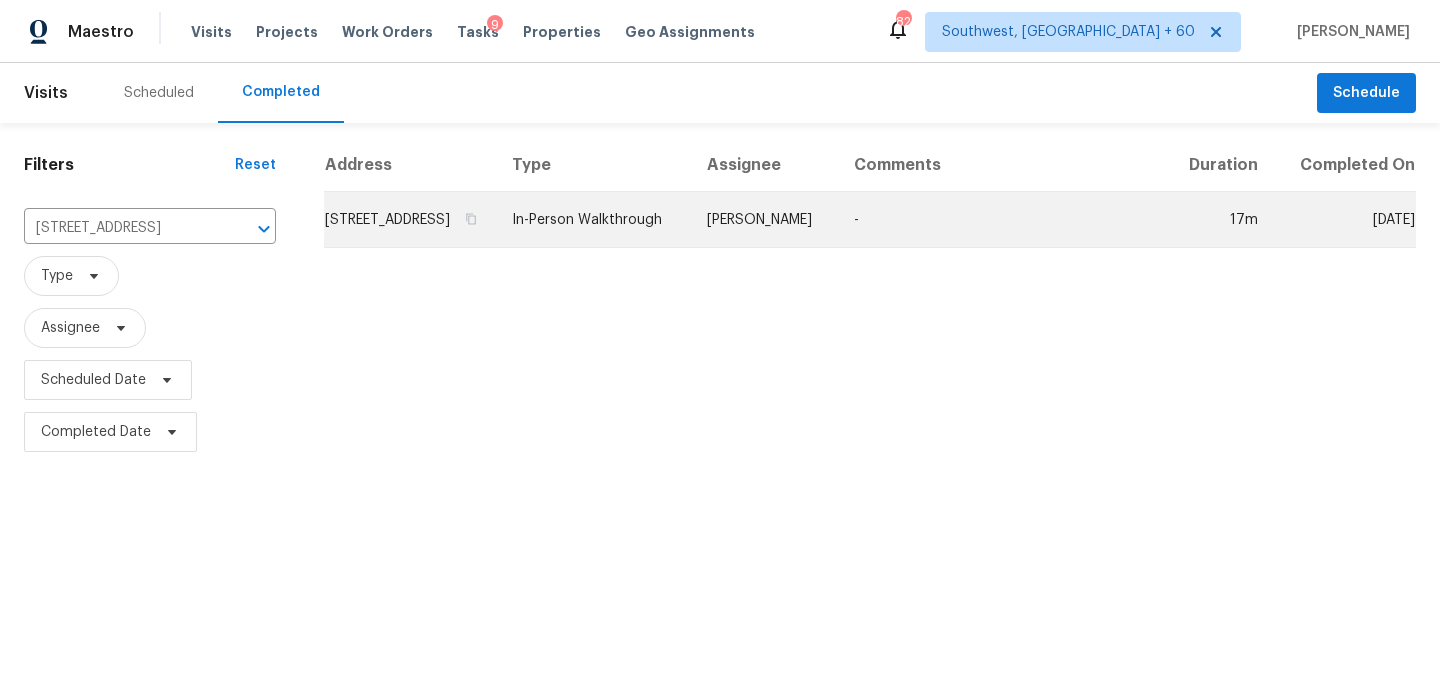 click on "[PERSON_NAME]" at bounding box center [764, 220] 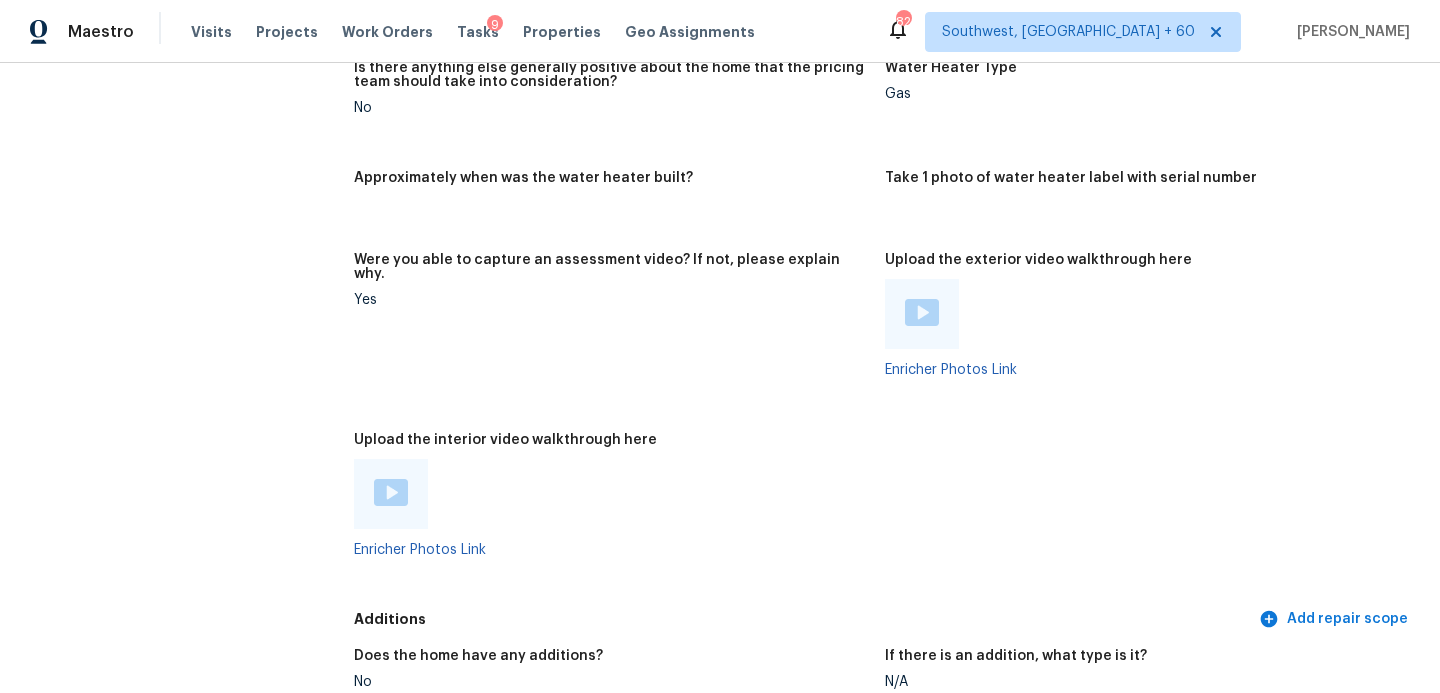 scroll, scrollTop: 3929, scrollLeft: 0, axis: vertical 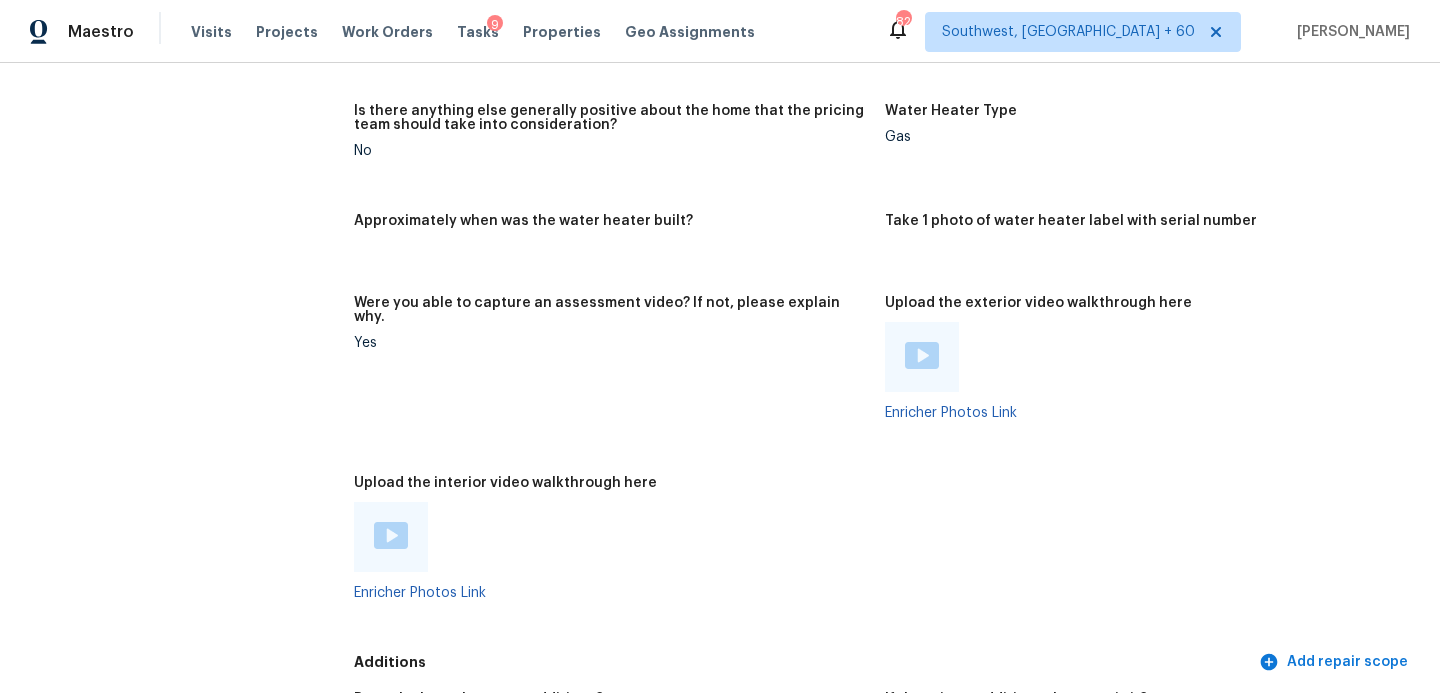 click at bounding box center [391, 537] 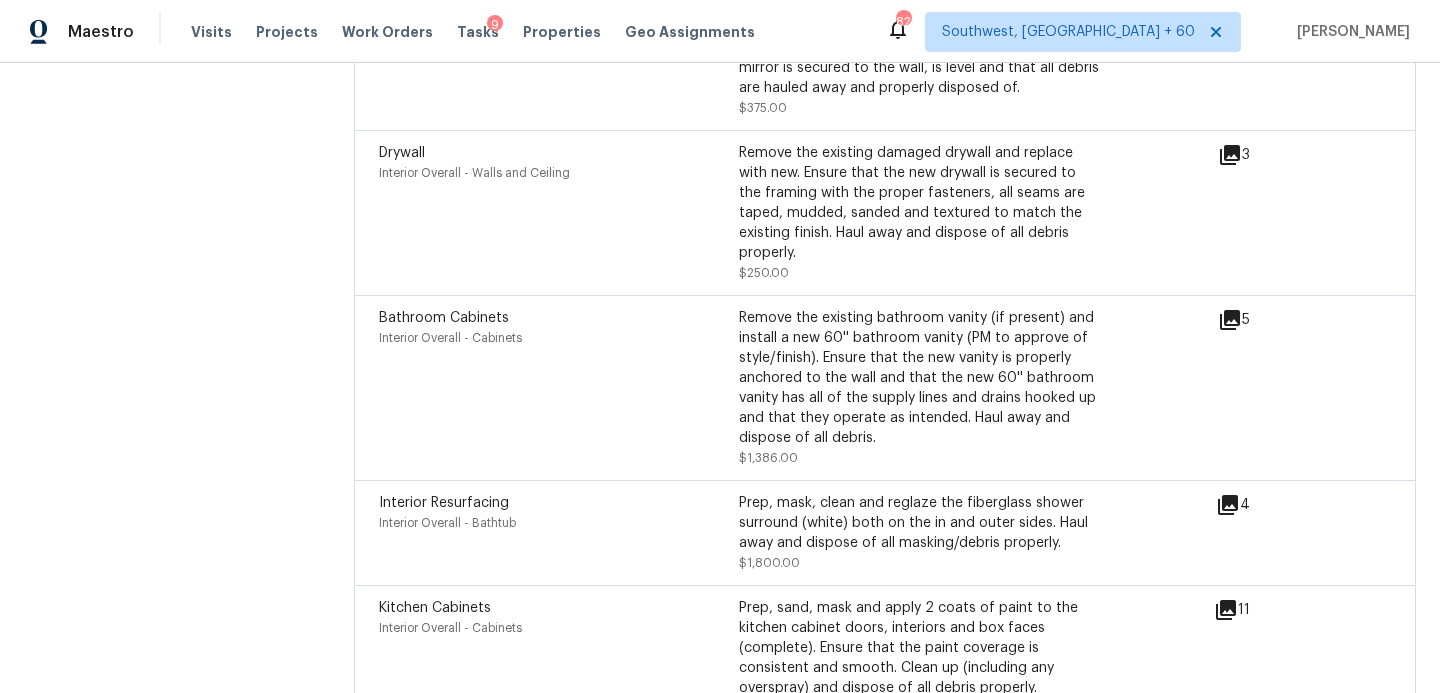 scroll, scrollTop: 5637, scrollLeft: 0, axis: vertical 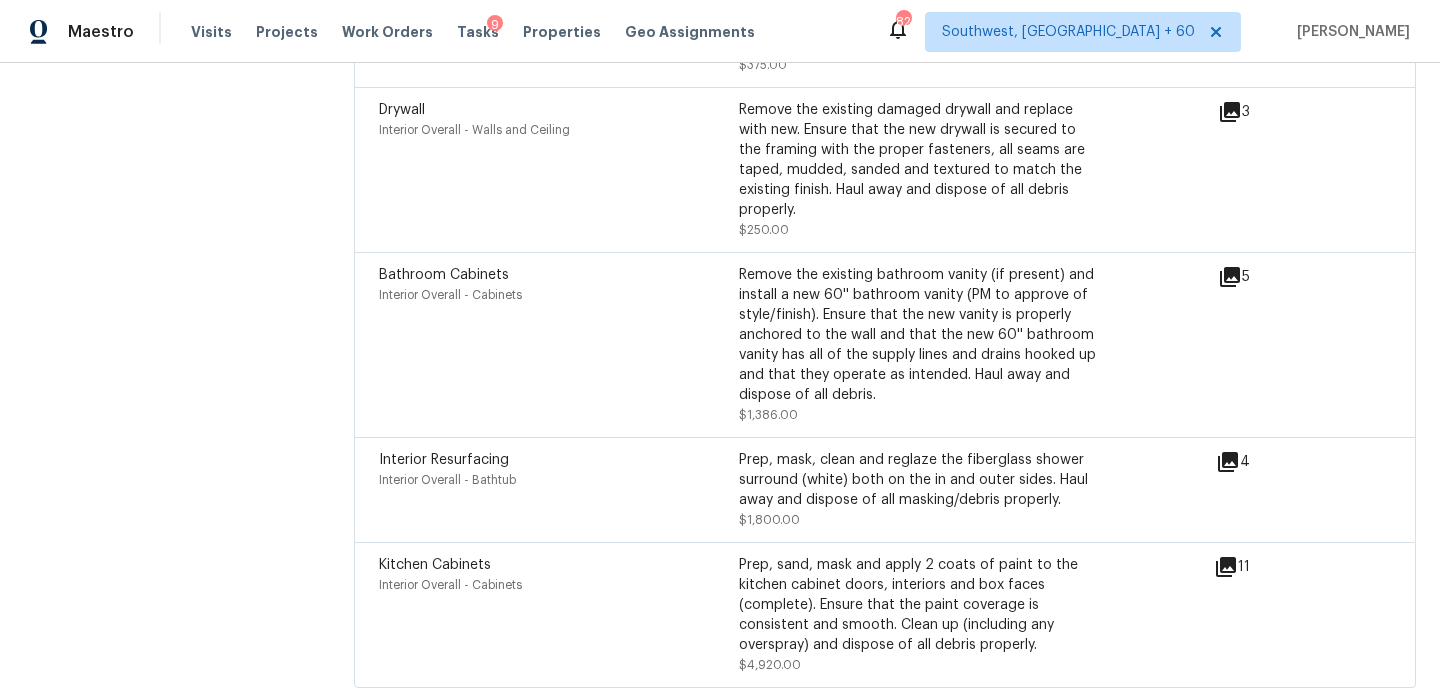 click 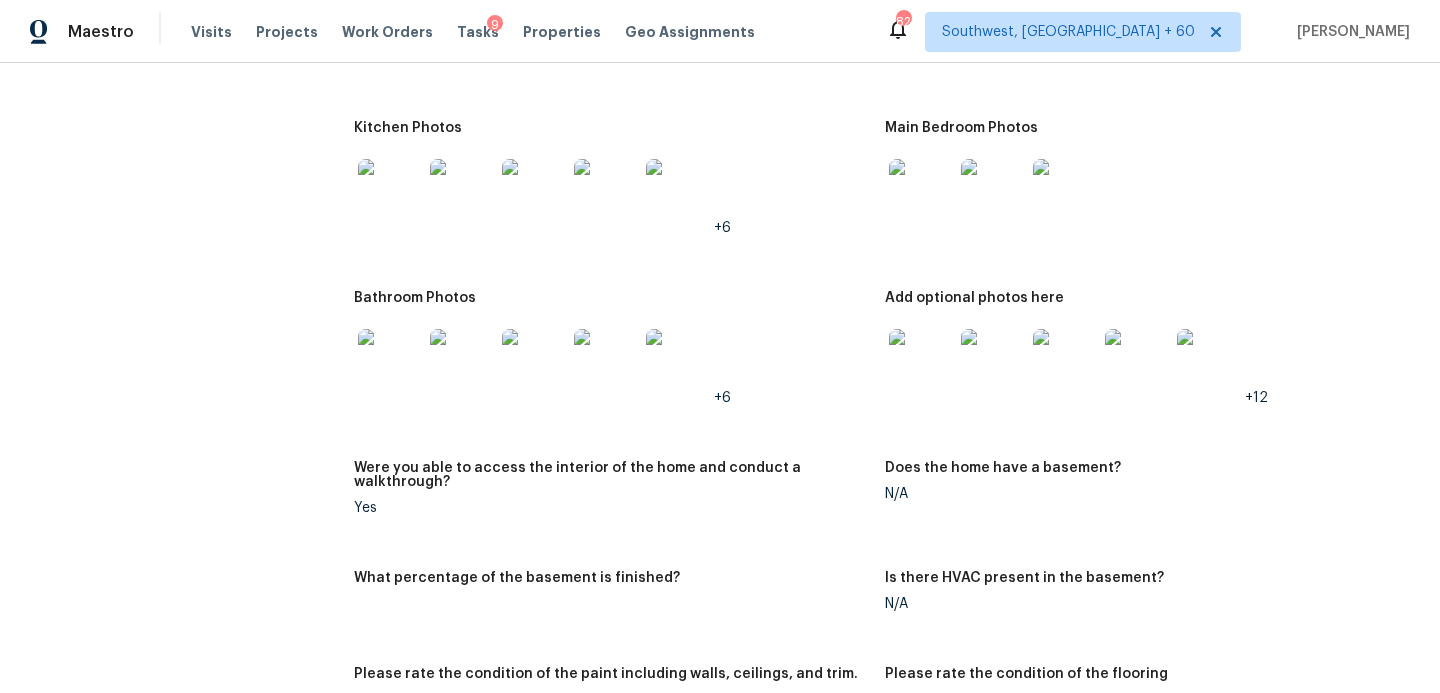 scroll, scrollTop: 2782, scrollLeft: 0, axis: vertical 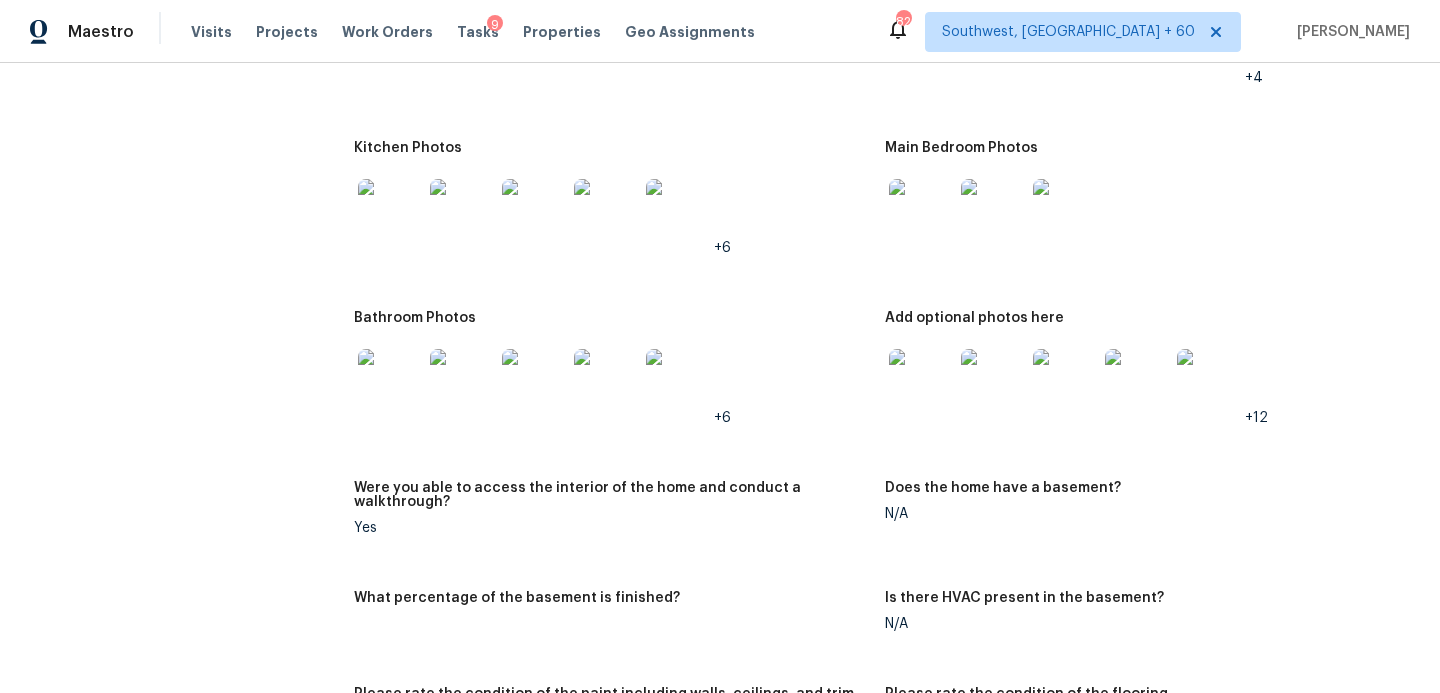 click at bounding box center [921, 211] 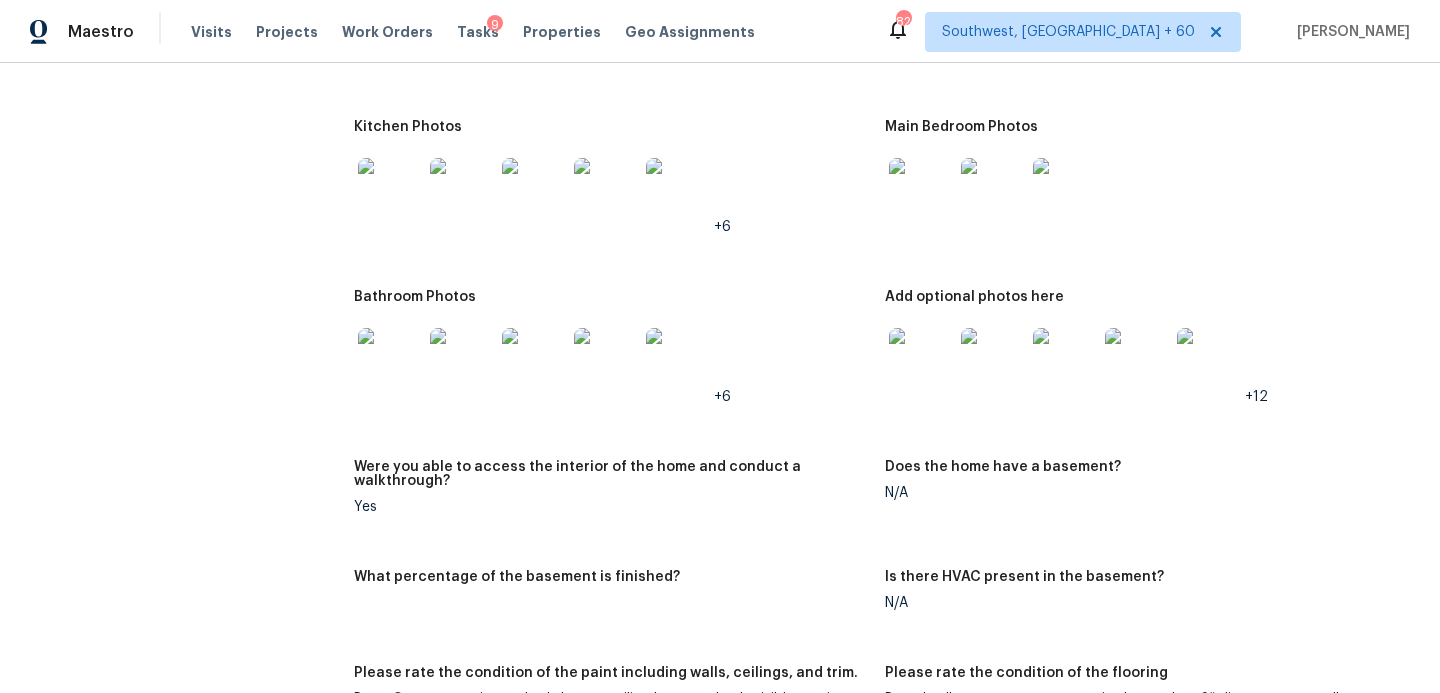 scroll, scrollTop: 2808, scrollLeft: 0, axis: vertical 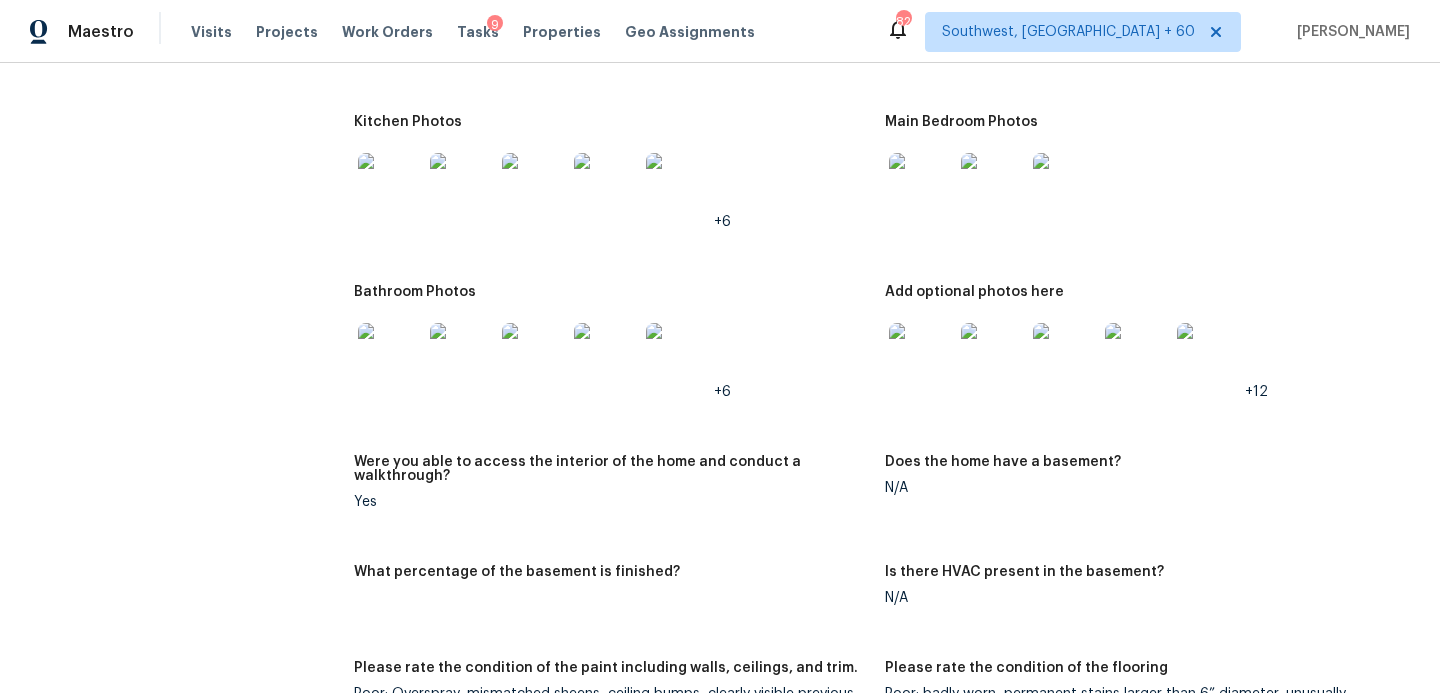 click at bounding box center [390, 355] 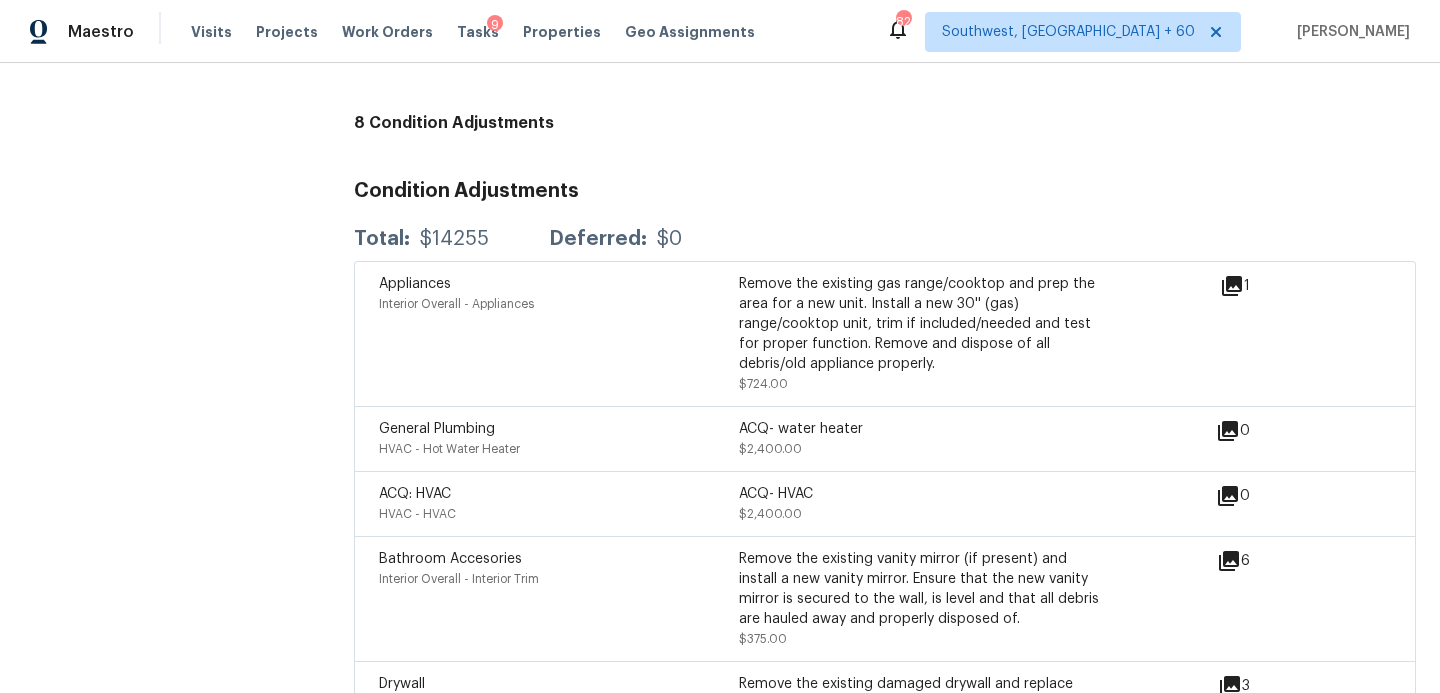 scroll, scrollTop: 5637, scrollLeft: 0, axis: vertical 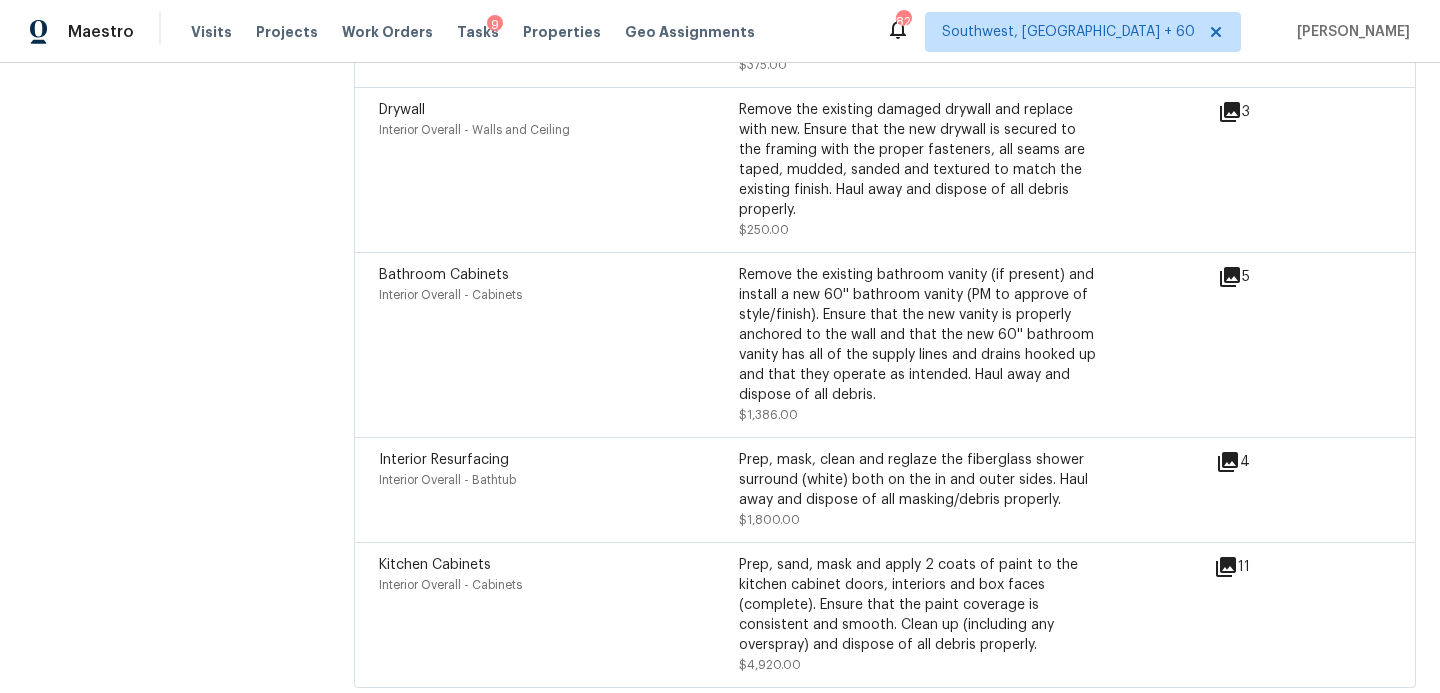 click 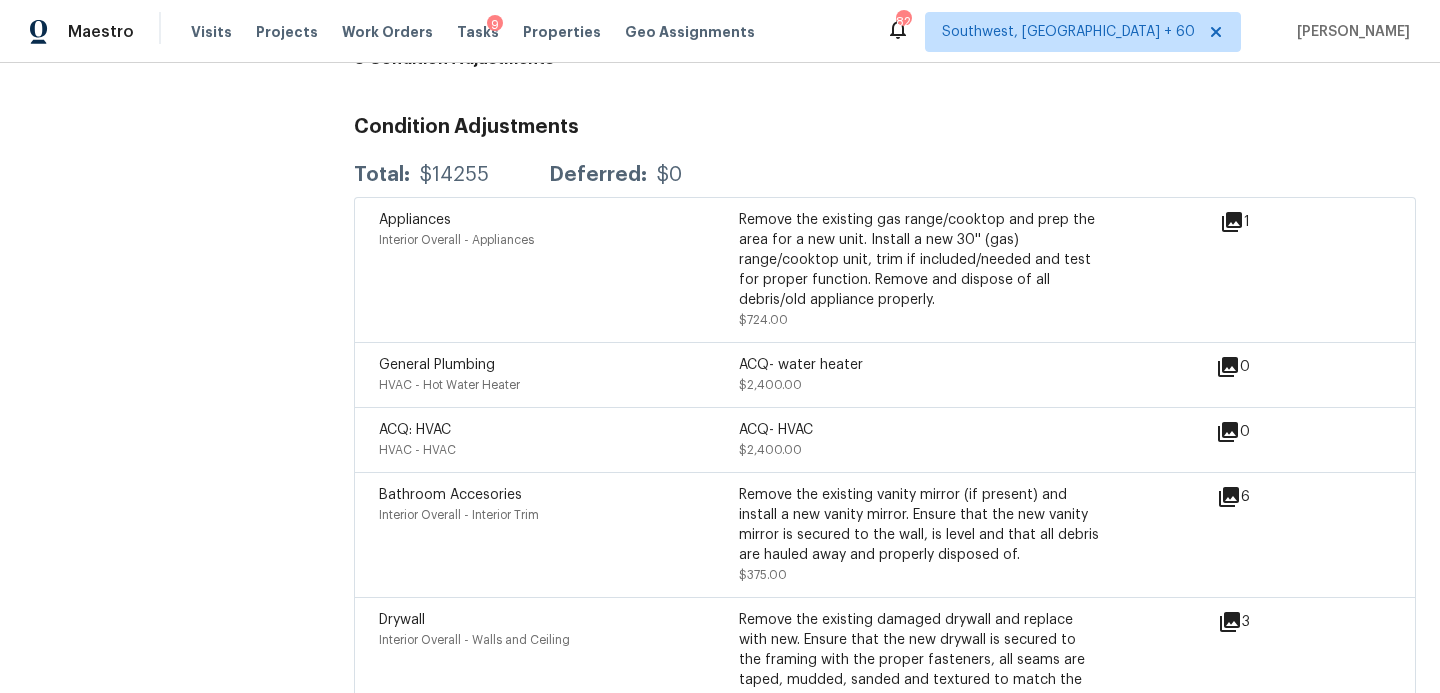 scroll, scrollTop: 5045, scrollLeft: 0, axis: vertical 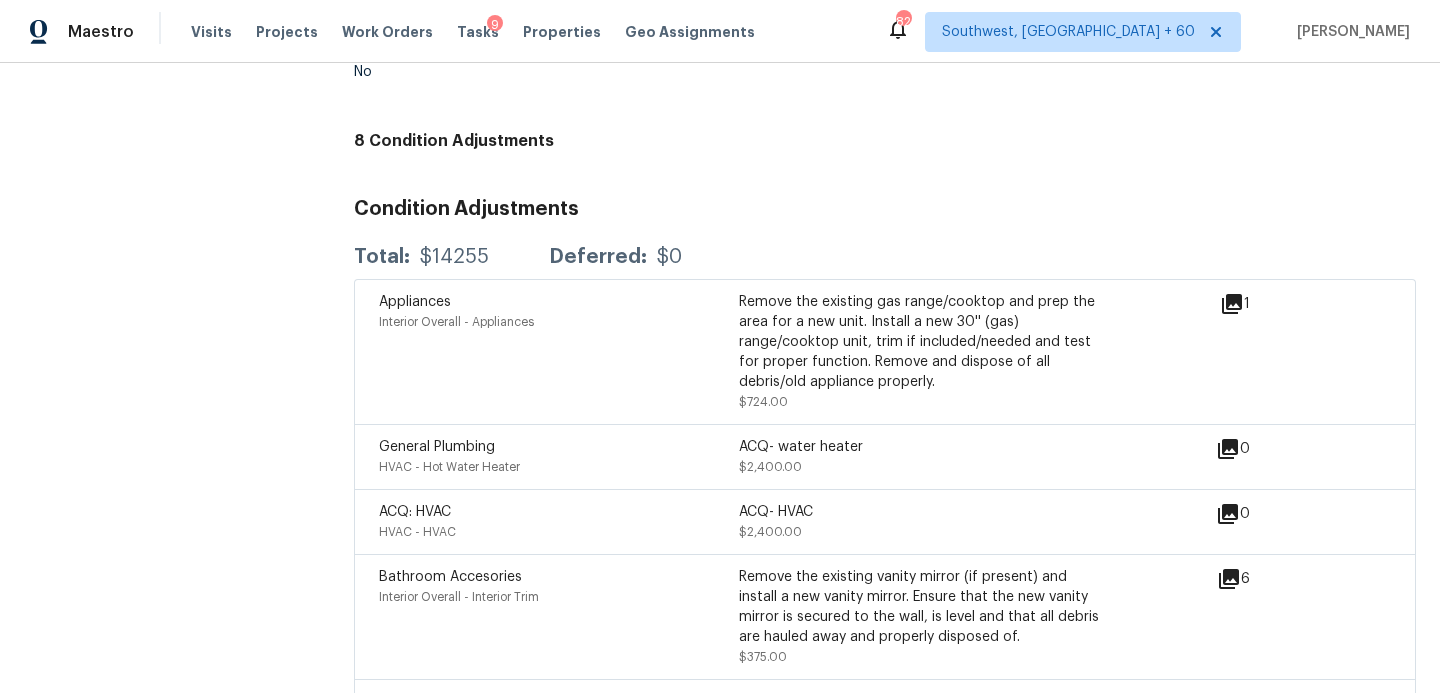 click on "Condition Adjustments Total:  $14255 Deferred:  $0 Appliances Interior Overall - Appliances Remove the existing gas range/cooktop and prep the area for a new unit. Install a new 30'' (gas) range/cooktop unit, trim if included/needed and test for proper function. Remove and dispose of all debris/old appliance properly. $724.00   1 General Plumbing HVAC - Hot Water Heater ACQ- water heater  $2,400.00   0 ACQ: HVAC HVAC - HVAC ACQ- HVAC $2,400.00   0 Bathroom Accesories Interior Overall - Interior Trim Remove the existing vanity mirror (if present) and install a new vanity mirror. Ensure that the new vanity mirror is secured to the wall, is level and that all debris are hauled away and properly disposed of. $375.00   6 Drywall Interior Overall - Walls and Ceiling $250.00   3 Bathroom Cabinets Interior Overall - Cabinets $1,386.00   5 Interior Resurfacing Interior Overall - Bathtub $1,800.00   4 Kitchen Cabinets Interior Overall - Cabinets $4,920.00   11" at bounding box center (885, 731) 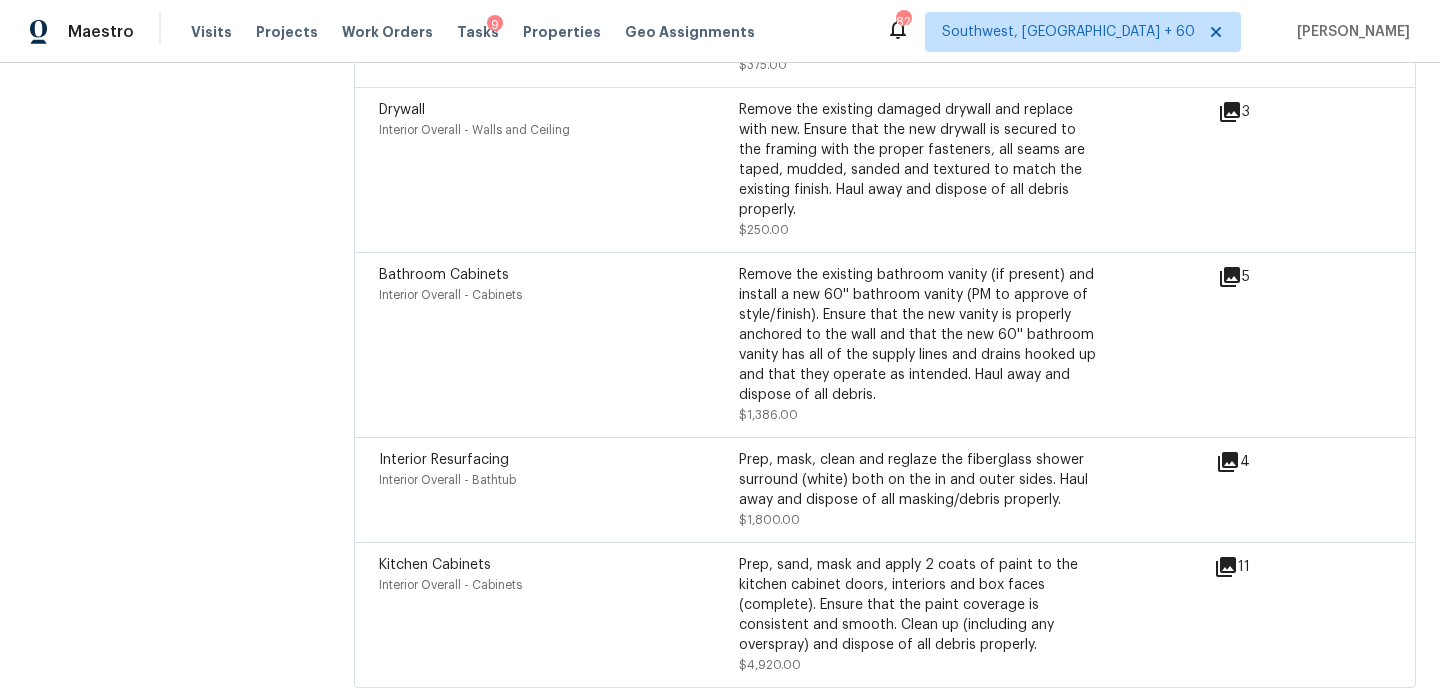 click on "Bathroom Cabinets Interior Overall - Cabinets" at bounding box center (559, 345) 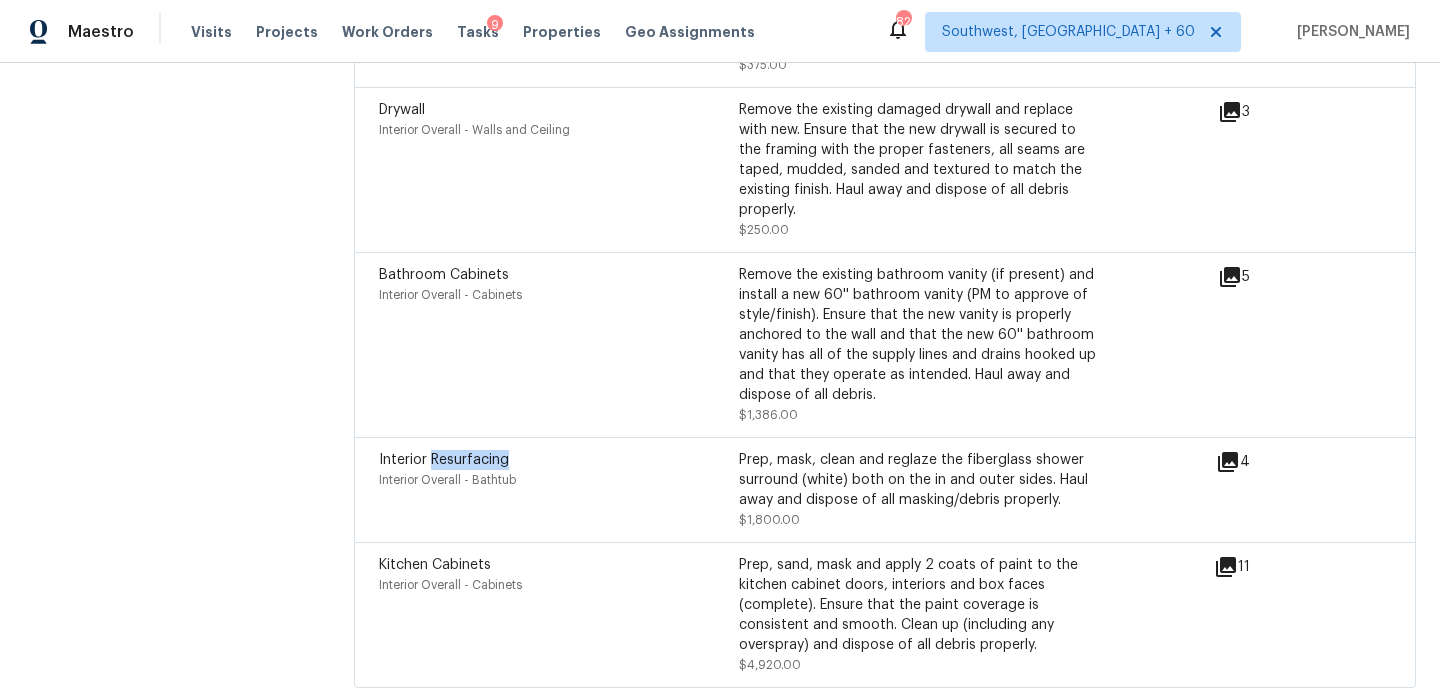 click on "Interior Resurfacing" at bounding box center [559, 460] 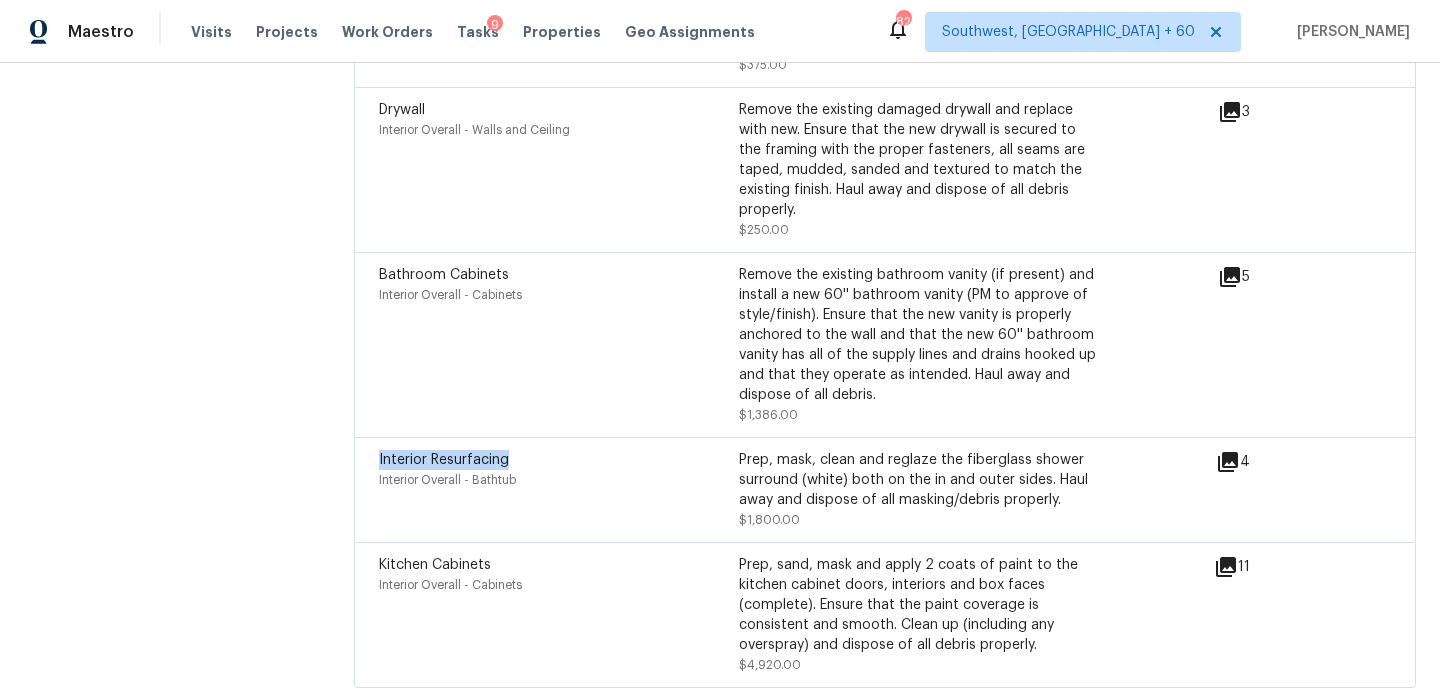 click on "Interior Resurfacing" at bounding box center [559, 460] 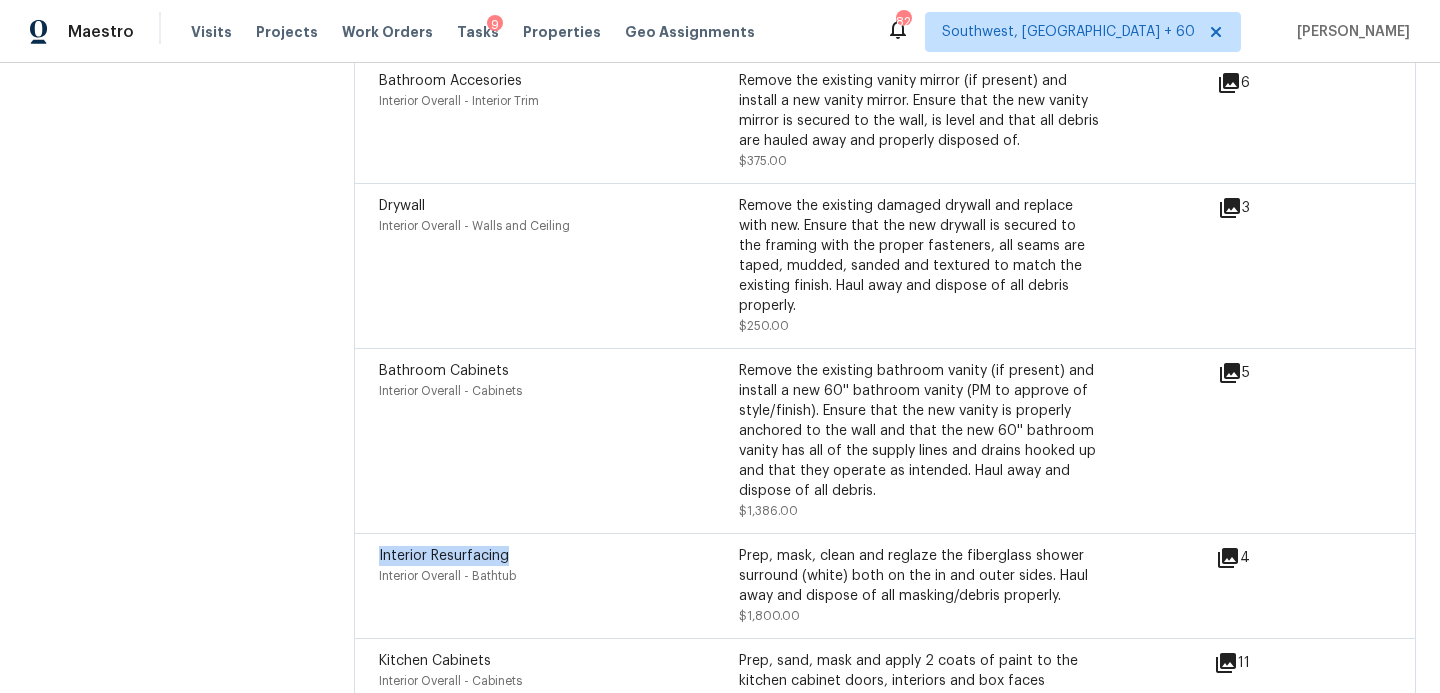 scroll, scrollTop: 5392, scrollLeft: 0, axis: vertical 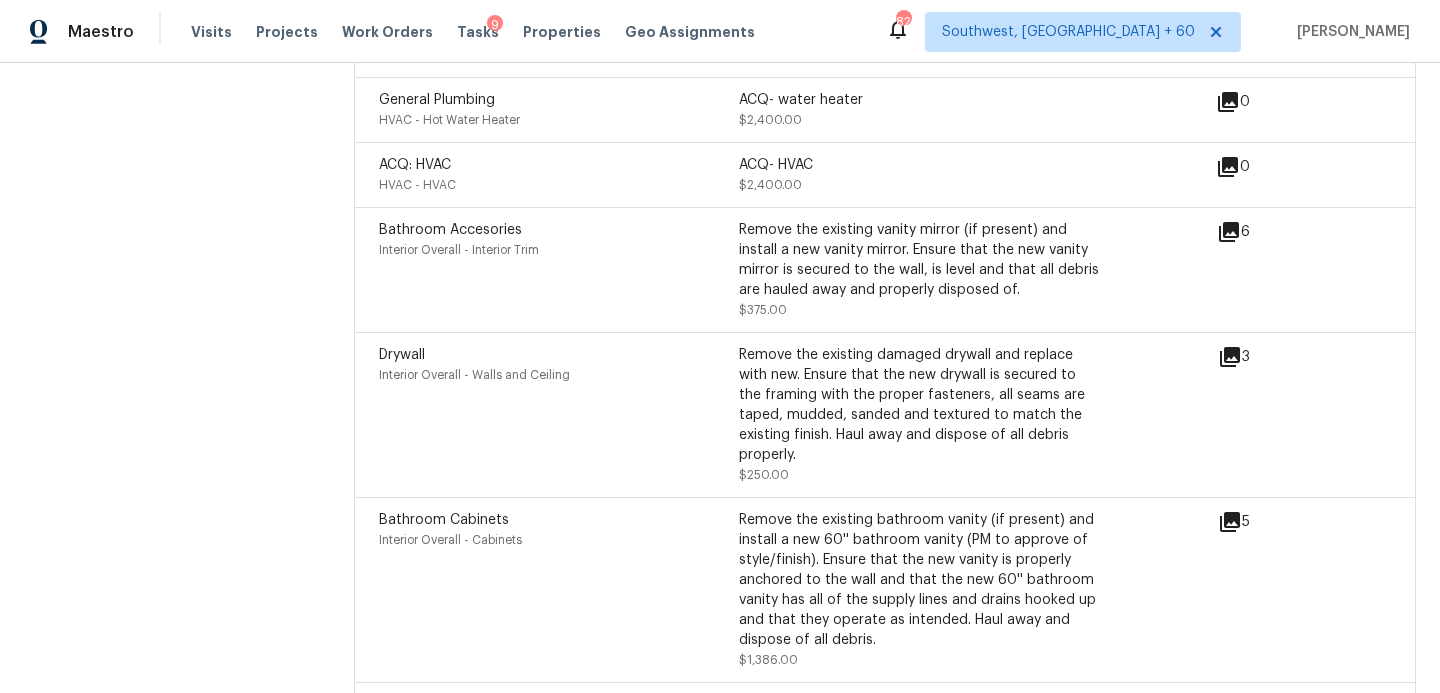 click on "Drywall" at bounding box center [402, 355] 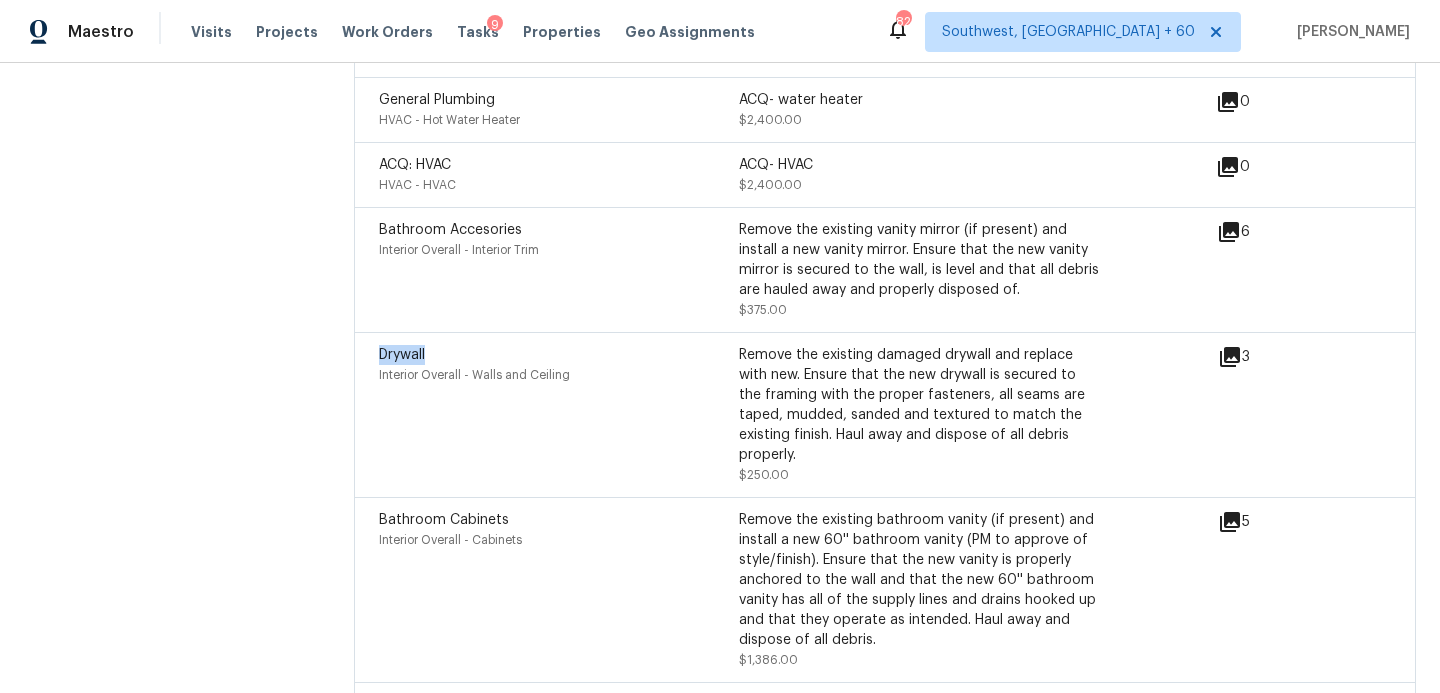 click on "Drywall" at bounding box center (402, 355) 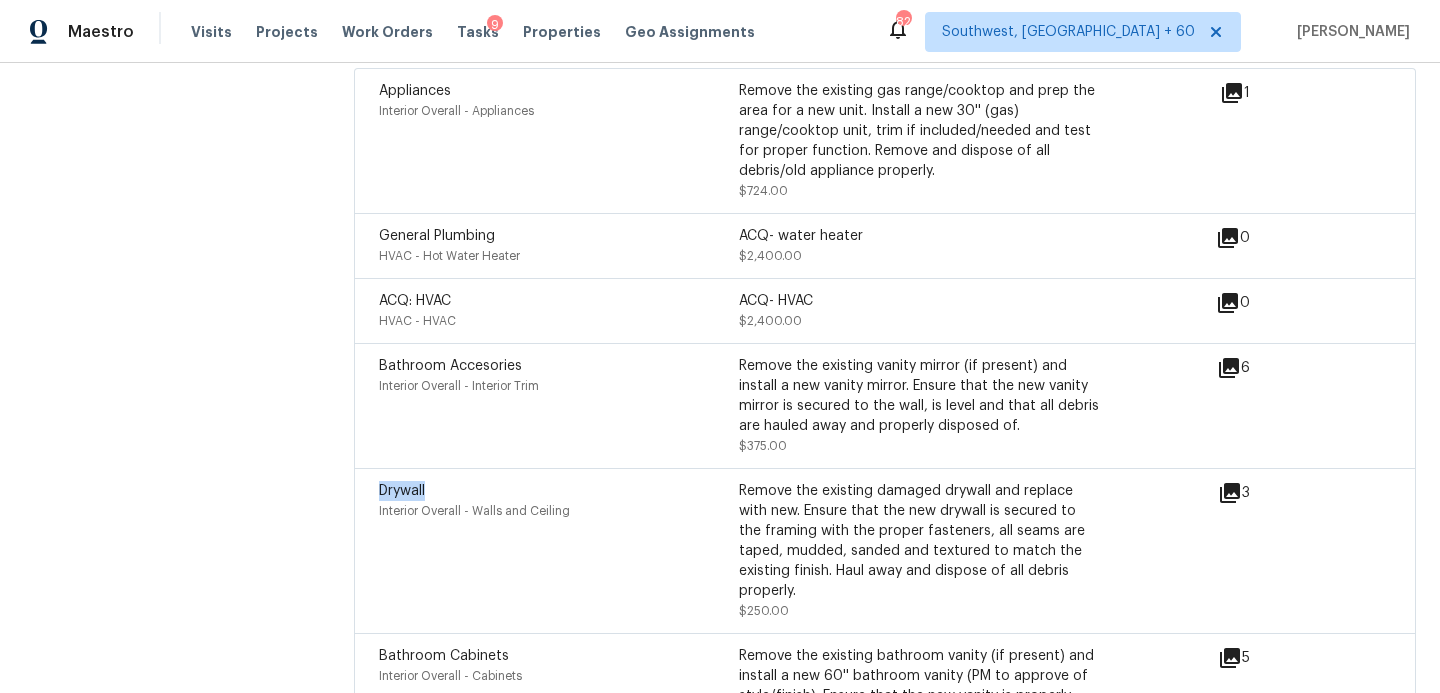 scroll, scrollTop: 5247, scrollLeft: 0, axis: vertical 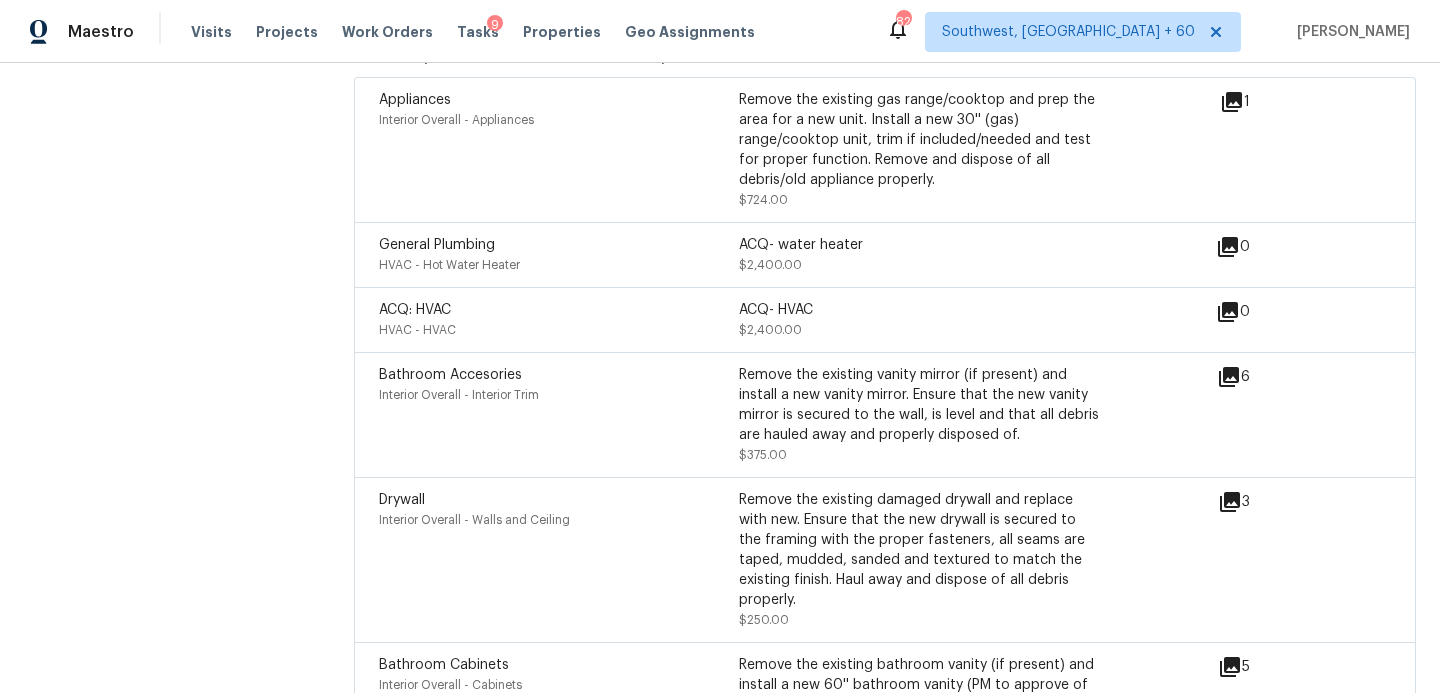 click on "Bathroom Accesories" at bounding box center [450, 375] 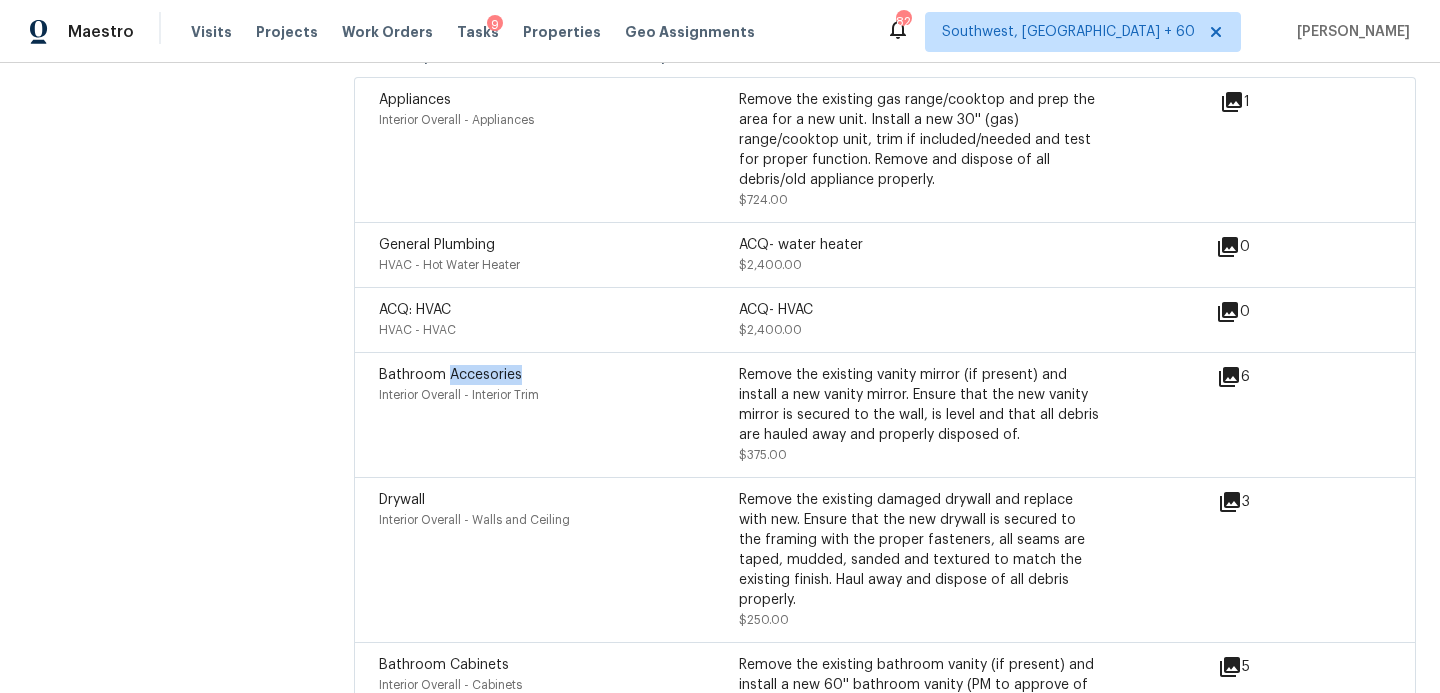 click on "Bathroom Accesories" at bounding box center [450, 375] 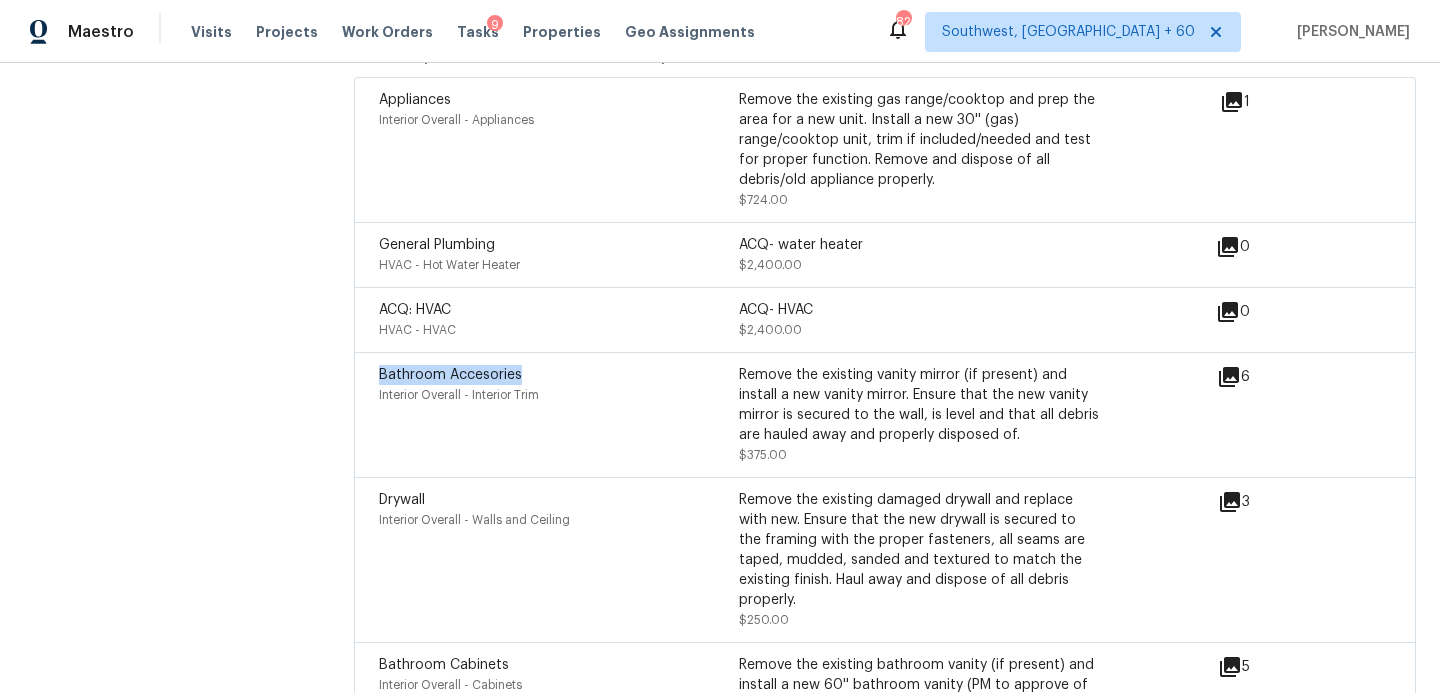 click on "Bathroom Accesories" at bounding box center (450, 375) 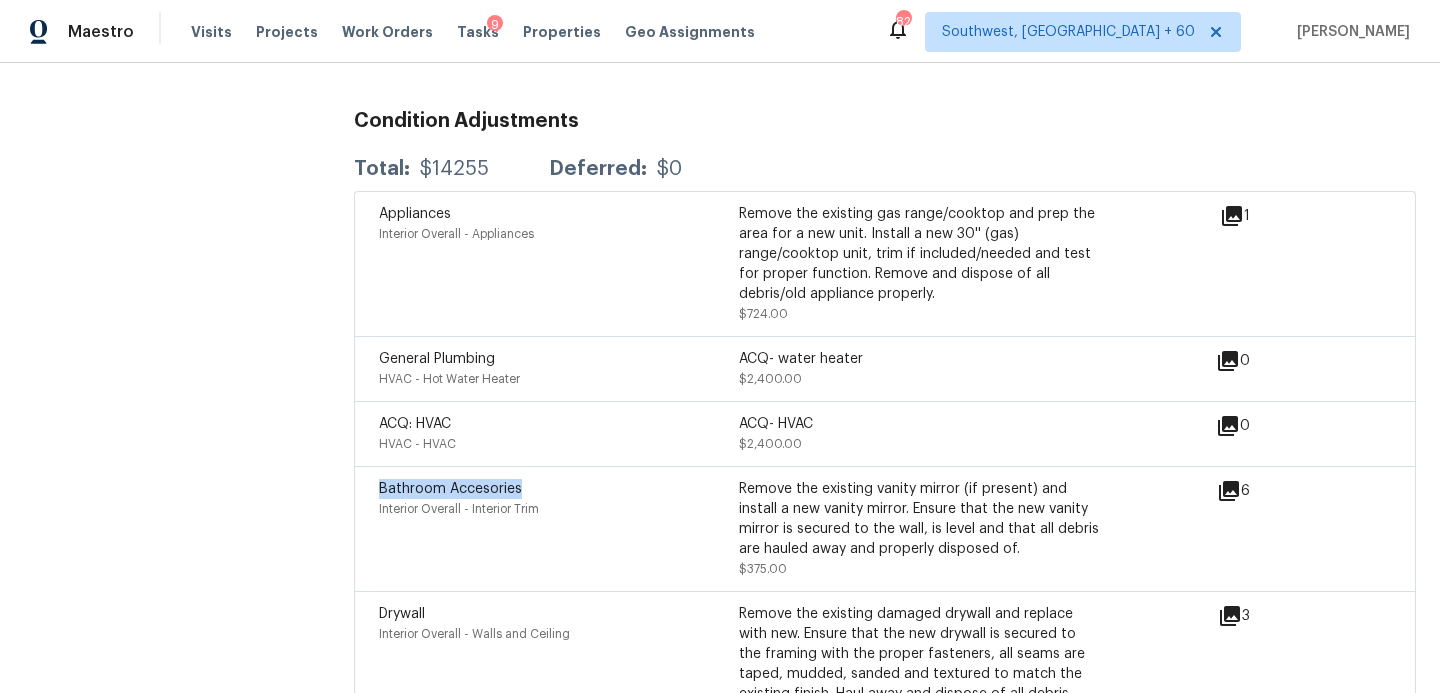 scroll, scrollTop: 5122, scrollLeft: 0, axis: vertical 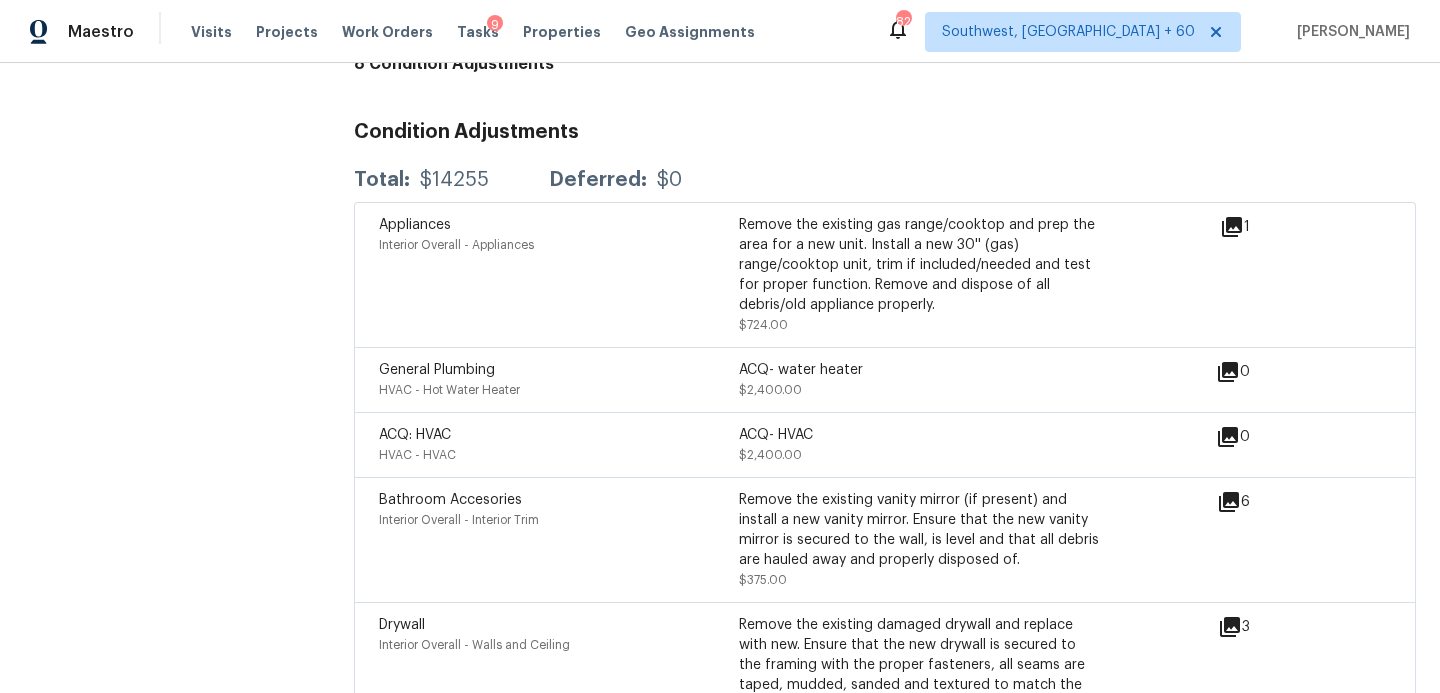 click on "Appliances" at bounding box center (415, 225) 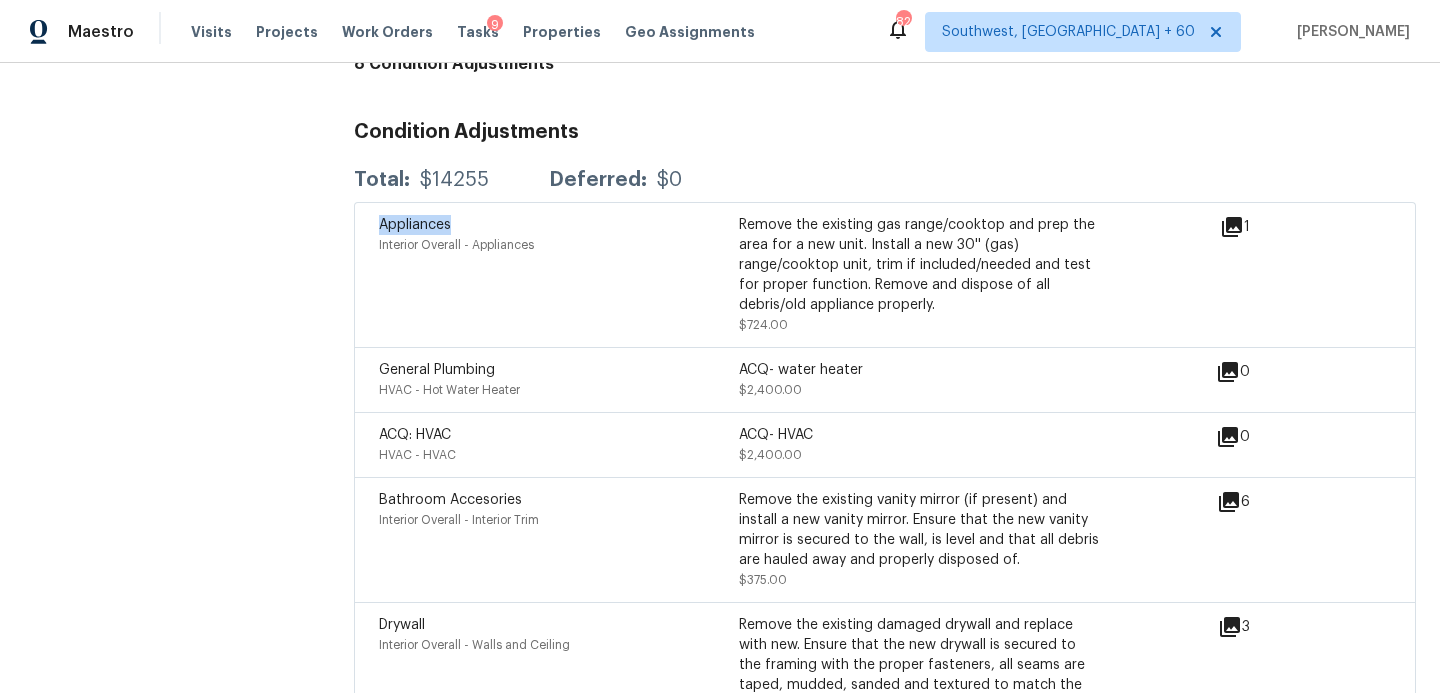 copy on "Appliances" 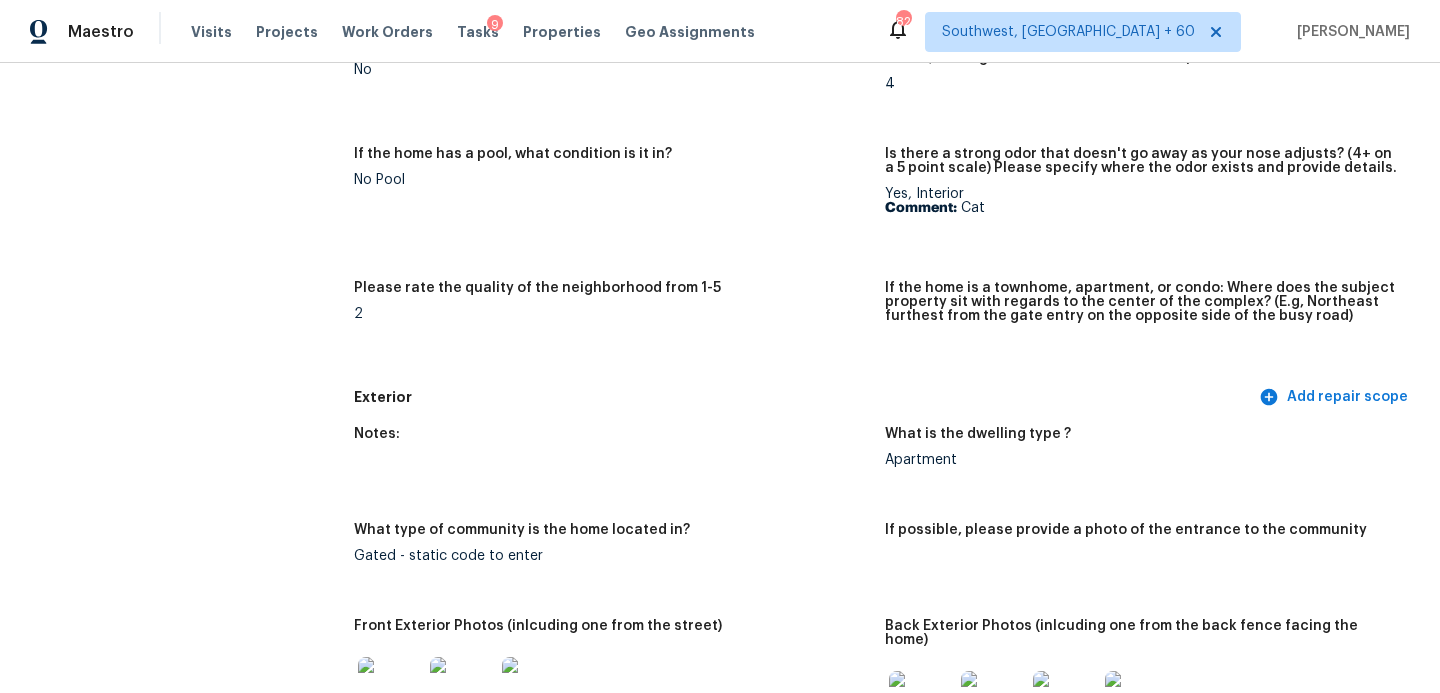 scroll, scrollTop: 0, scrollLeft: 0, axis: both 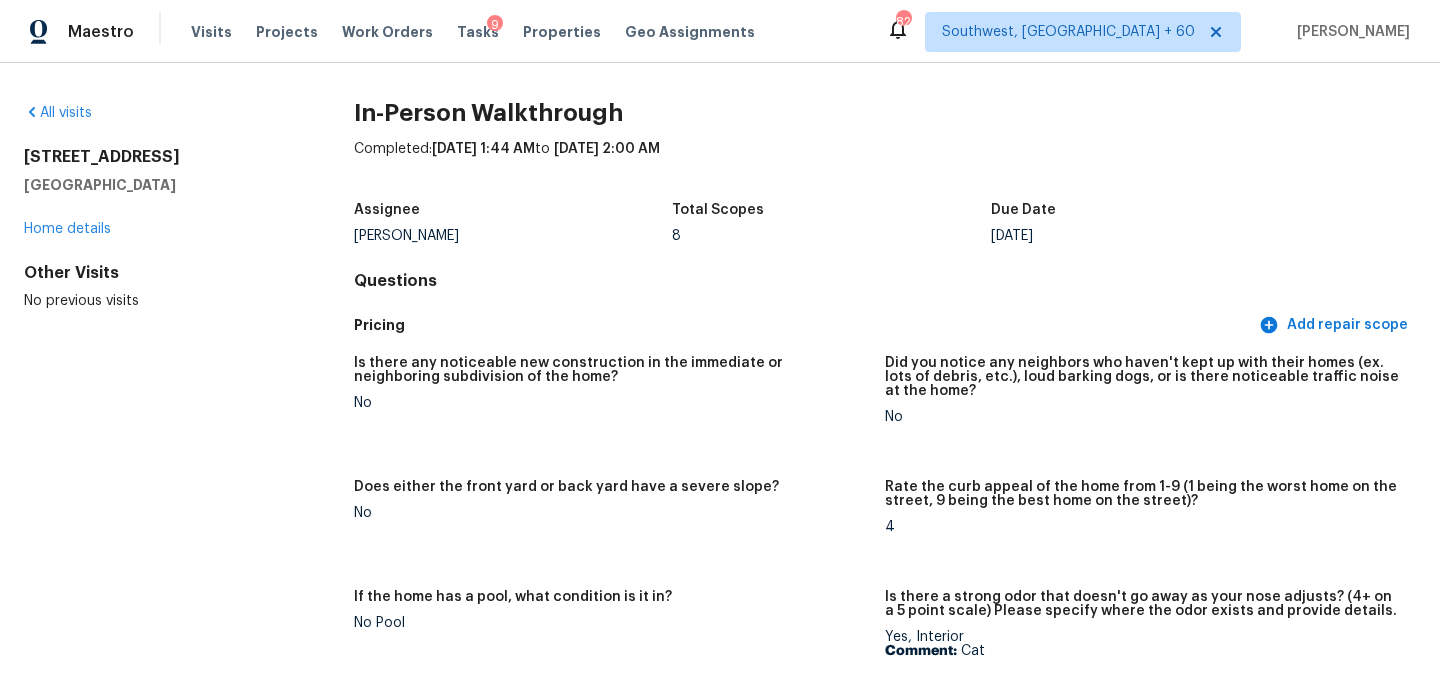 click on "All visits [STREET_ADDRESS] Home details Other Visits No previous visits In-Person Walkthrough Completed:  [DATE] 1:44 AM  to   [DATE] 2:00 AM Assignee [PERSON_NAME] Total Scopes 8 Due Date [DATE] Questions Pricing Add repair scope Is there any noticeable new construction in the immediate or neighboring subdivision of the home? No Did you notice any neighbors who haven't kept up with their homes (ex. lots of debris, etc.), loud barking dogs, or is there noticeable traffic noise at the home? No Does either the front yard or back yard have a severe slope? No Rate the curb appeal of the home from 1-9 (1 being the worst home on the street, 9 being the best home on the street)? 4 If the home has a pool, what condition is it in? No Pool Is there a strong odor that doesn't go away as your nose adjusts? (4+ on a 5 point scale) Please specify where the odor exists and provide details. Yes, Interior Comment:   Cat 2 Exterior Add repair scope Notes: Apartment 1" at bounding box center (720, 378) 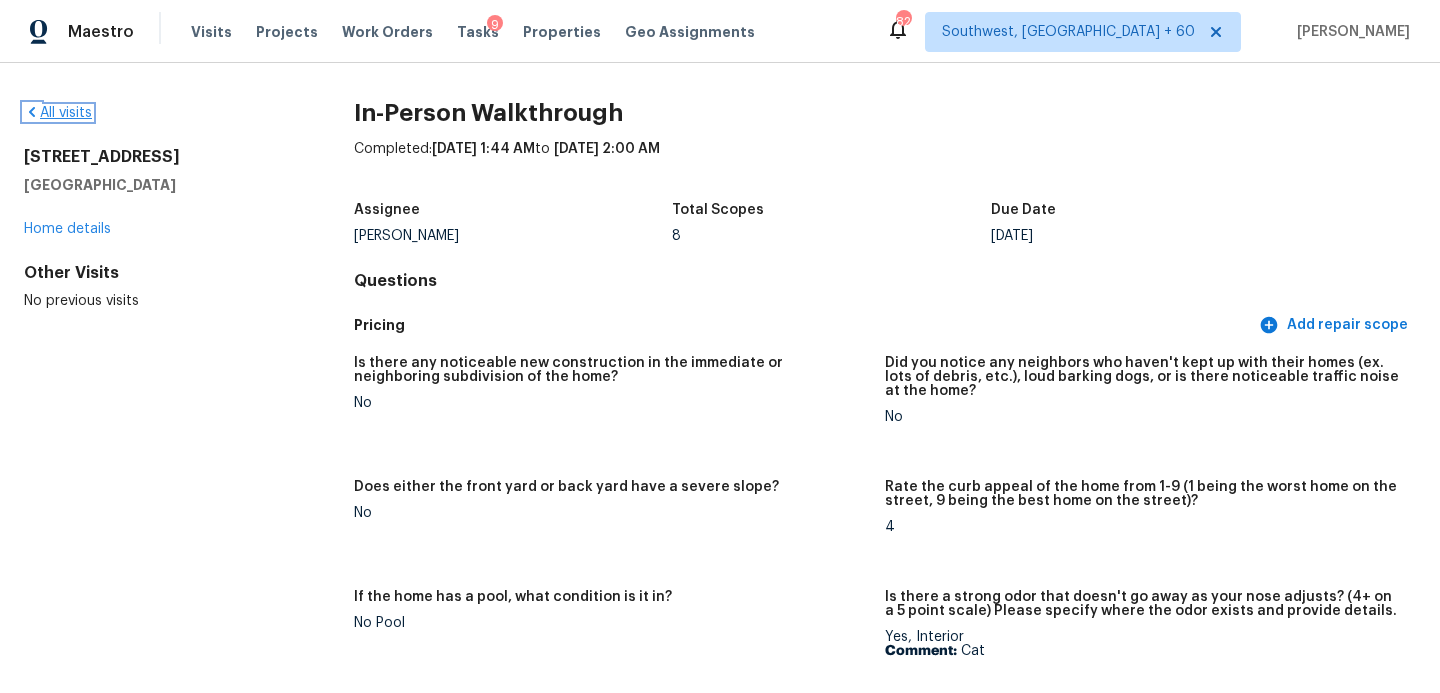 click on "All visits" at bounding box center (58, 113) 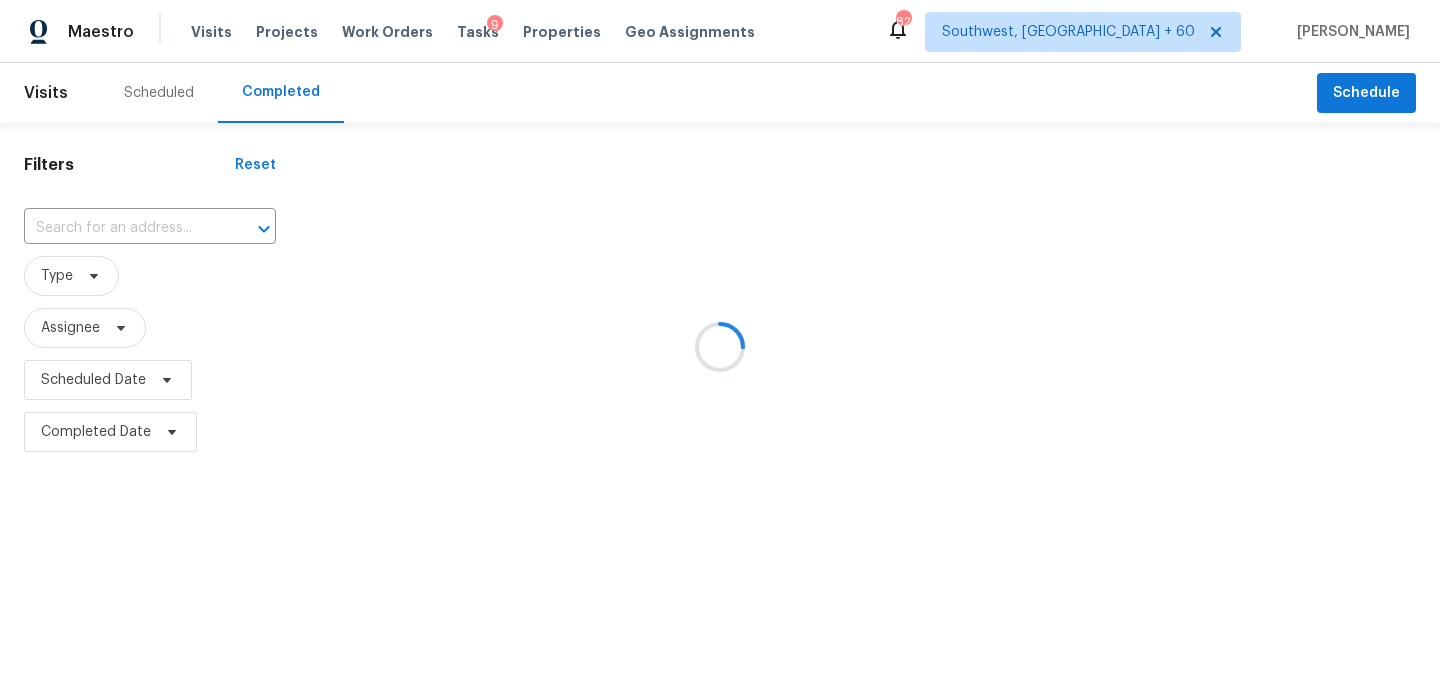 click at bounding box center (720, 346) 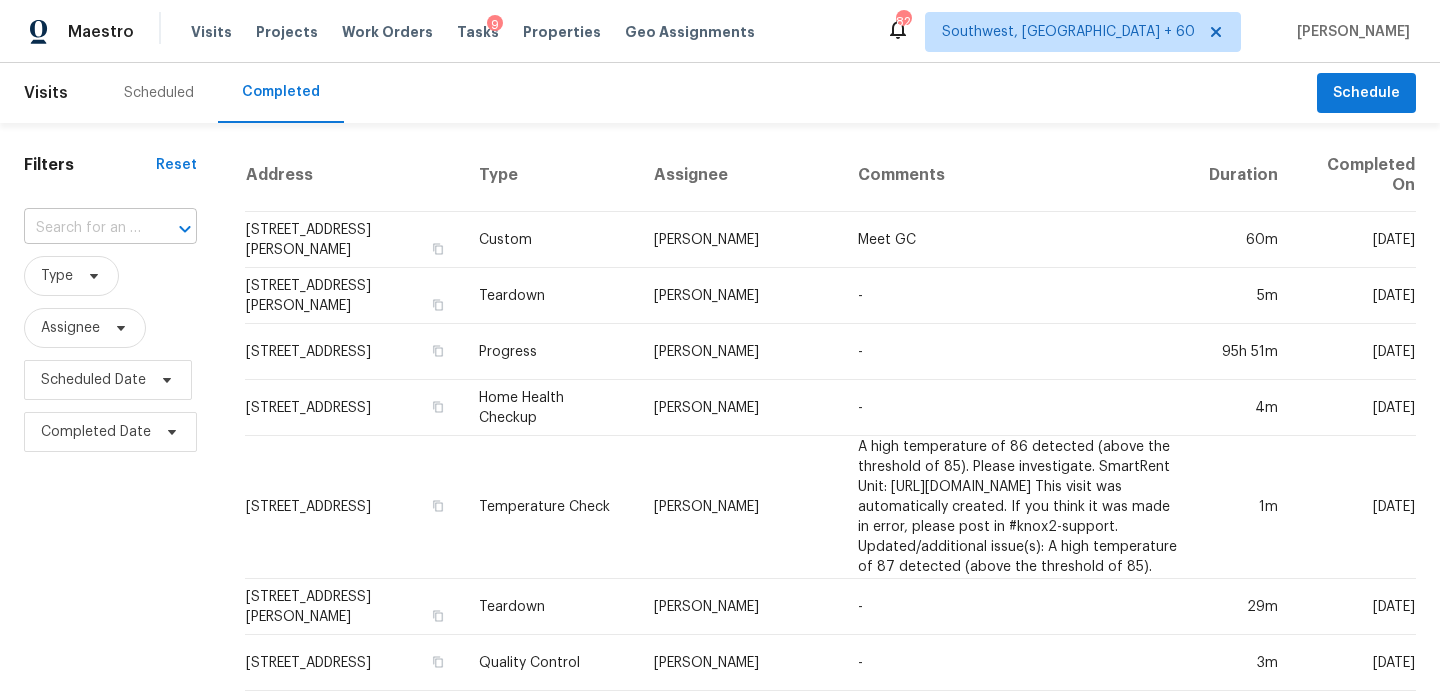 click at bounding box center [82, 228] 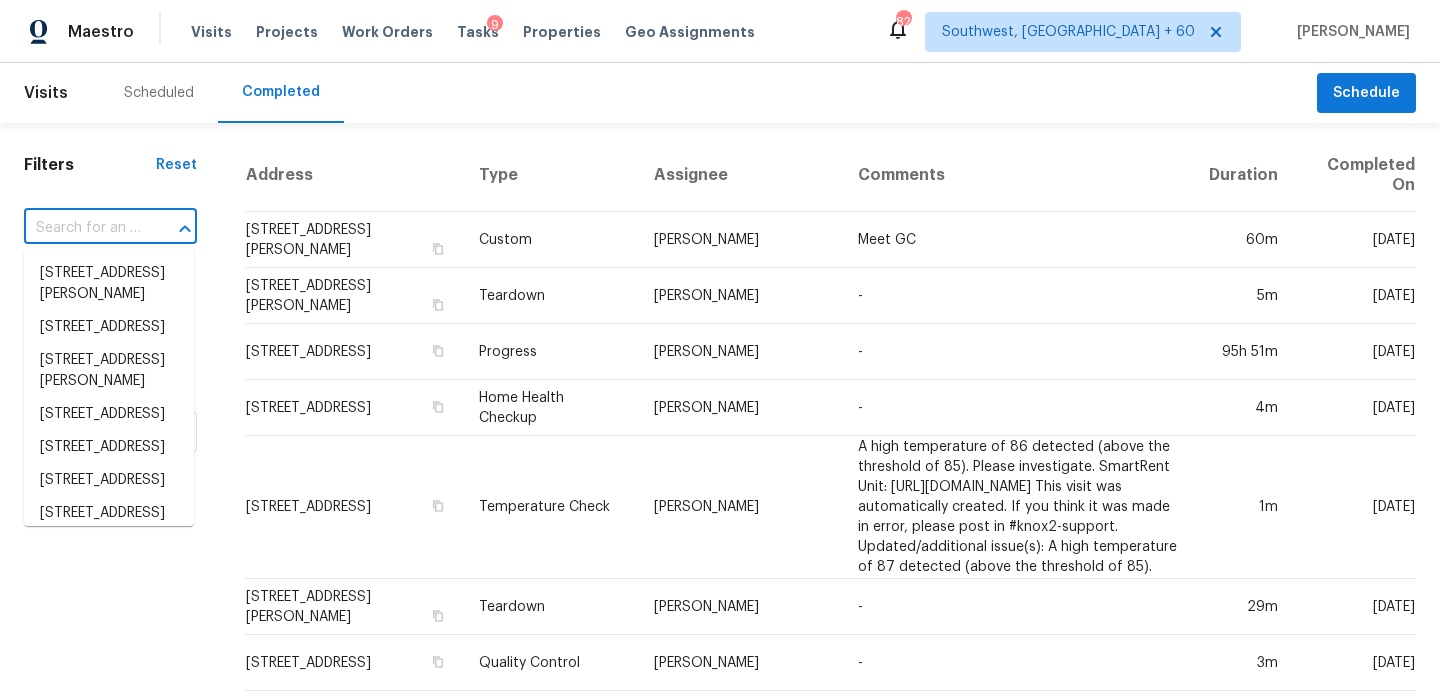 paste on "[STREET_ADDRESS]" 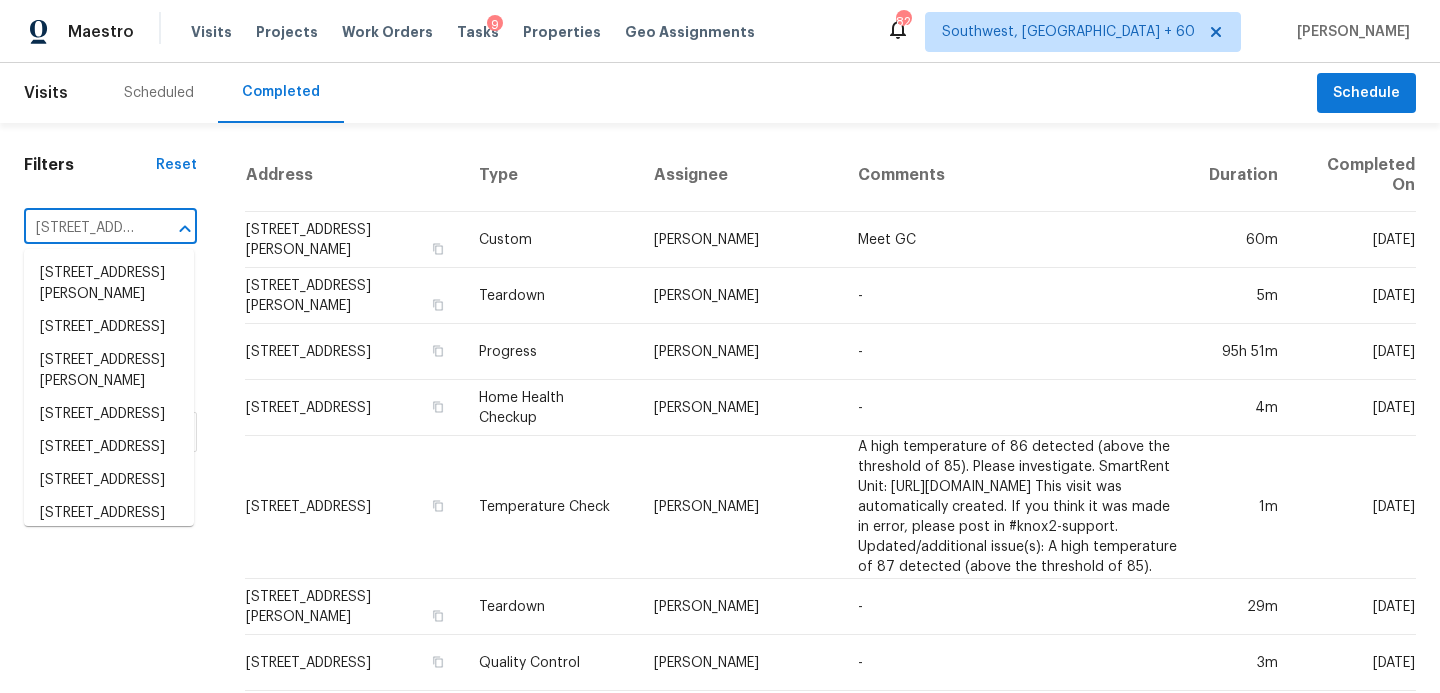 scroll, scrollTop: 0, scrollLeft: 199, axis: horizontal 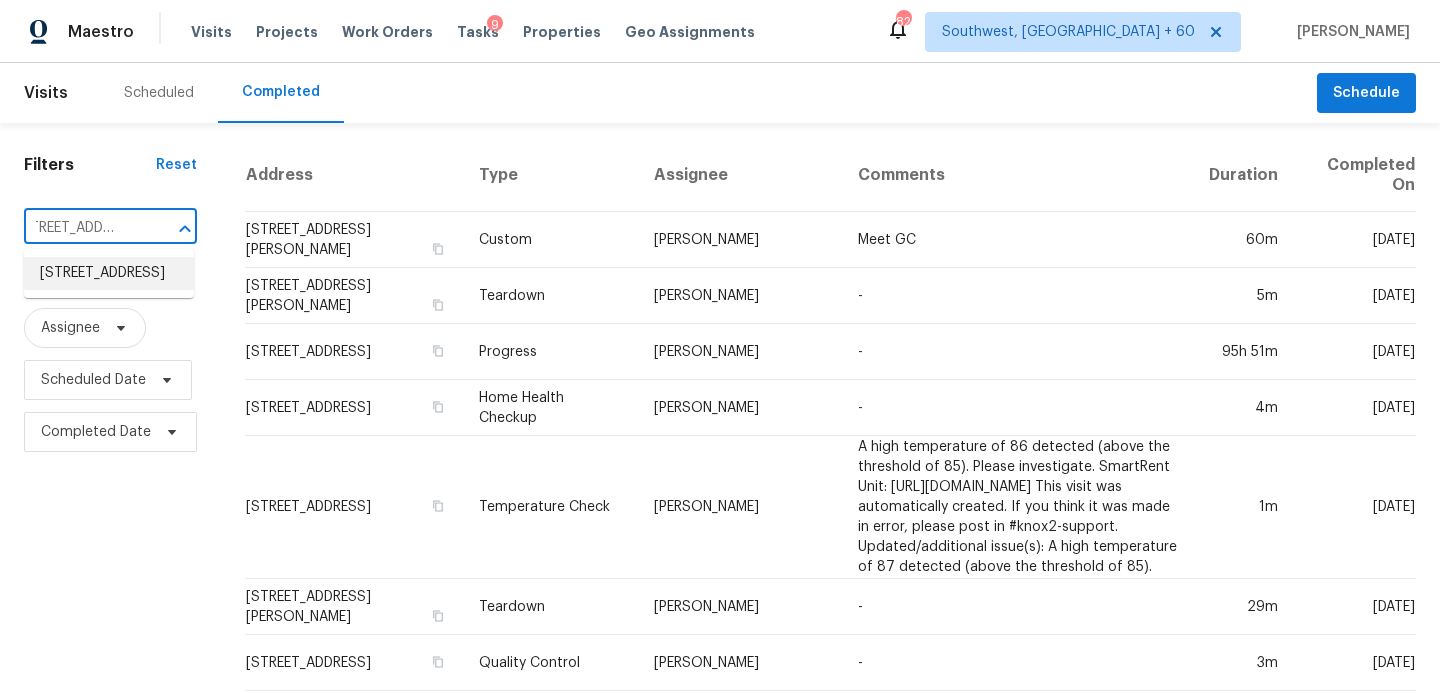 click on "[STREET_ADDRESS]" at bounding box center (109, 273) 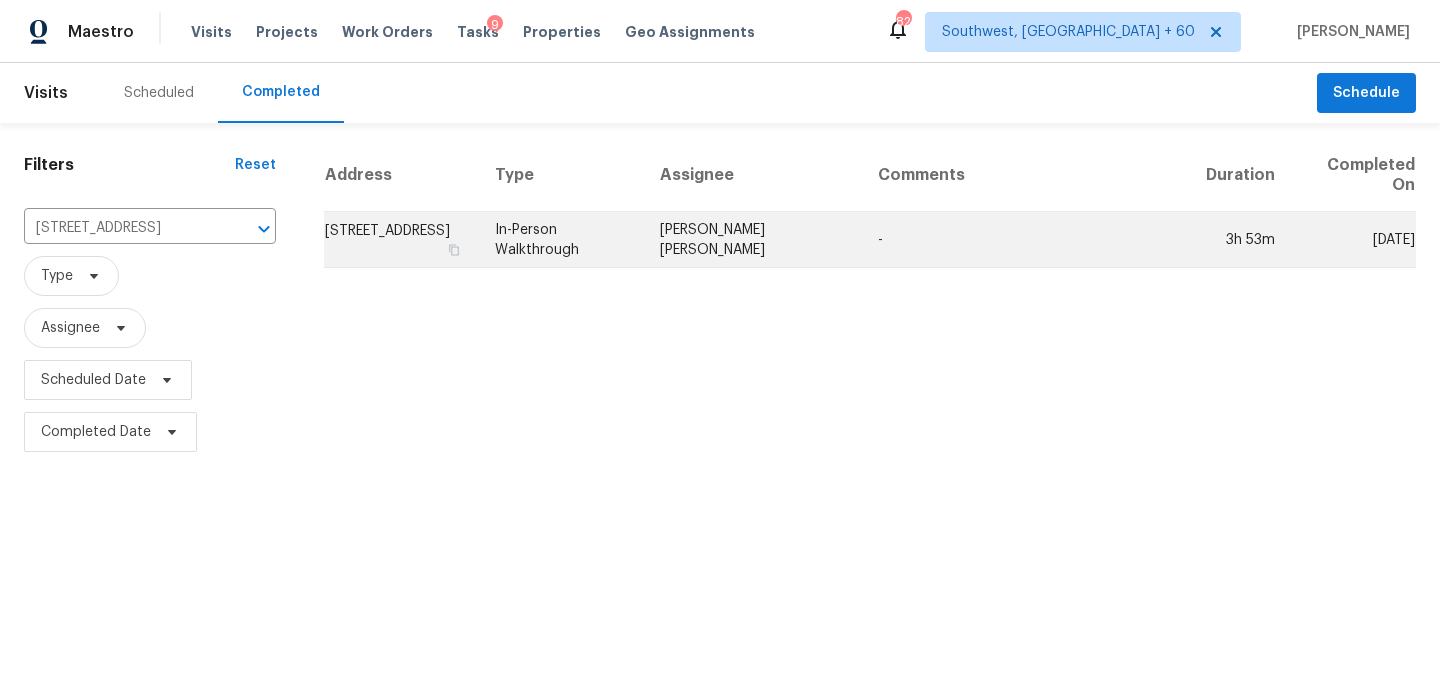 click on "[PERSON_NAME] [PERSON_NAME]" at bounding box center (753, 240) 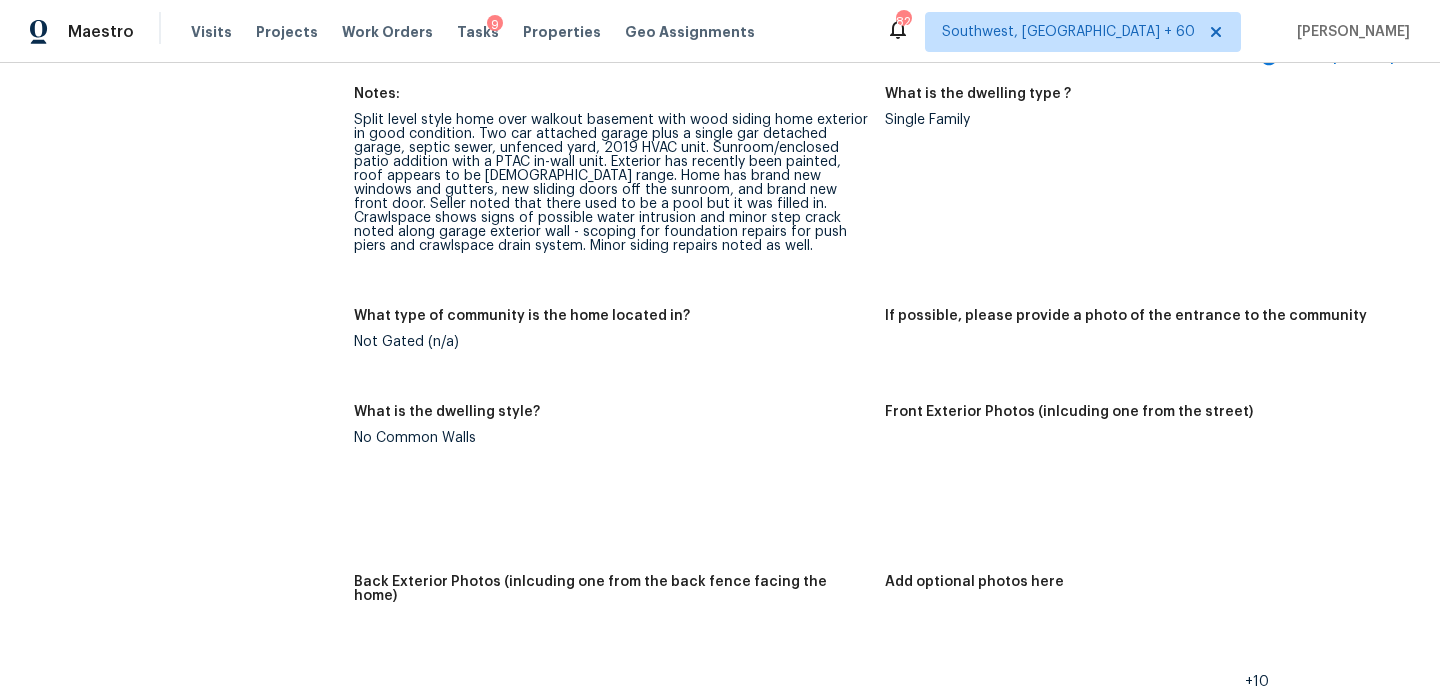 scroll, scrollTop: 763, scrollLeft: 0, axis: vertical 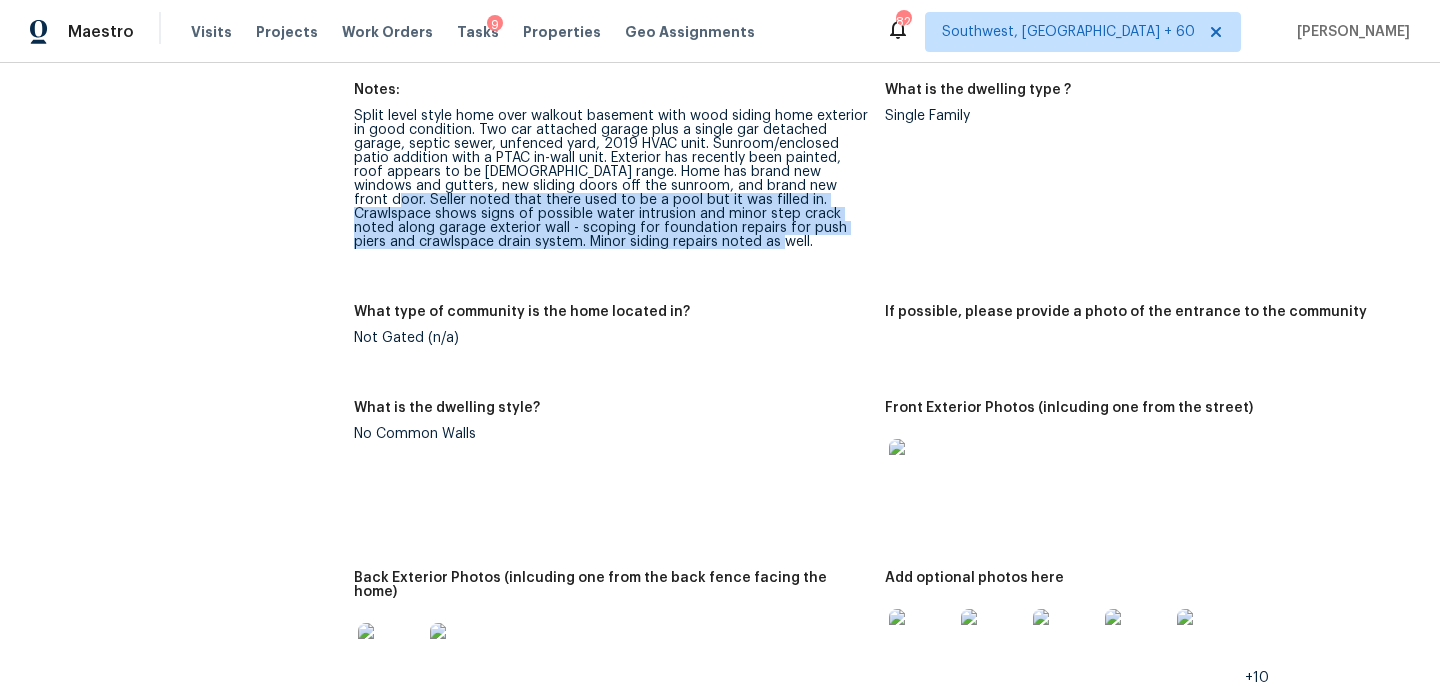 drag, startPoint x: 761, startPoint y: 185, endPoint x: 605, endPoint y: 244, distance: 166.78429 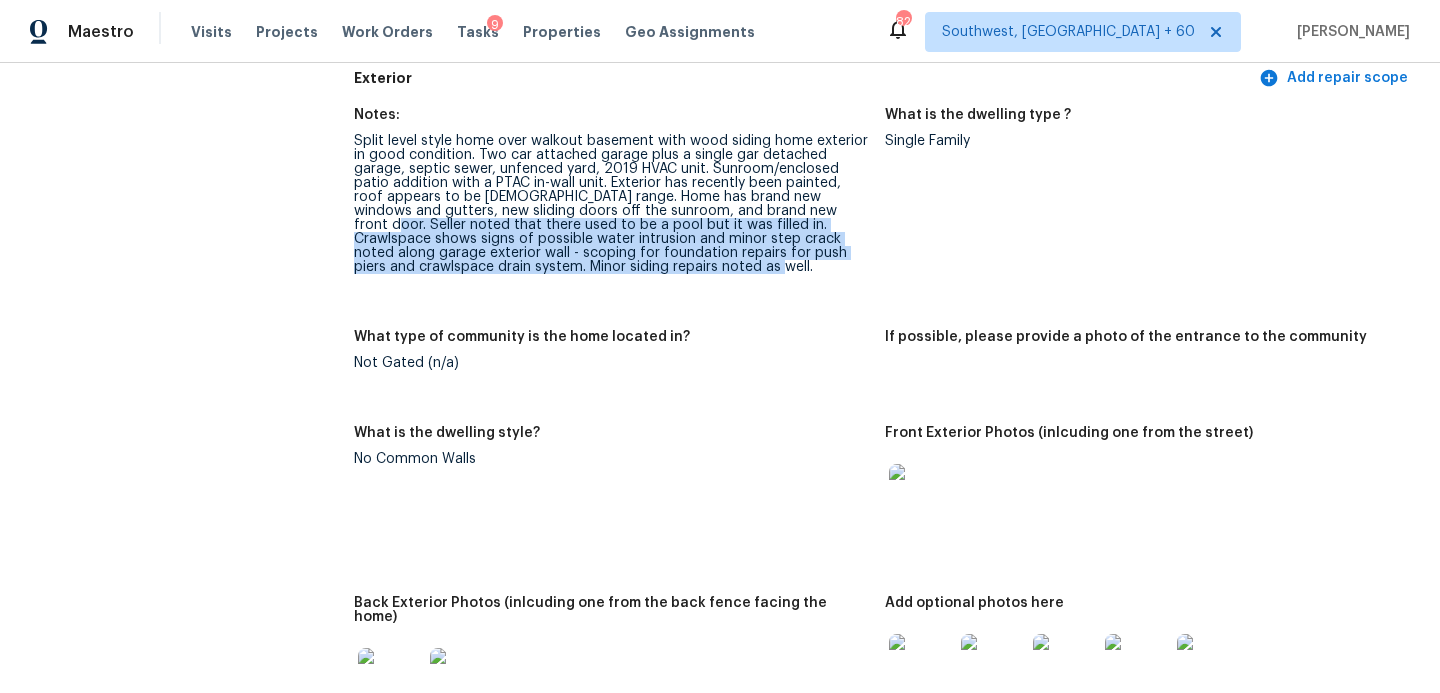 scroll, scrollTop: 736, scrollLeft: 0, axis: vertical 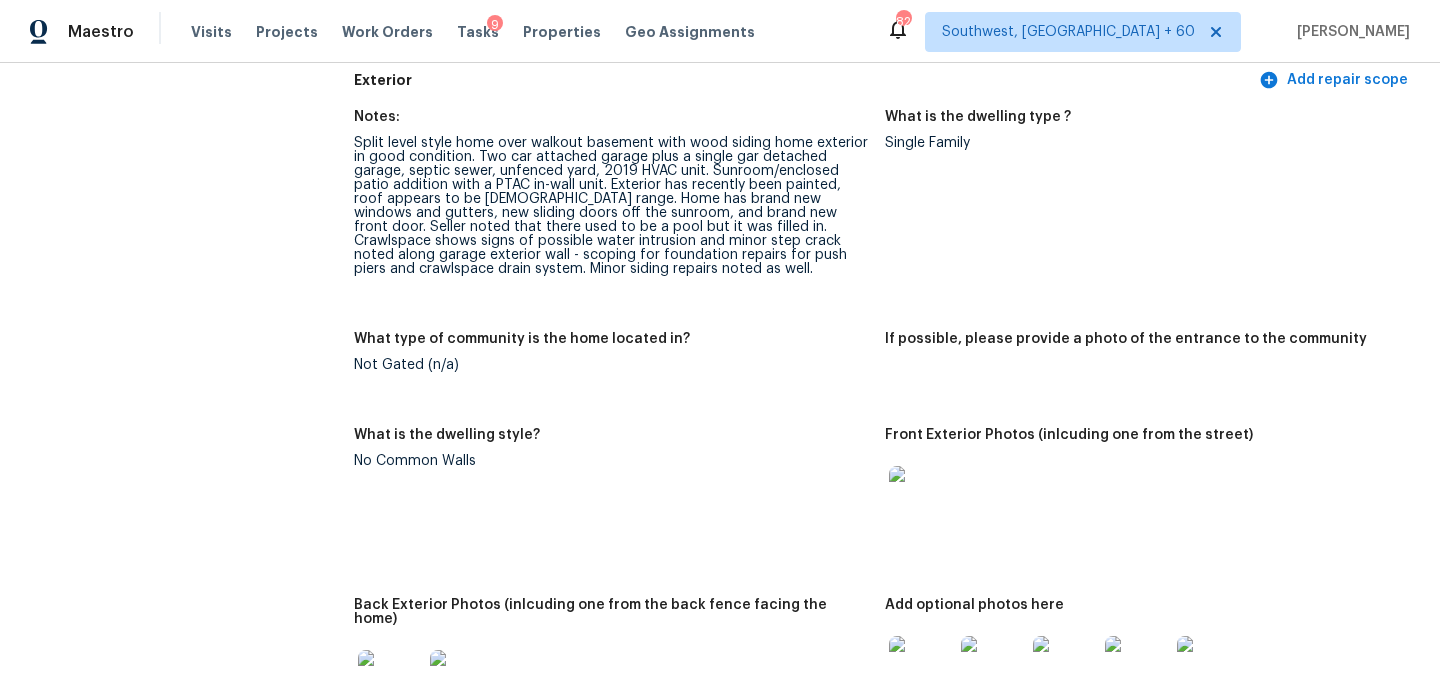 click on "Notes: Split level style home over walkout basement with wood siding home exterior in good condition. Two car attached garage plus a single gar detached garage, septic sewer, unfenced yard, 2019 HVAC unit. Sunroom/enclosed patio addition with a PTAC in-wall unit. Exterior has recently been painted, roof appears to be [DEMOGRAPHIC_DATA] range. Home has brand new windows and gutters, new sliding doors off the sunroom, and brand new front door. Seller noted that there used to be a pool but it was filled in. Crawlspace shows signs of possible water intrusion and minor step crack noted along garage exterior wall - scoping for foundation repairs for push piers and crawlspace drain system. Minor siding repairs noted as well." at bounding box center [619, 209] 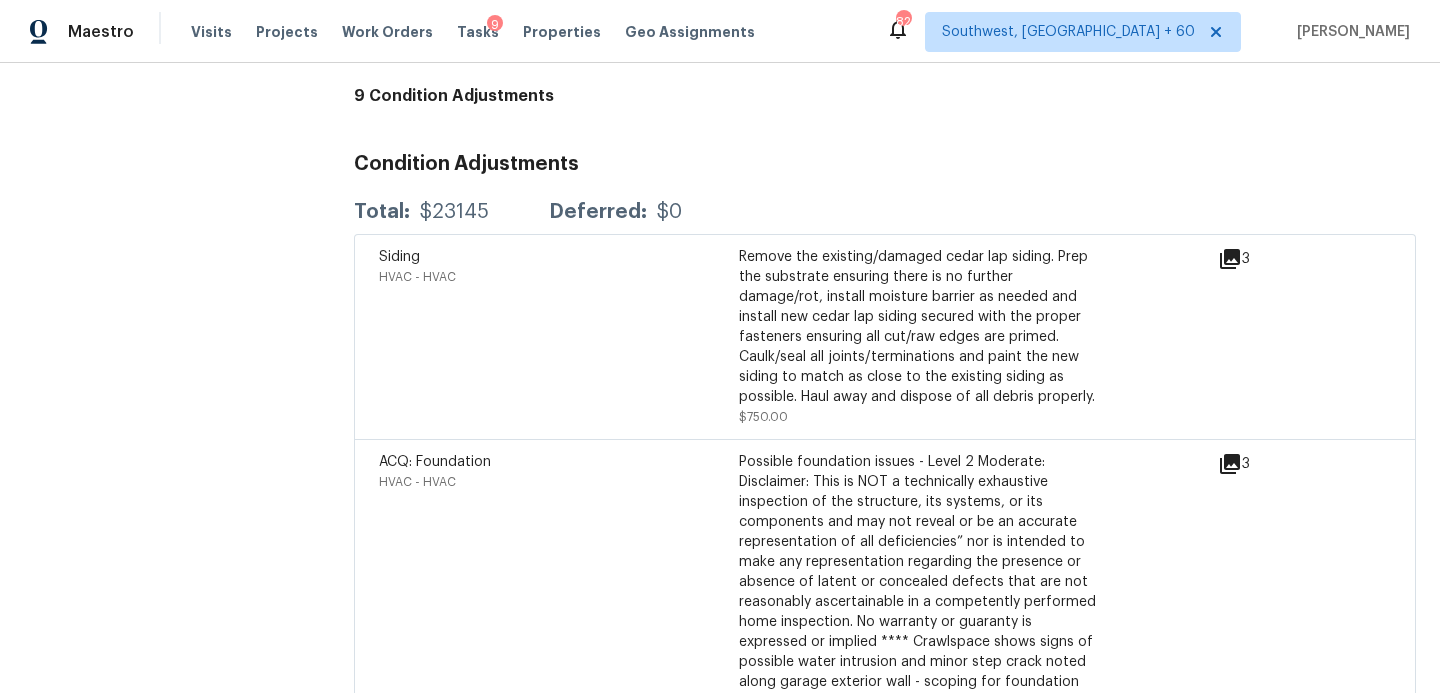 scroll, scrollTop: 5623, scrollLeft: 0, axis: vertical 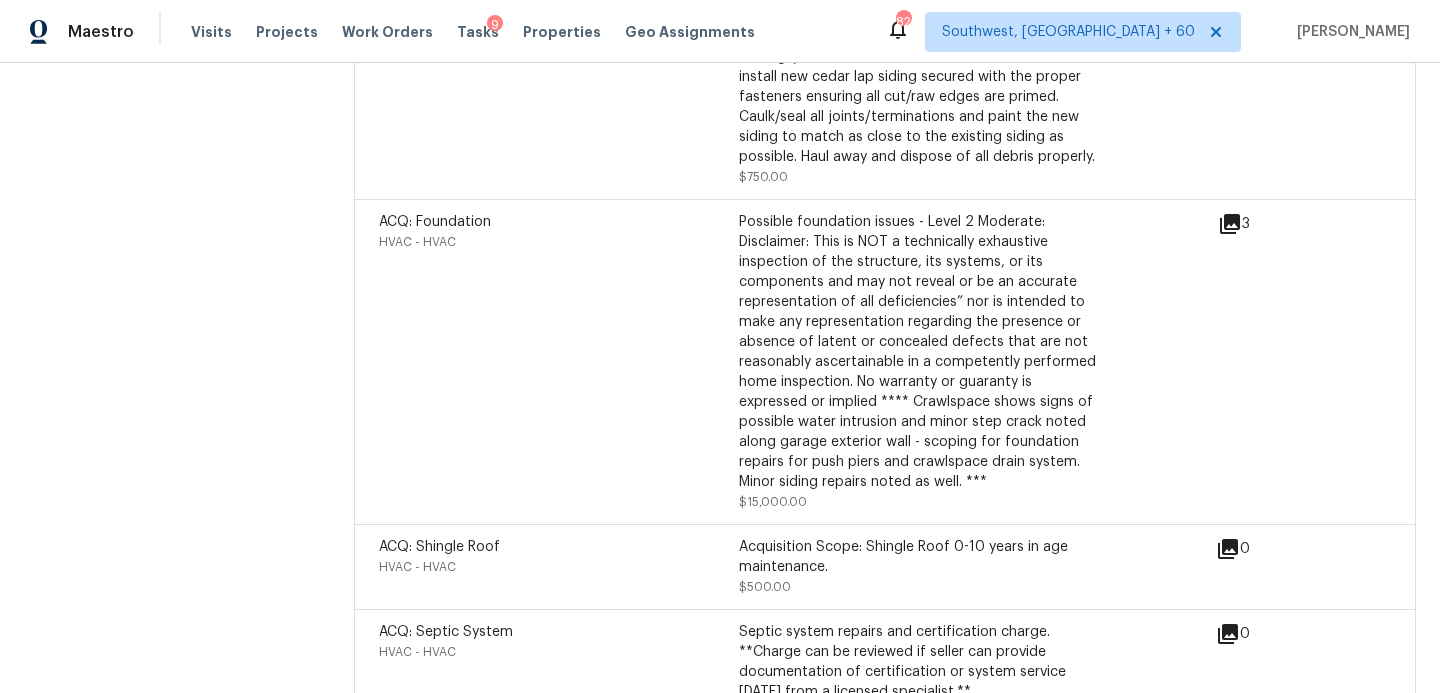 click 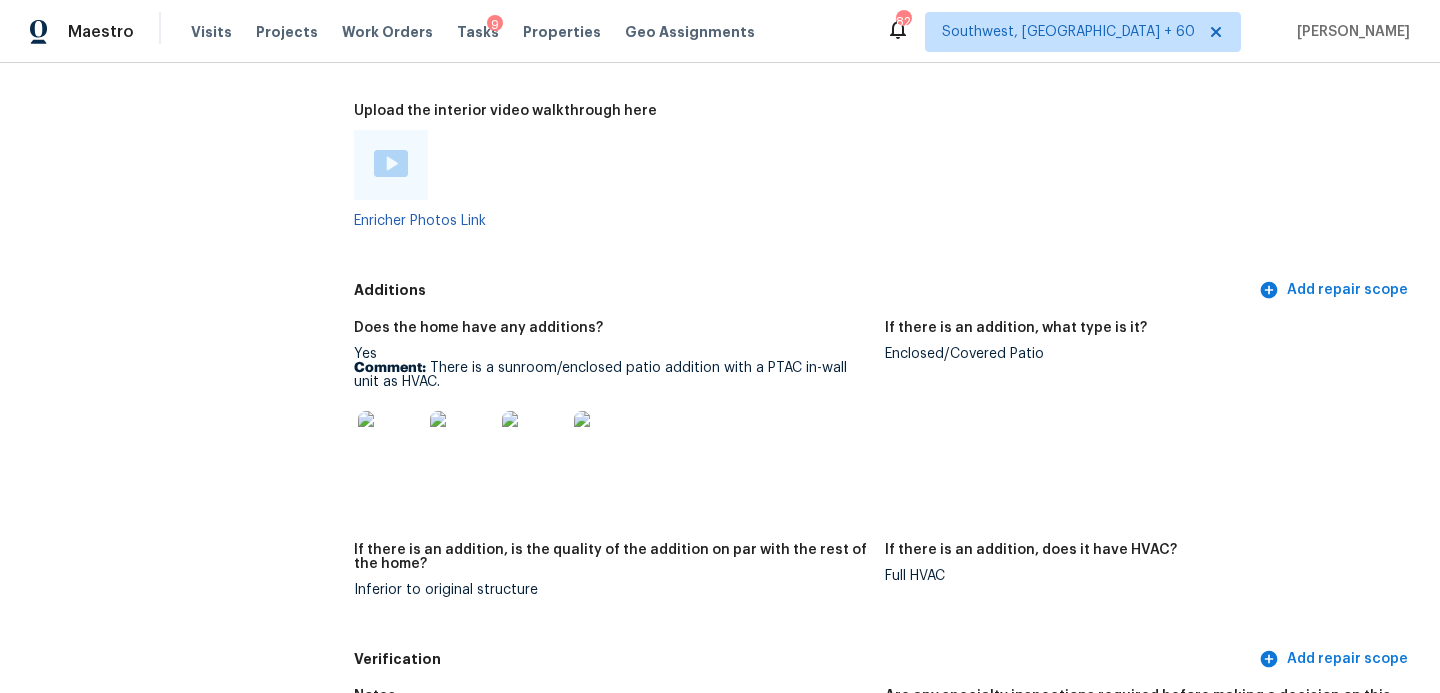 scroll, scrollTop: 4466, scrollLeft: 0, axis: vertical 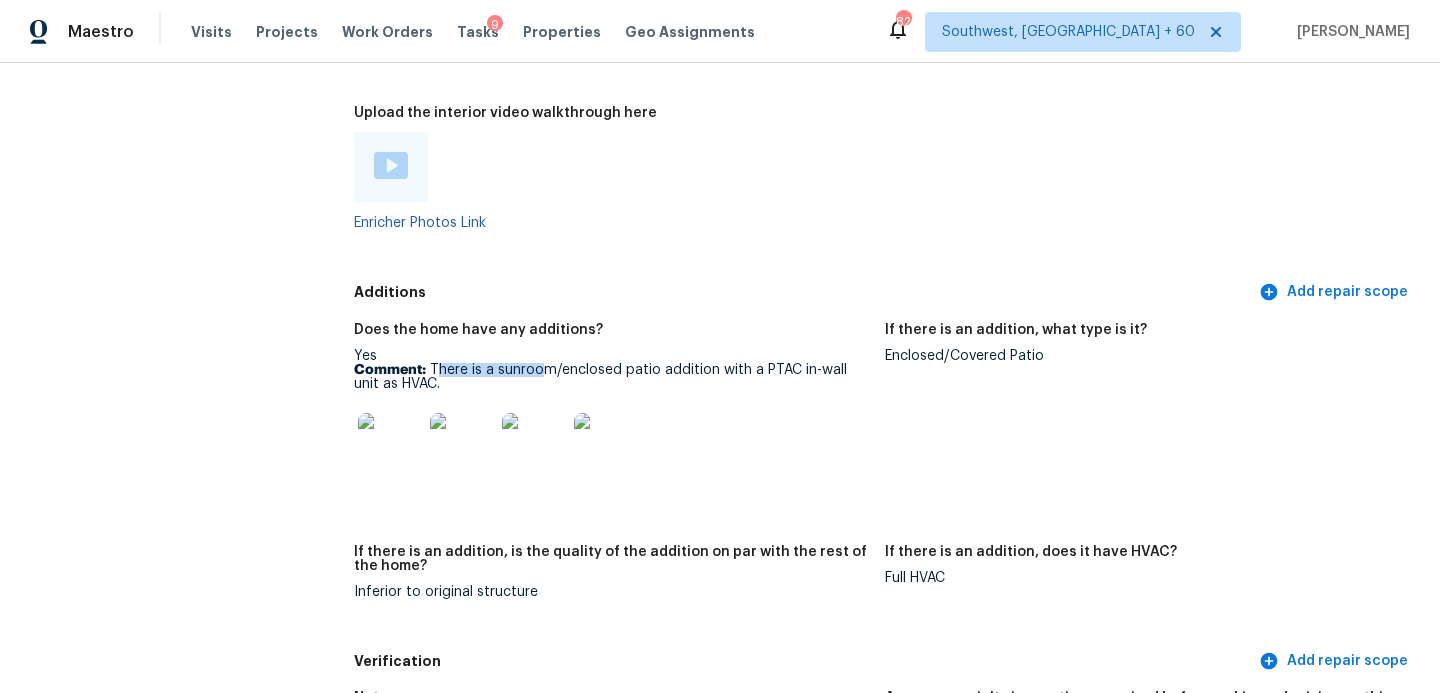drag, startPoint x: 434, startPoint y: 352, endPoint x: 538, endPoint y: 353, distance: 104.00481 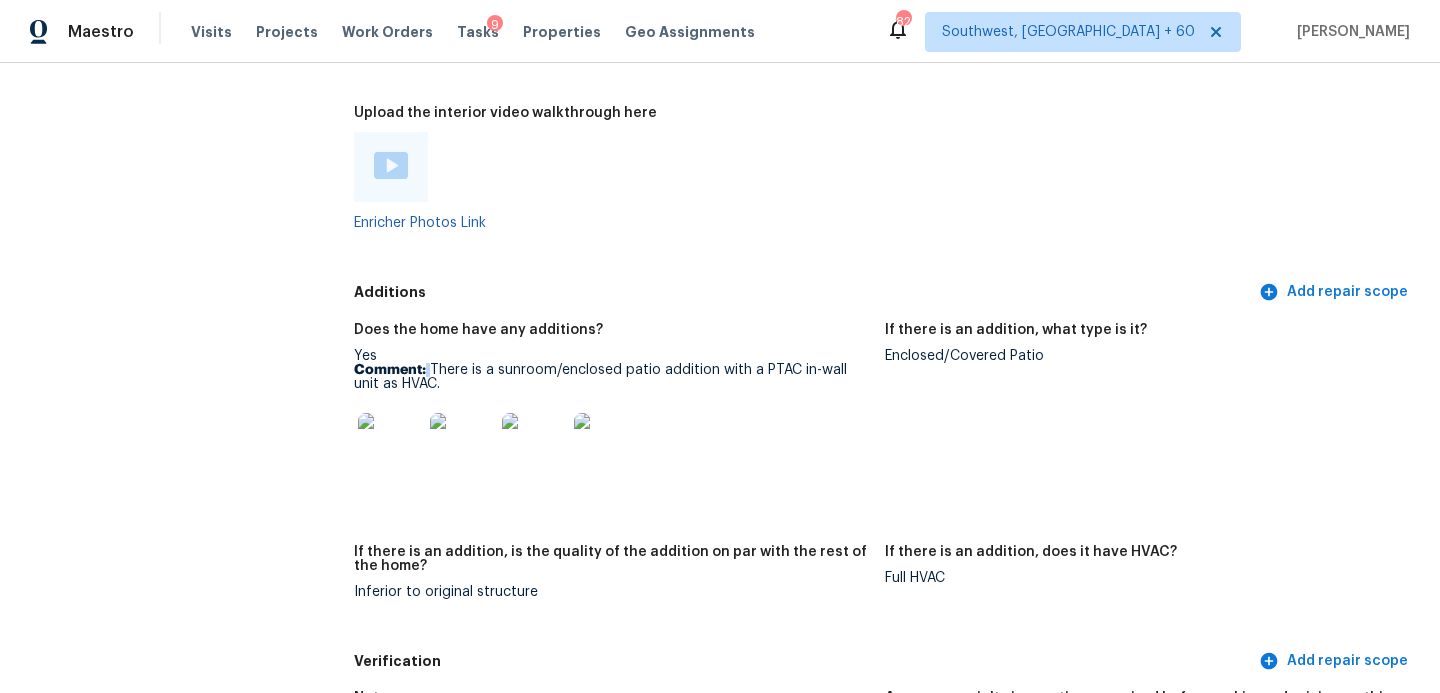 click on "Comment:   There is a sunroom/enclosed patio addition with a PTAC in-wall unit as HVAC." at bounding box center (611, 377) 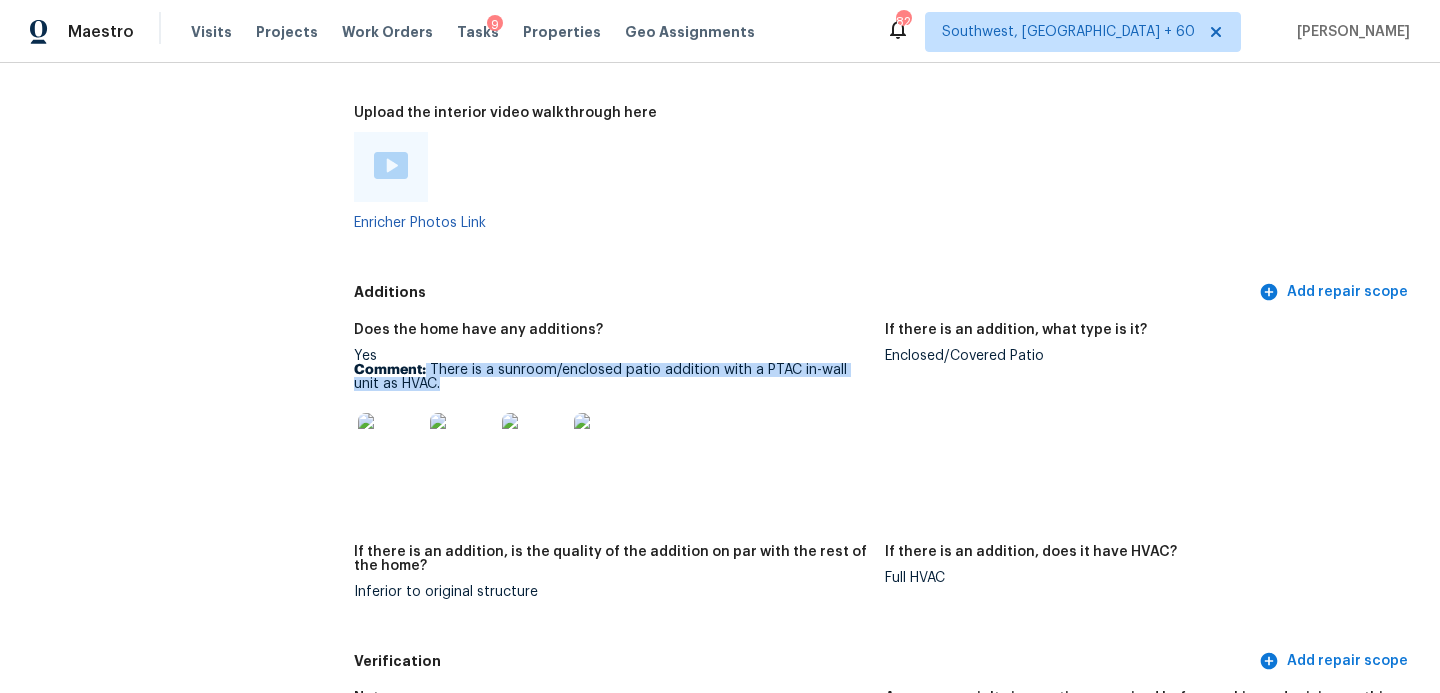 click on "Comment:   There is a sunroom/enclosed patio addition with a PTAC in-wall unit as HVAC." at bounding box center [611, 377] 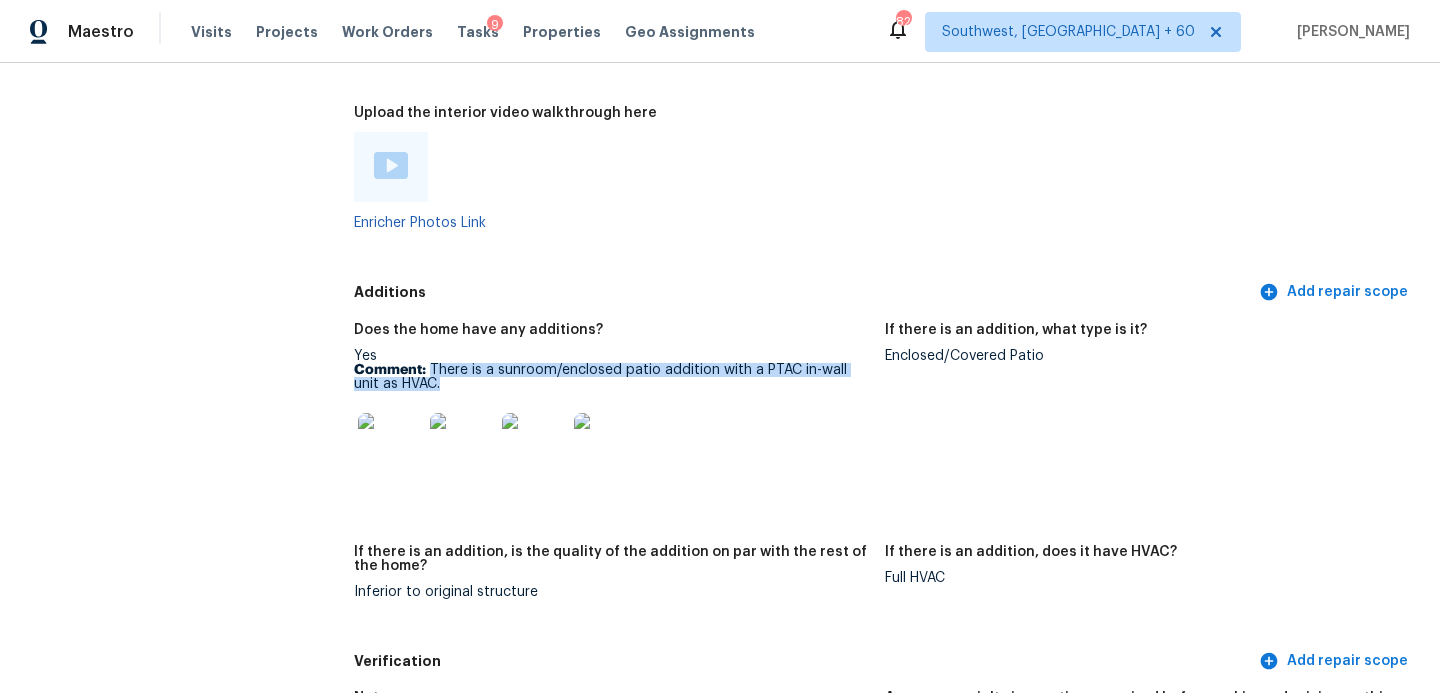 drag, startPoint x: 430, startPoint y: 356, endPoint x: 420, endPoint y: 372, distance: 18.867962 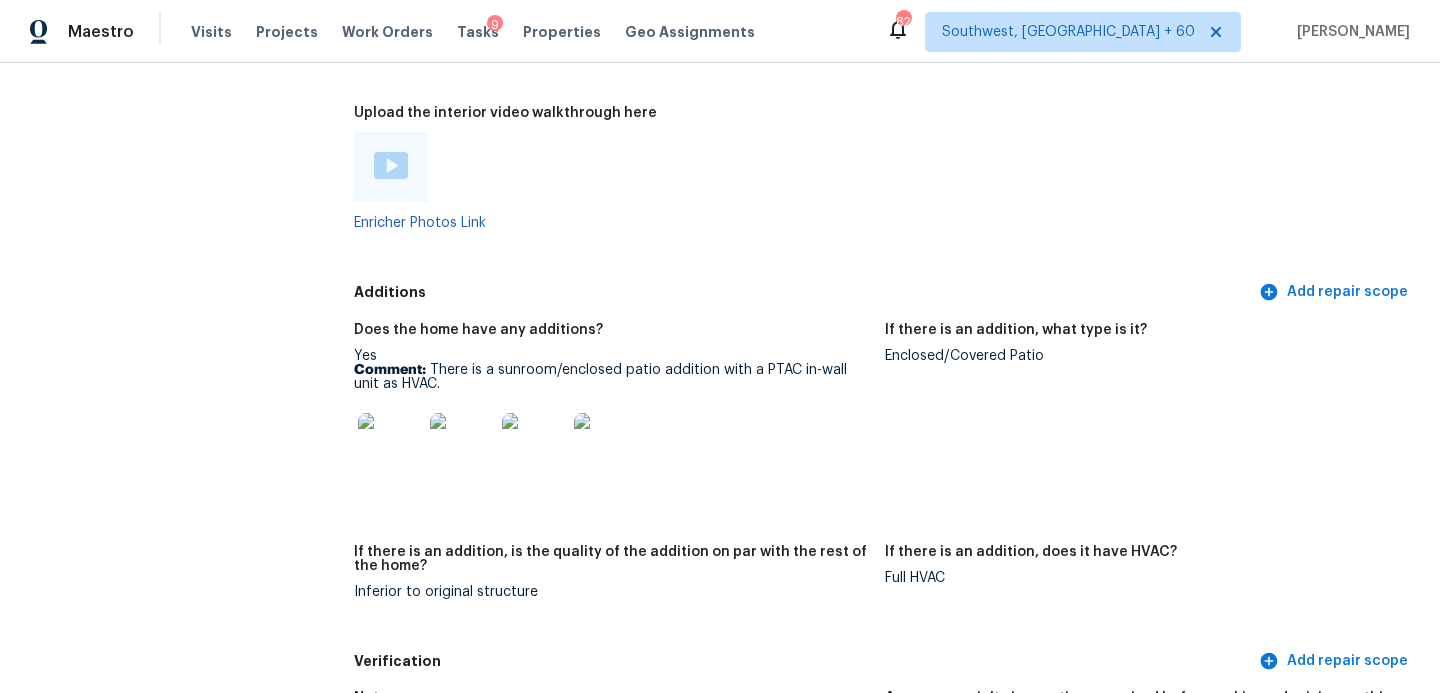 click on "Enclosed/Covered Patio" at bounding box center (1142, 356) 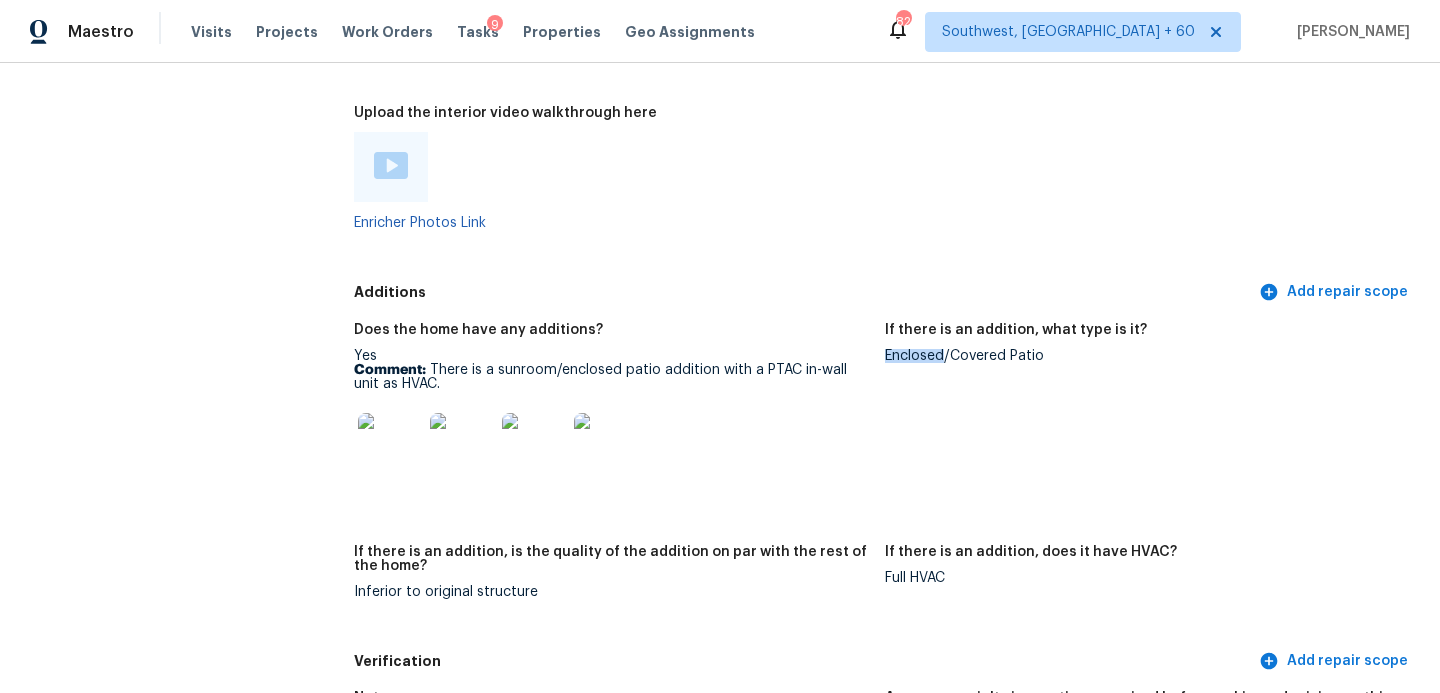click on "Enclosed/Covered Patio" at bounding box center (1142, 356) 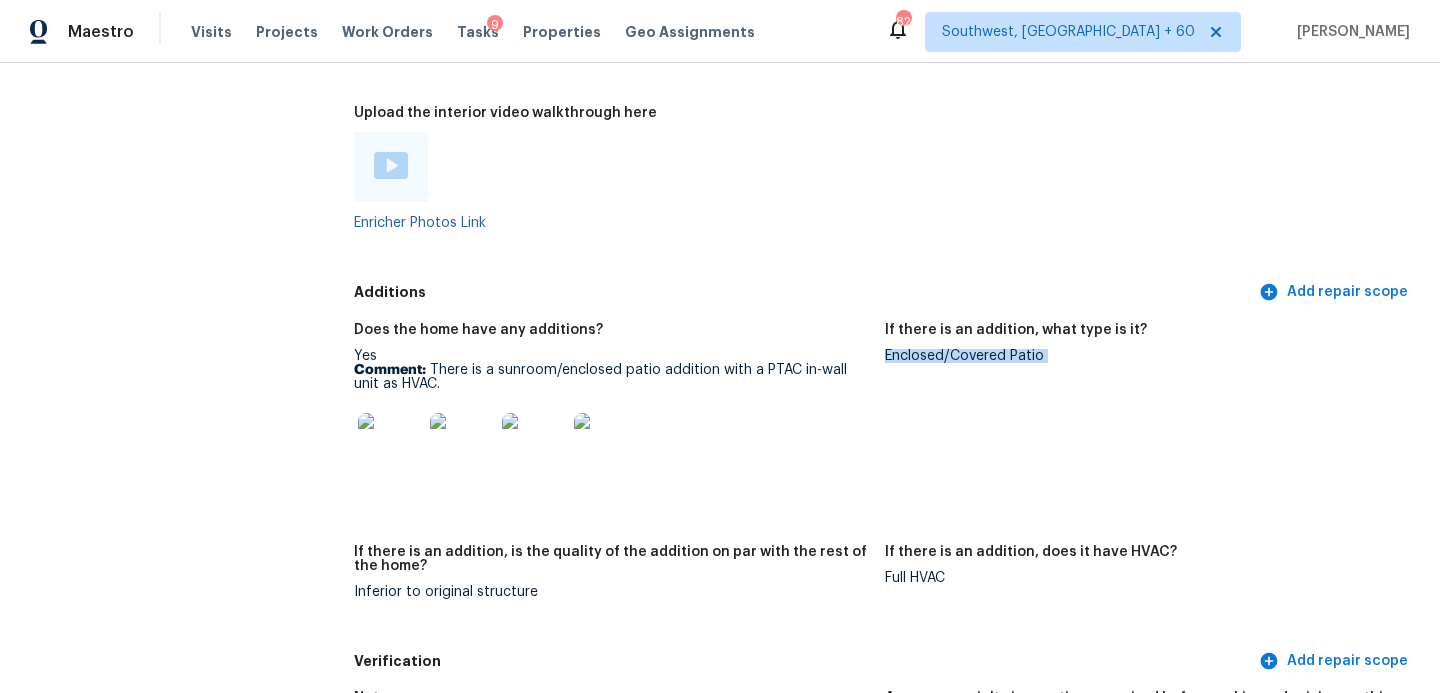 click on "Enclosed/Covered Patio" at bounding box center (1142, 356) 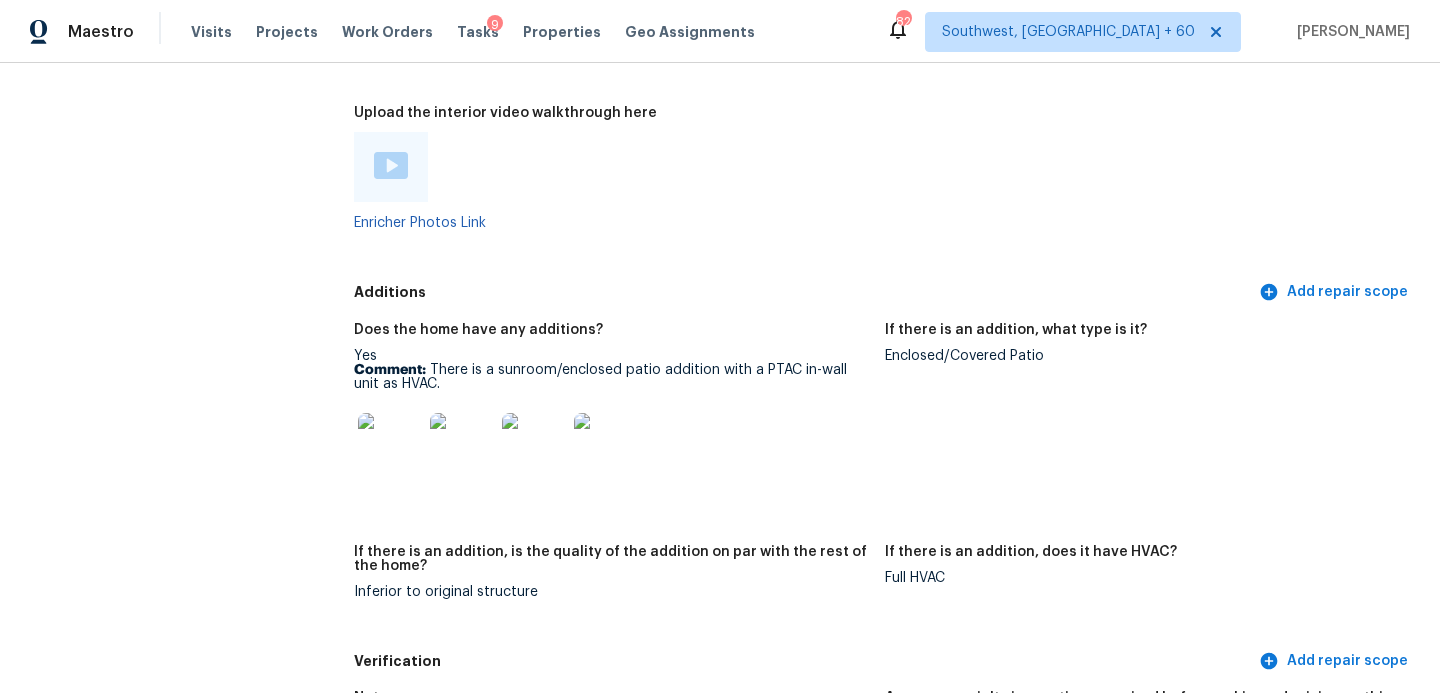 click at bounding box center [611, 445] 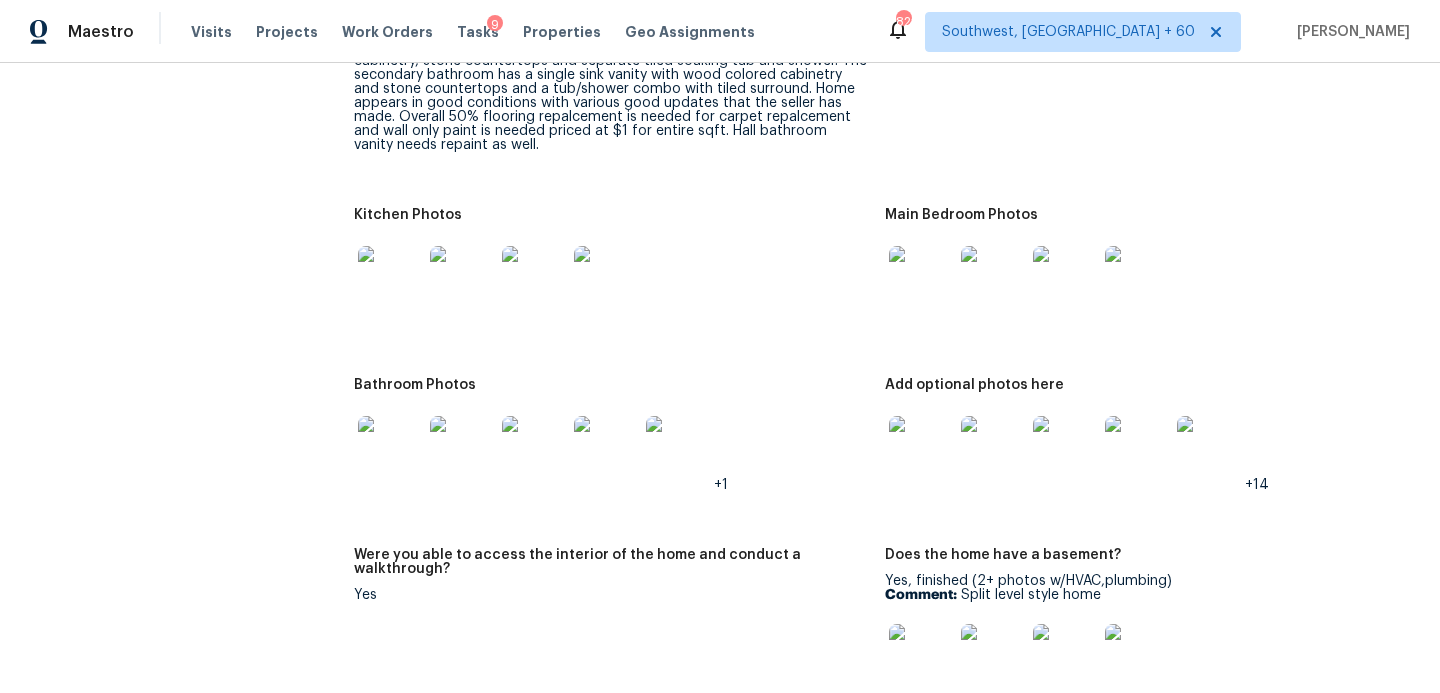 scroll, scrollTop: 2649, scrollLeft: 0, axis: vertical 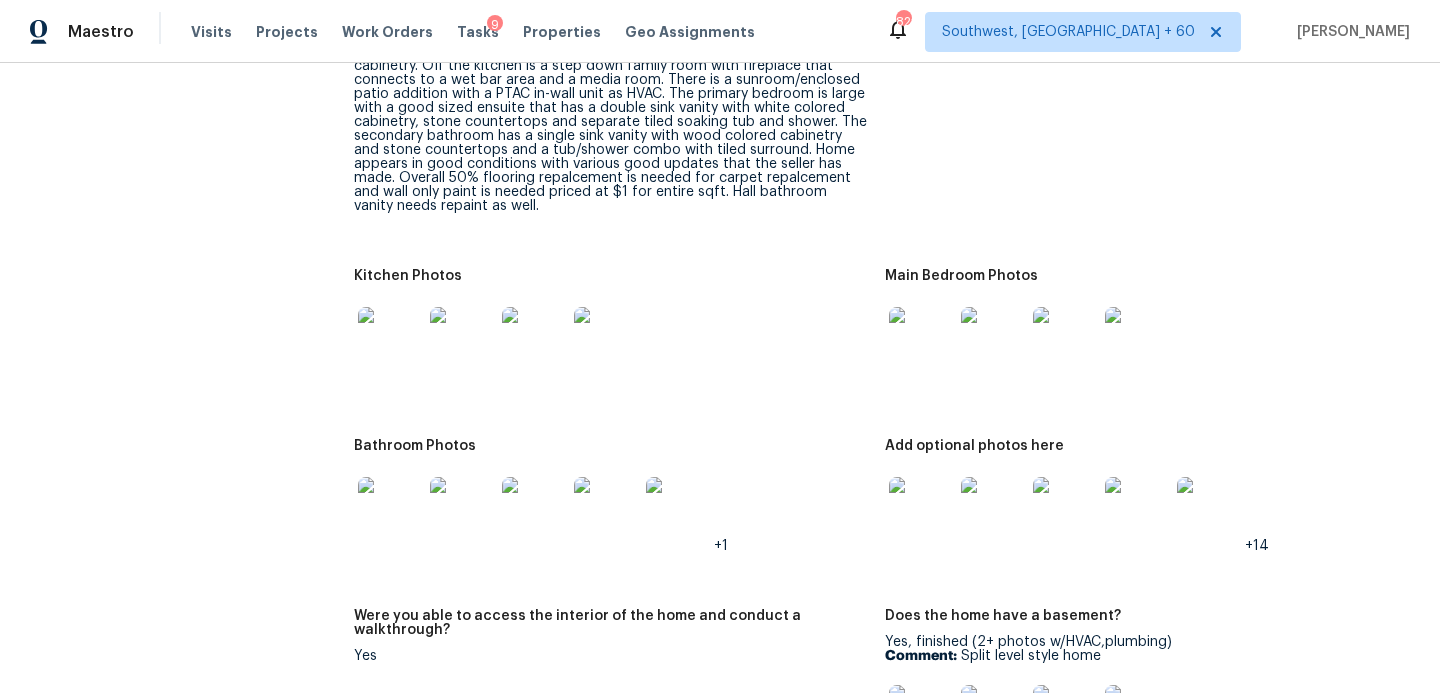 click at bounding box center [921, 339] 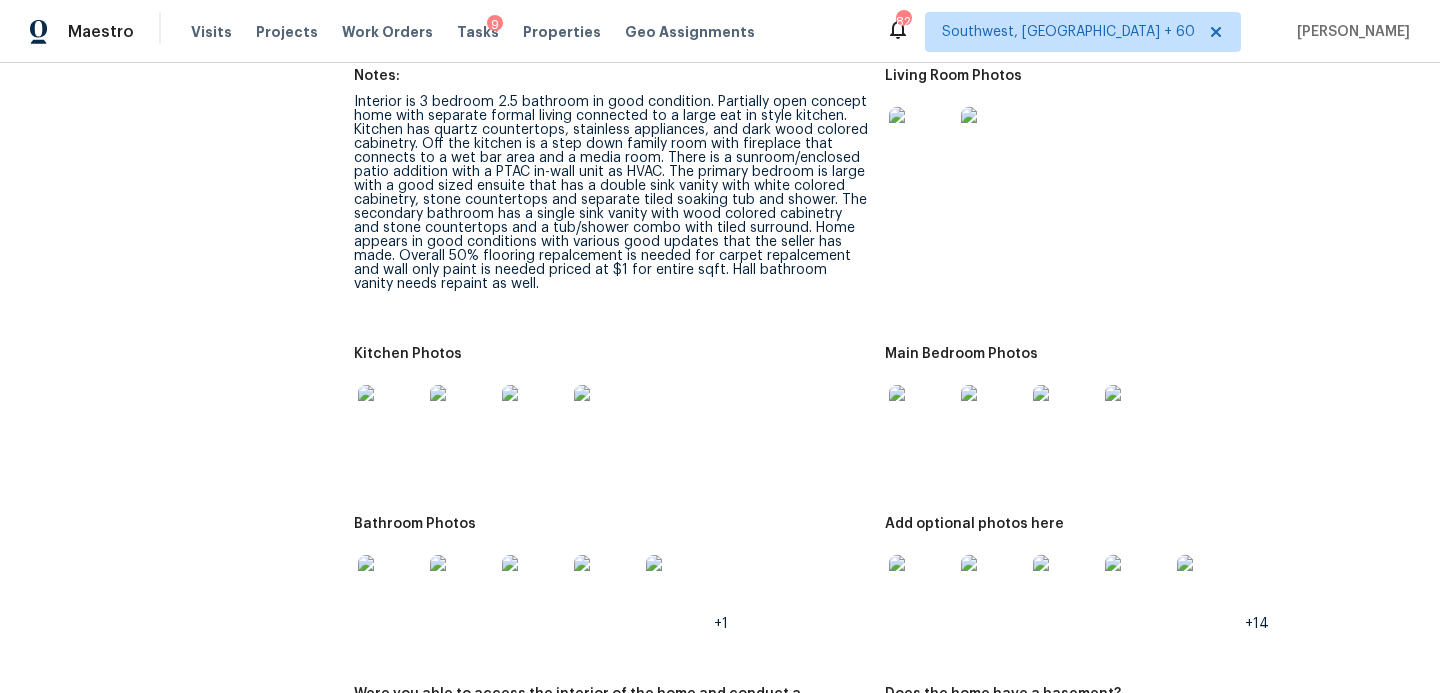 scroll, scrollTop: 2740, scrollLeft: 0, axis: vertical 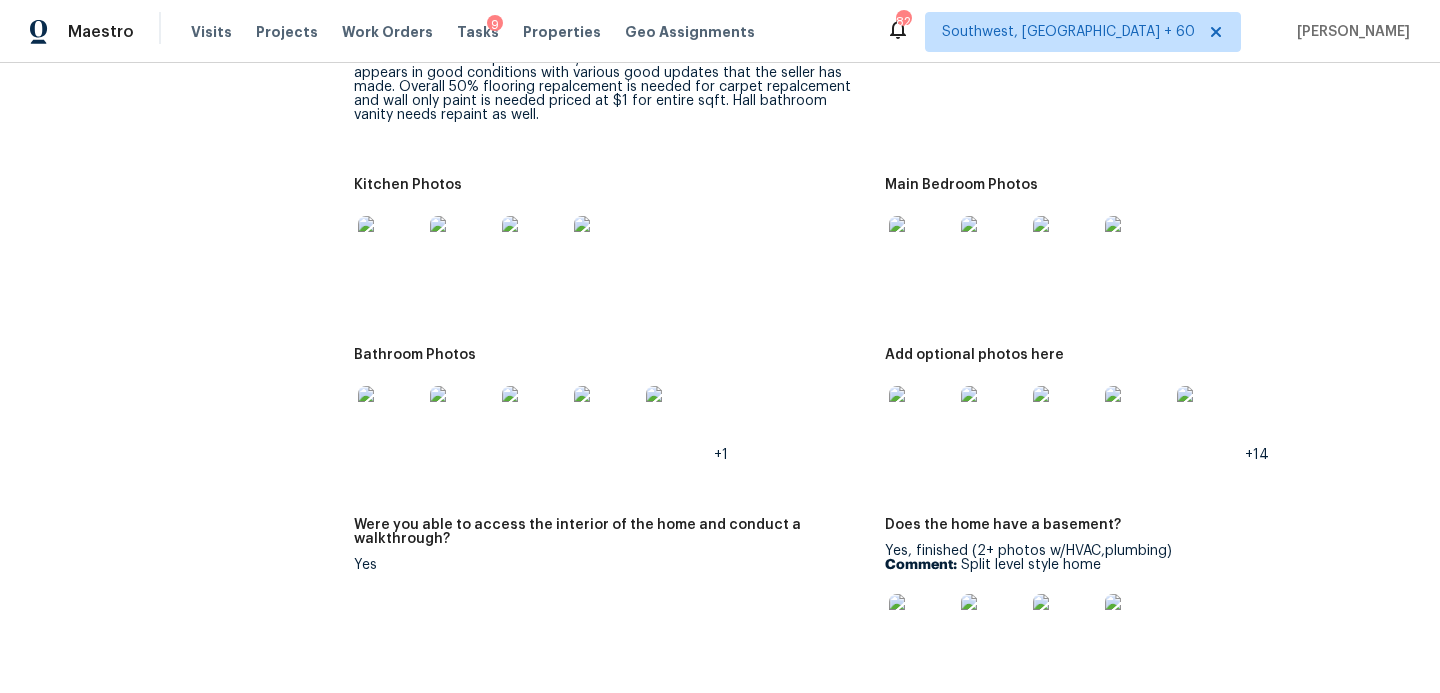 click at bounding box center (462, 418) 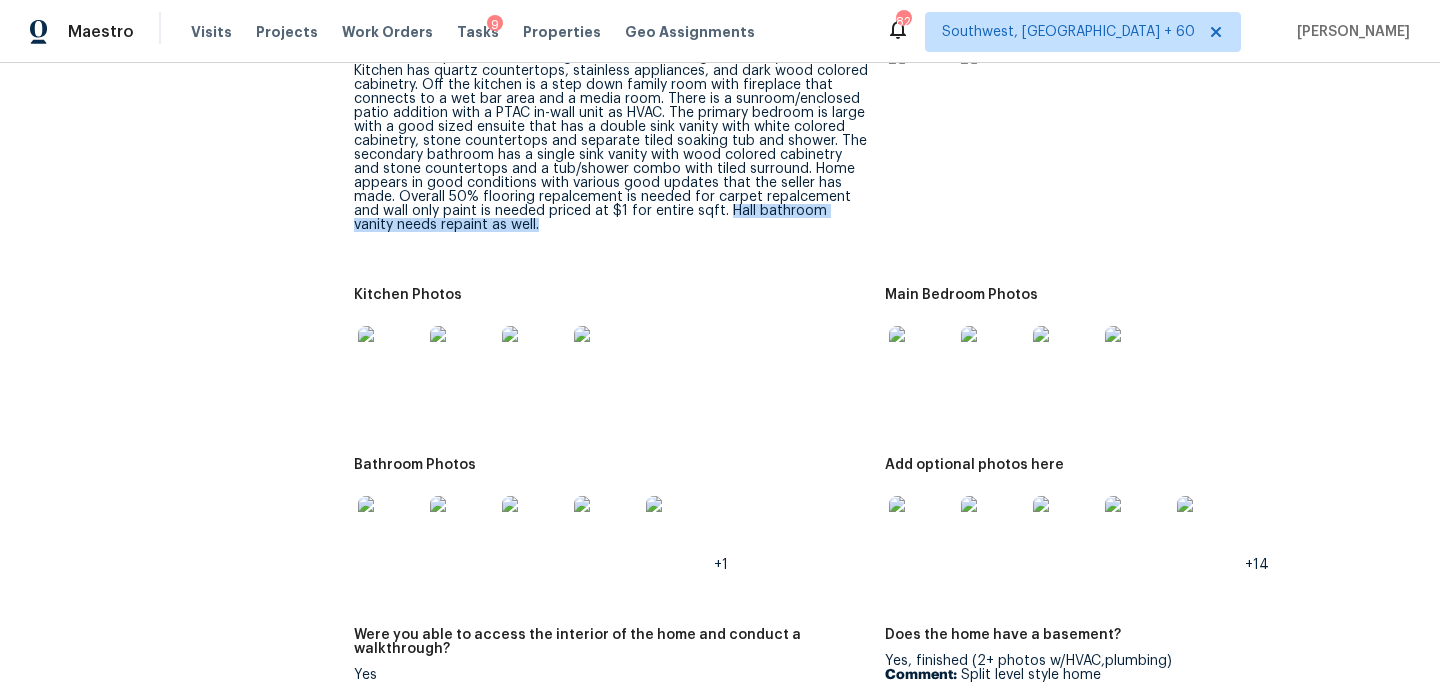drag, startPoint x: 735, startPoint y: 197, endPoint x: 665, endPoint y: 216, distance: 72.53275 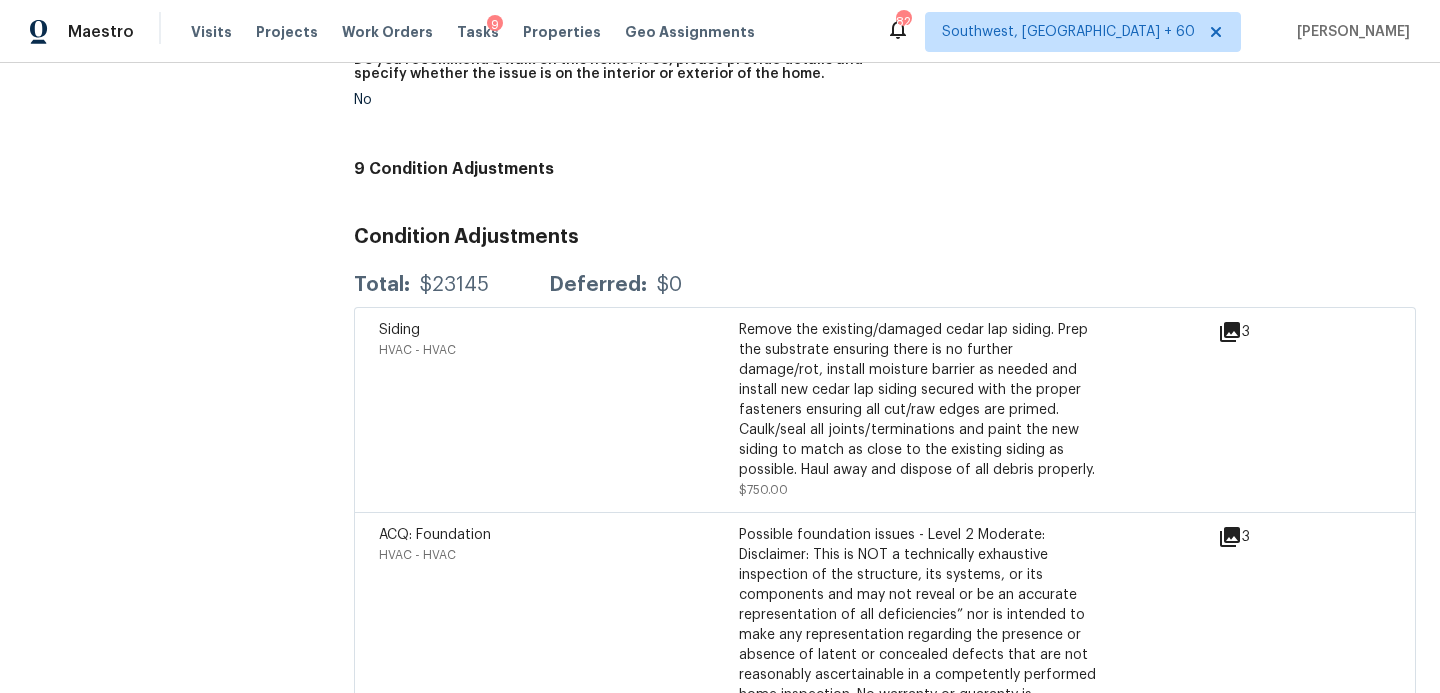 scroll, scrollTop: 5236, scrollLeft: 0, axis: vertical 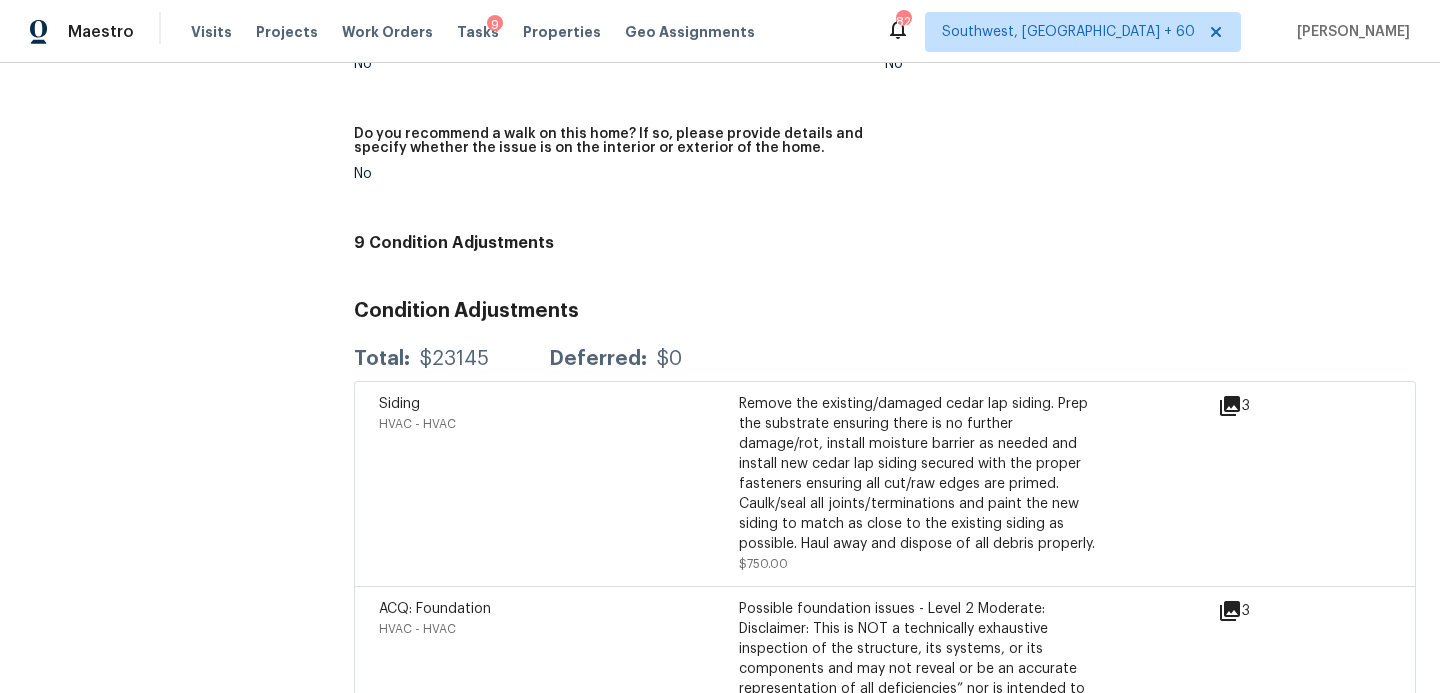 click on "In-Person Walkthrough Completed:  [DATE] 22:29 PM  to   [DATE] 2:22 AM Assignee [PERSON_NAME] [PERSON_NAME] Total Scopes 9 Due Date [DATE] Questions Pricing Add repair scope Is there any noticeable new construction in the immediate or neighboring subdivision of the home? No Did you notice any neighbors who haven't kept up with their homes (ex. lots of debris, etc.), loud barking dogs, or is there noticeable traffic noise at the home? No Does either the front yard or back yard have a severe slope? No Rate the curb appeal of the home from 1-9 (1 being the worst home on the street, 9 being the best home on the street)? 5 If the home has a pool, what condition is it in? No Pool Is there a strong odor that doesn't go away as your nose adjusts? (4+ on a 5 point scale) Please specify where the odor exists and provide details. No Please rate the quality of the neighborhood from 1-5 4 Exterior Add repair scope Notes: What is the dwelling type ? Single Family What type of community is the home located in?  +10" at bounding box center [885, -1668] 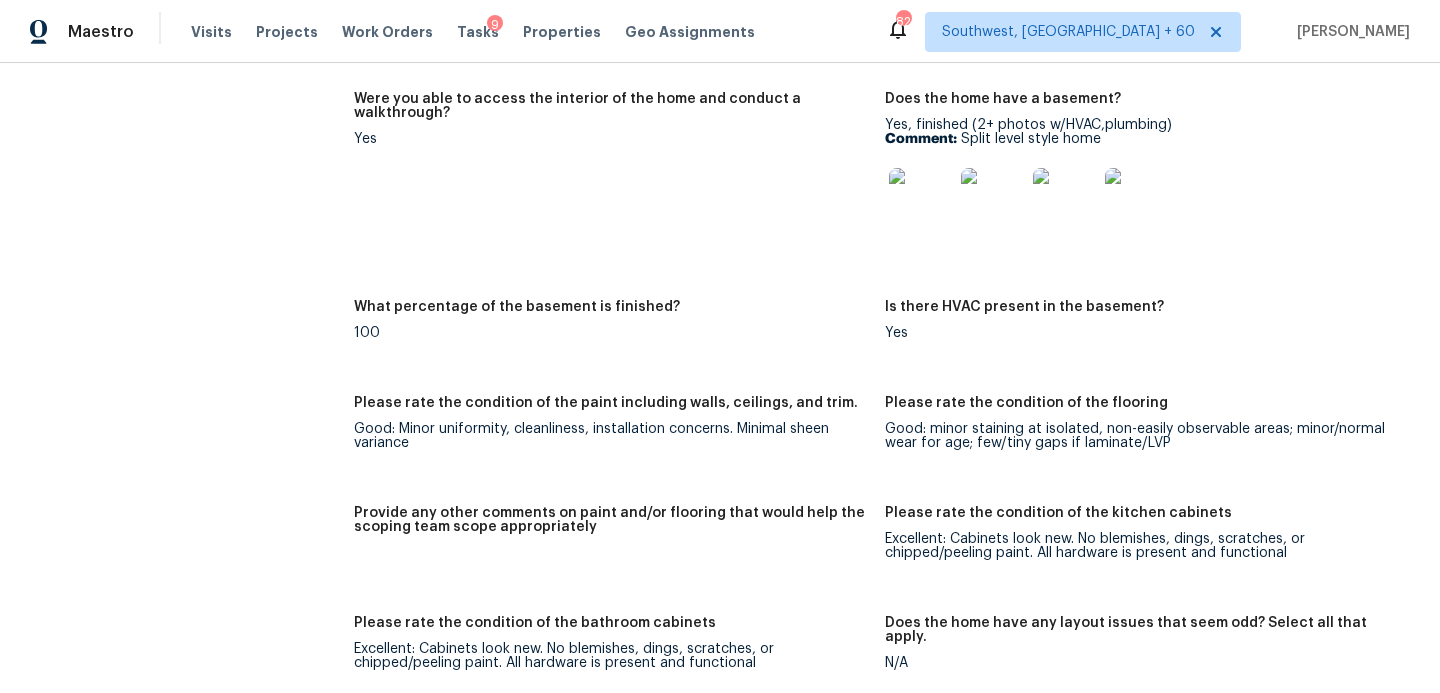 scroll, scrollTop: 3152, scrollLeft: 0, axis: vertical 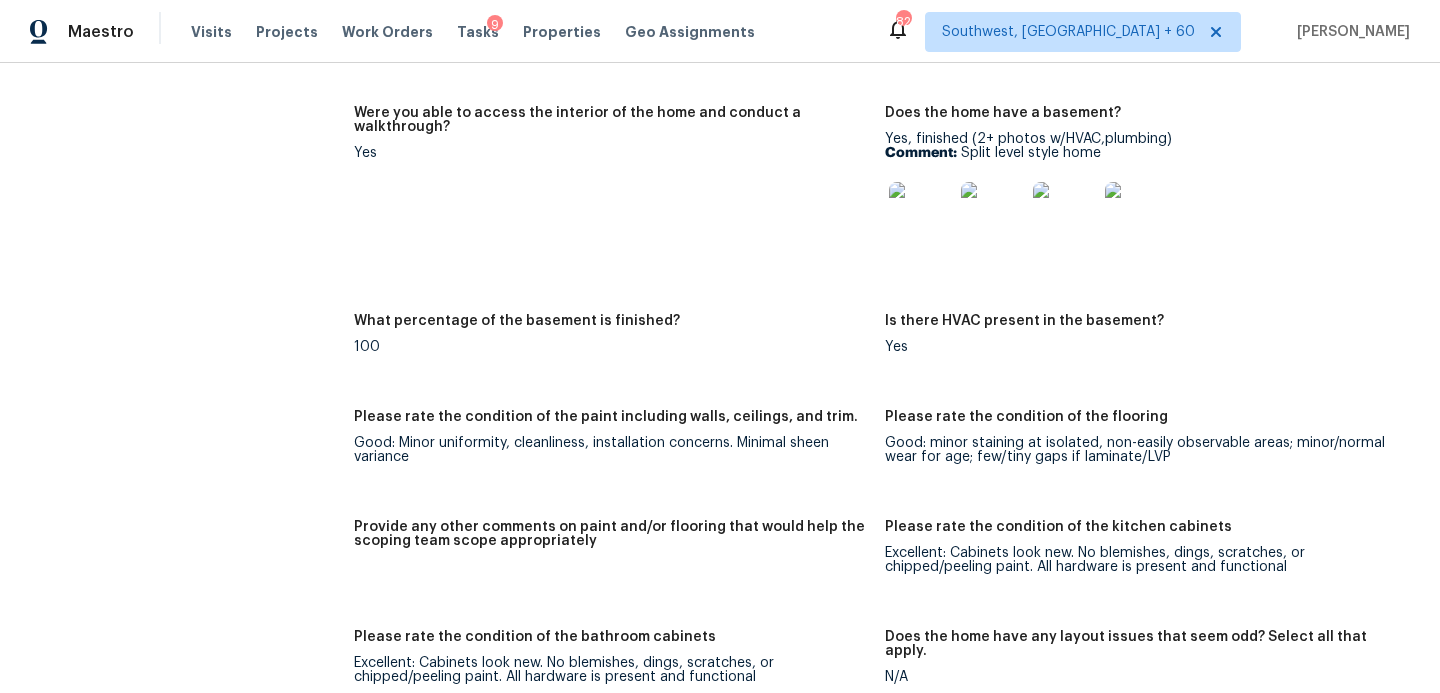 click on "Notes: Interior is 3 bedroom 2.5 bathroom in good condition. Partially open concept home with separate formal living connected to a large eat in style kitchen. Kitchen has quartz countertops, stainless appliances, and dark wood colored cabinetry. Off the kitchen is a step down family room with fireplace that connects to a wet bar area and a media room. There is a sunroom/enclosed patio addition with a PTAC in-wall unit as HVAC. The primary bedroom is large with a good sized ensuite that has a double sink vanity with white colored cabinetry, stone countertops and separate tiled soaking tub and shower. The secondary bathroom has a single sink vanity with wood colored cabinetry and stone countertops and a tub/shower combo with tiled surround. Home appears in good conditions with various good updates that the seller has made. Overall 50% flooring repalcement is needed for carpet repalcement and wall only paint is needed priced at $1 for entire sqft. Hall bathroom vanity needs repaint as well.  Living Room Photos" at bounding box center (885, 532) 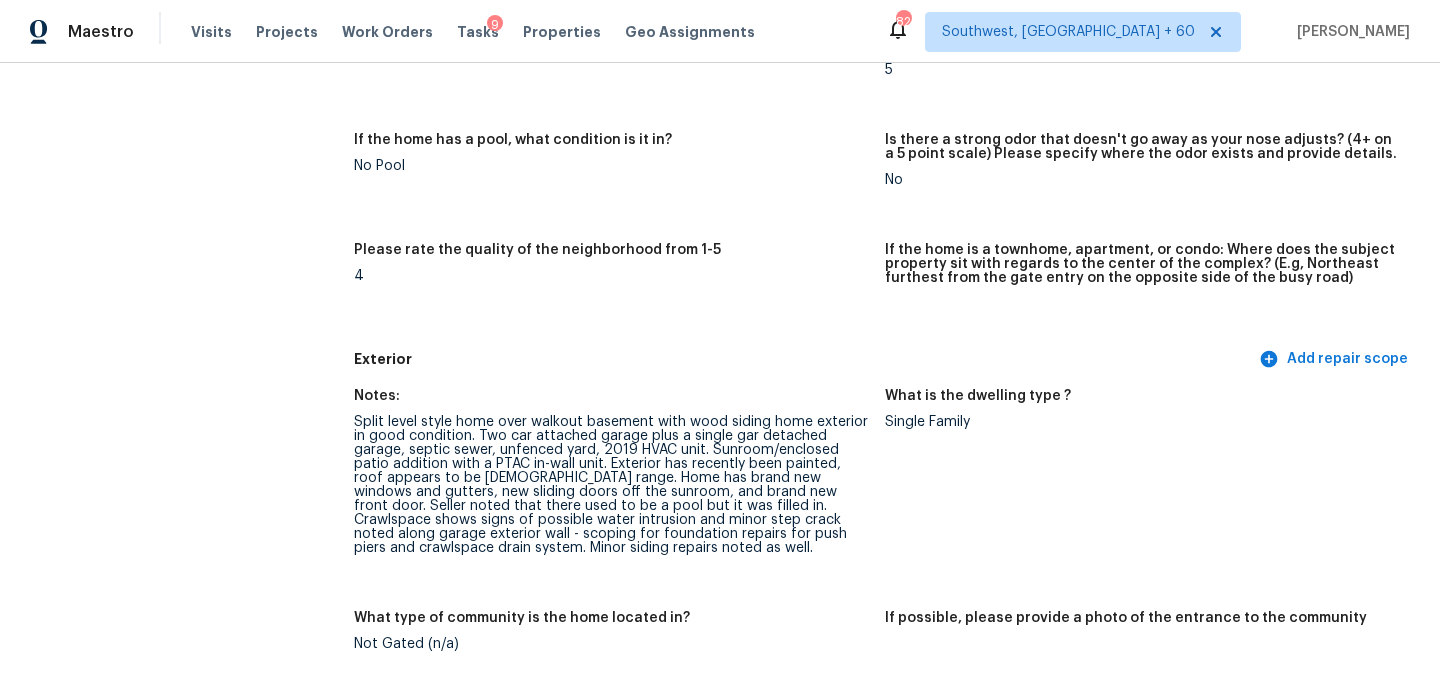 scroll, scrollTop: 0, scrollLeft: 0, axis: both 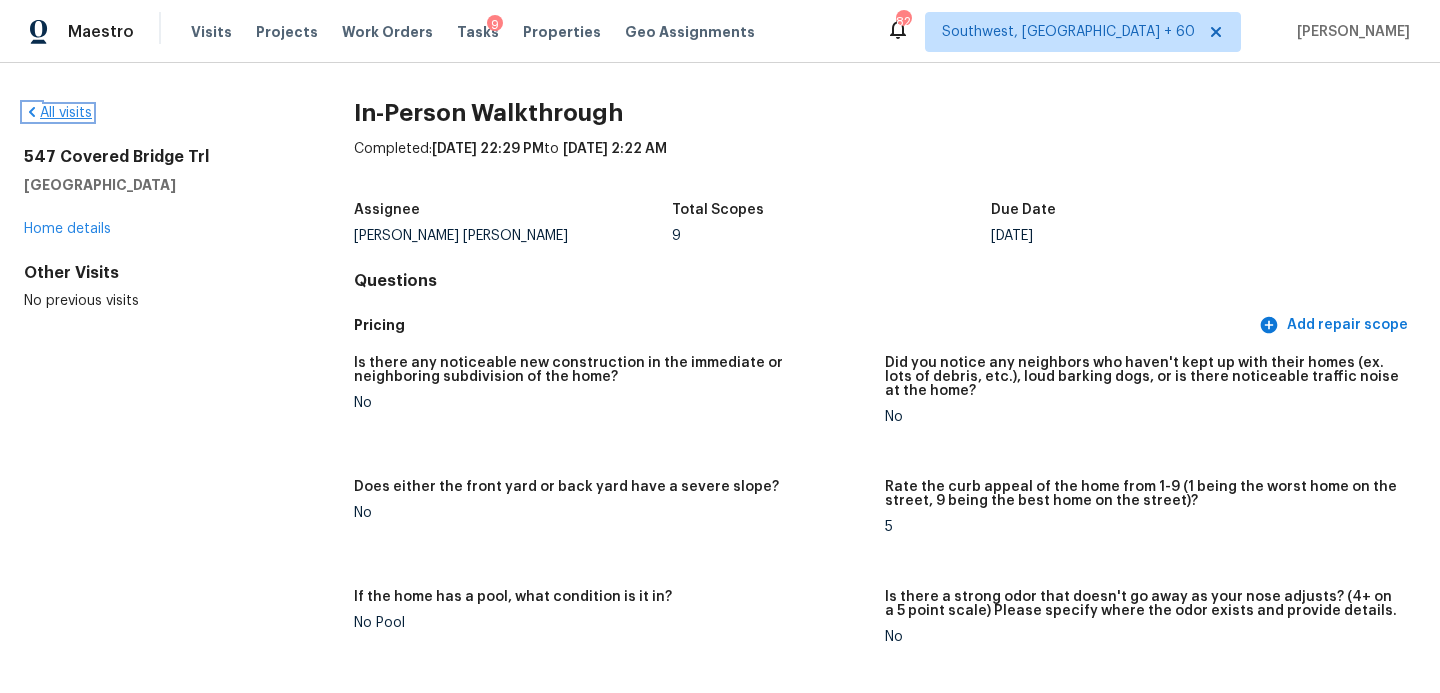 click on "All visits" at bounding box center [58, 113] 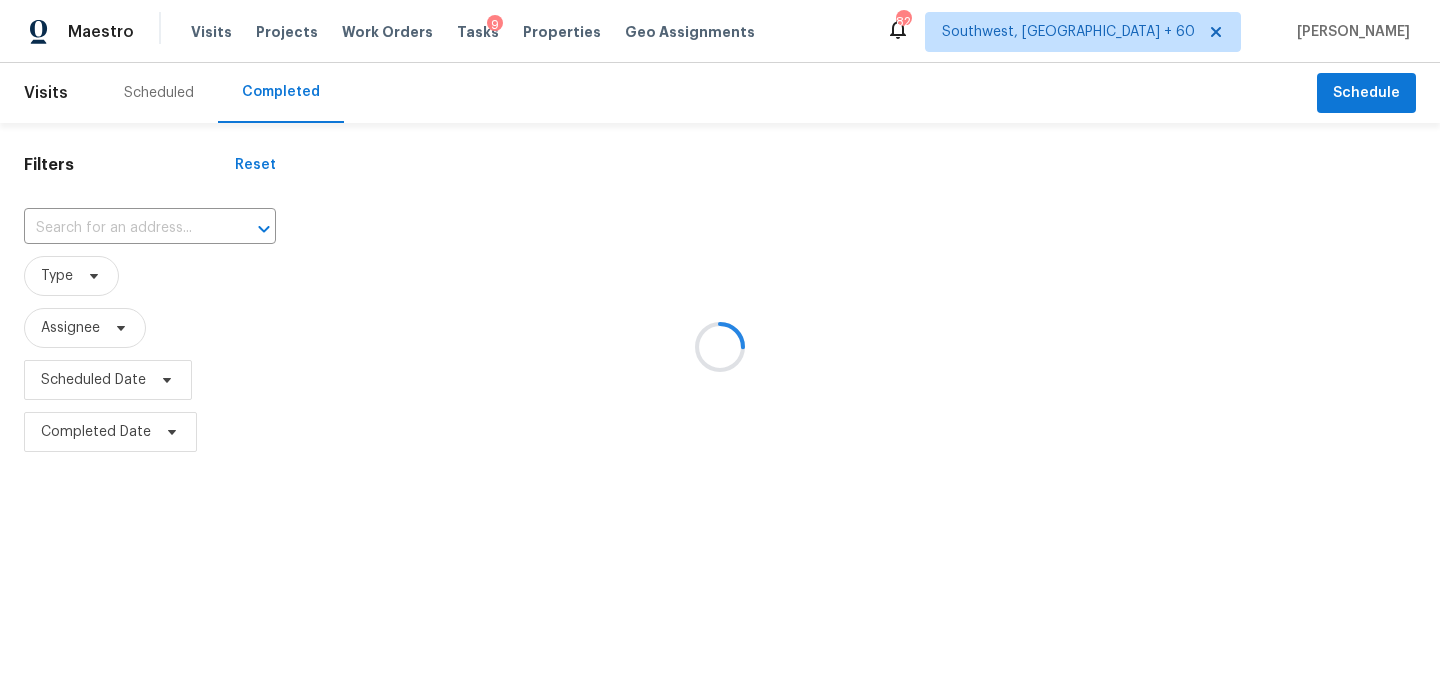 click at bounding box center (720, 346) 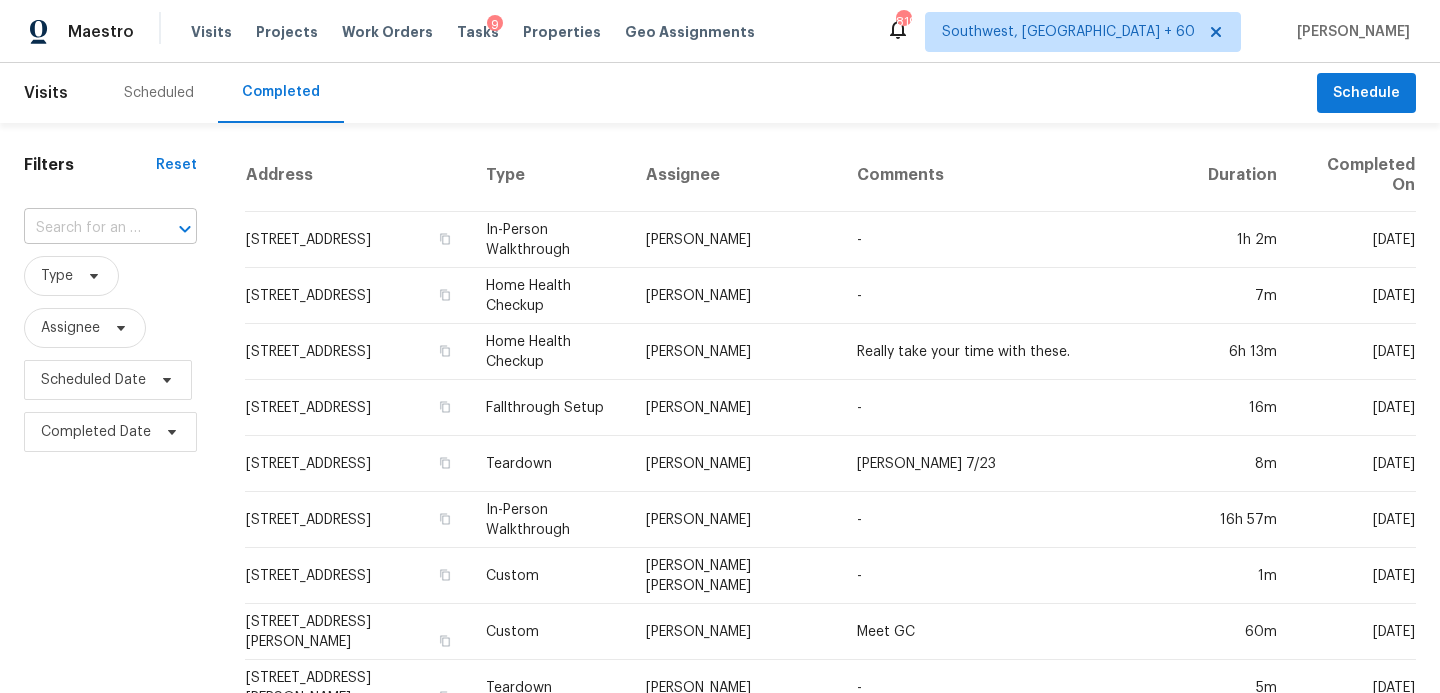 click at bounding box center (171, 229) 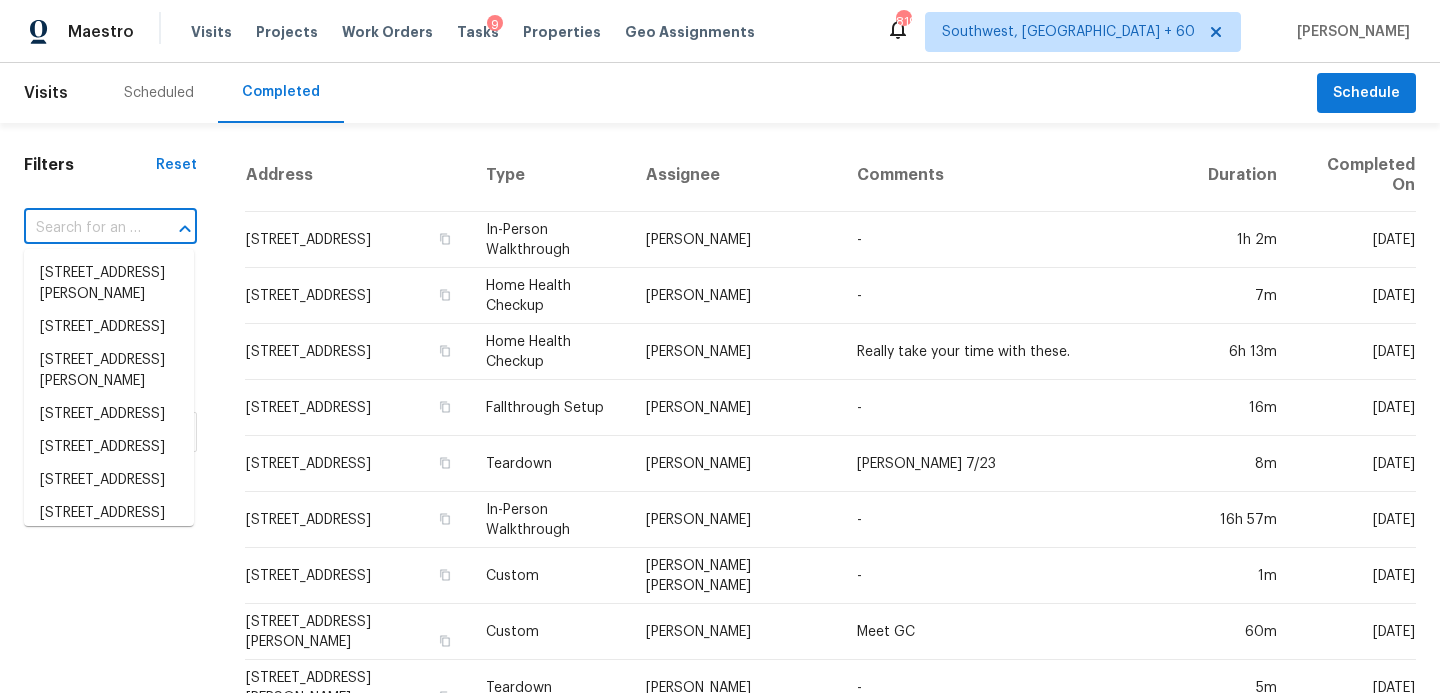 paste on "[STREET_ADDRESS]" 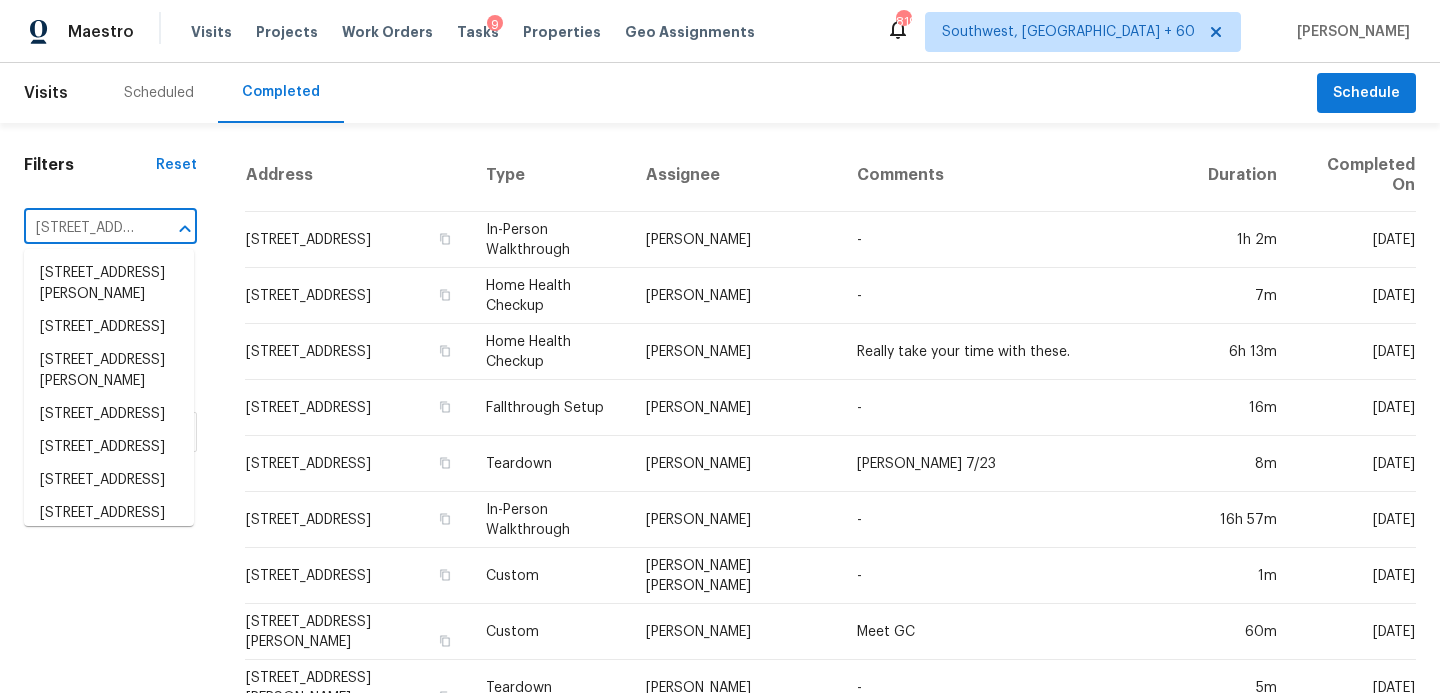scroll, scrollTop: 0, scrollLeft: 182, axis: horizontal 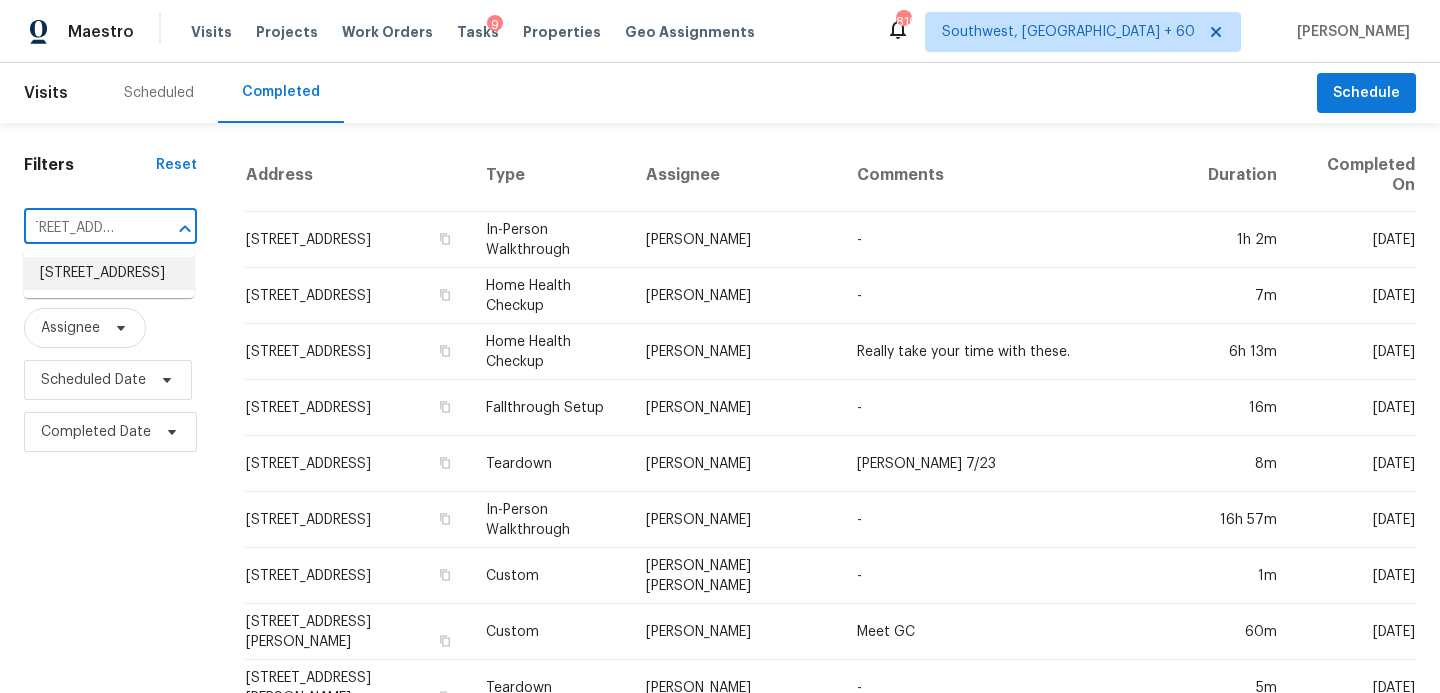click on "[STREET_ADDRESS]" at bounding box center (109, 273) 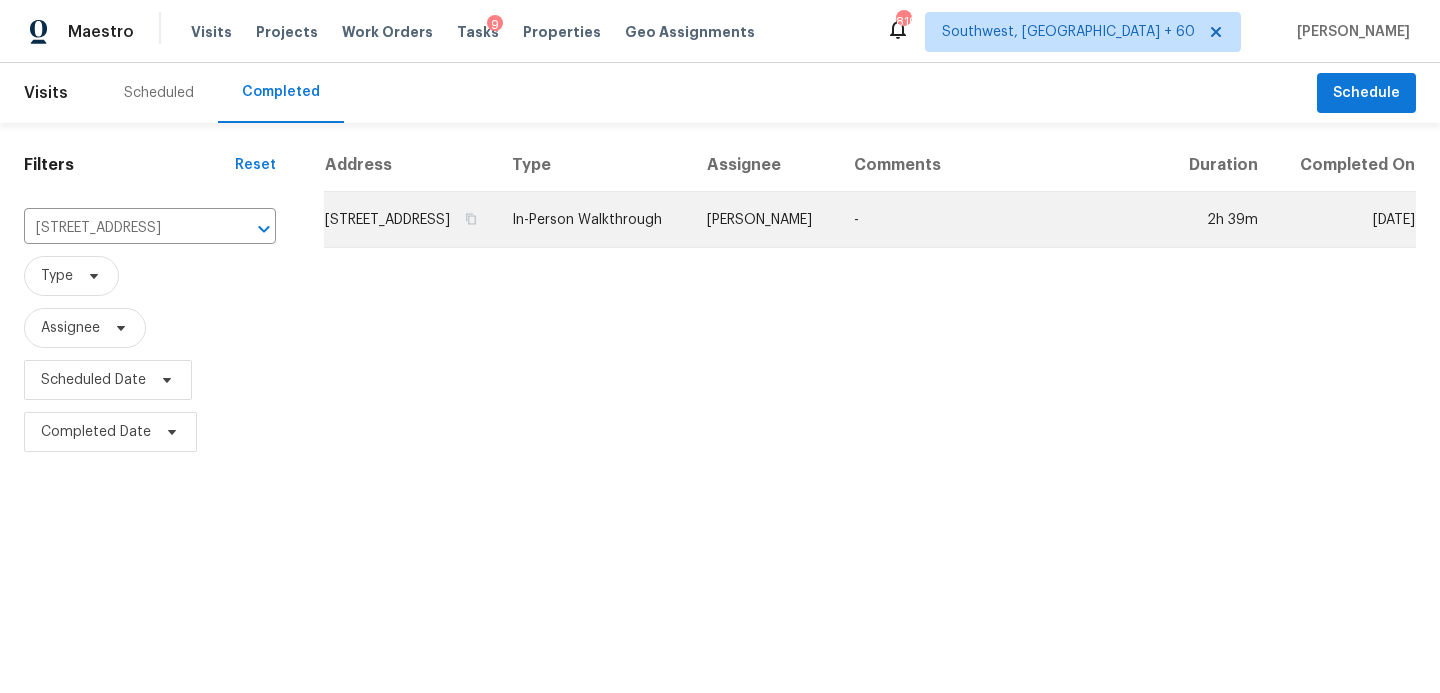 click on "In-Person Walkthrough" at bounding box center (593, 220) 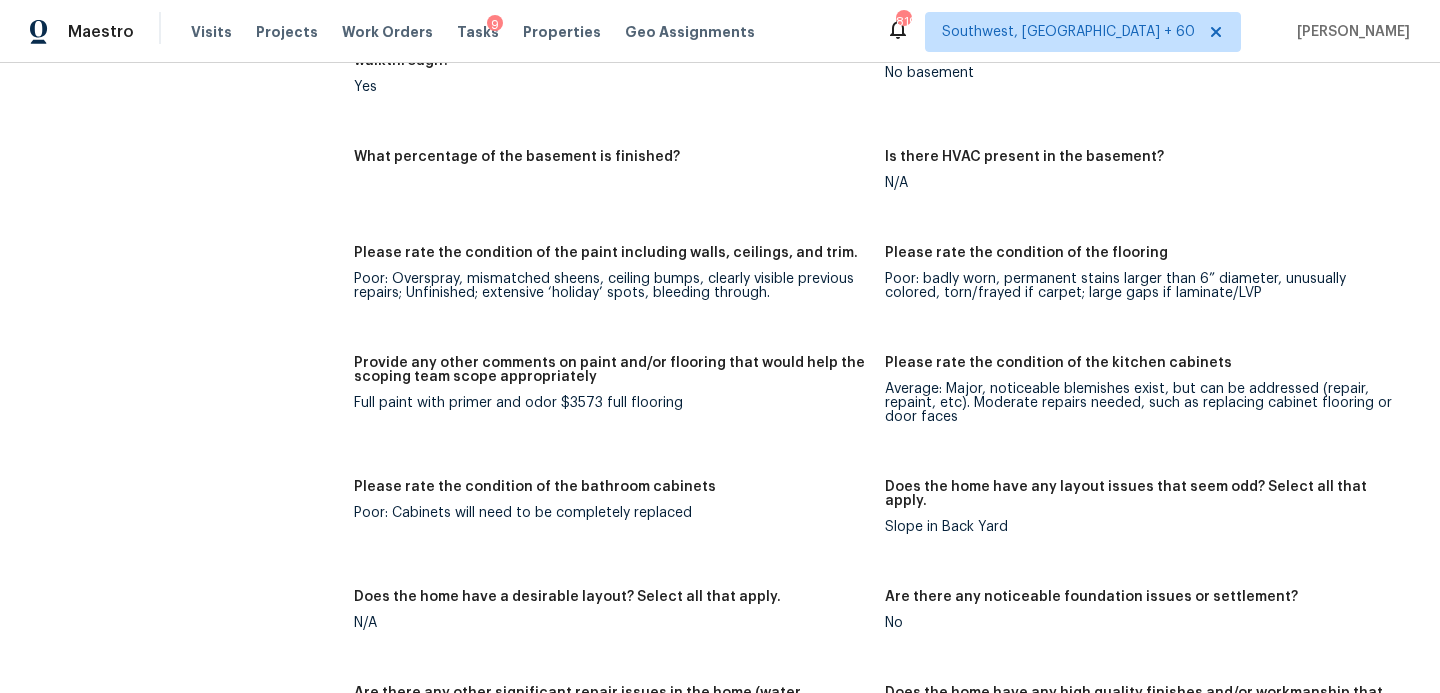 scroll, scrollTop: 3538, scrollLeft: 0, axis: vertical 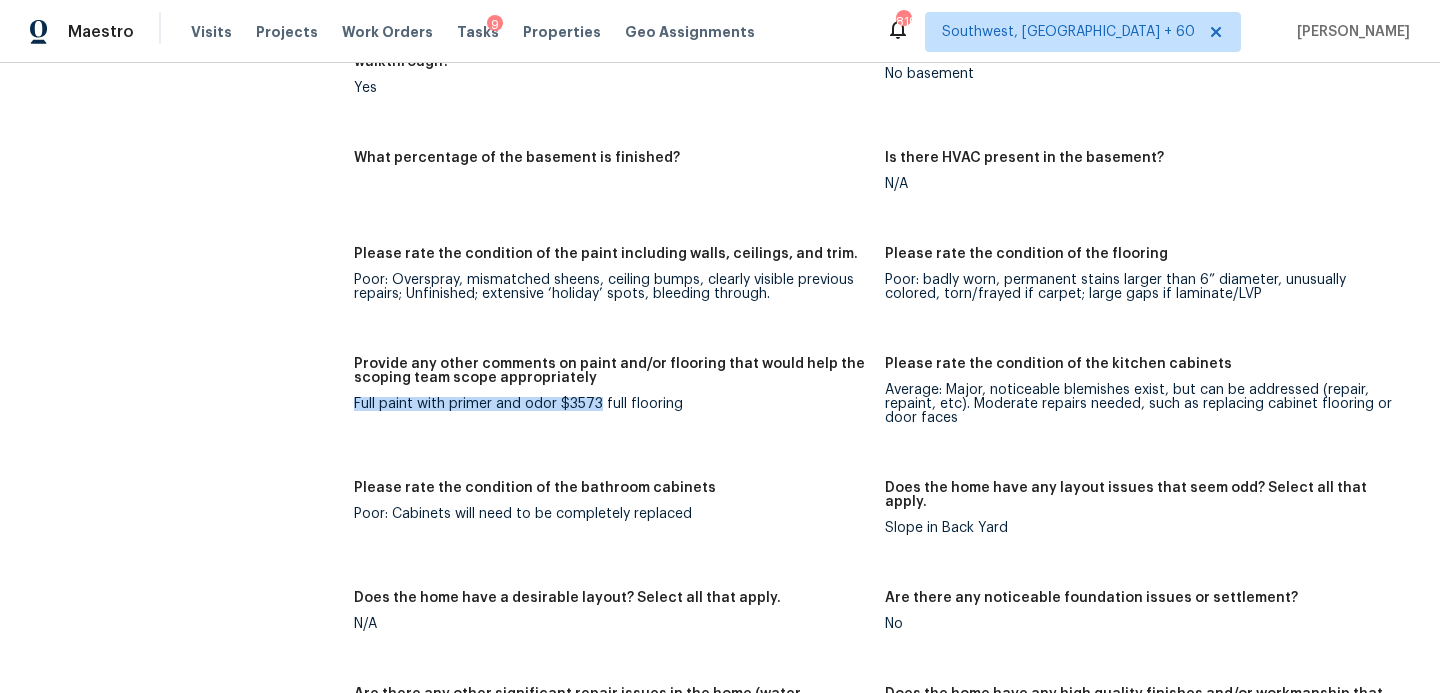 drag, startPoint x: 601, startPoint y: 374, endPoint x: 356, endPoint y: 368, distance: 245.07346 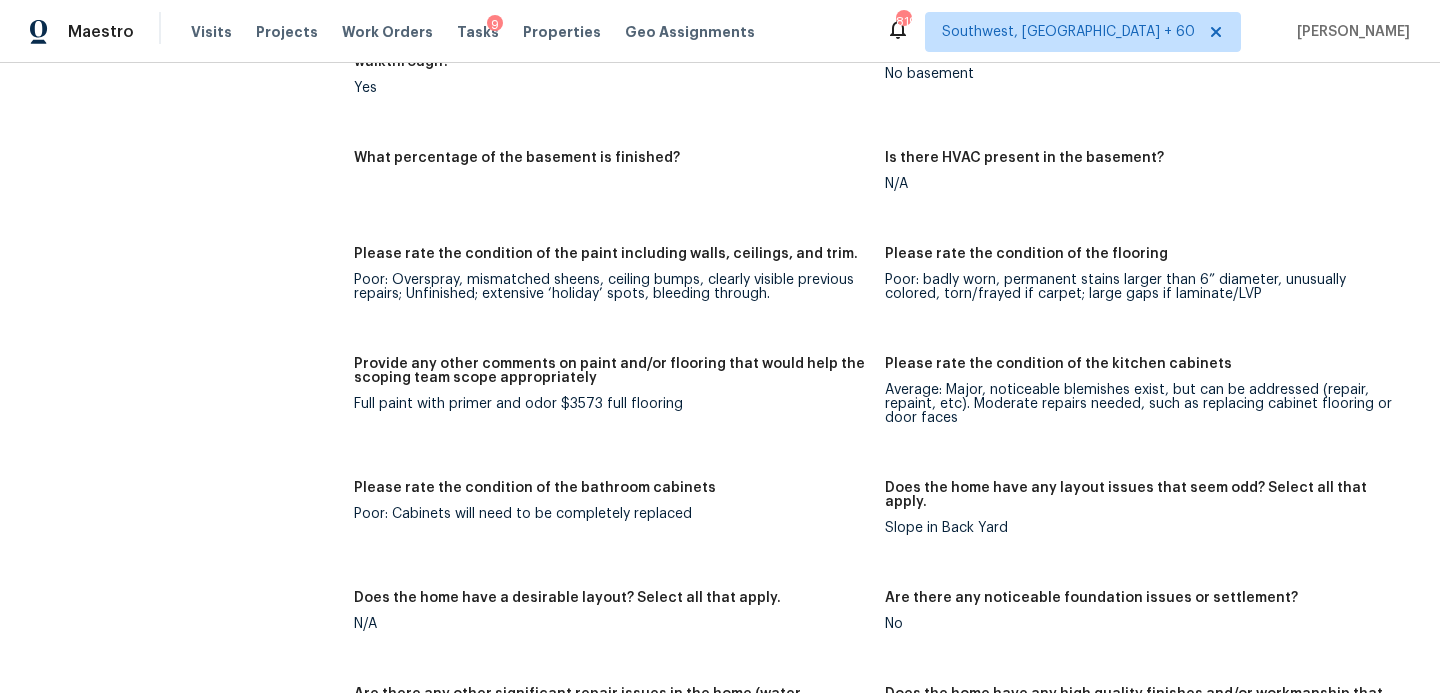 click on "Provide any other comments on paint and/or flooring that would help the scoping team scope appropriately Full paint with primer and odor $3573  full flooring" at bounding box center (619, 407) 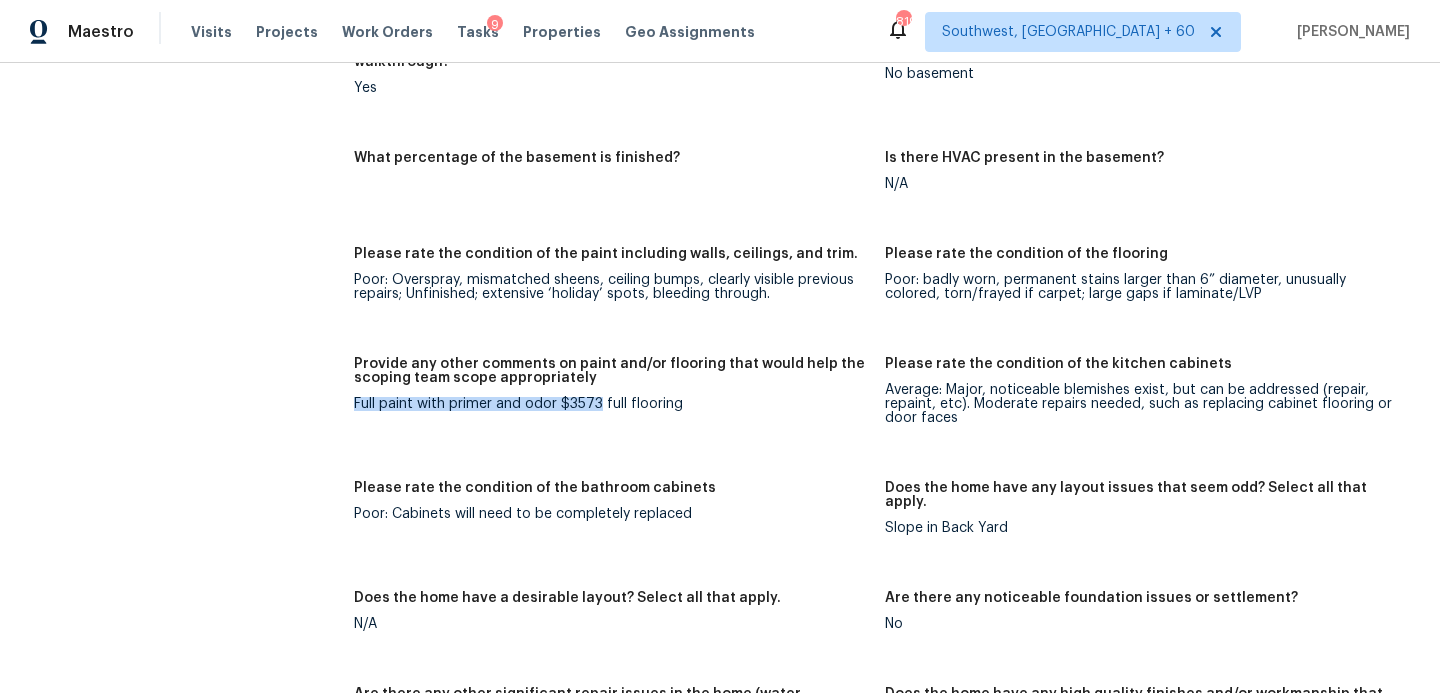 drag, startPoint x: 599, startPoint y: 375, endPoint x: 326, endPoint y: 371, distance: 273.0293 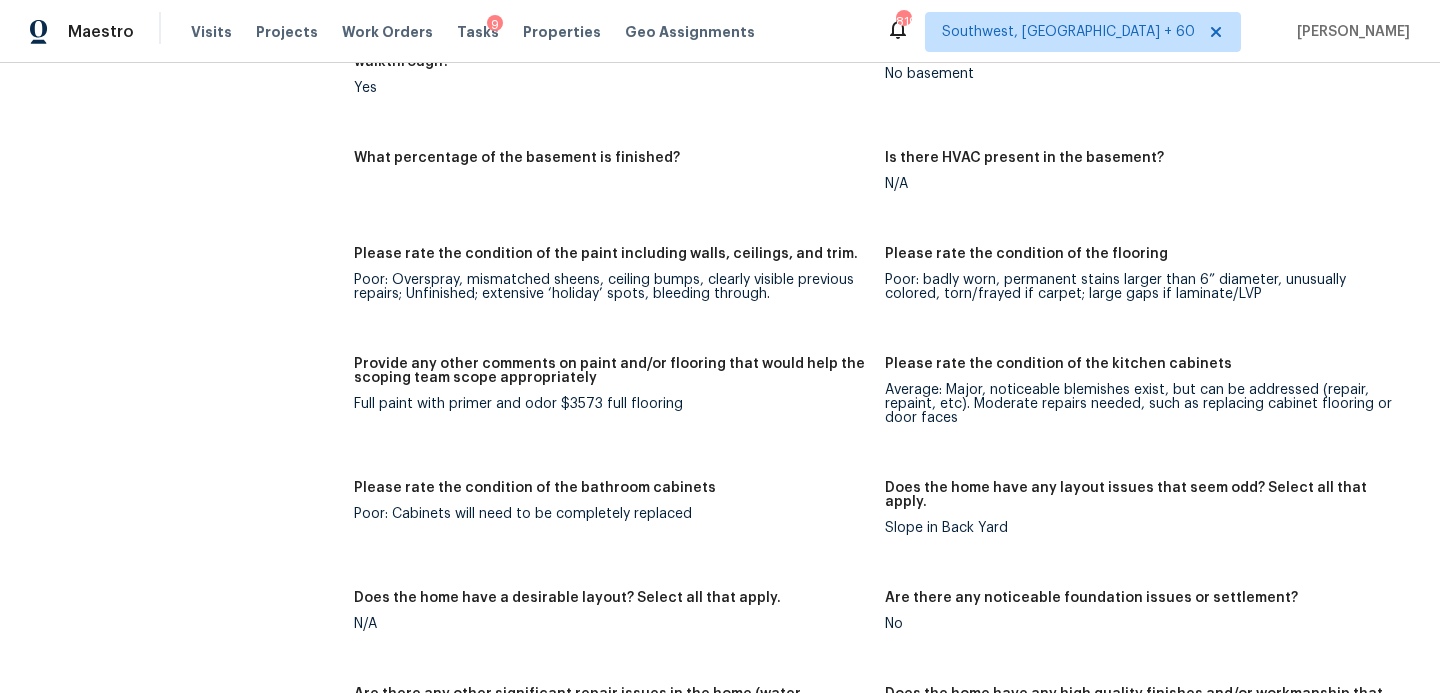 click on "Provide any other comments on paint and/or flooring that would help the scoping team scope appropriately Full paint with primer and odor $3573  full flooring" at bounding box center (619, 407) 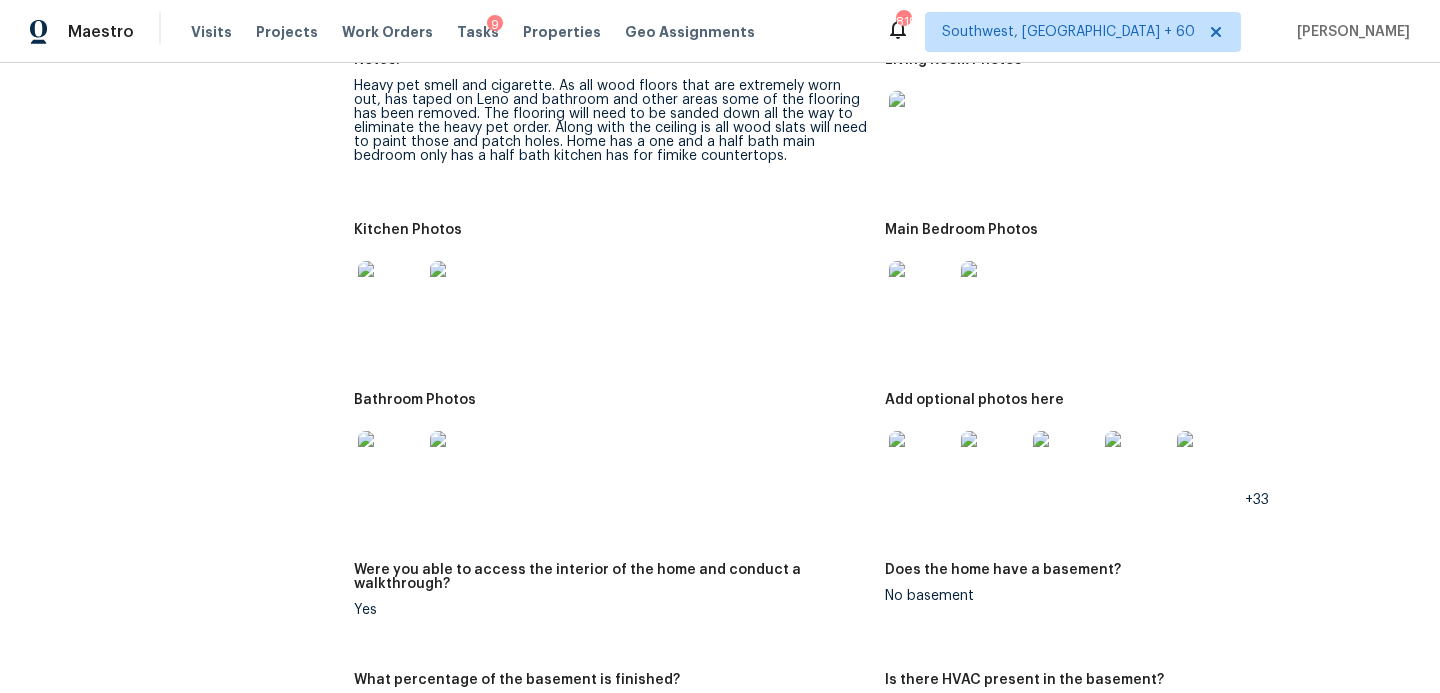 scroll, scrollTop: 3014, scrollLeft: 0, axis: vertical 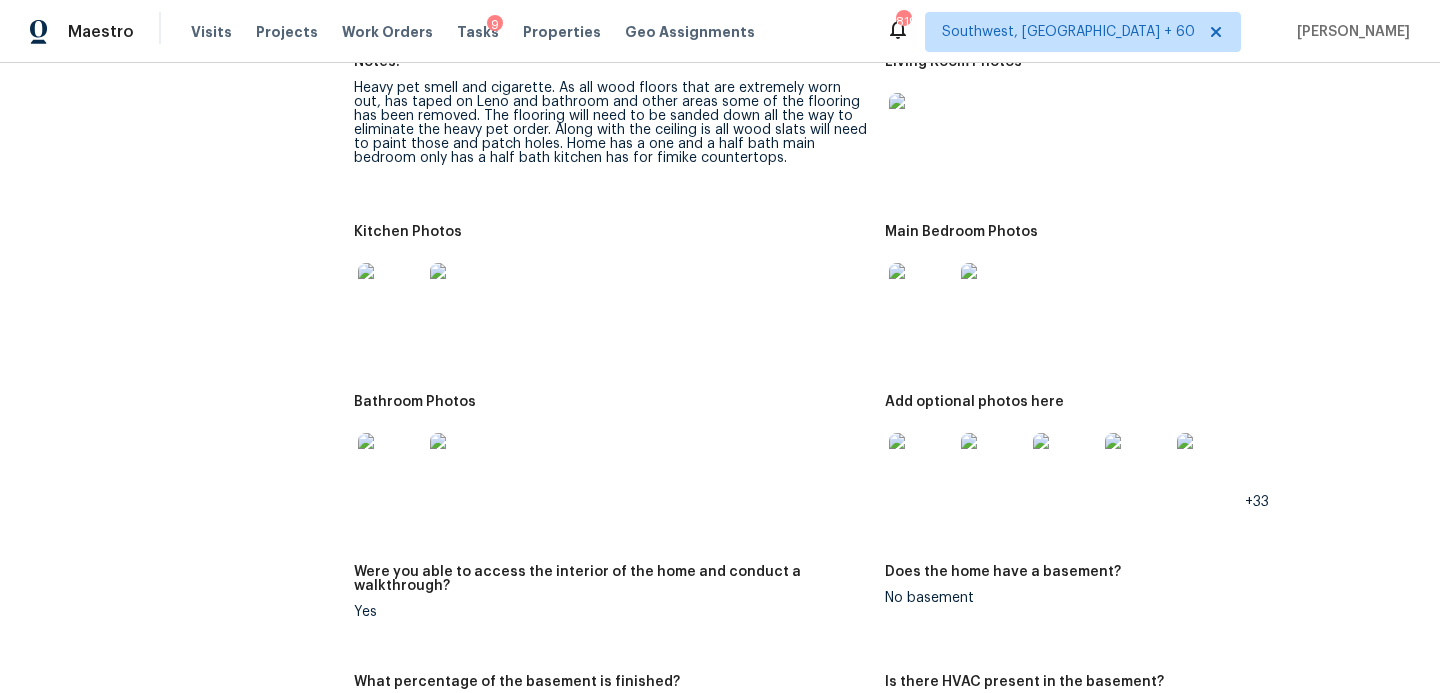 click at bounding box center [921, 125] 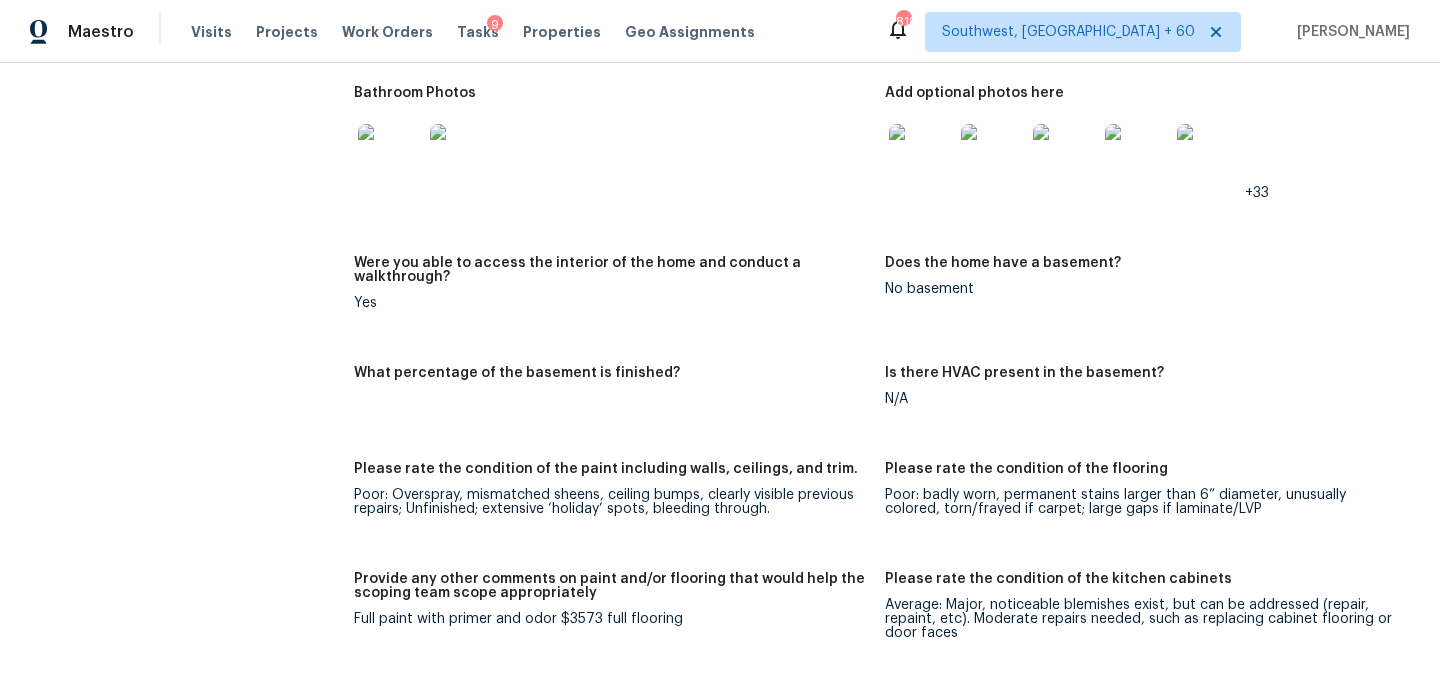 scroll, scrollTop: 3560, scrollLeft: 0, axis: vertical 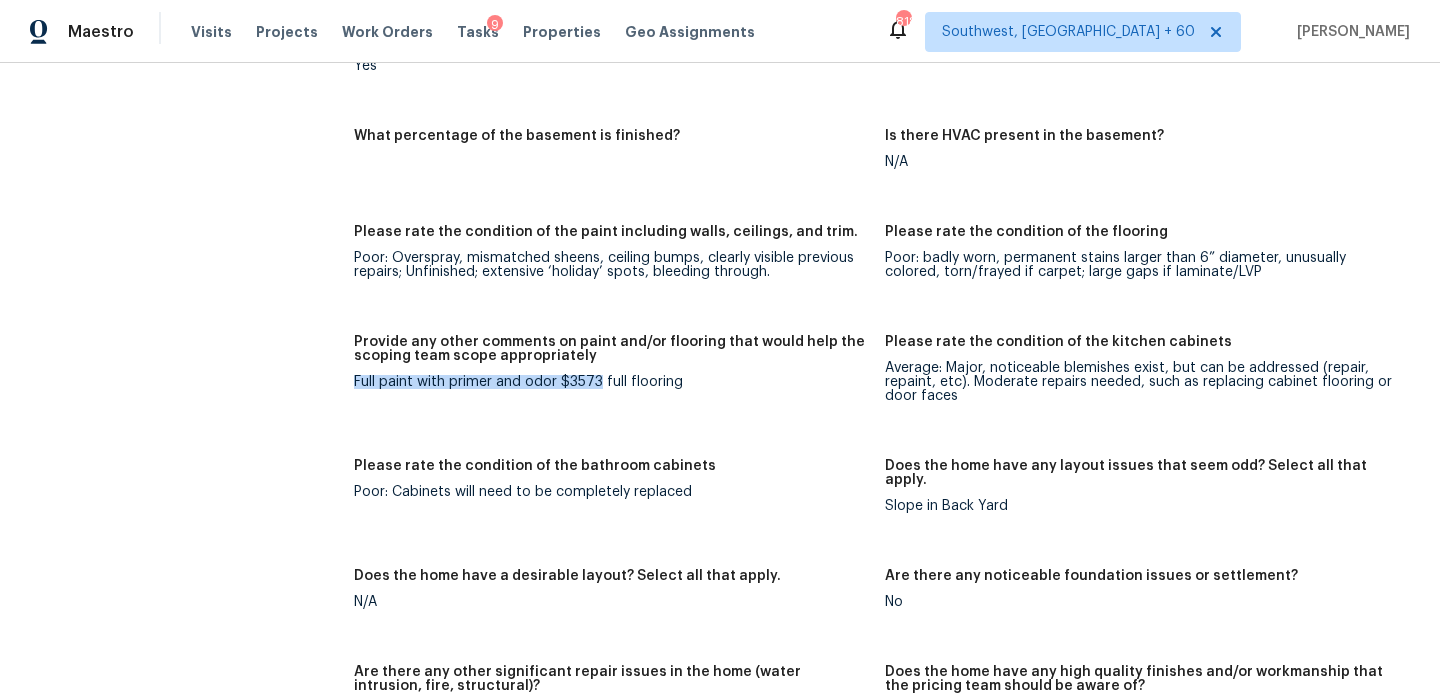 drag, startPoint x: 352, startPoint y: 351, endPoint x: 597, endPoint y: 356, distance: 245.05101 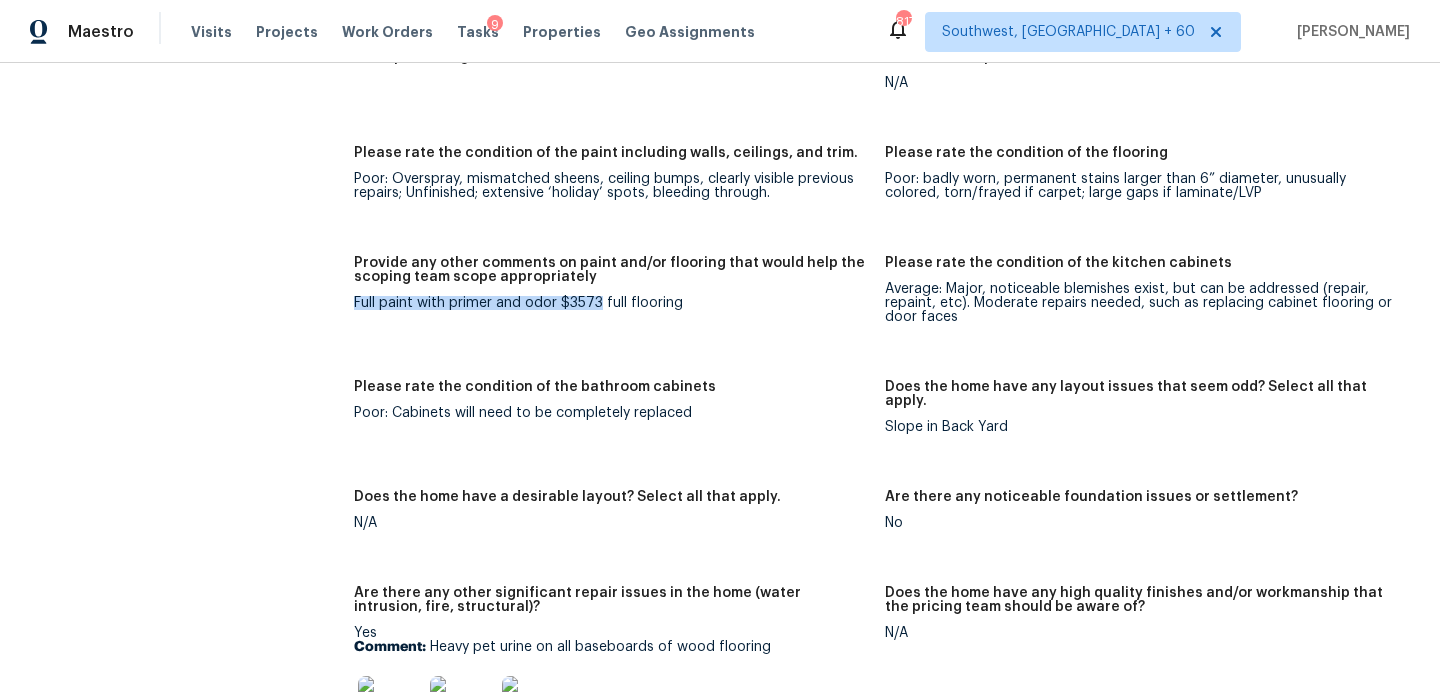 scroll, scrollTop: 3619, scrollLeft: 0, axis: vertical 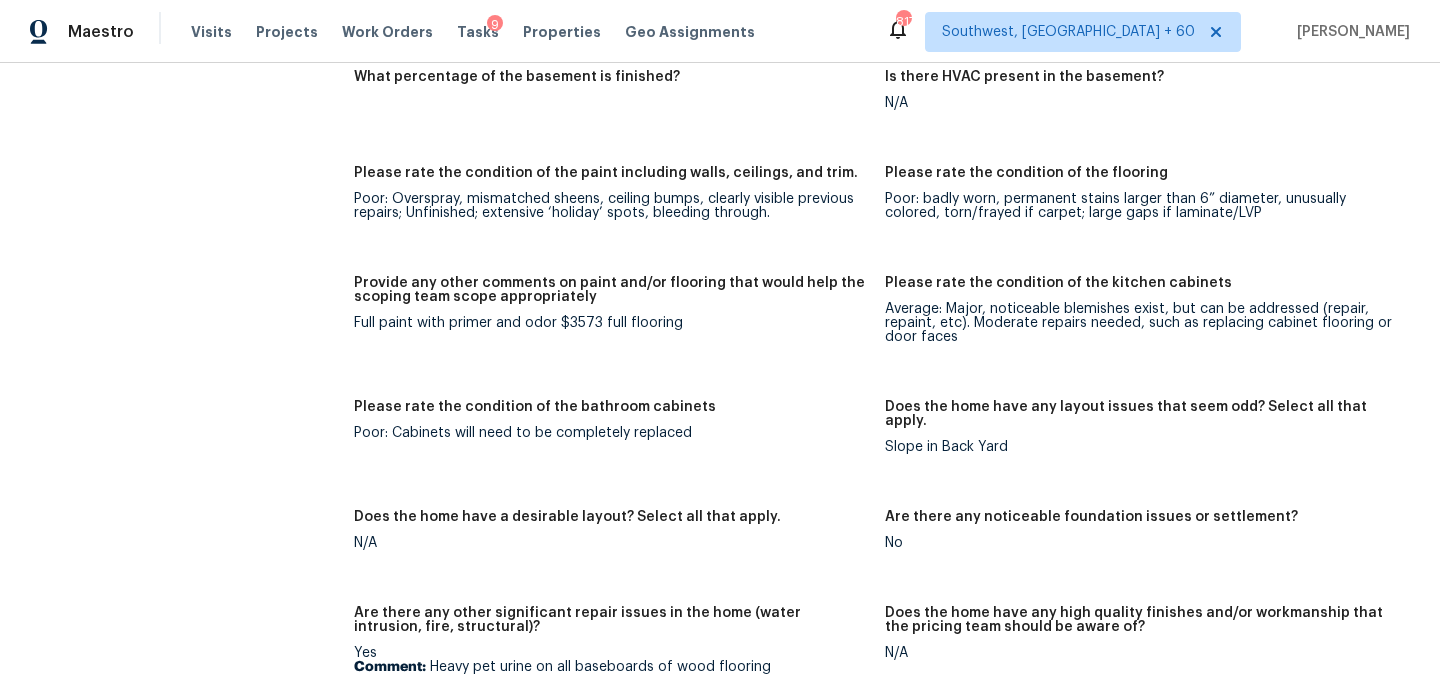 click on "Please rate the condition of the bathroom cabinets Poor: Cabinets will need to be completely replaced" at bounding box center [619, 443] 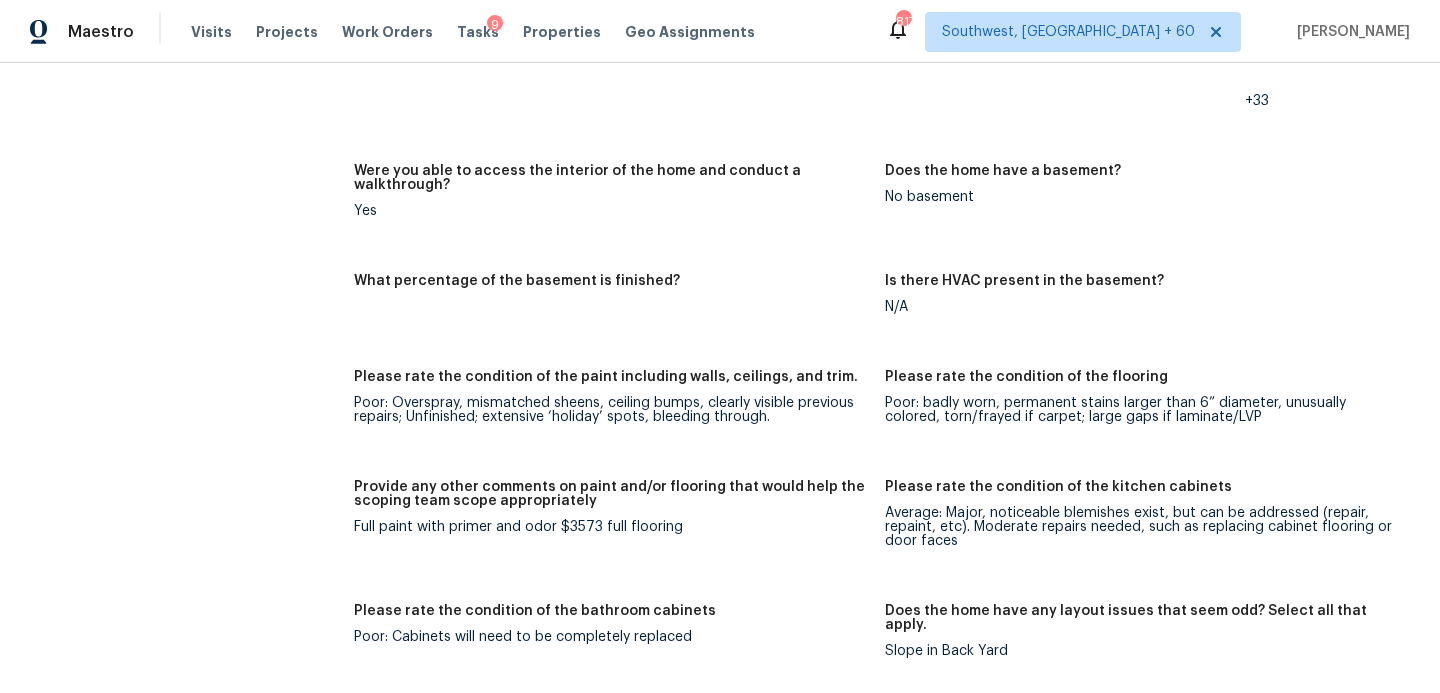 scroll, scrollTop: 3320, scrollLeft: 0, axis: vertical 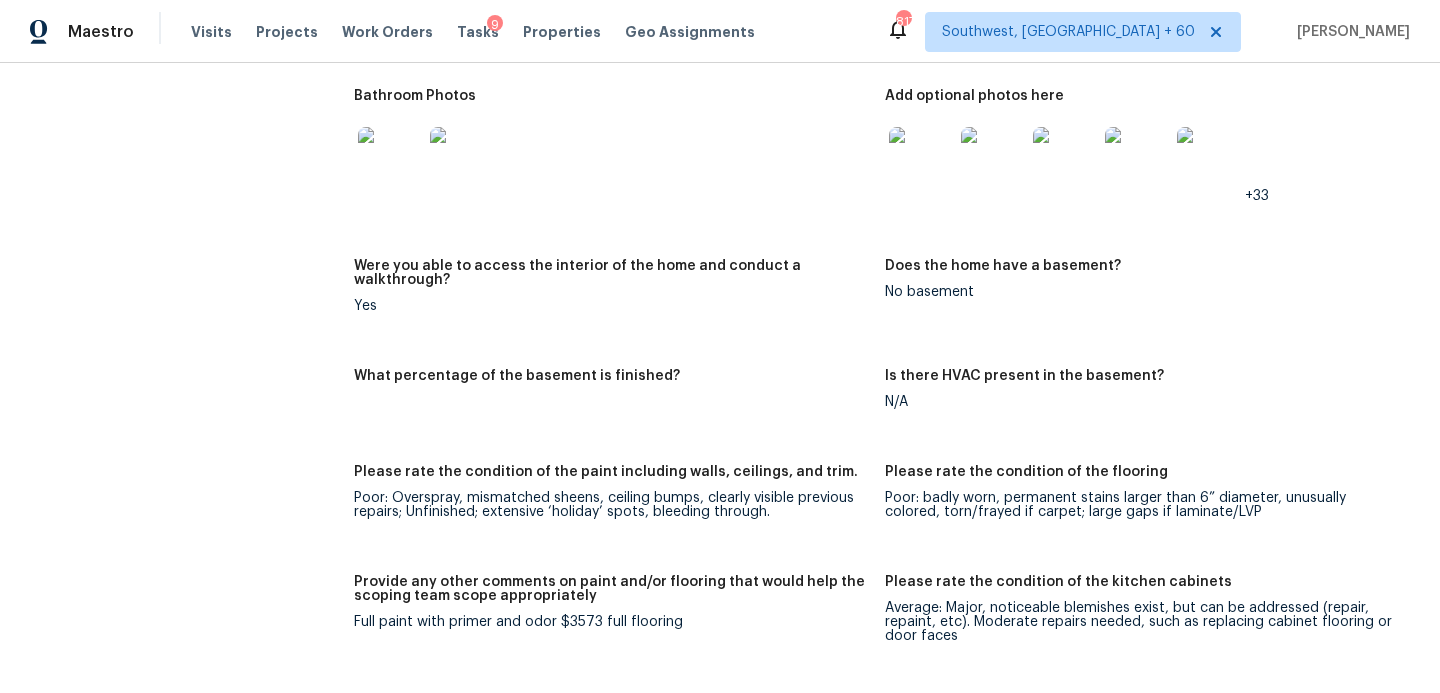click at bounding box center [611, 159] 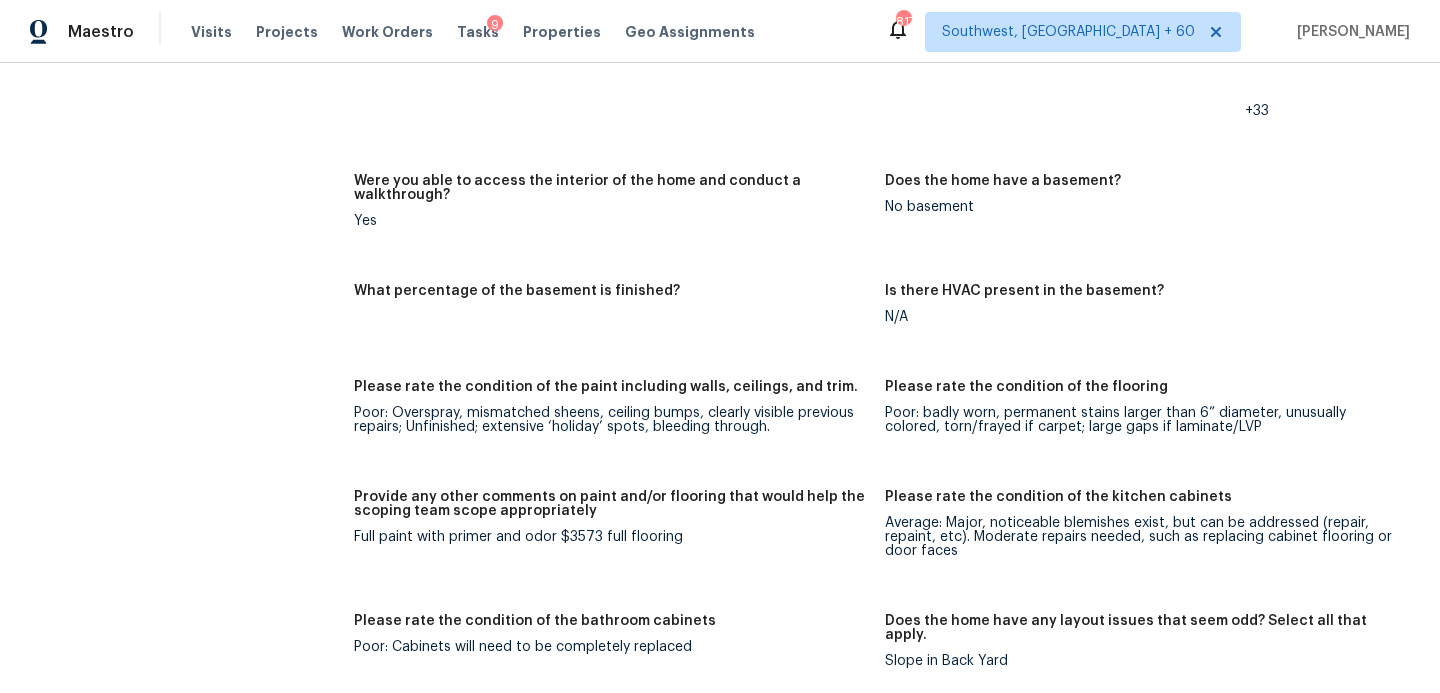 scroll, scrollTop: 3423, scrollLeft: 0, axis: vertical 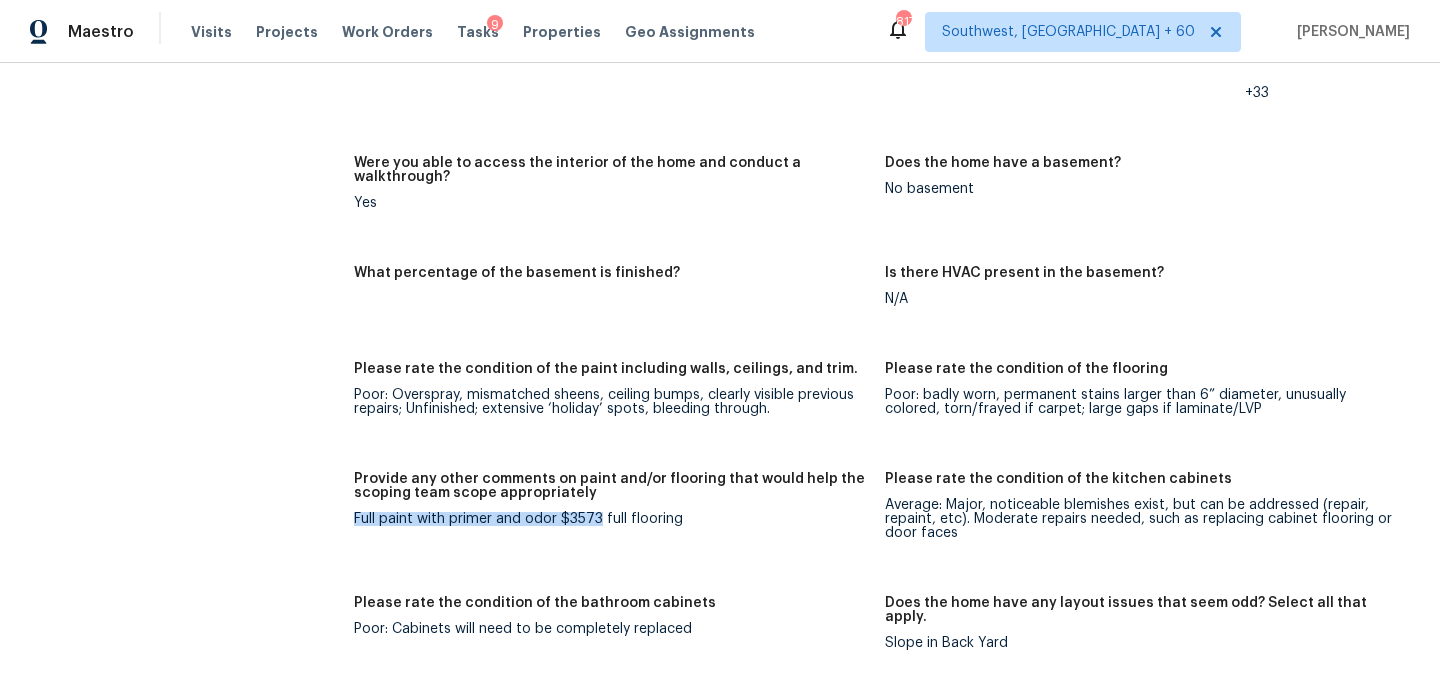 drag, startPoint x: 354, startPoint y: 489, endPoint x: 597, endPoint y: 490, distance: 243.00206 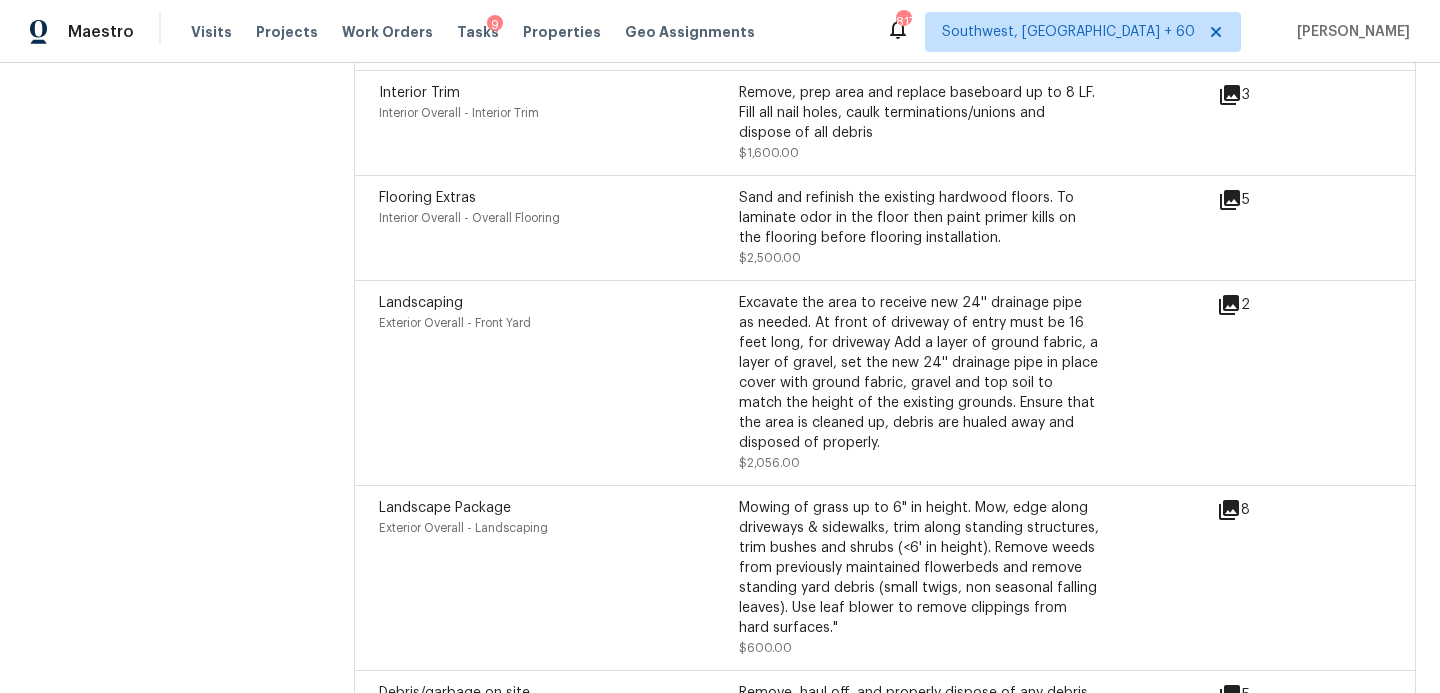 click on "Landscaping Exterior Overall - Front Yard" at bounding box center [559, 383] 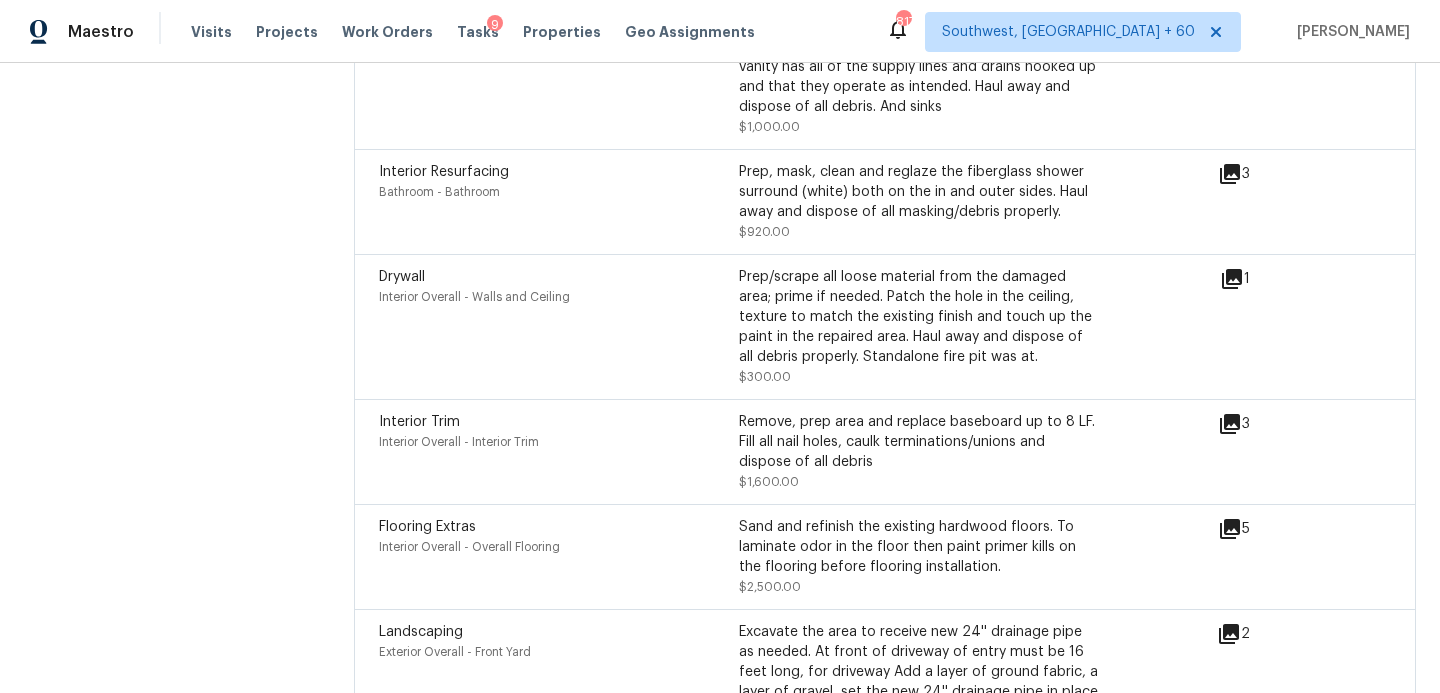 scroll, scrollTop: 8032, scrollLeft: 0, axis: vertical 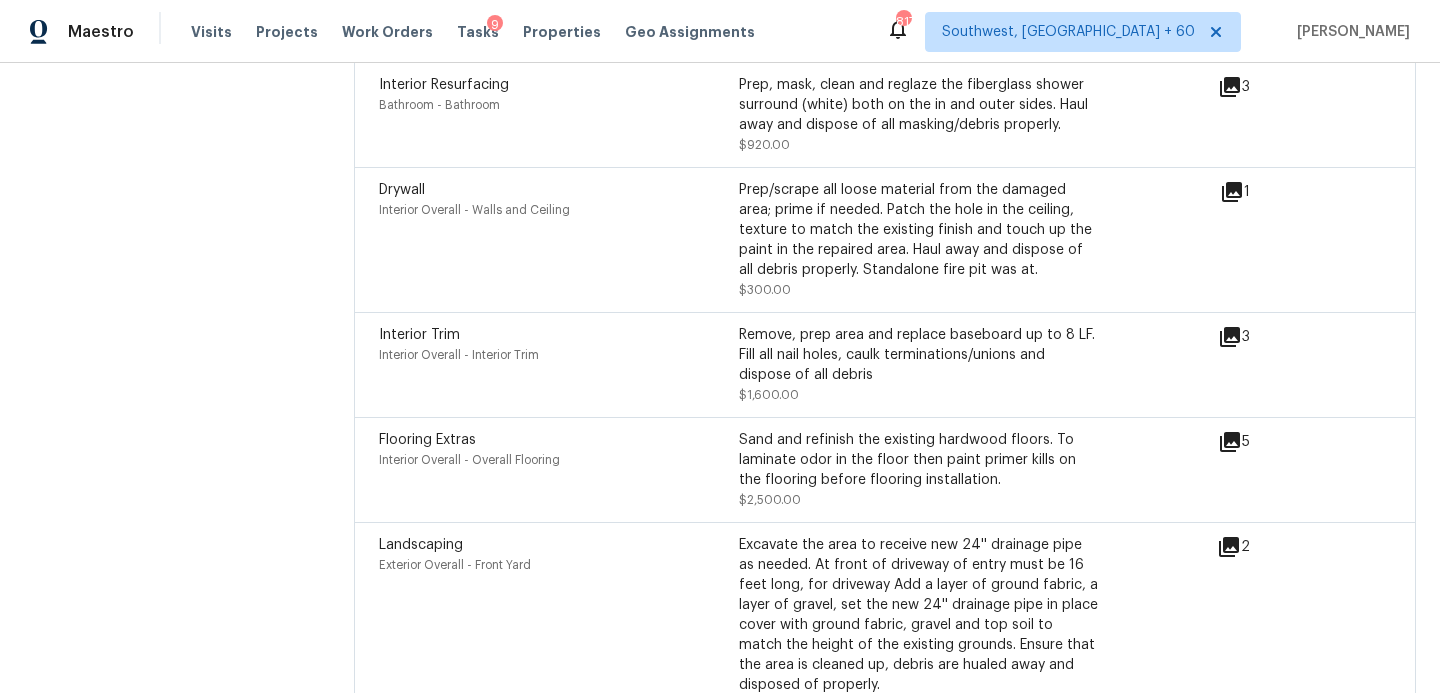 click on "Flooring Extras" at bounding box center [427, 440] 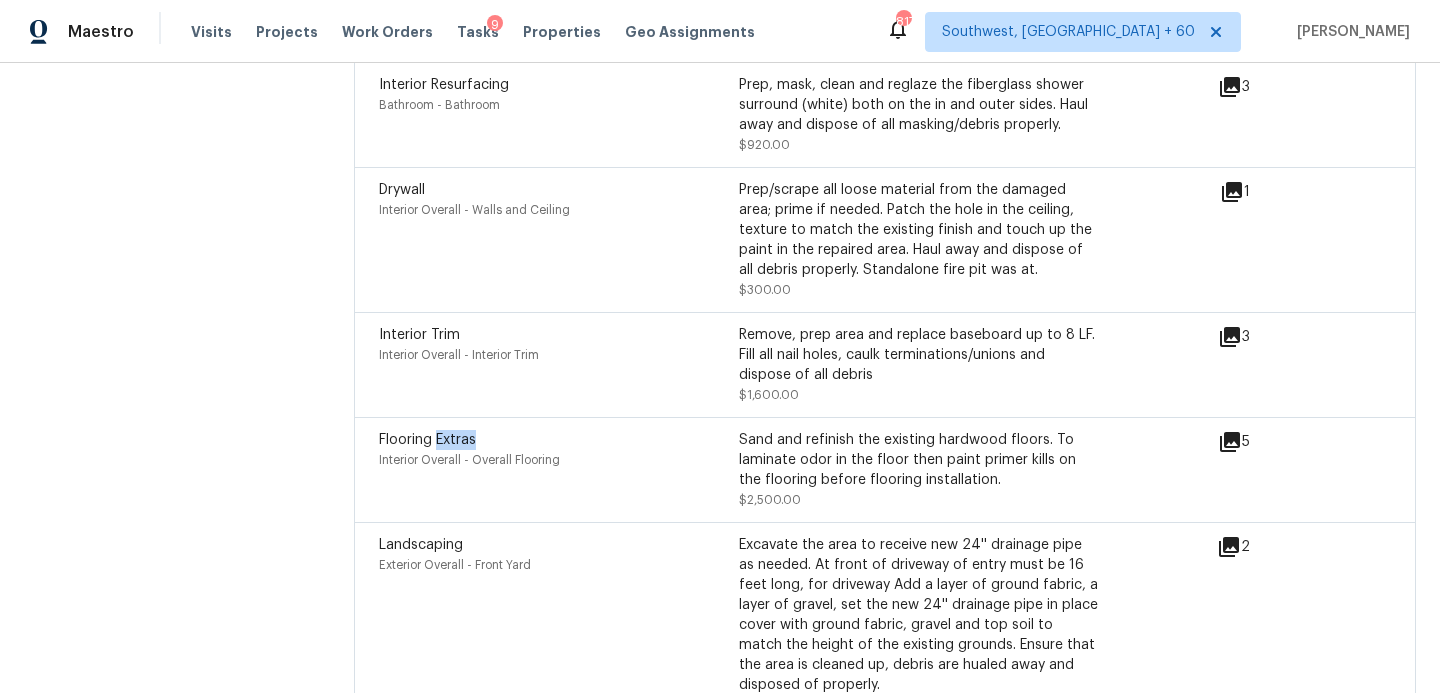 click on "Flooring Extras" at bounding box center [427, 440] 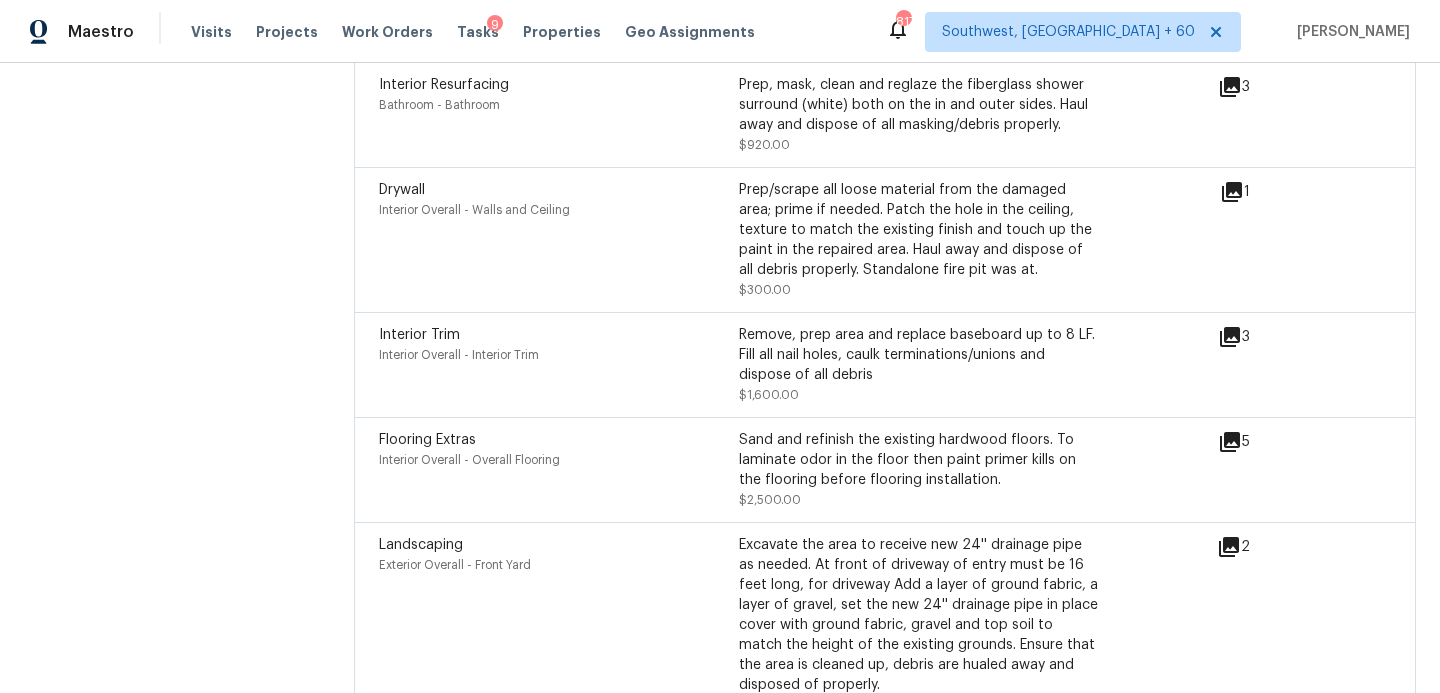 click on "Interior Trim" at bounding box center [419, 335] 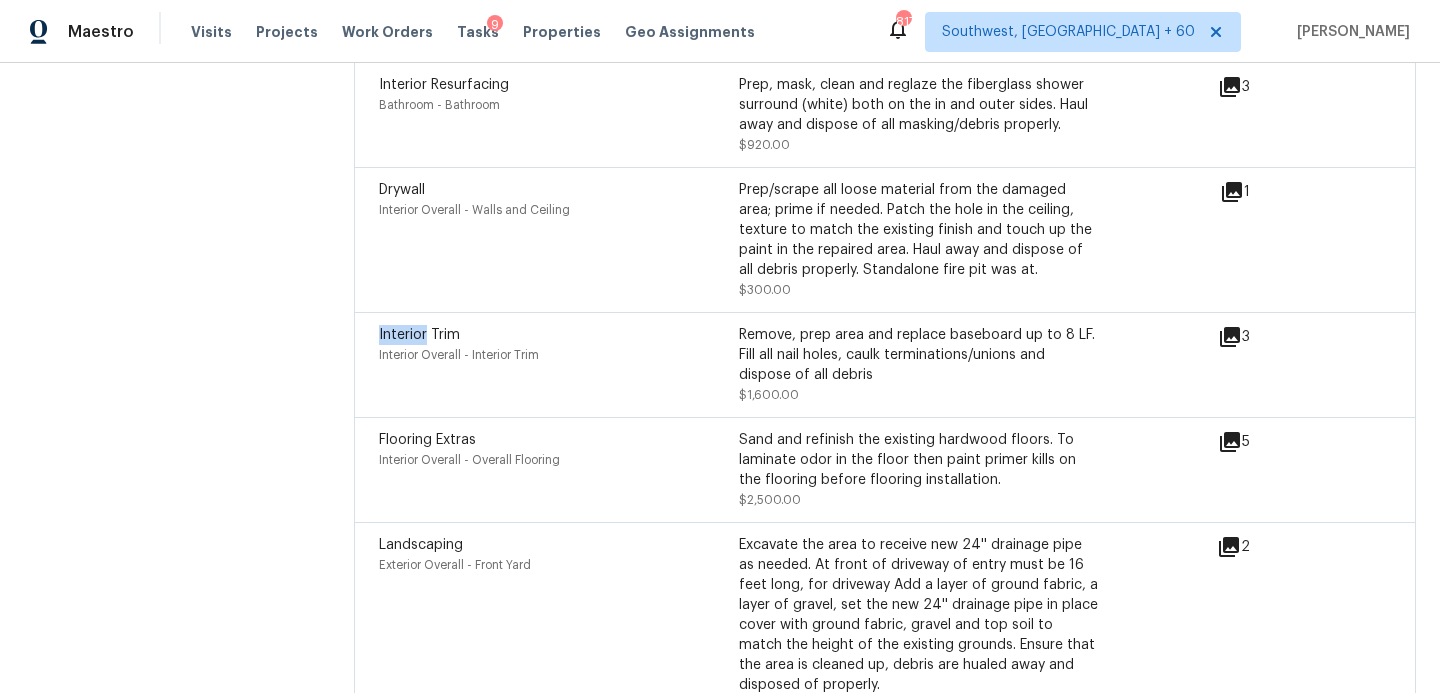click on "Interior Trim" at bounding box center [419, 335] 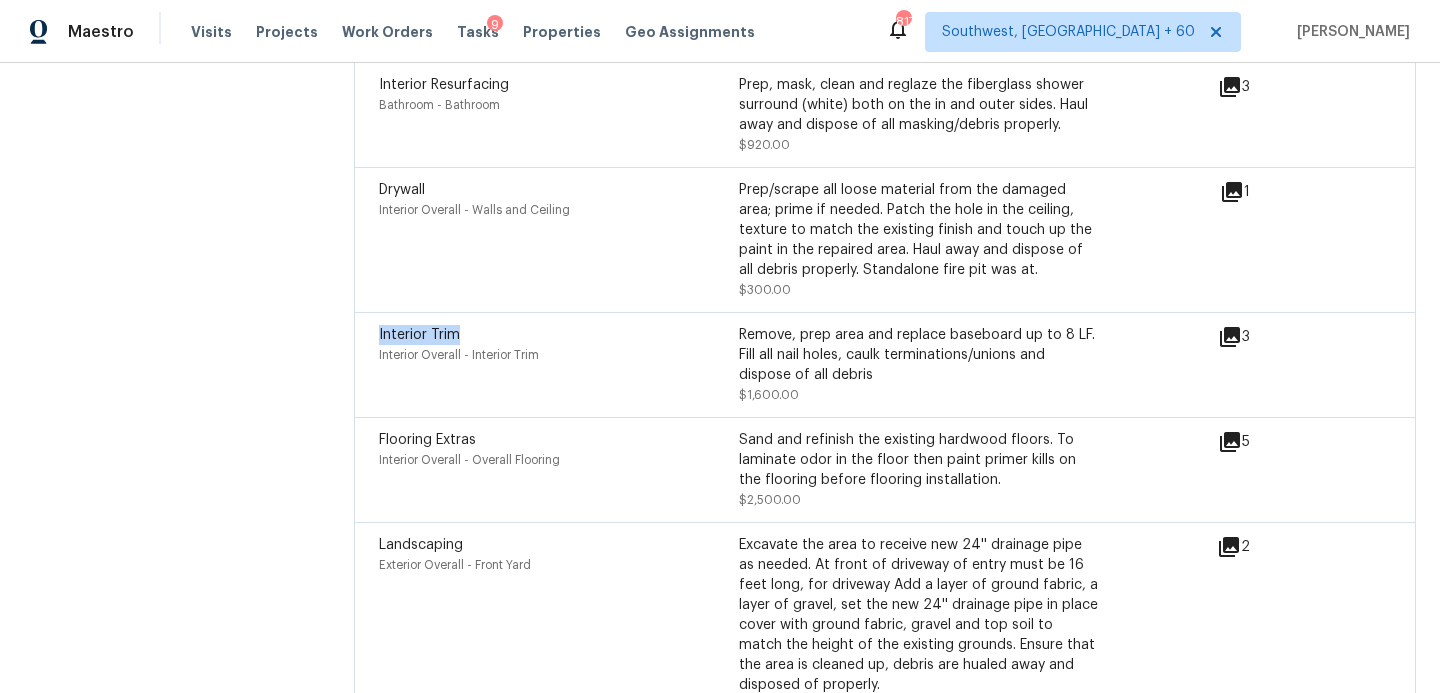 scroll, scrollTop: 7802, scrollLeft: 0, axis: vertical 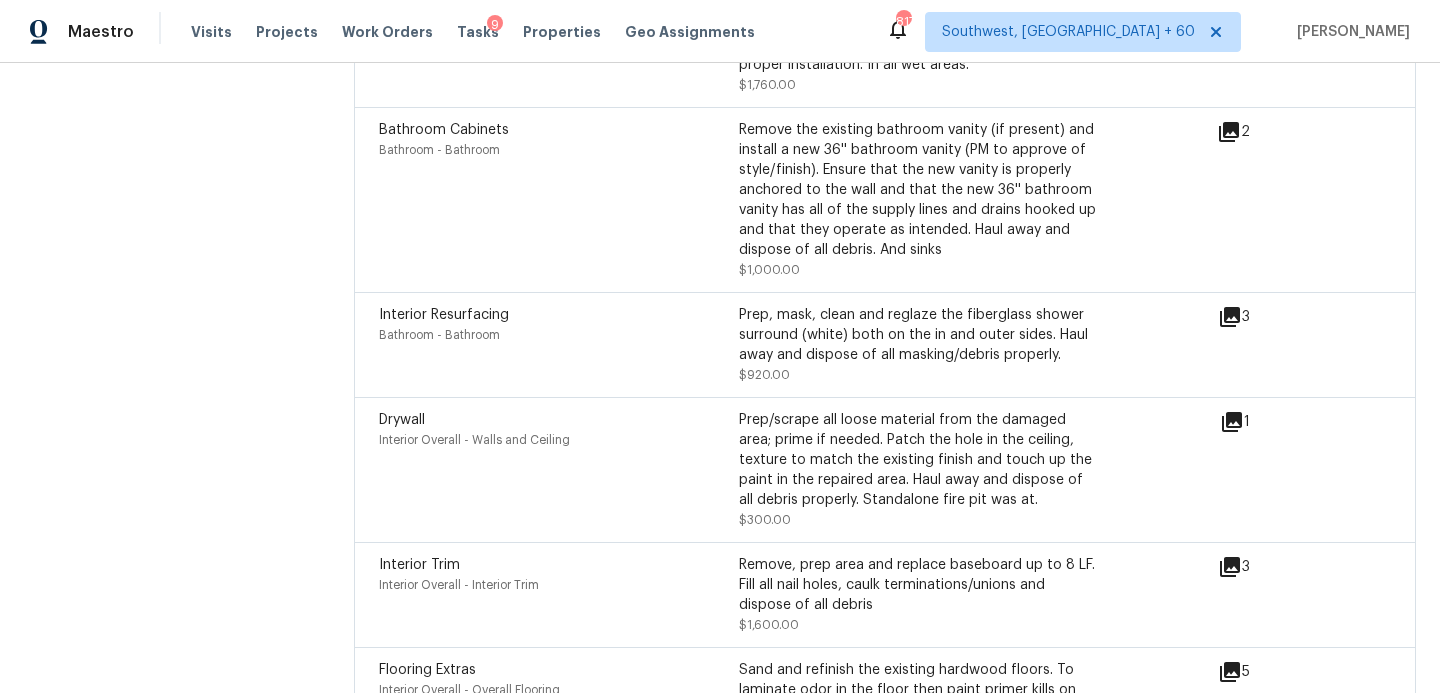 click on "Drywall" at bounding box center [402, 420] 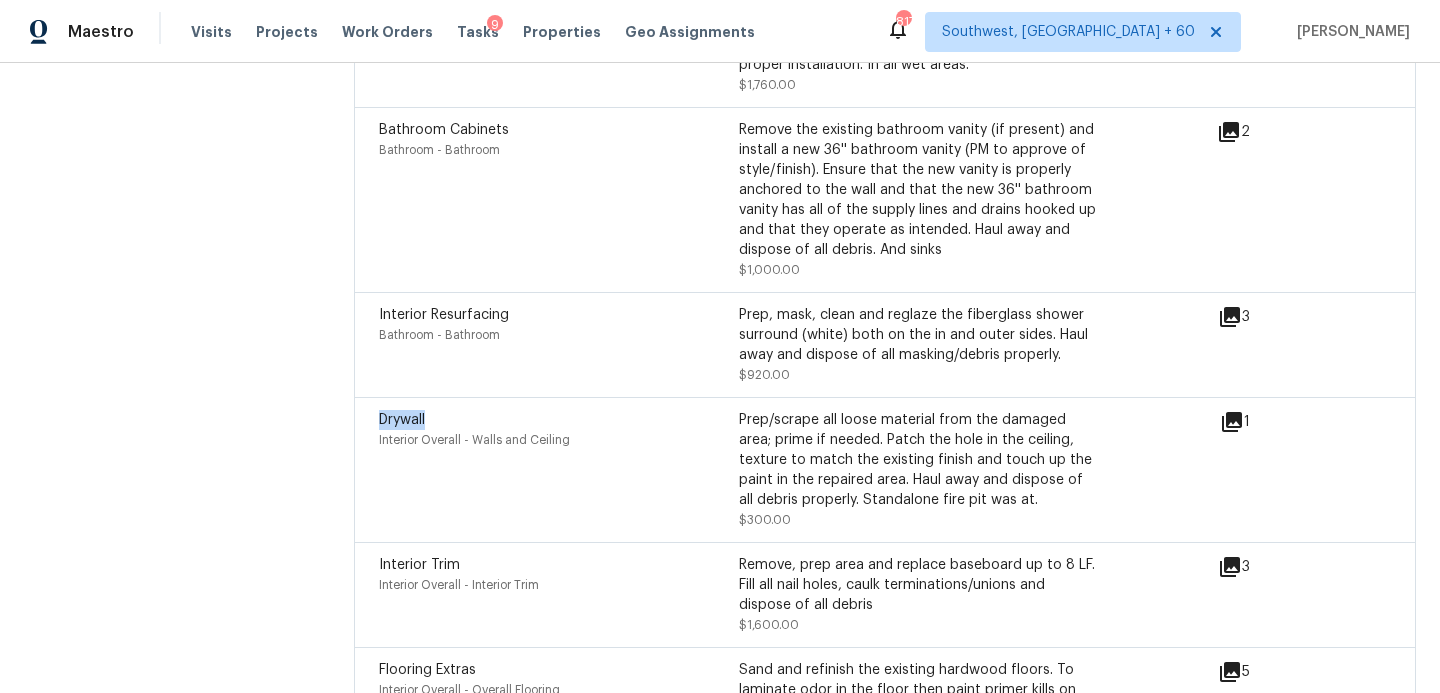 click on "Drywall" at bounding box center [402, 420] 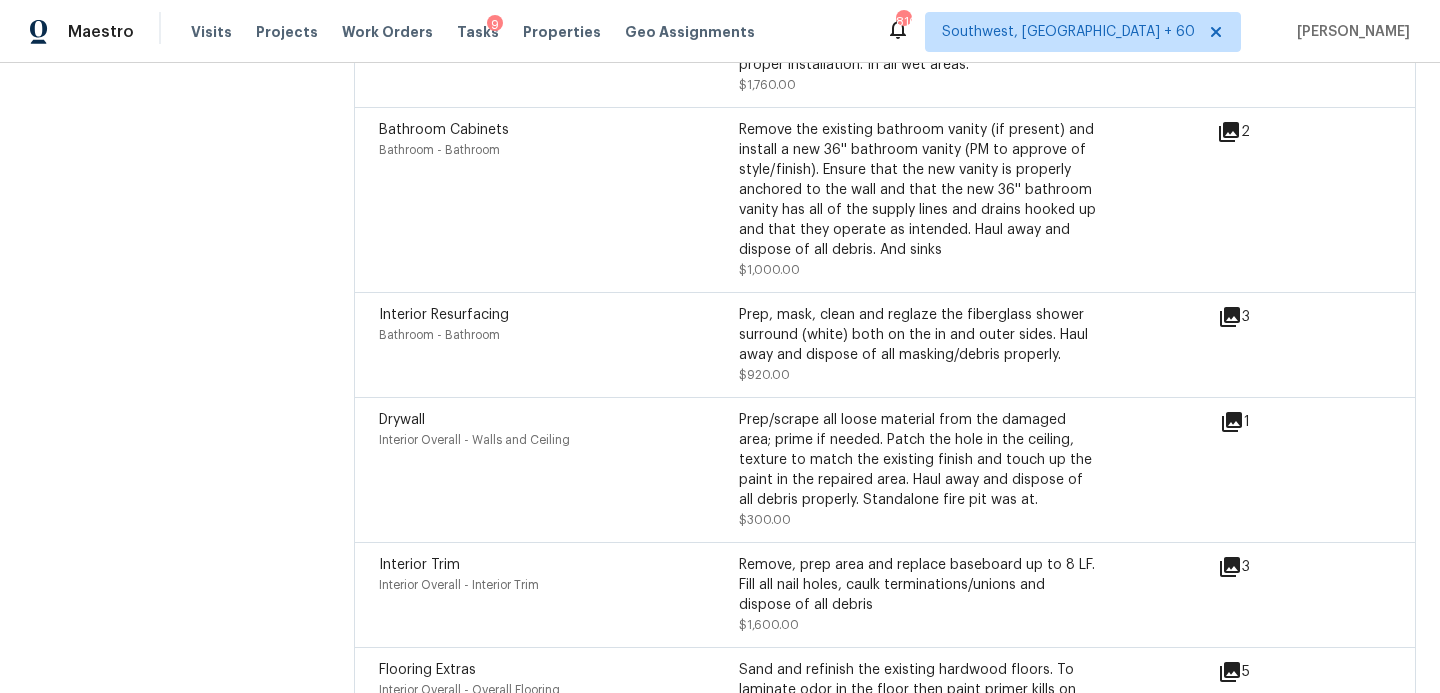 click on "Bathroom - Bathroom" at bounding box center (439, 335) 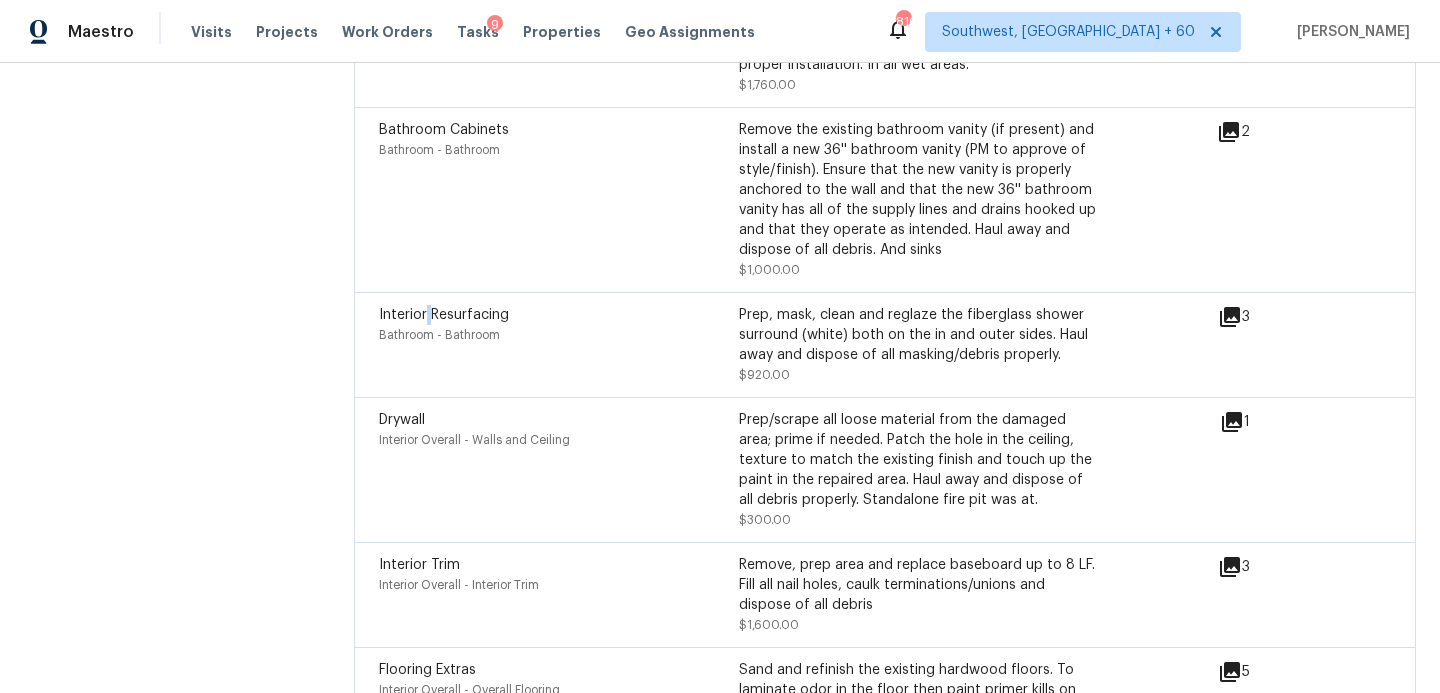 click on "Interior Resurfacing" at bounding box center [444, 315] 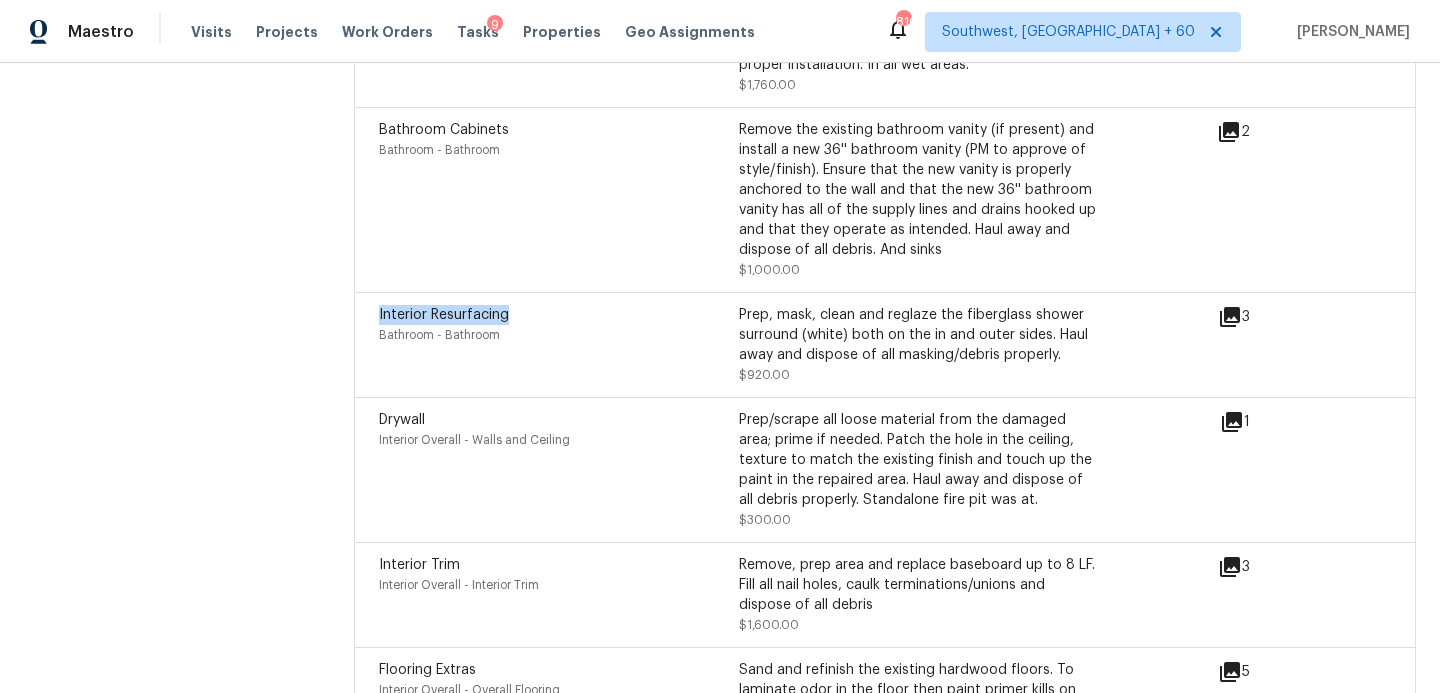 click on "Interior Resurfacing" at bounding box center [444, 315] 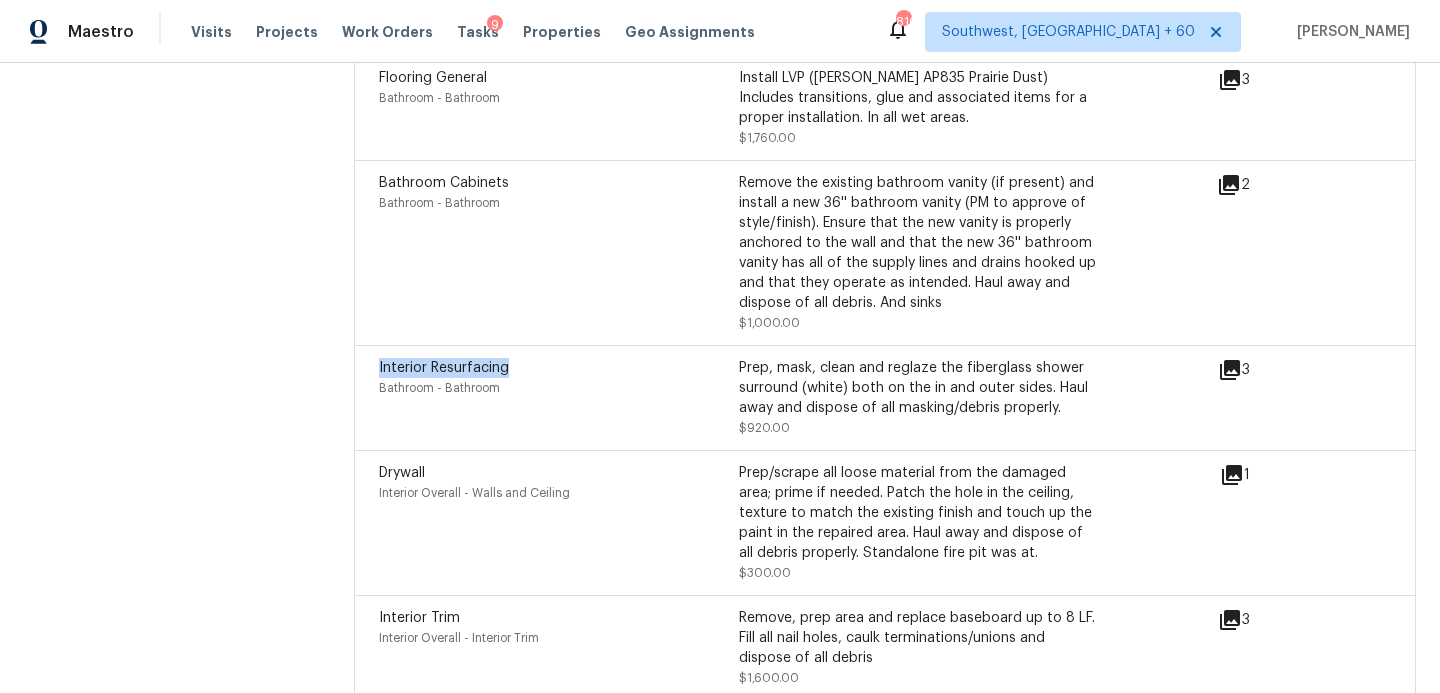 scroll, scrollTop: 7690, scrollLeft: 0, axis: vertical 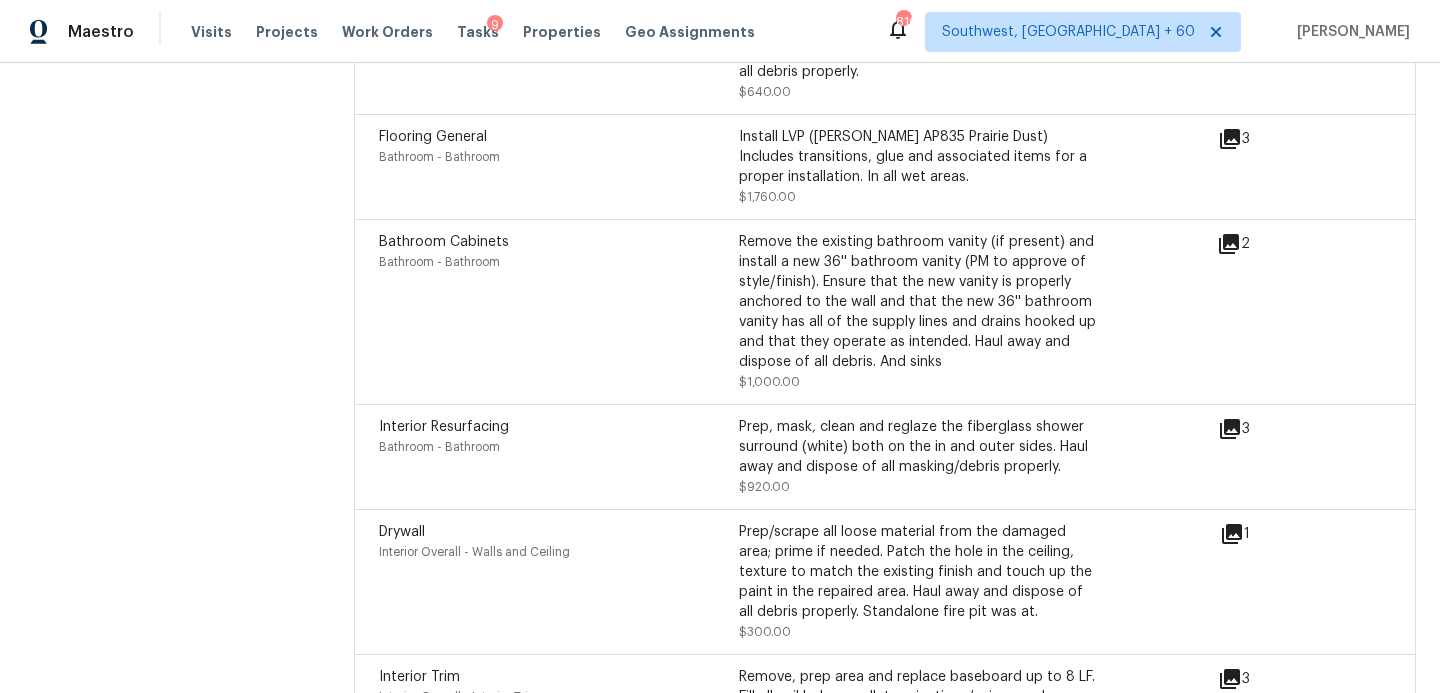 click on "Bathroom Cabinets" at bounding box center [559, 242] 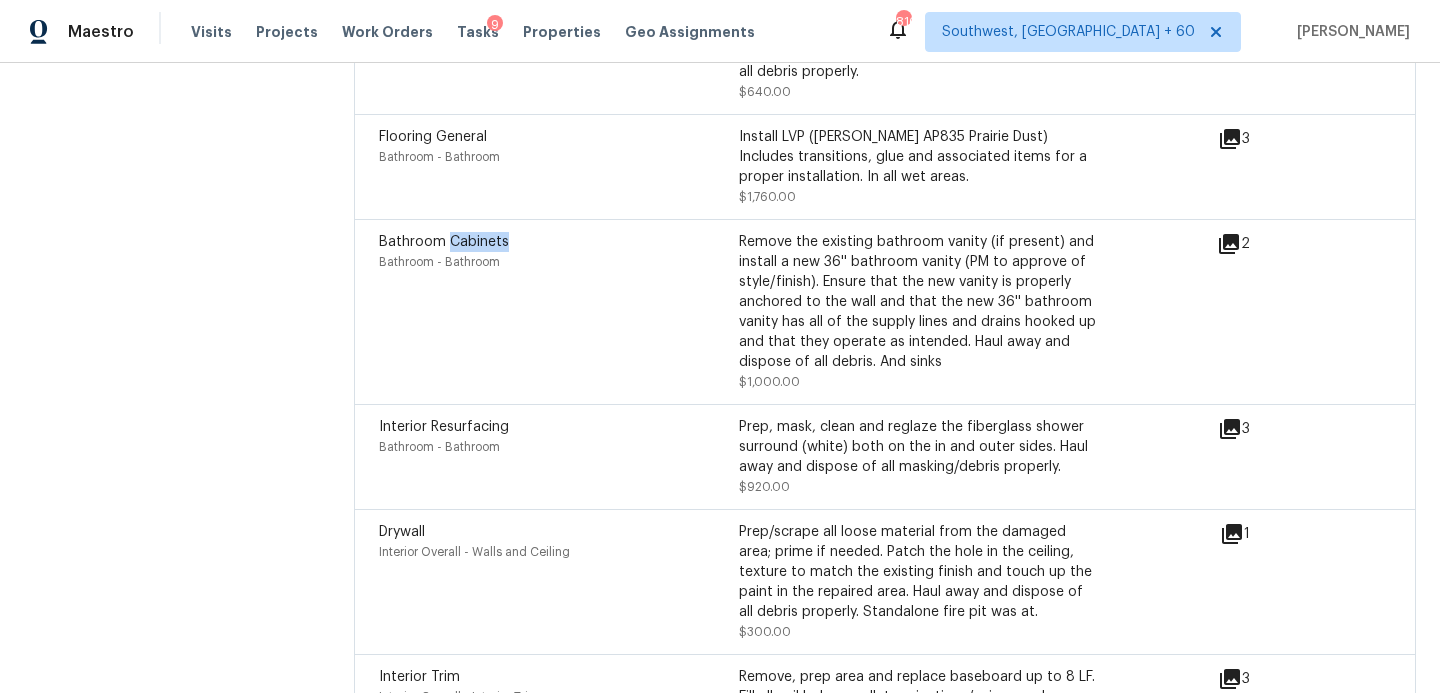 click on "Bathroom Cabinets" at bounding box center [559, 242] 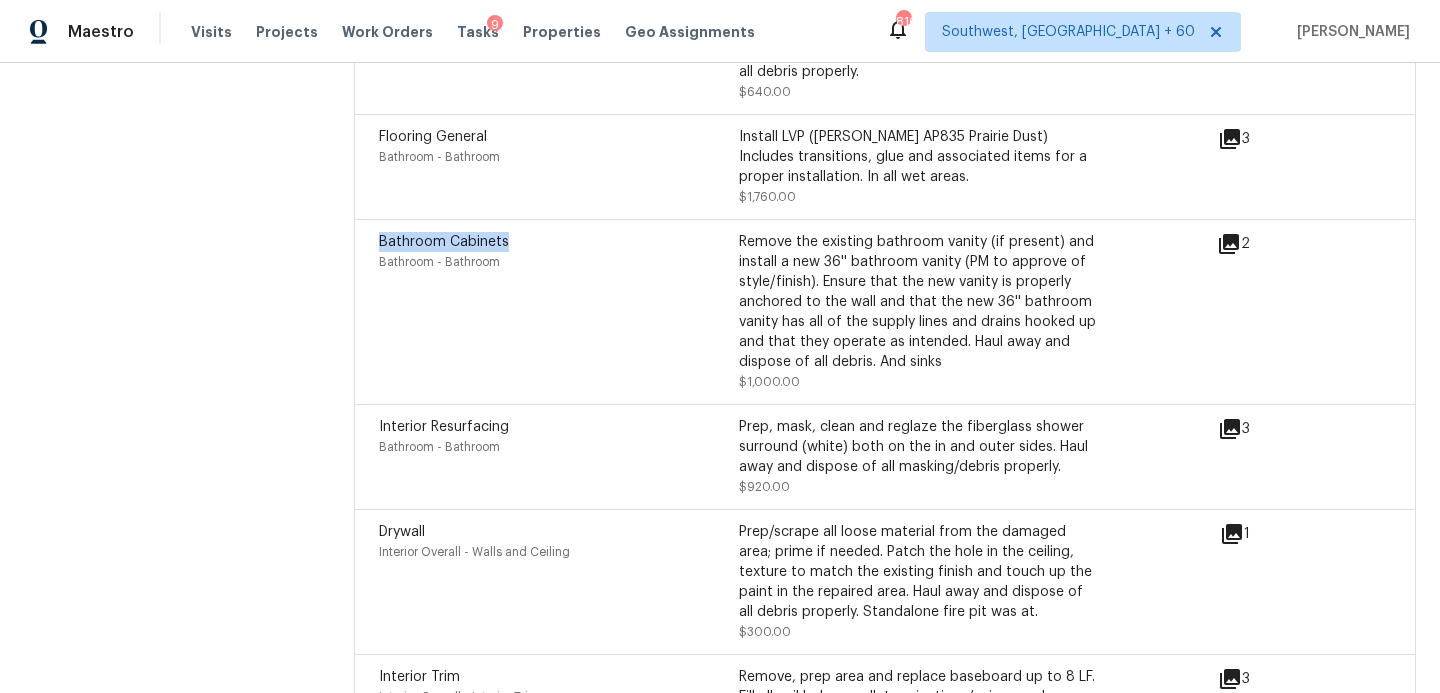 click on "Bathroom Cabinets" at bounding box center (559, 242) 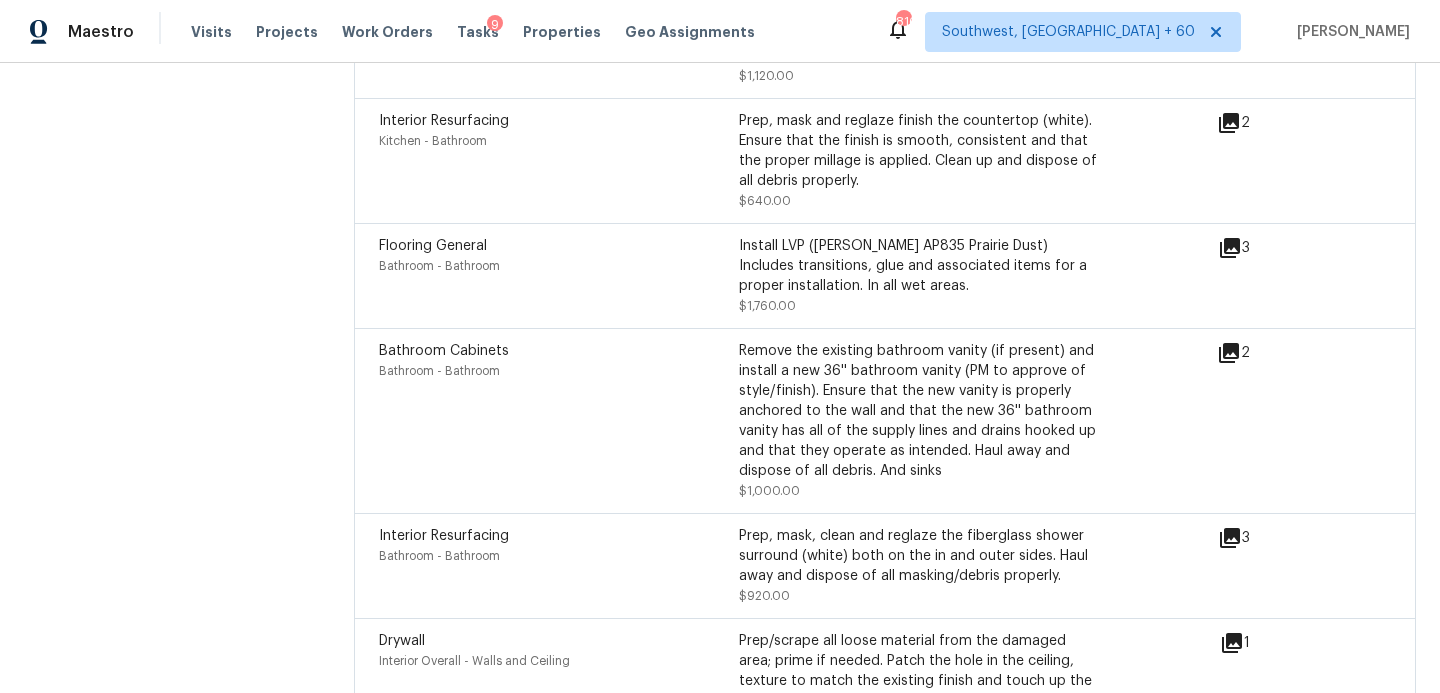 click on "Bathroom - Bathroom" at bounding box center (559, 266) 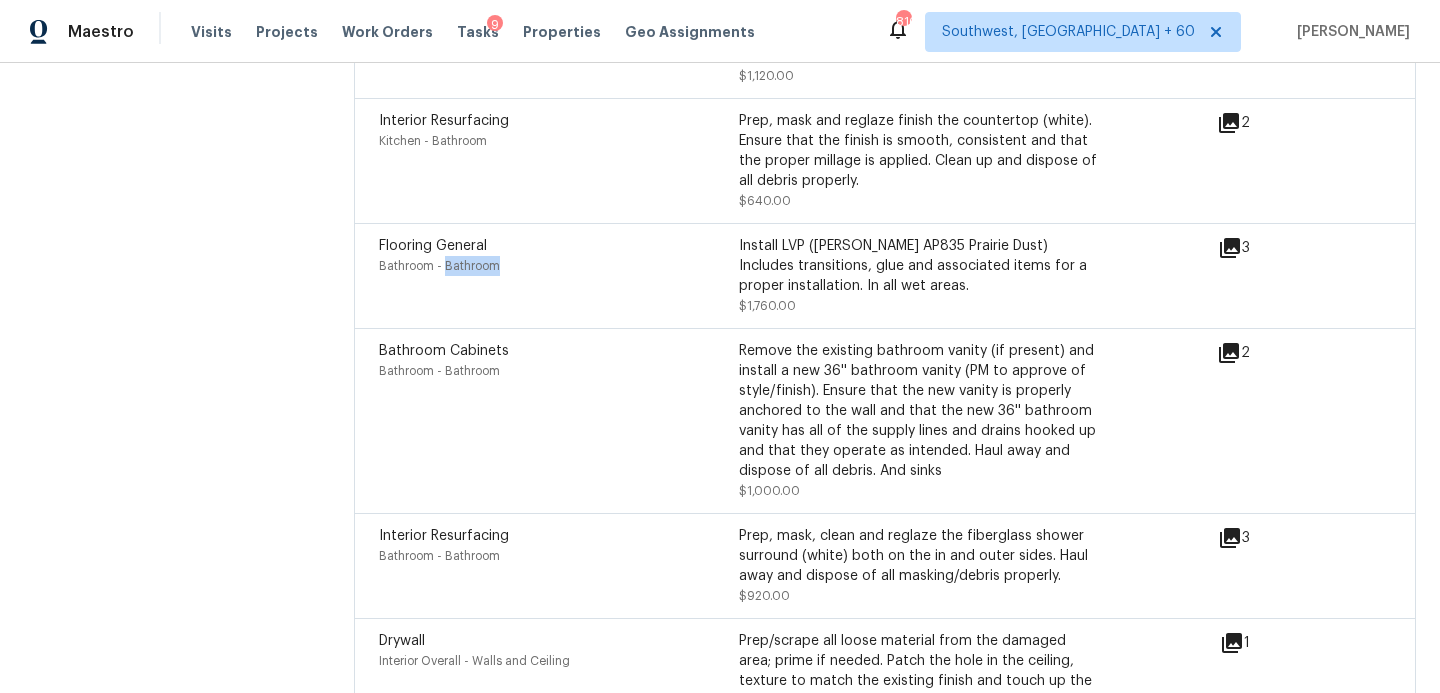 click on "Bathroom - Bathroom" at bounding box center [559, 266] 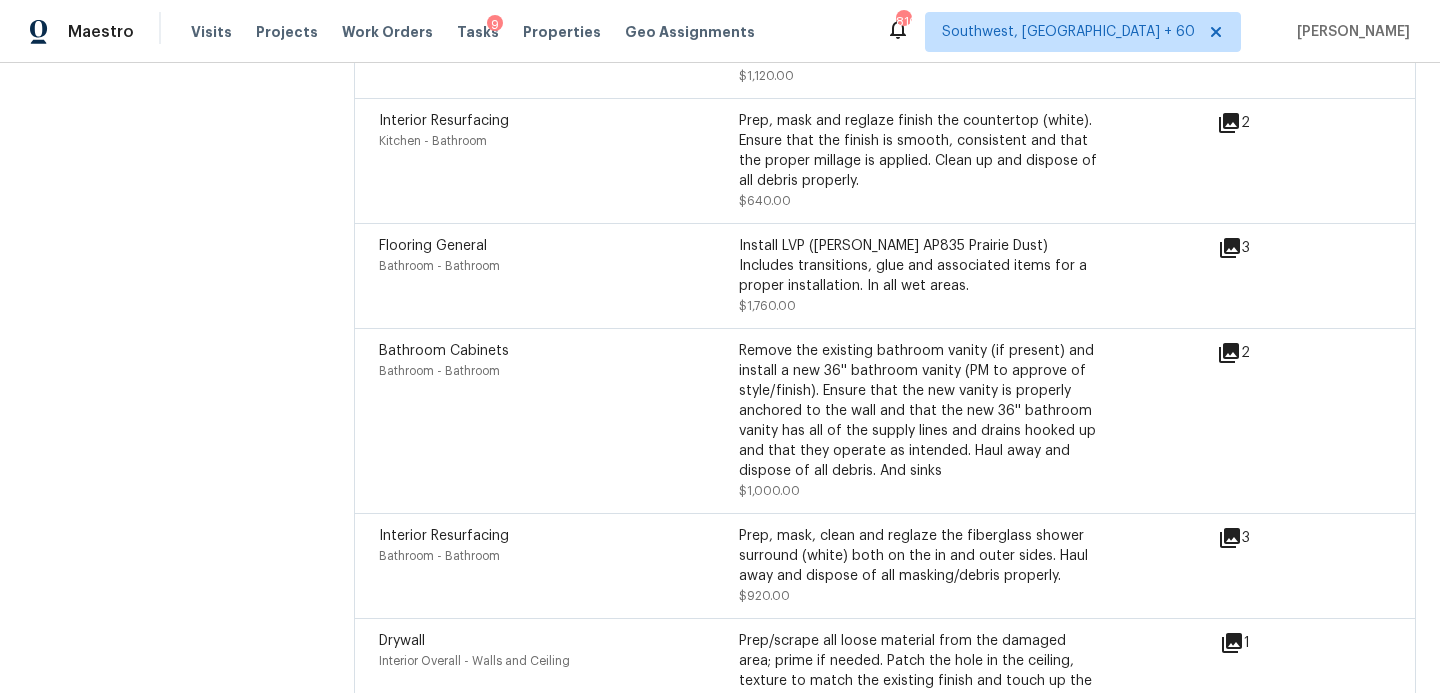 click on "Flooring General" at bounding box center (433, 246) 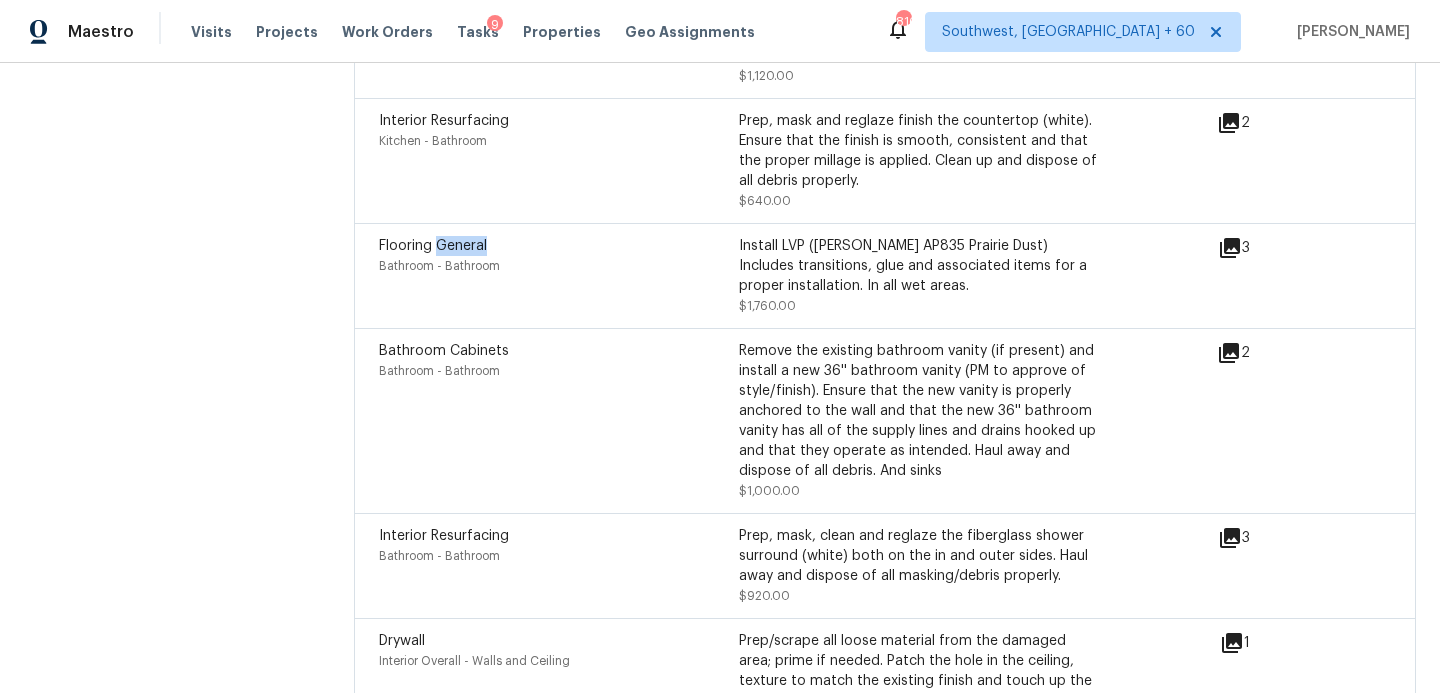 click on "Flooring General" at bounding box center [433, 246] 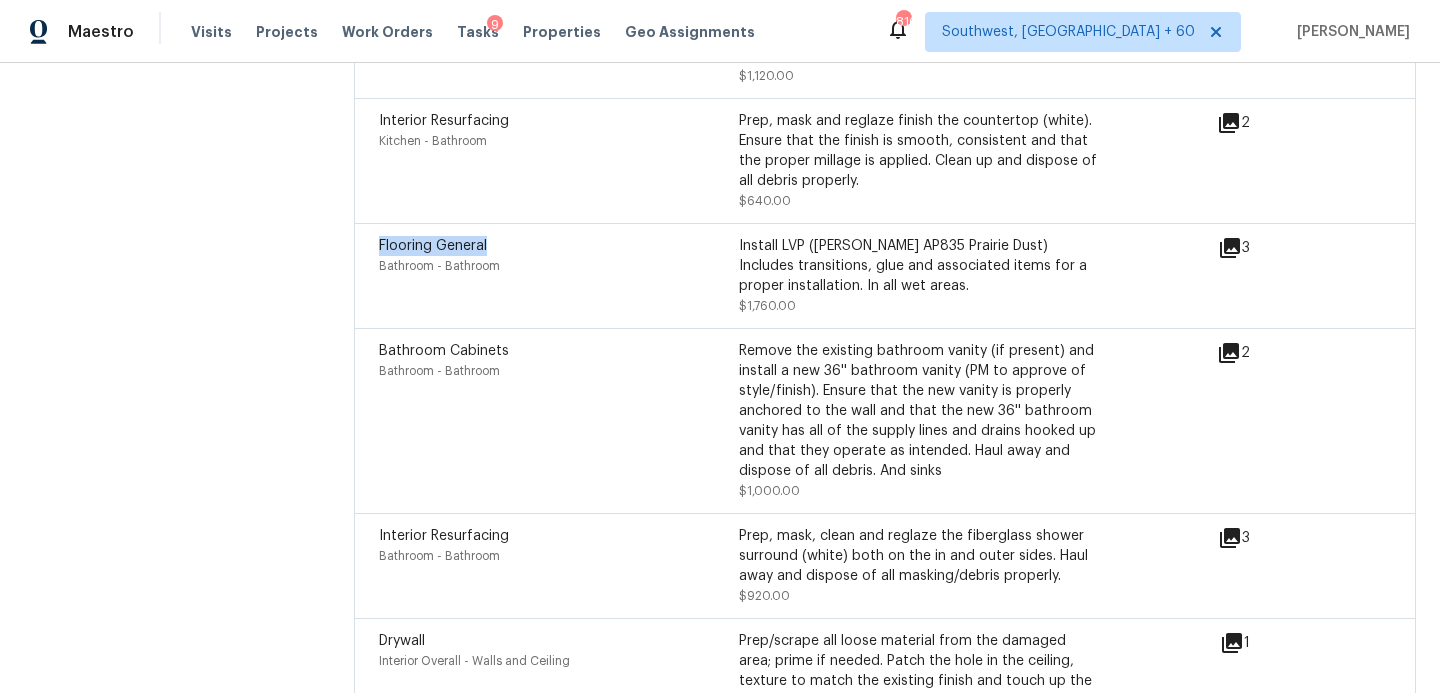 click on "Flooring General" at bounding box center [433, 246] 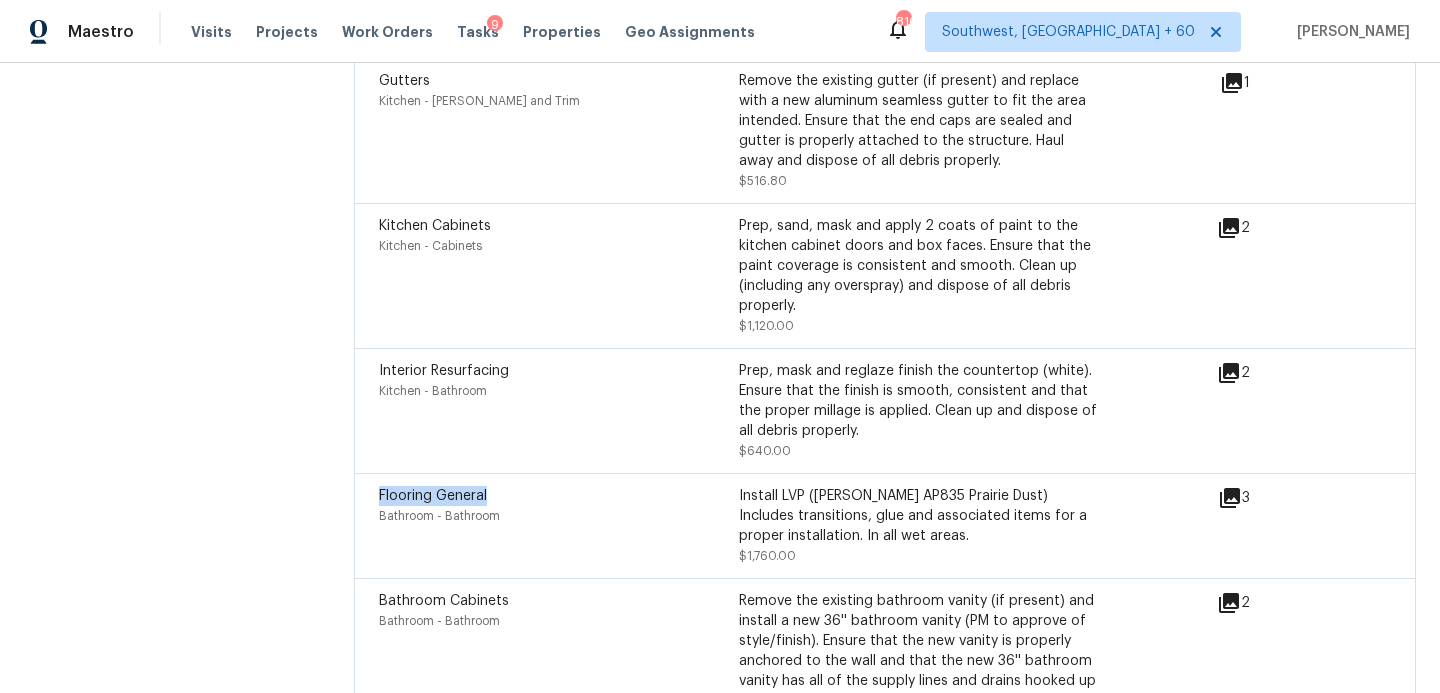 scroll, scrollTop: 7306, scrollLeft: 0, axis: vertical 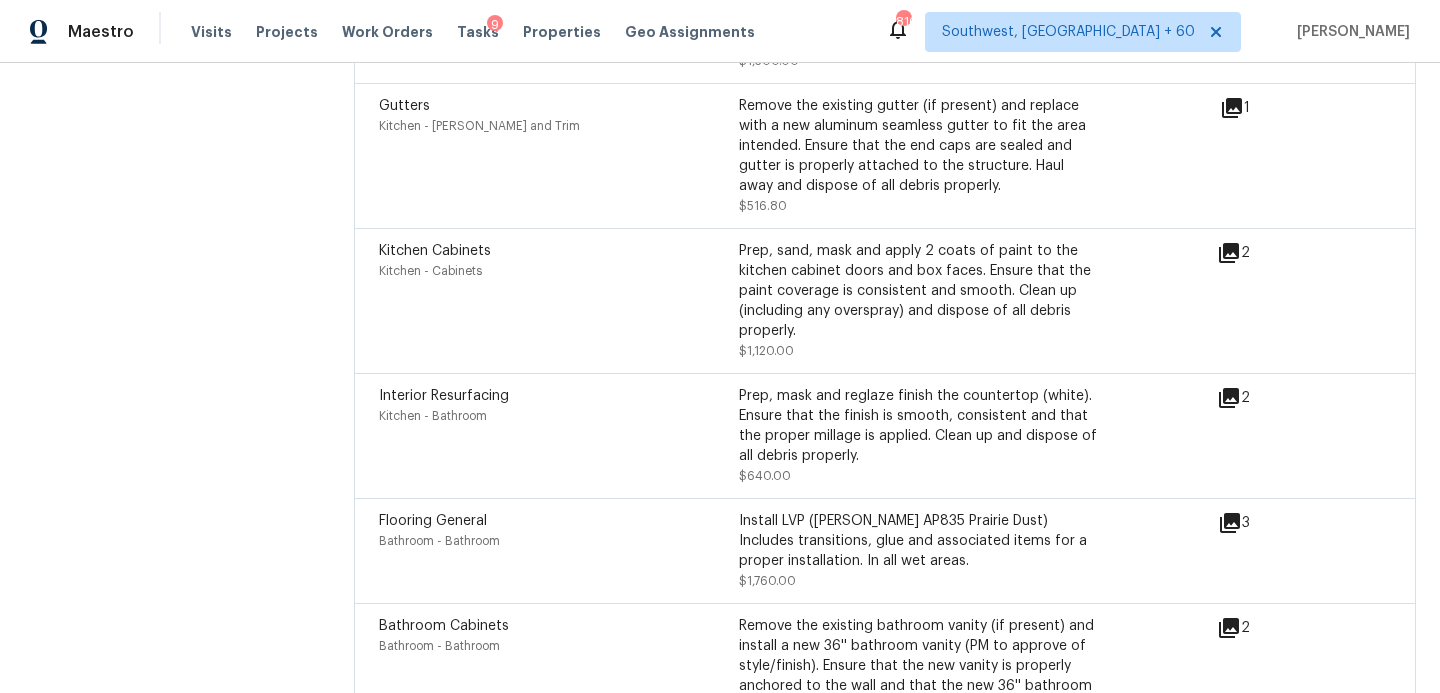 click on "Interior Resurfacing" at bounding box center (559, 396) 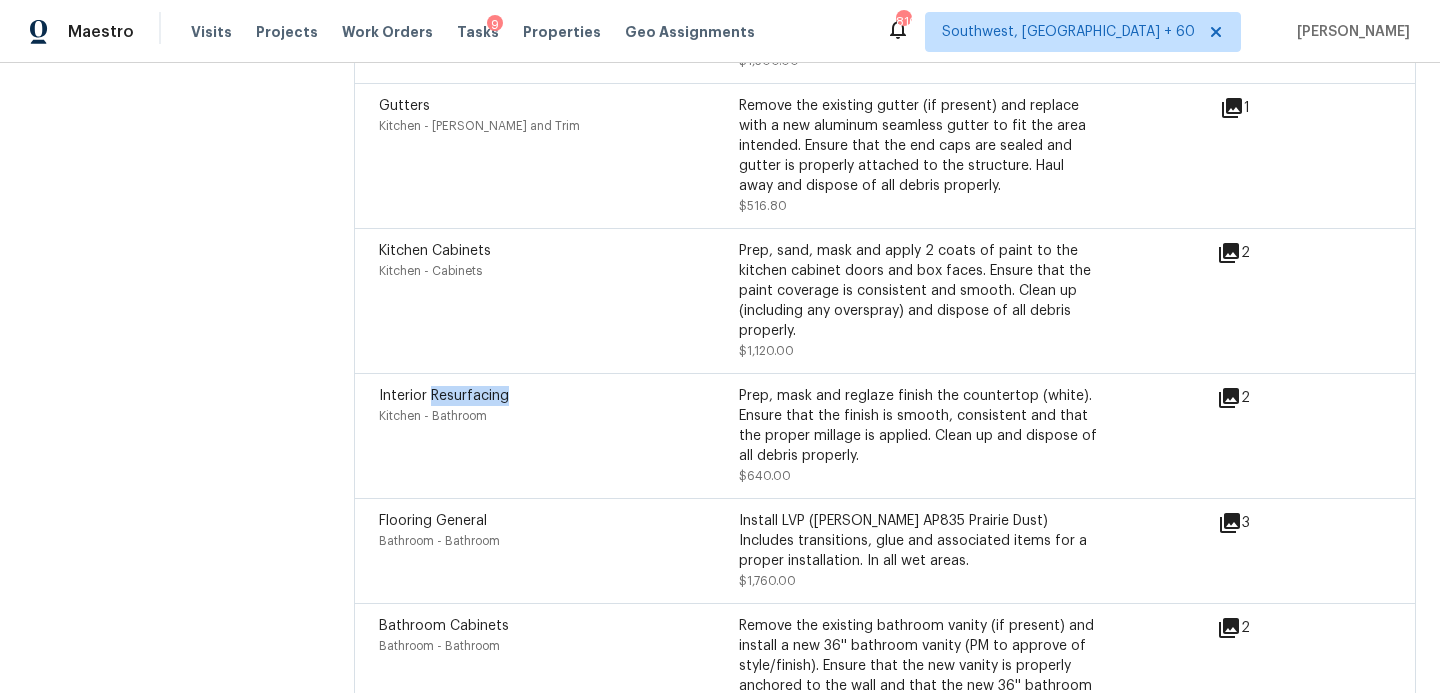click on "Interior Resurfacing" at bounding box center (559, 396) 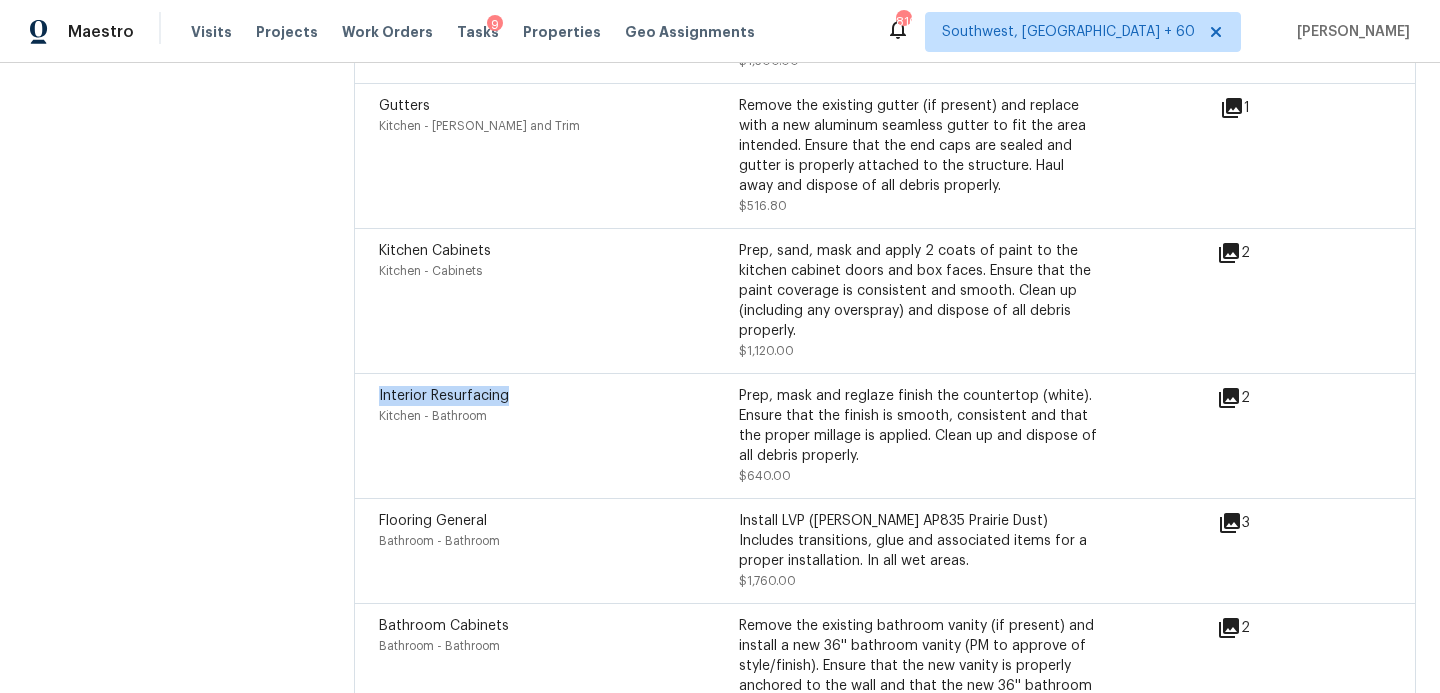 click on "Interior Resurfacing" at bounding box center (559, 396) 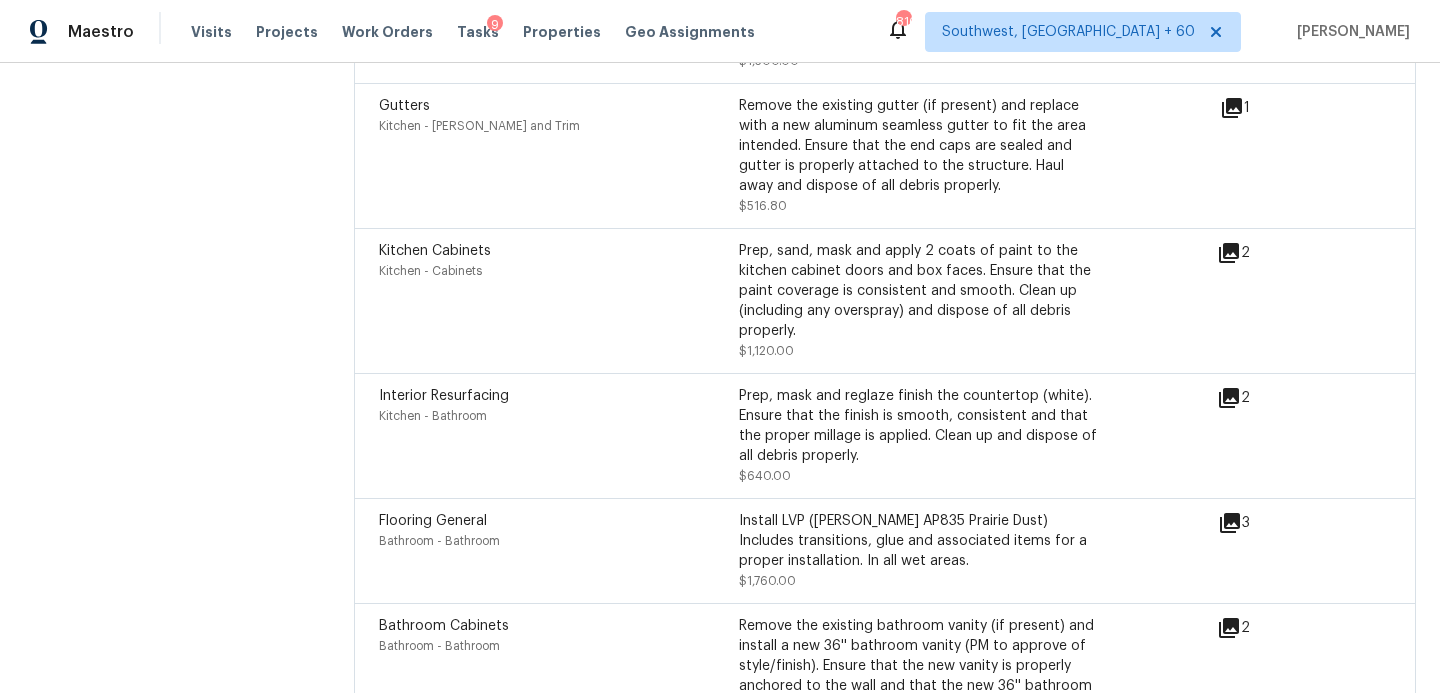 click on "Kitchen Cabinets" at bounding box center (559, 251) 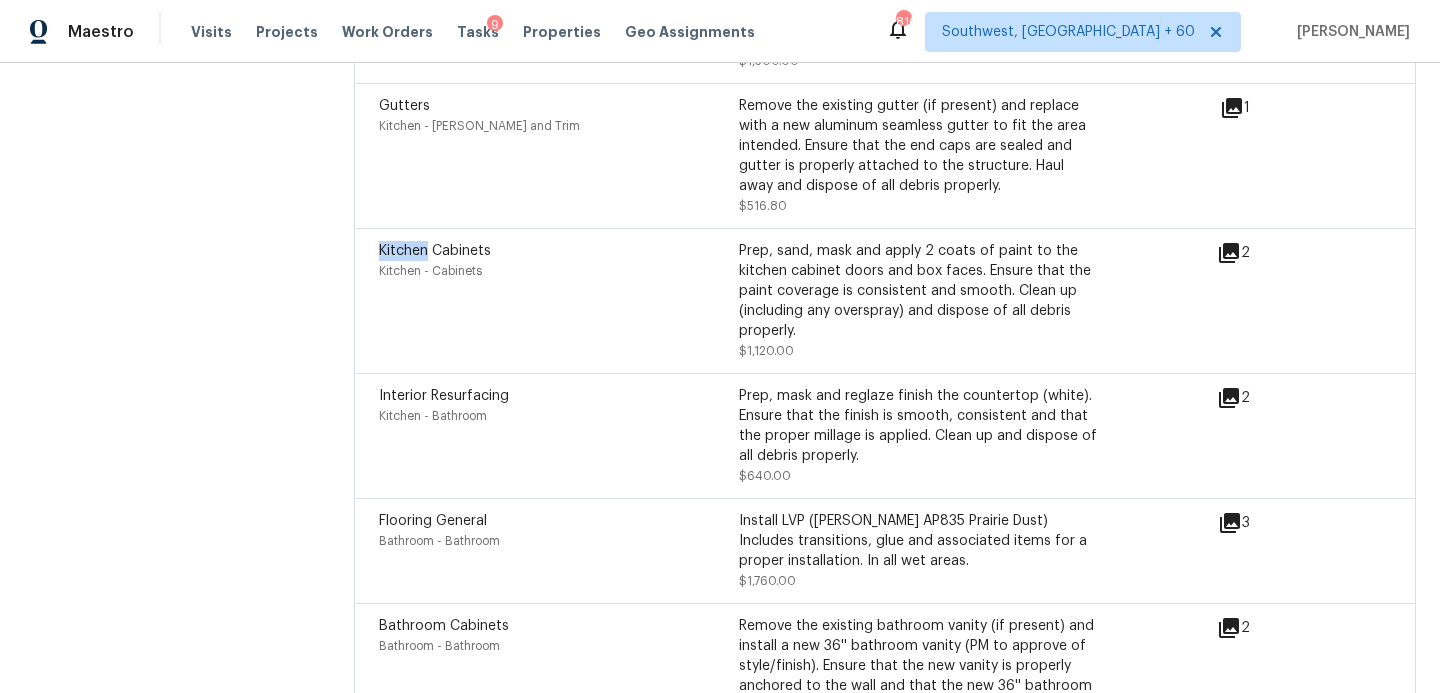 click on "Kitchen Cabinets" at bounding box center (559, 251) 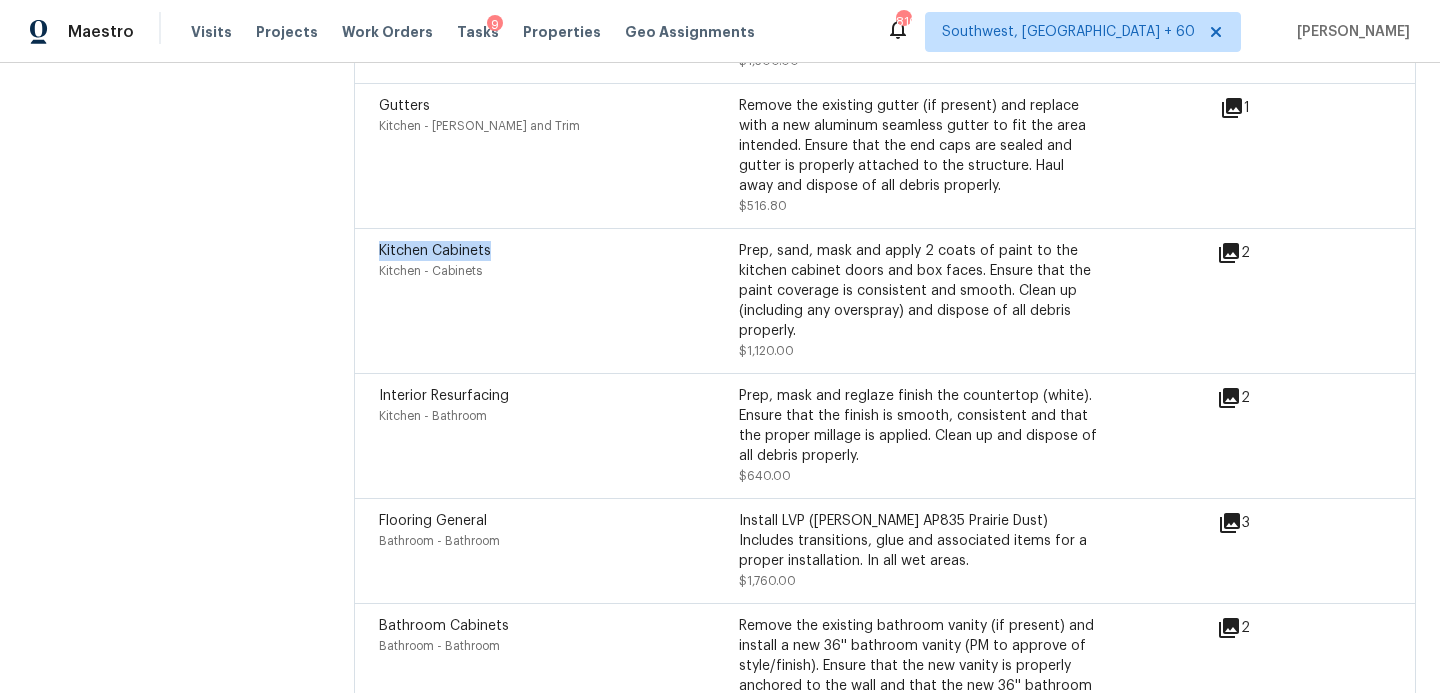click on "Kitchen Cabinets" at bounding box center (559, 251) 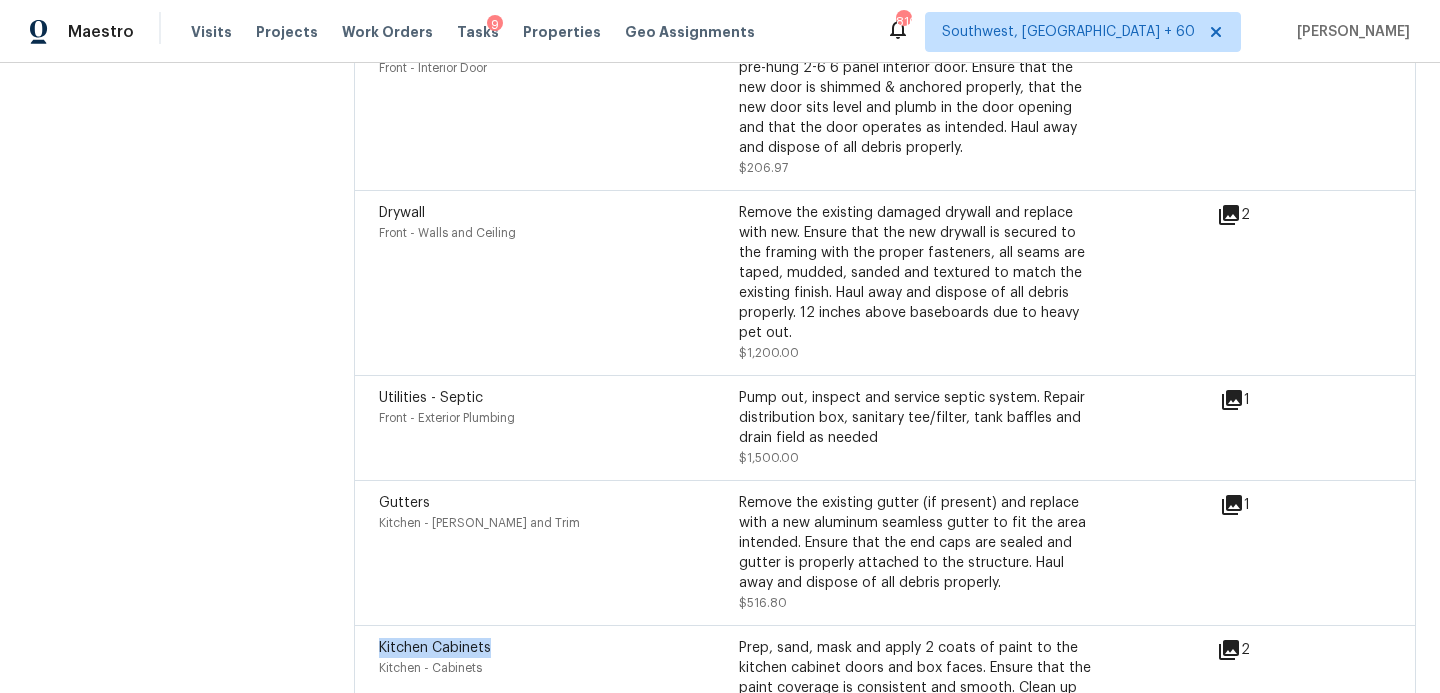 scroll, scrollTop: 6894, scrollLeft: 0, axis: vertical 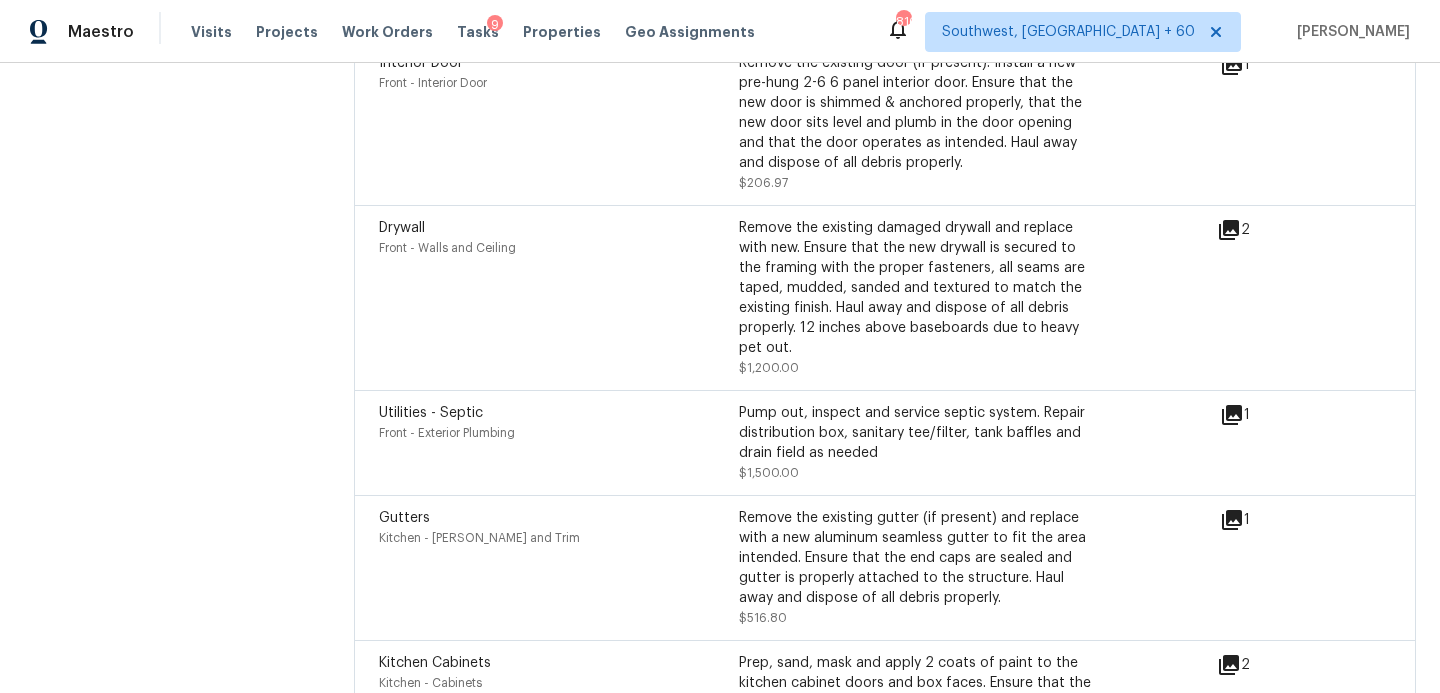 click on "Front - Exterior Plumbing" at bounding box center [559, 433] 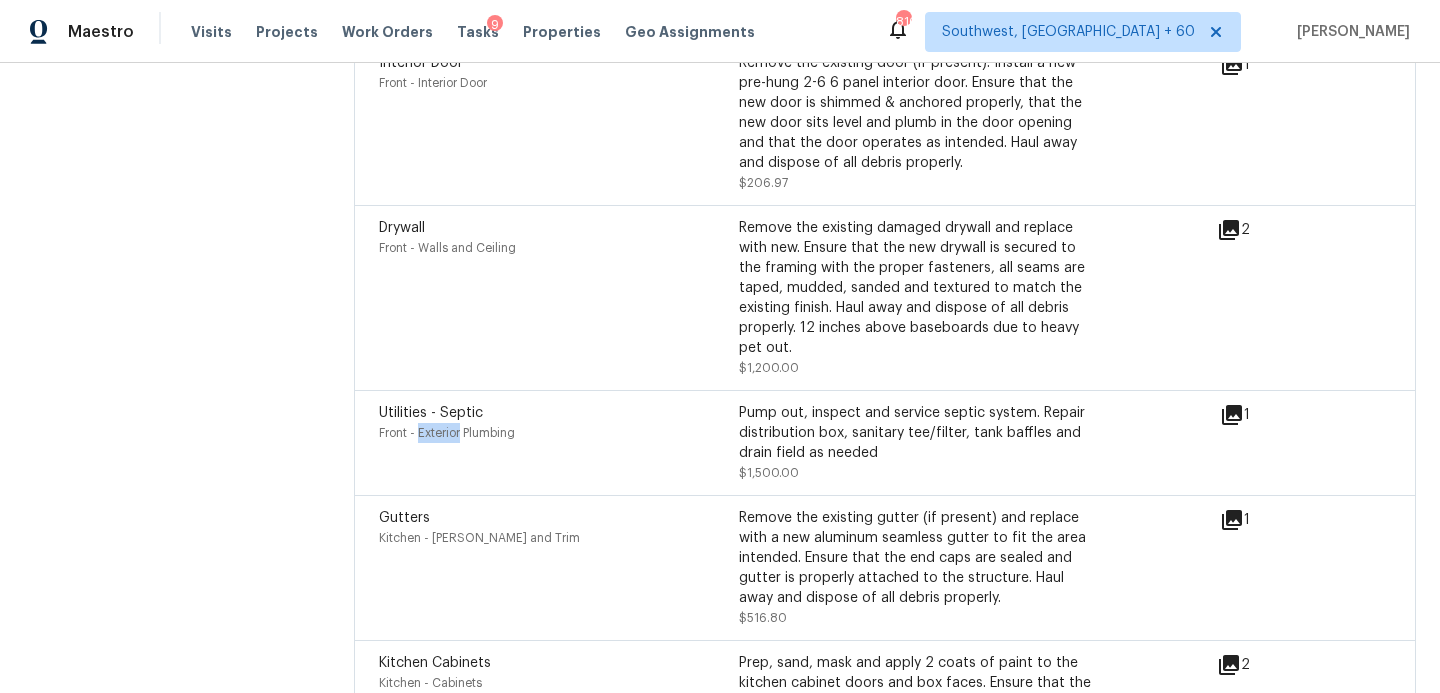 click on "Front - Exterior Plumbing" at bounding box center [559, 433] 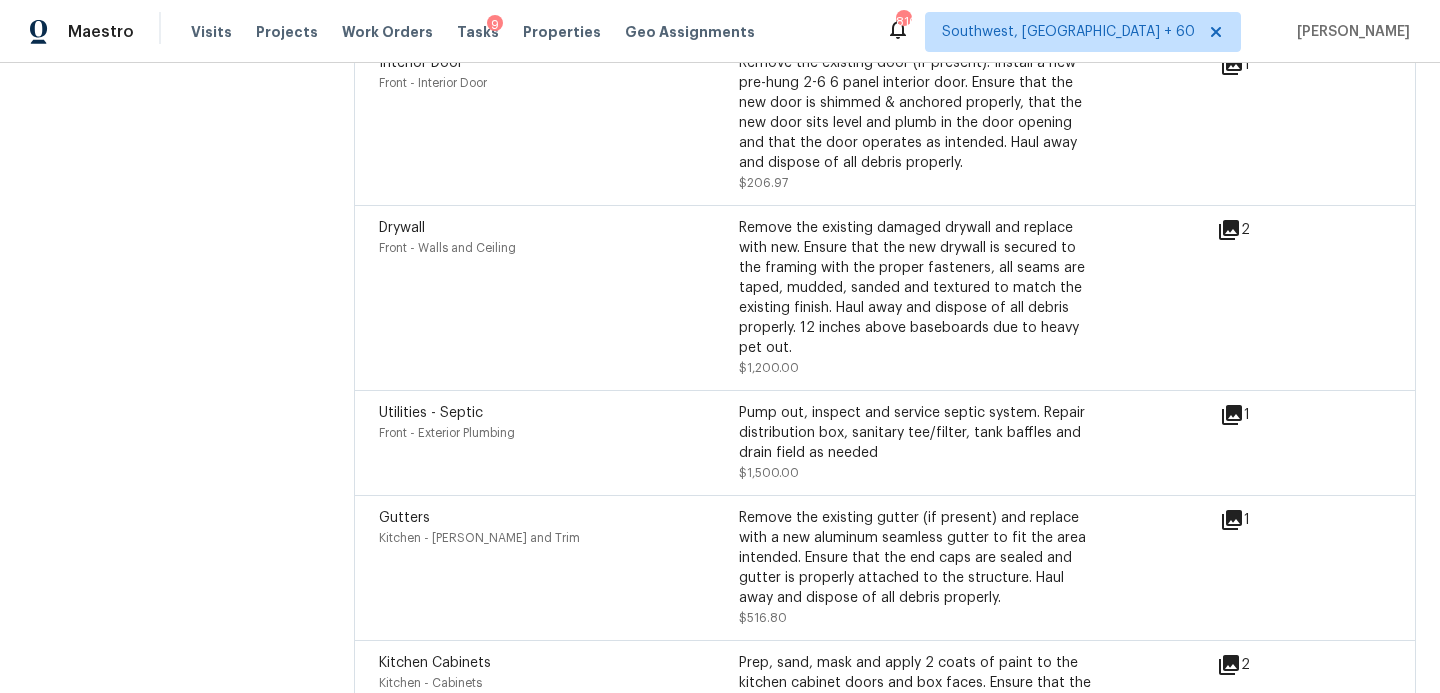 click on "Utilities - Septic" at bounding box center [431, 413] 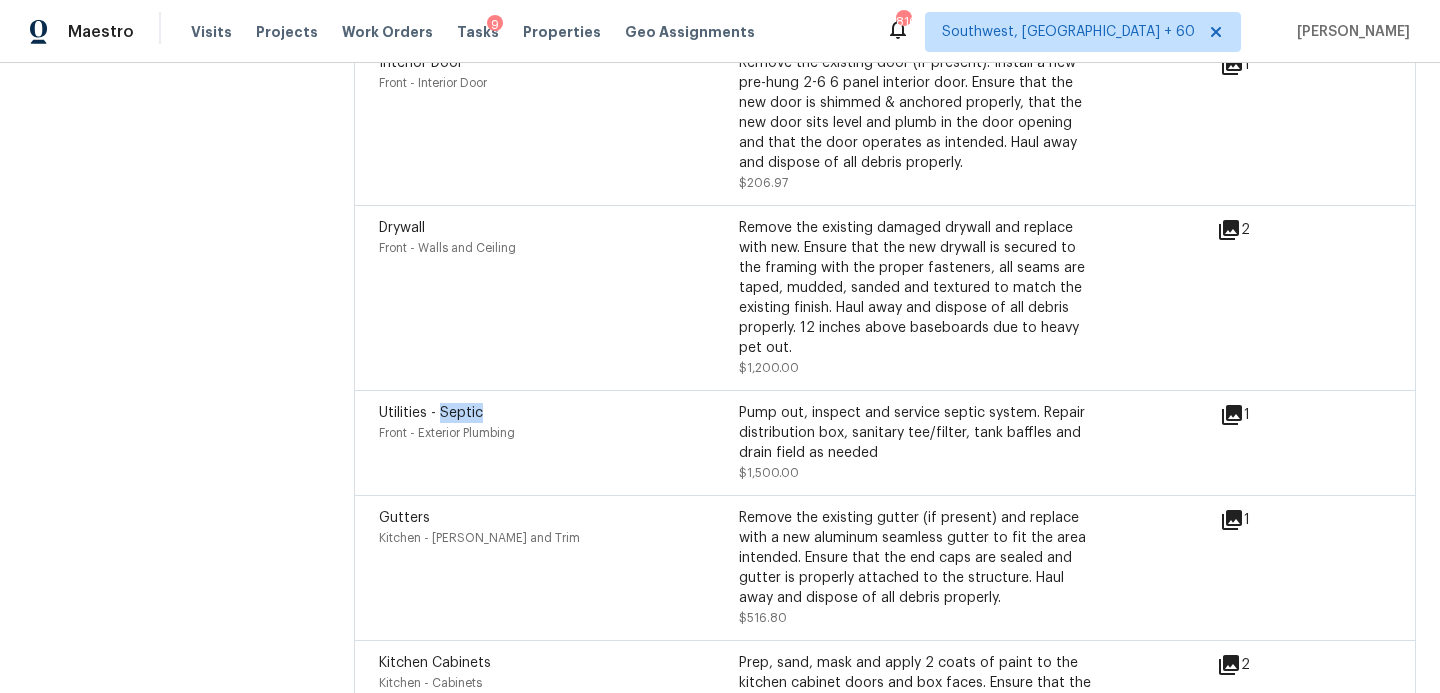click on "Utilities - Septic" at bounding box center [431, 413] 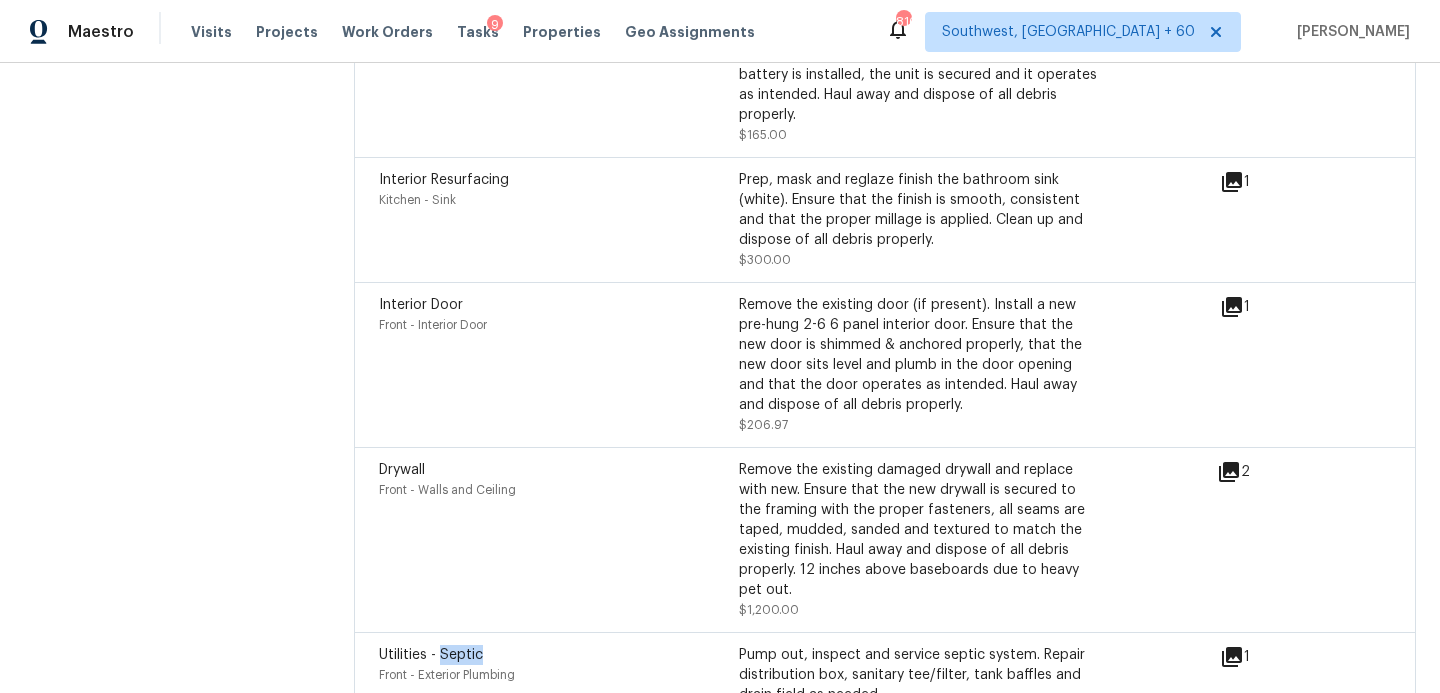scroll, scrollTop: 6618, scrollLeft: 0, axis: vertical 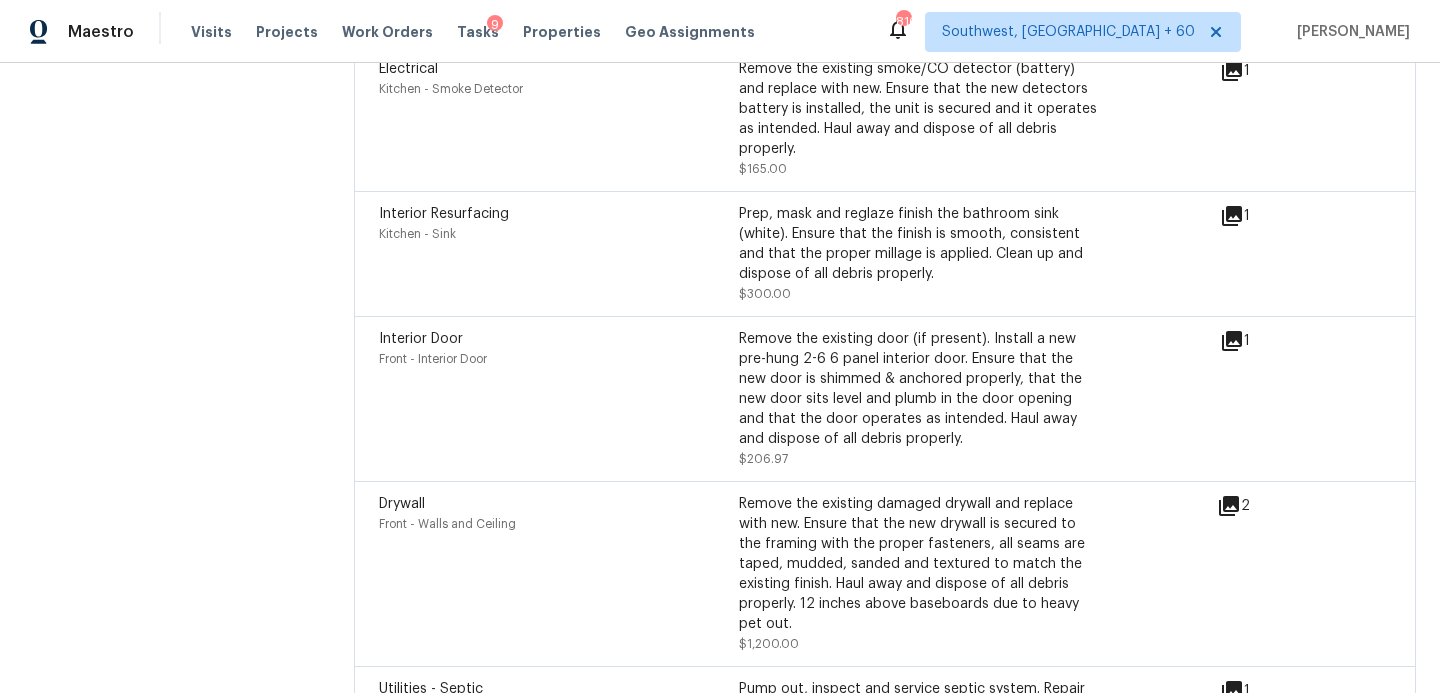 click on "Interior Door" at bounding box center [421, 339] 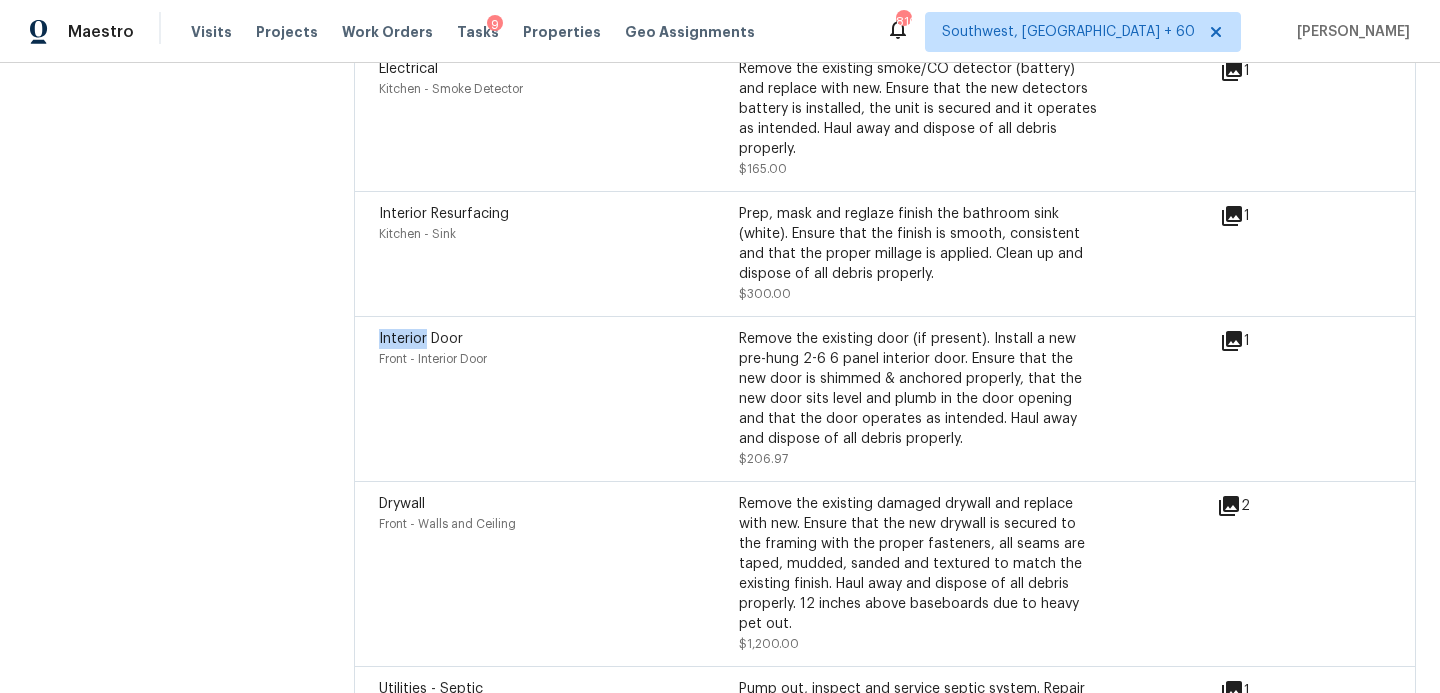 click on "Interior Door" at bounding box center [421, 339] 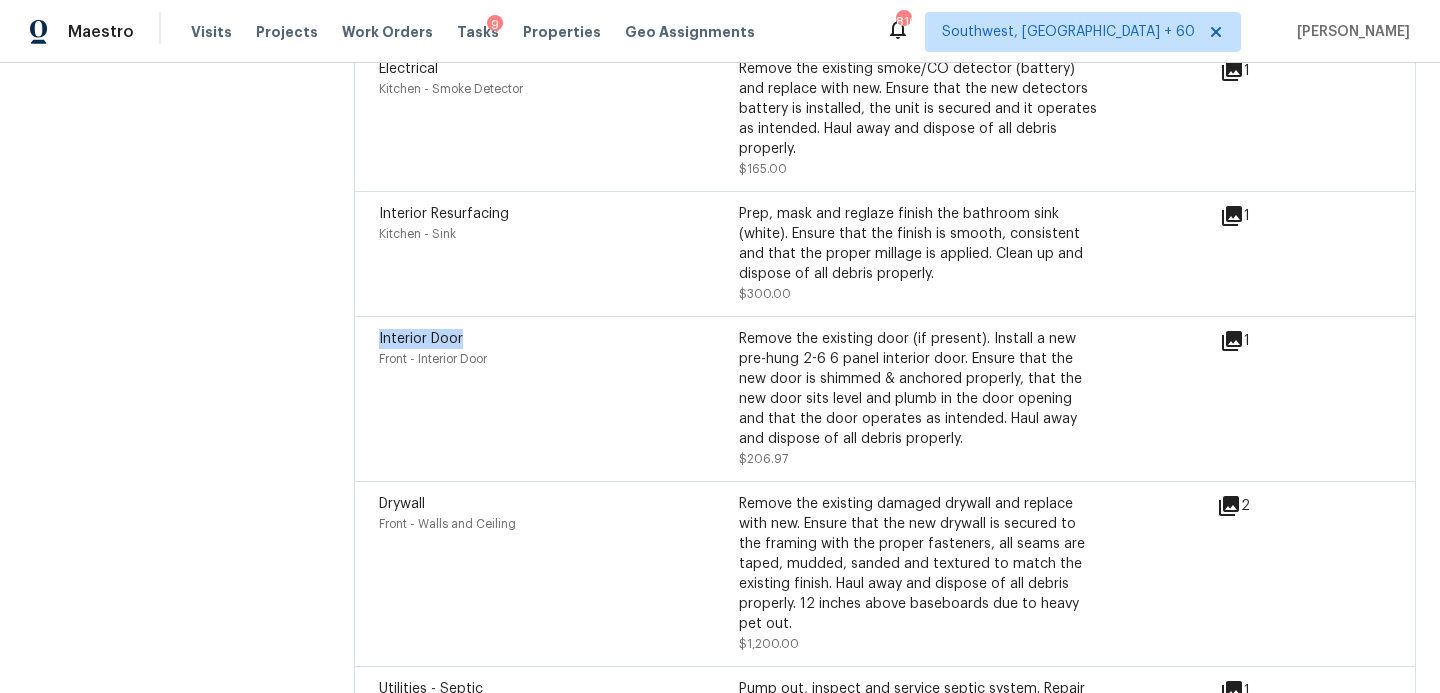 click on "Interior Door" at bounding box center (421, 339) 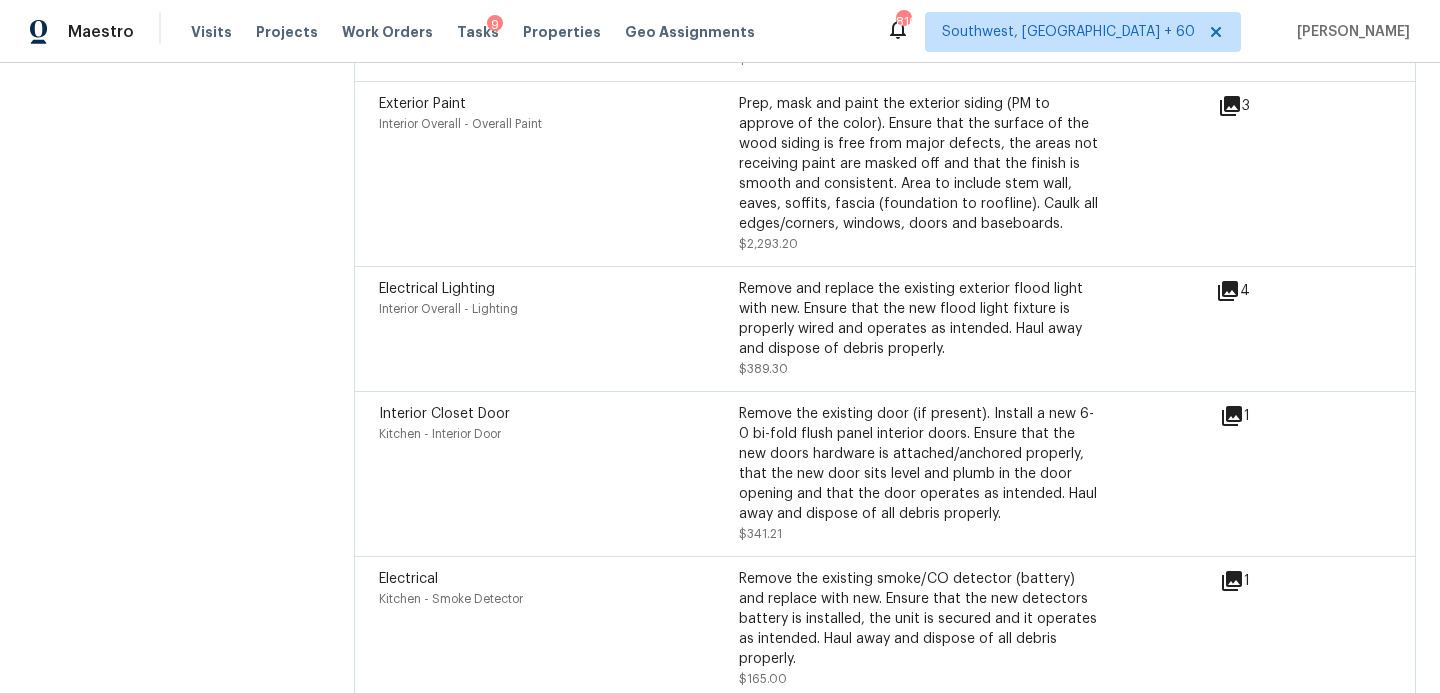 scroll, scrollTop: 6104, scrollLeft: 0, axis: vertical 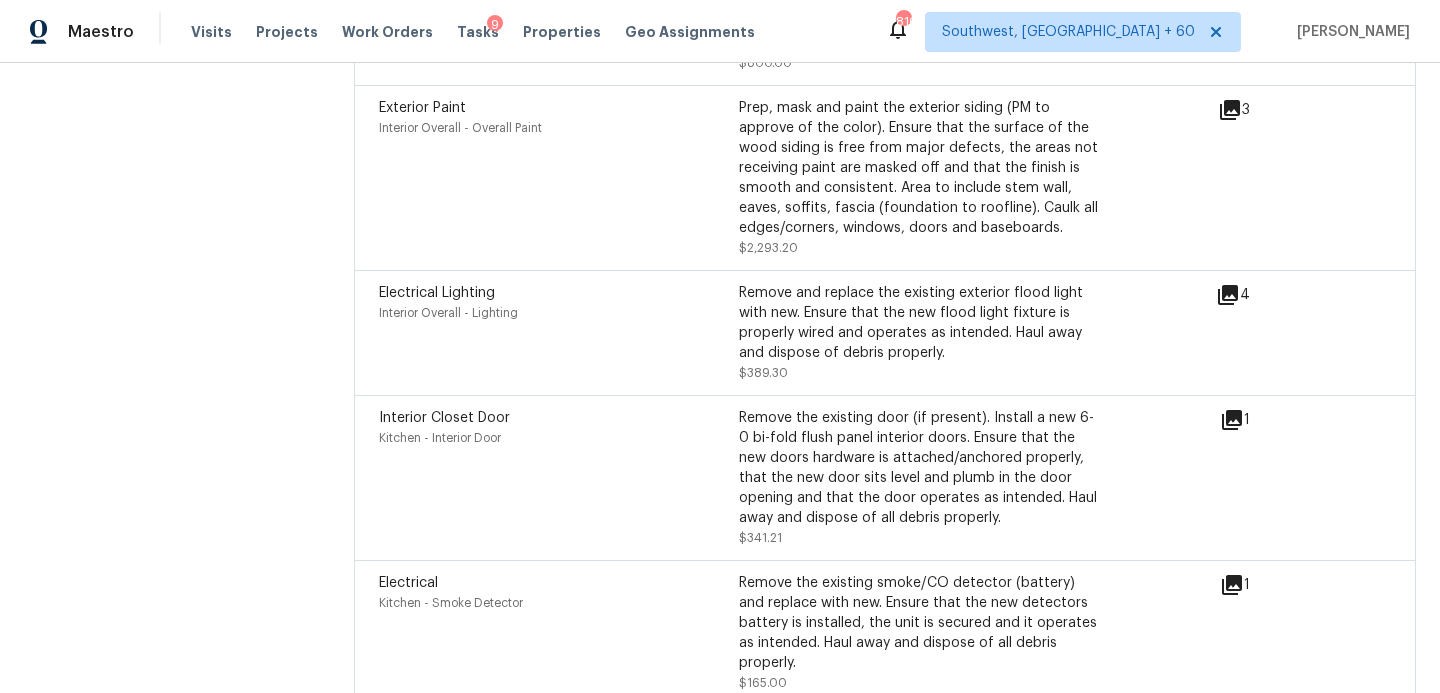 click on "Interior Closet Door" at bounding box center (444, 418) 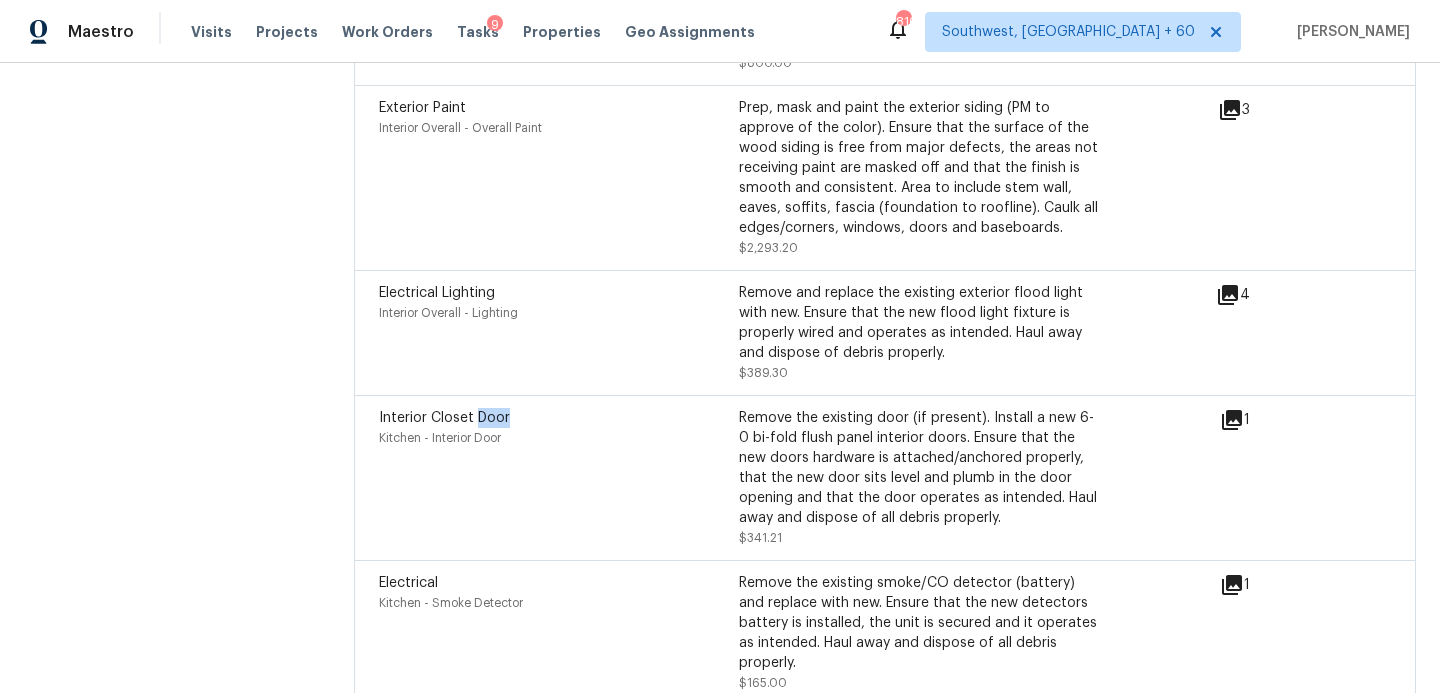 click on "Interior Closet Door" at bounding box center (444, 418) 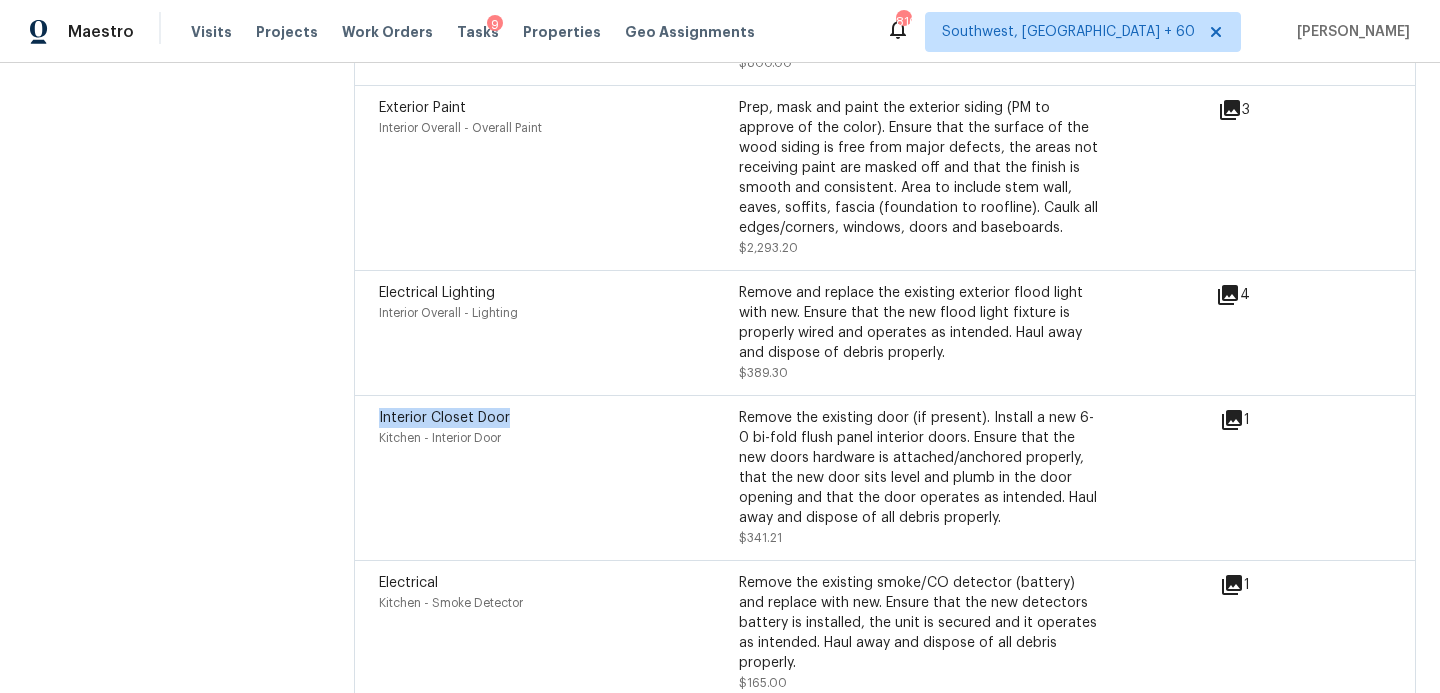 click on "Interior Closet Door" at bounding box center [444, 418] 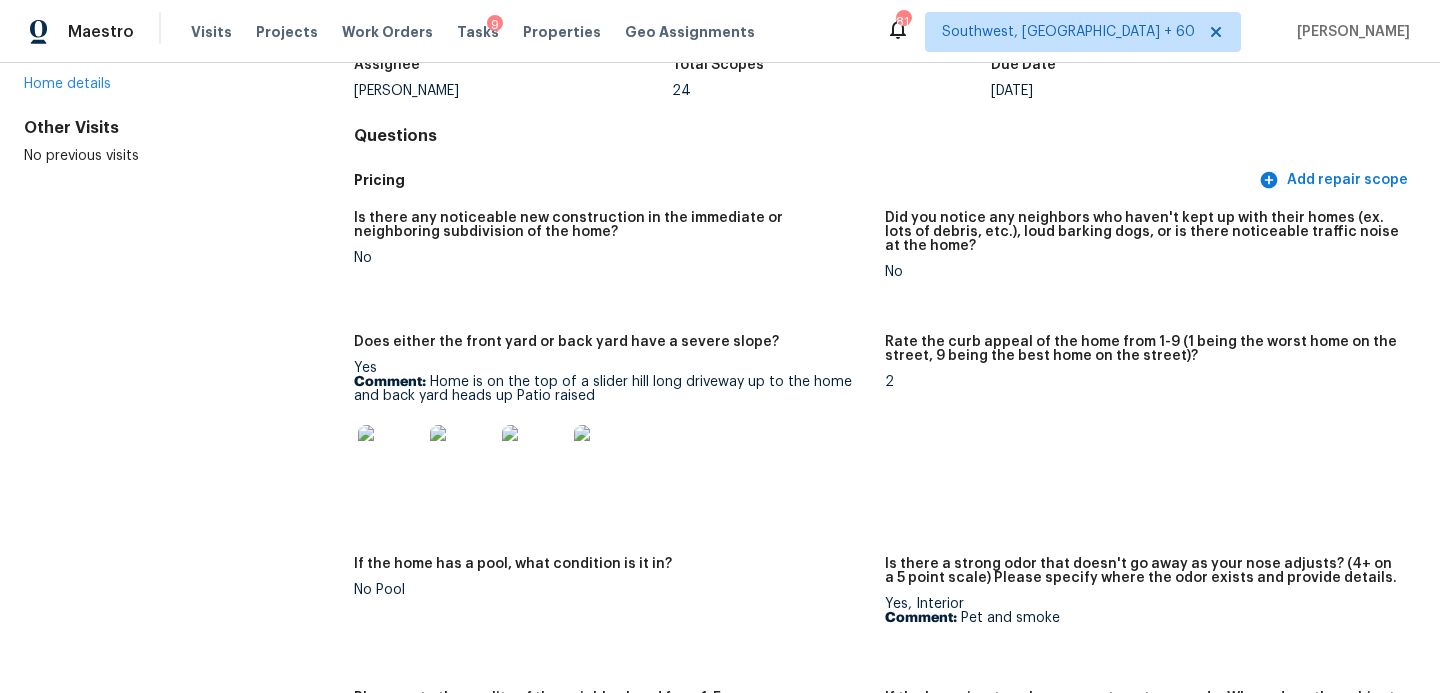 scroll, scrollTop: 0, scrollLeft: 0, axis: both 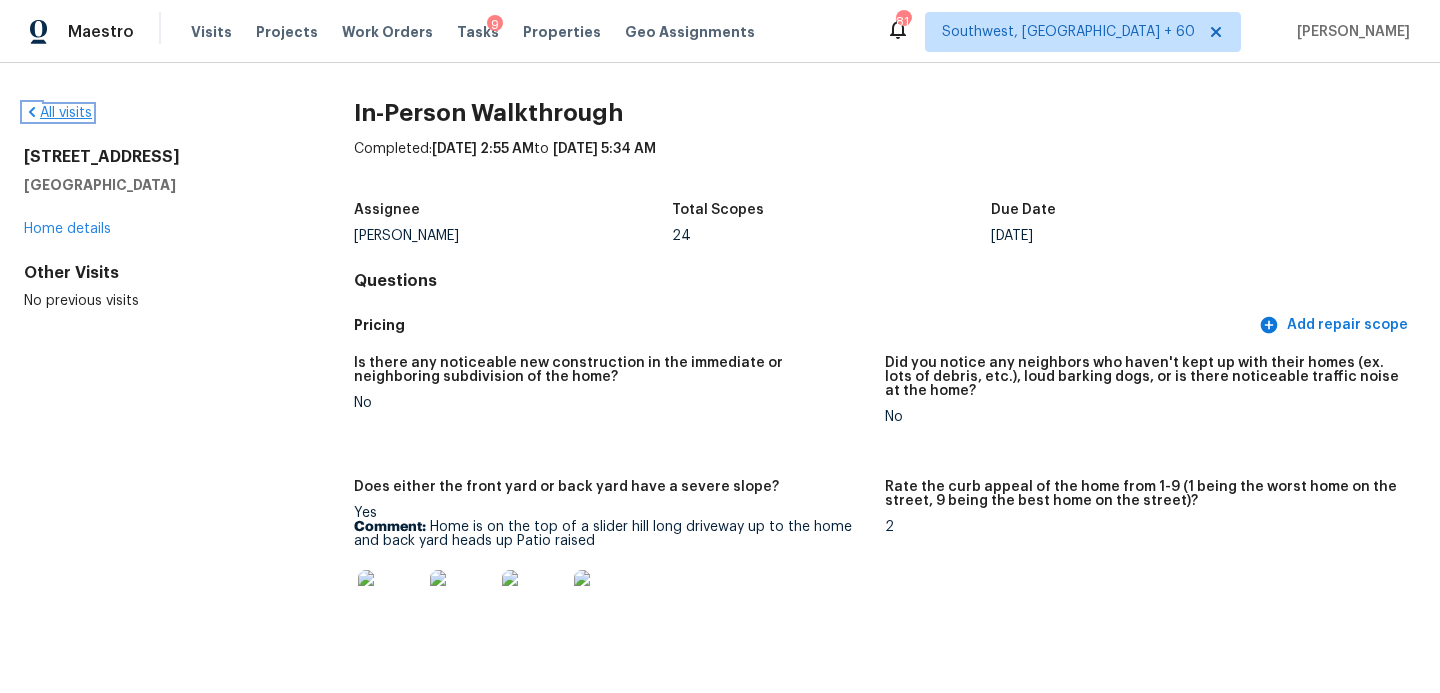 click on "All visits" at bounding box center (58, 113) 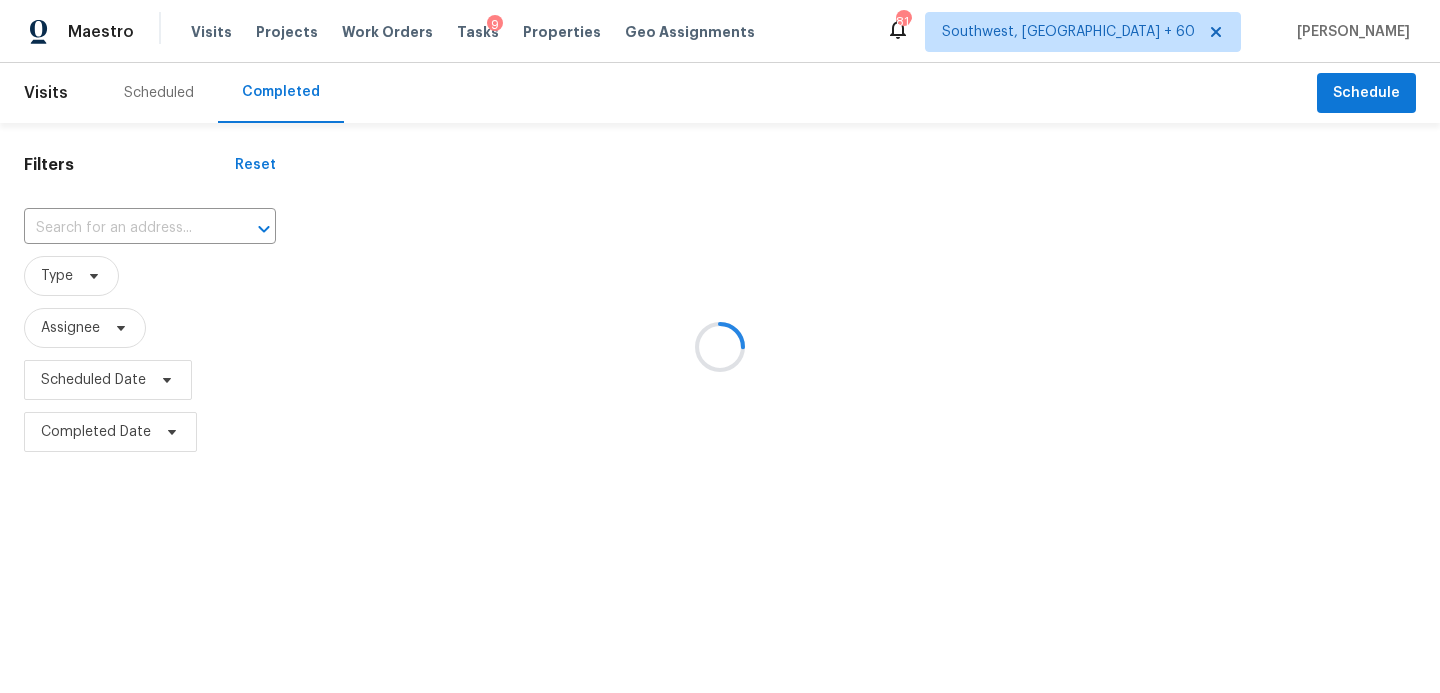 click at bounding box center [720, 346] 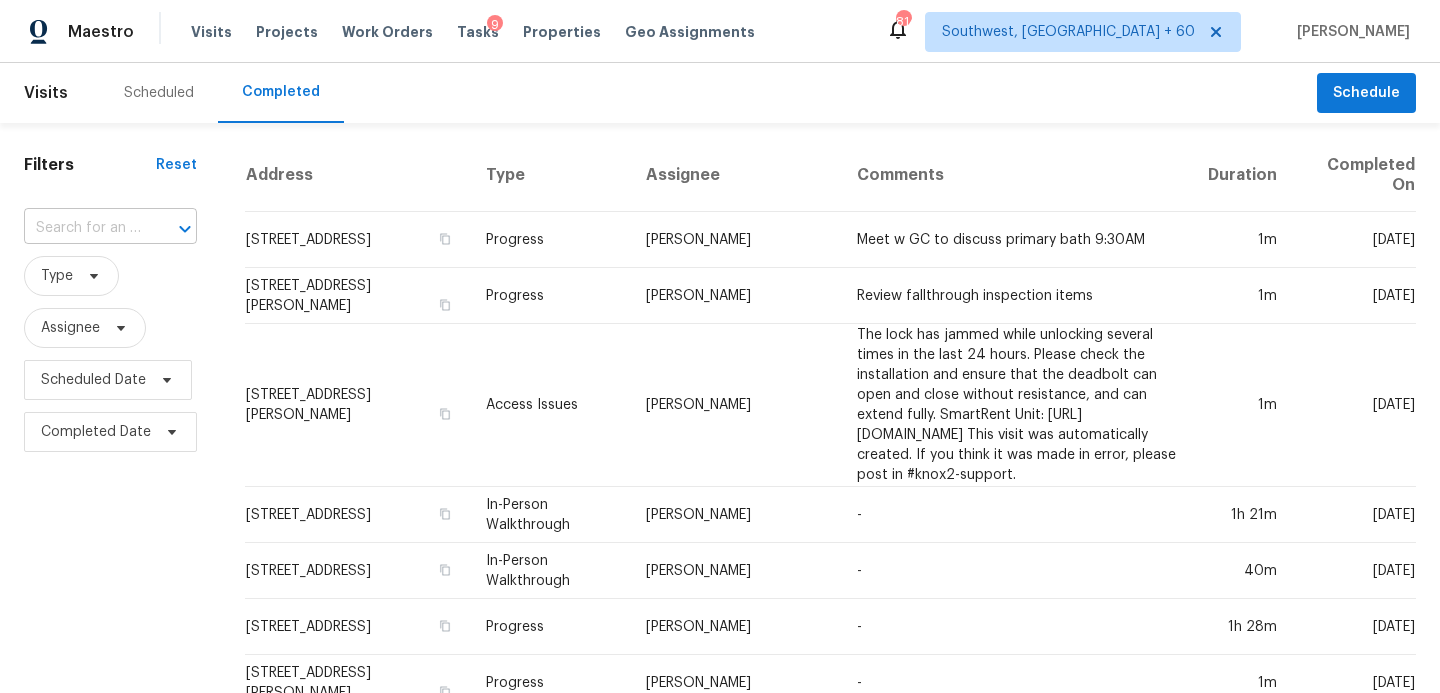 click at bounding box center [171, 229] 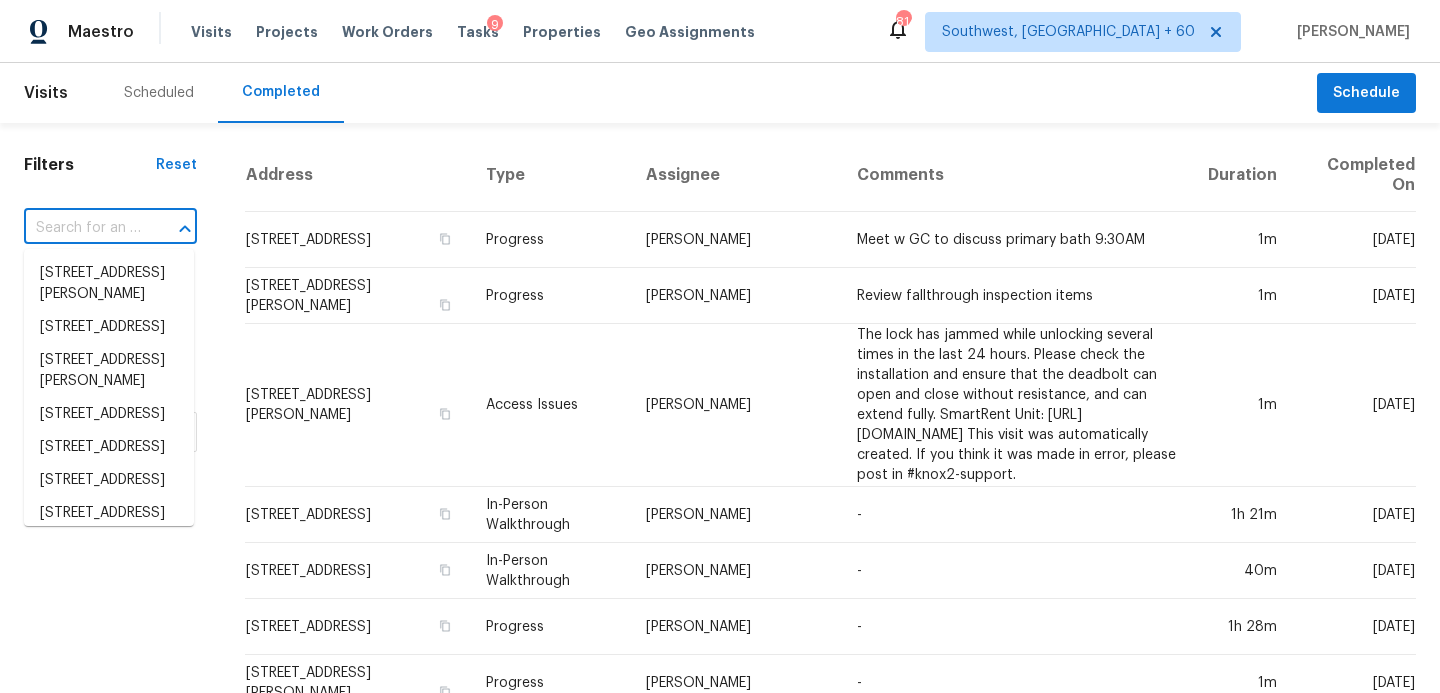 paste on "[STREET_ADDRESS]" 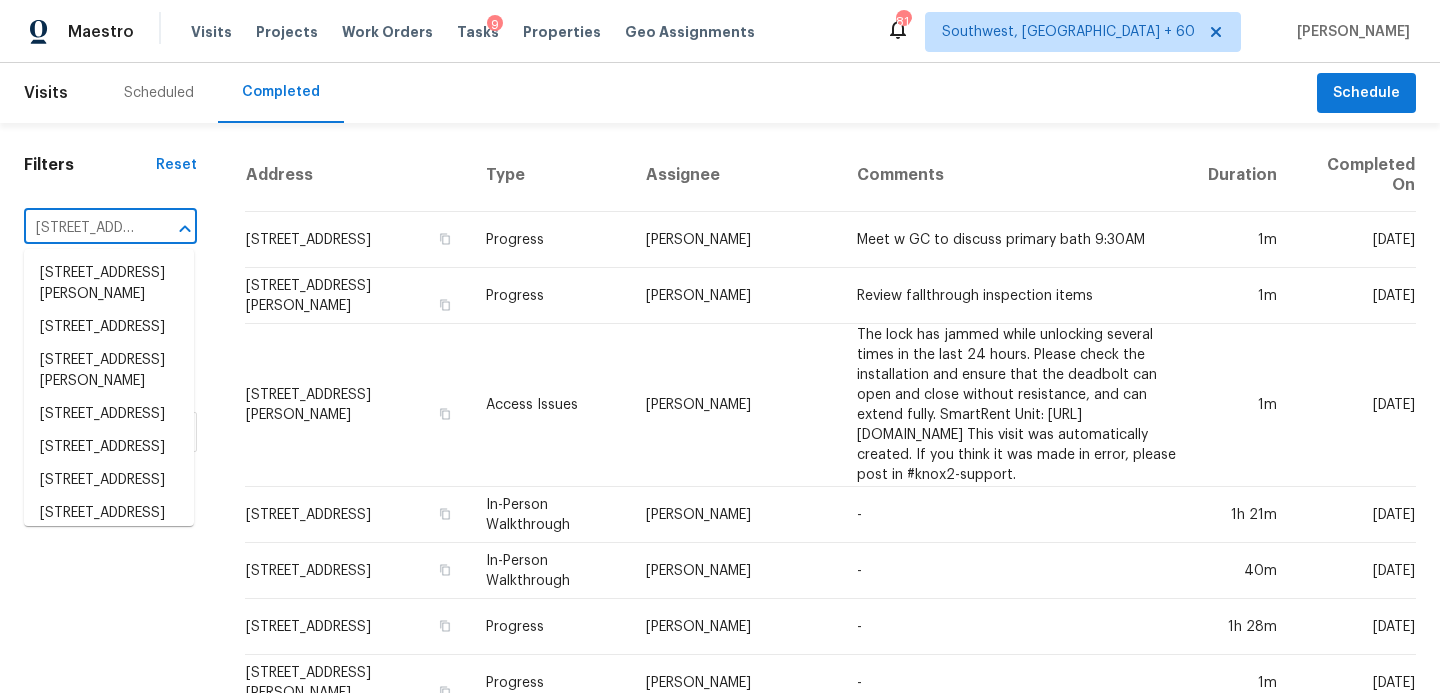 scroll, scrollTop: 0, scrollLeft: 177, axis: horizontal 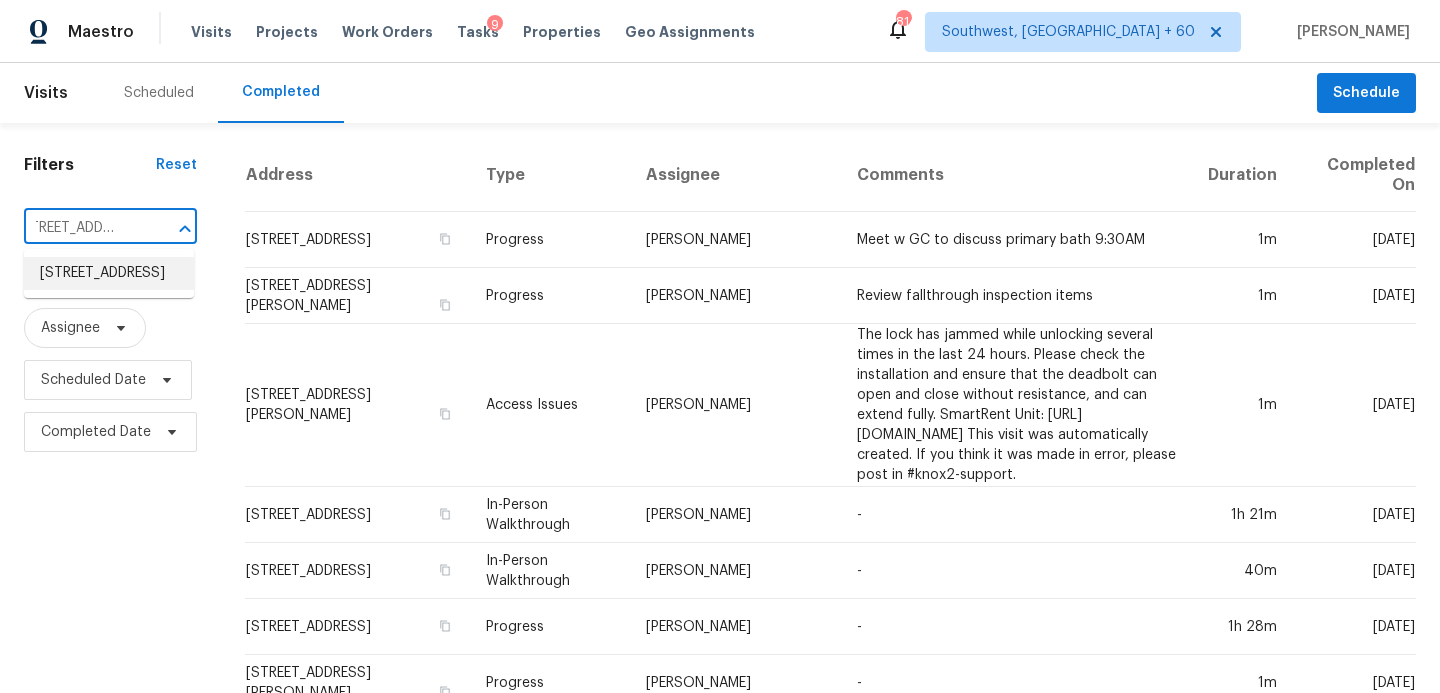 click on "[STREET_ADDRESS]" at bounding box center (109, 273) 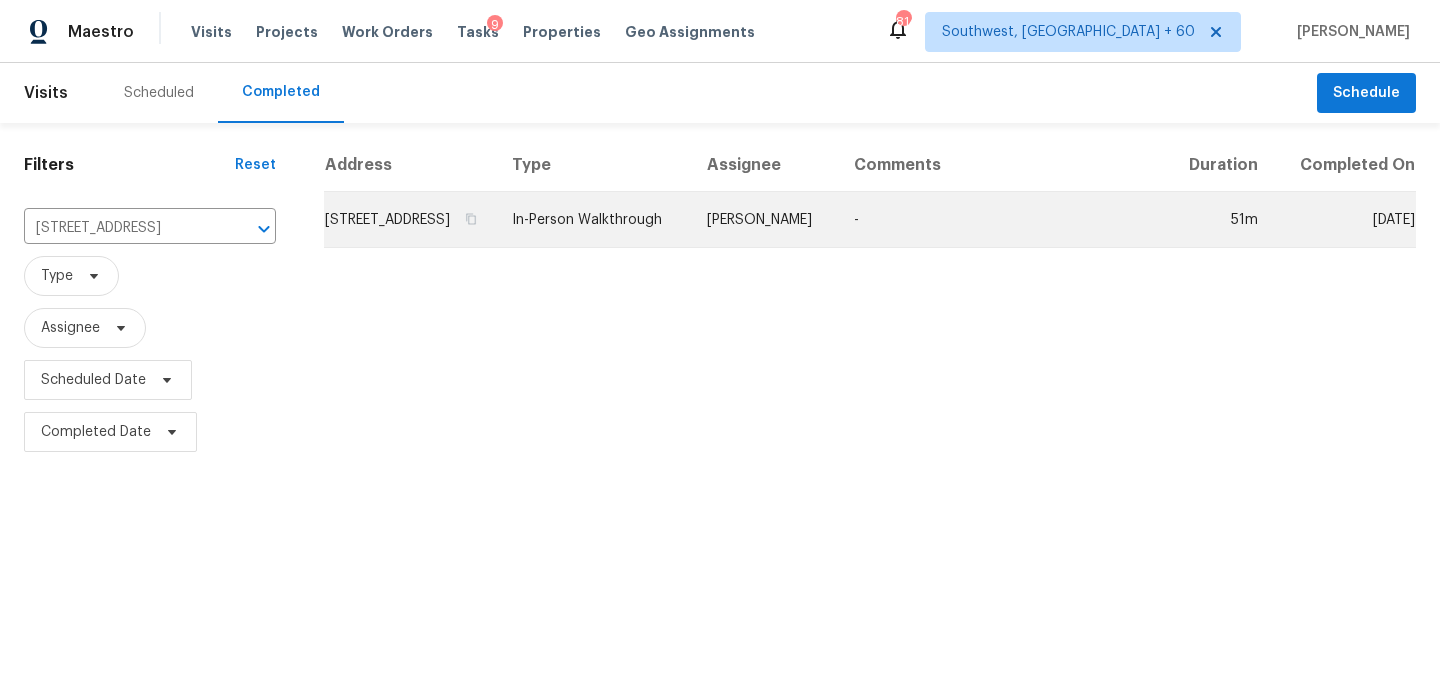 click on "[PERSON_NAME]" at bounding box center (764, 220) 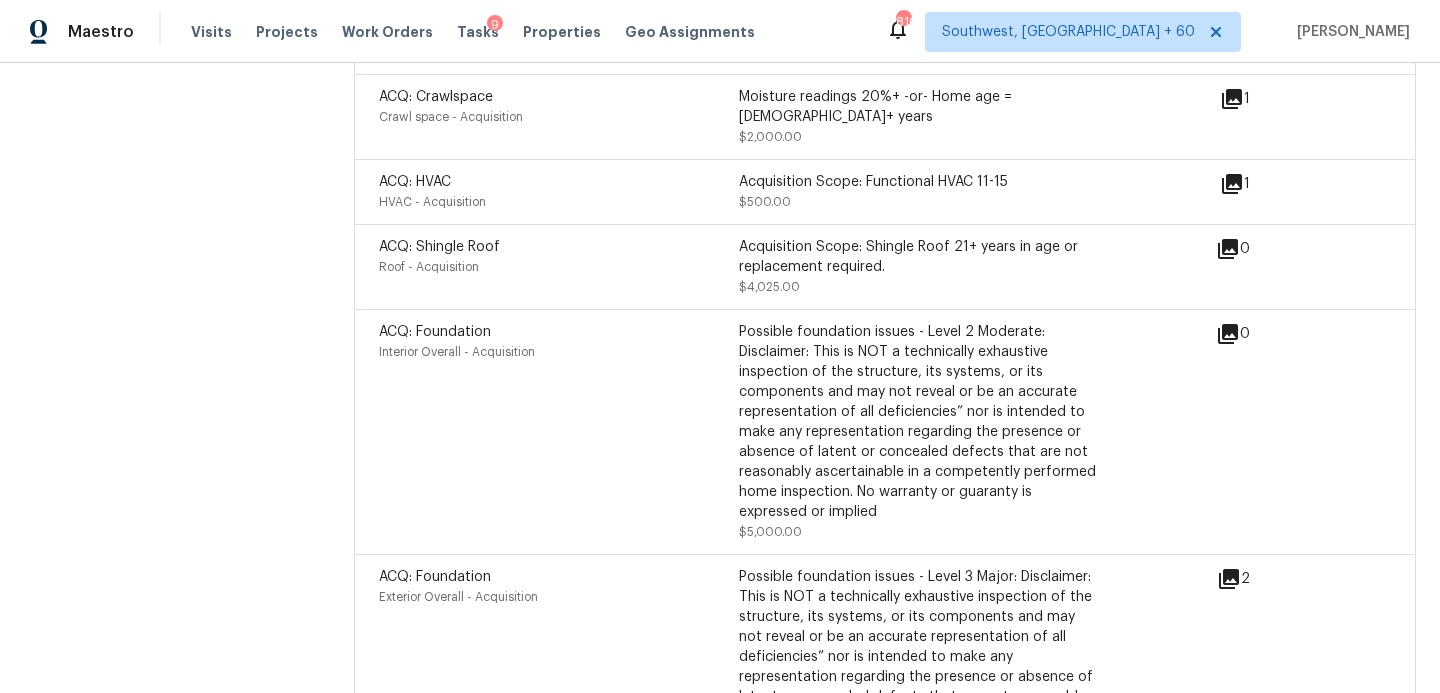 scroll, scrollTop: 6317, scrollLeft: 0, axis: vertical 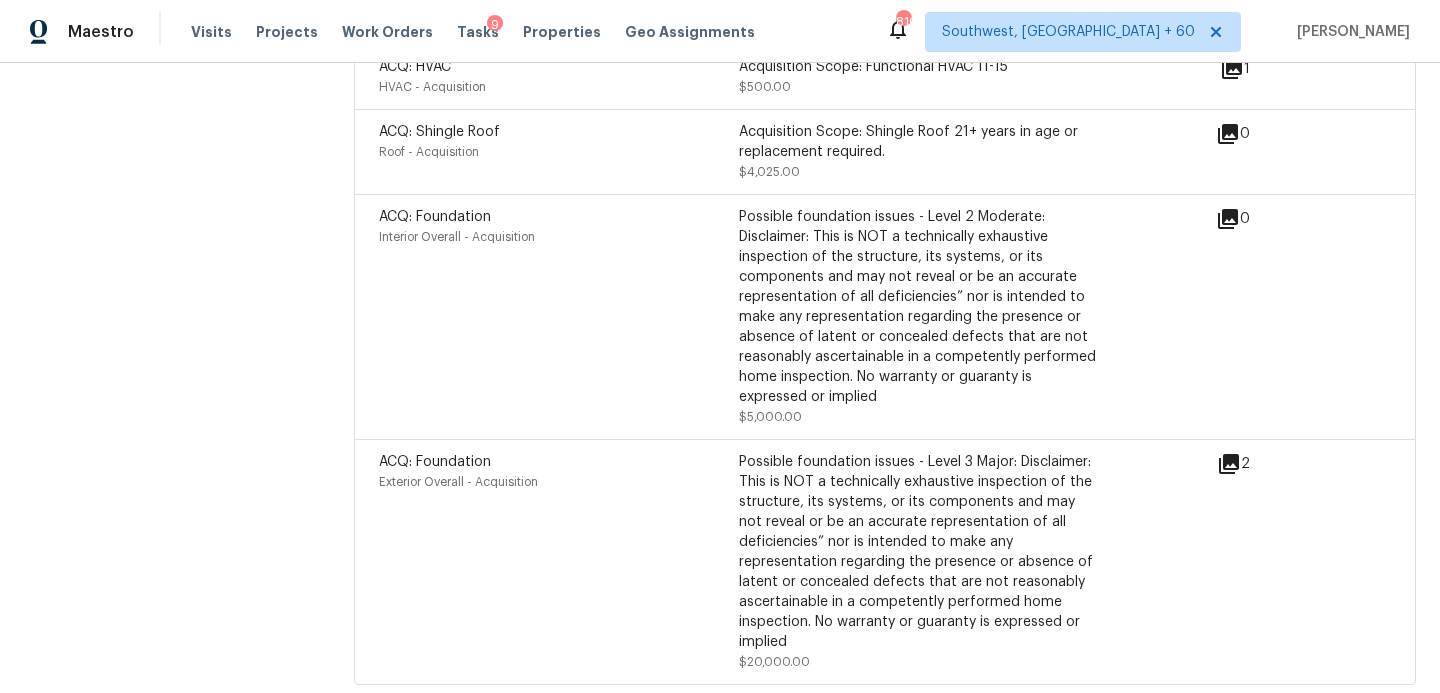 click 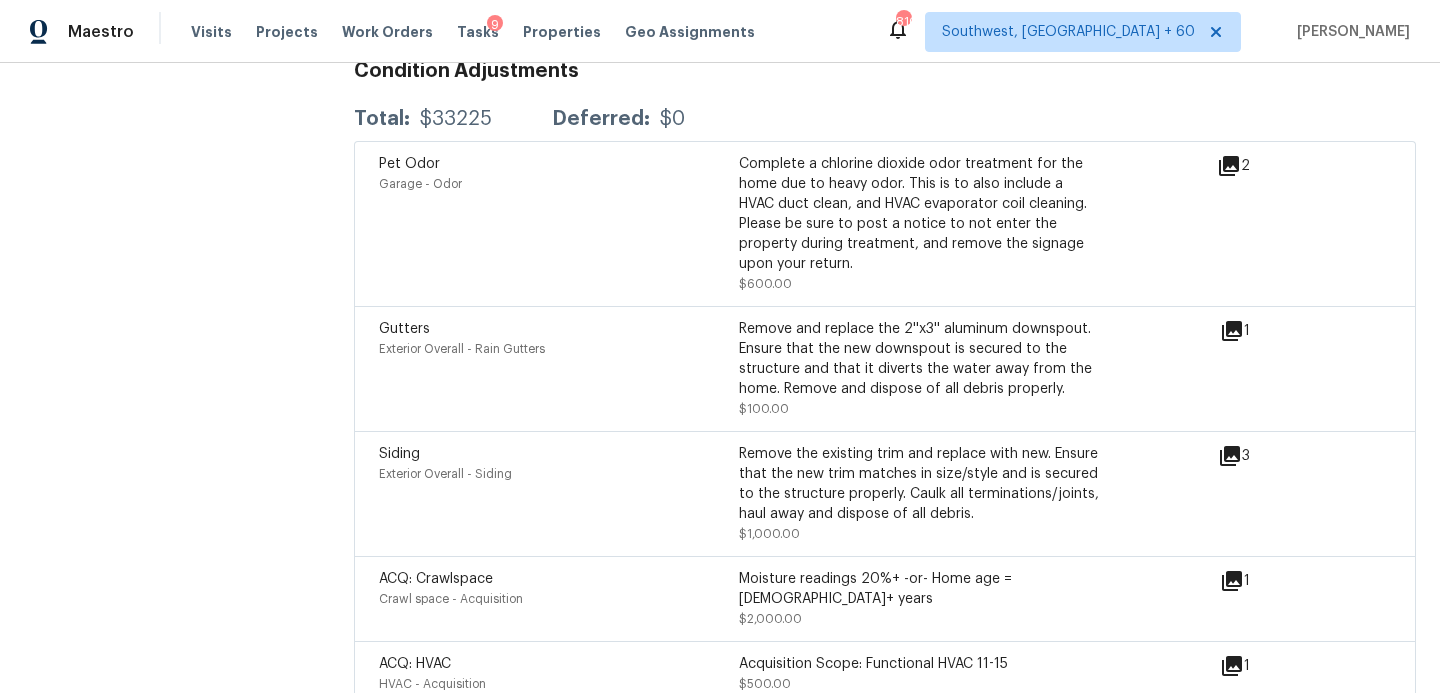 scroll, scrollTop: 5533, scrollLeft: 0, axis: vertical 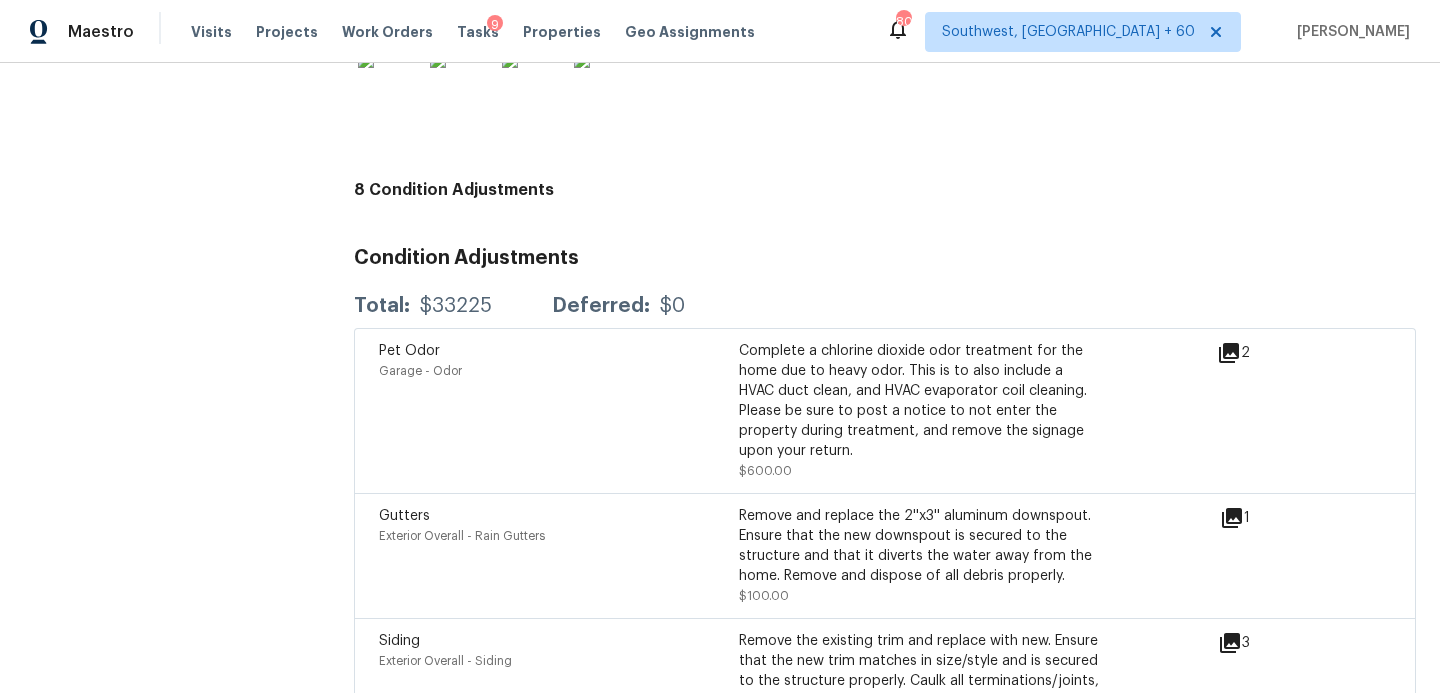 click on "Complete a chlorine dioxide odor treatment for the home due to heavy odor. This is to also include a HVAC duct clean, and HVAC evaporator coil cleaning. Please be sure to post a notice to not enter the property during treatment, and remove the signage upon your return. $600.00" at bounding box center [919, 411] 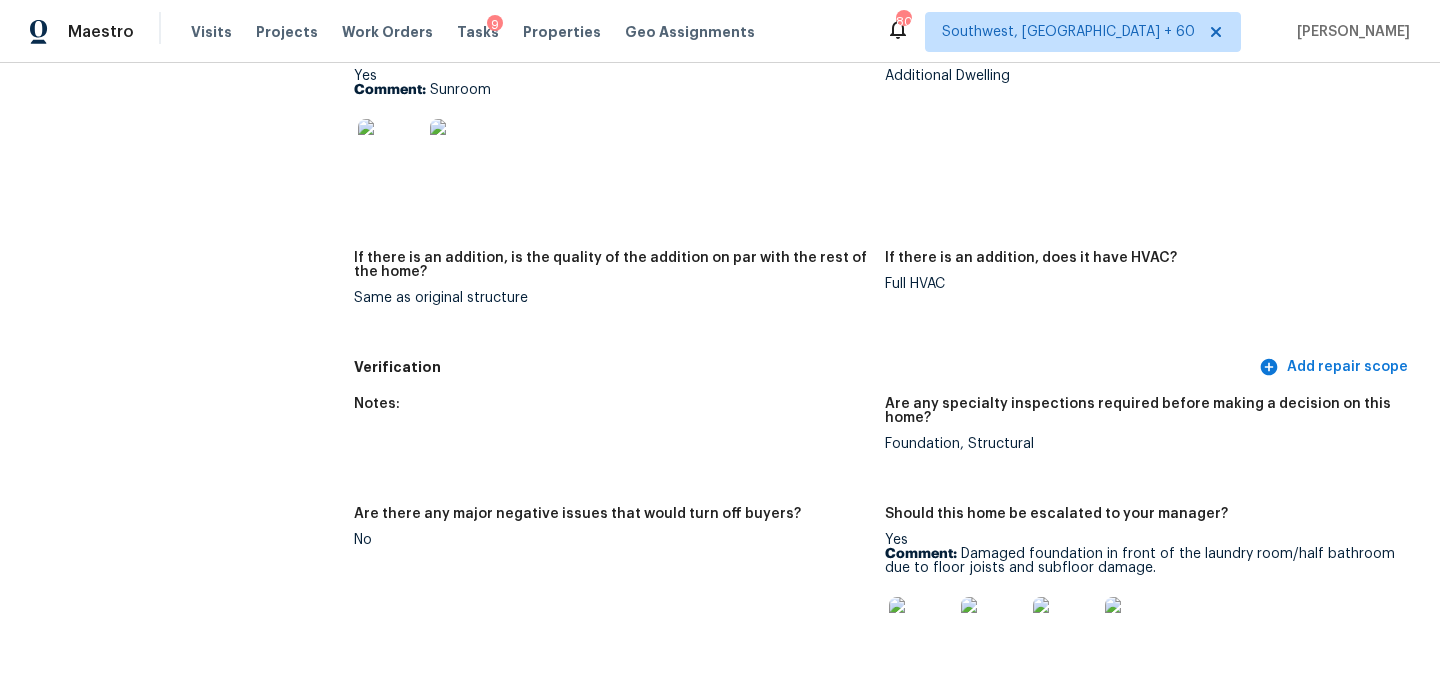 scroll, scrollTop: 4878, scrollLeft: 0, axis: vertical 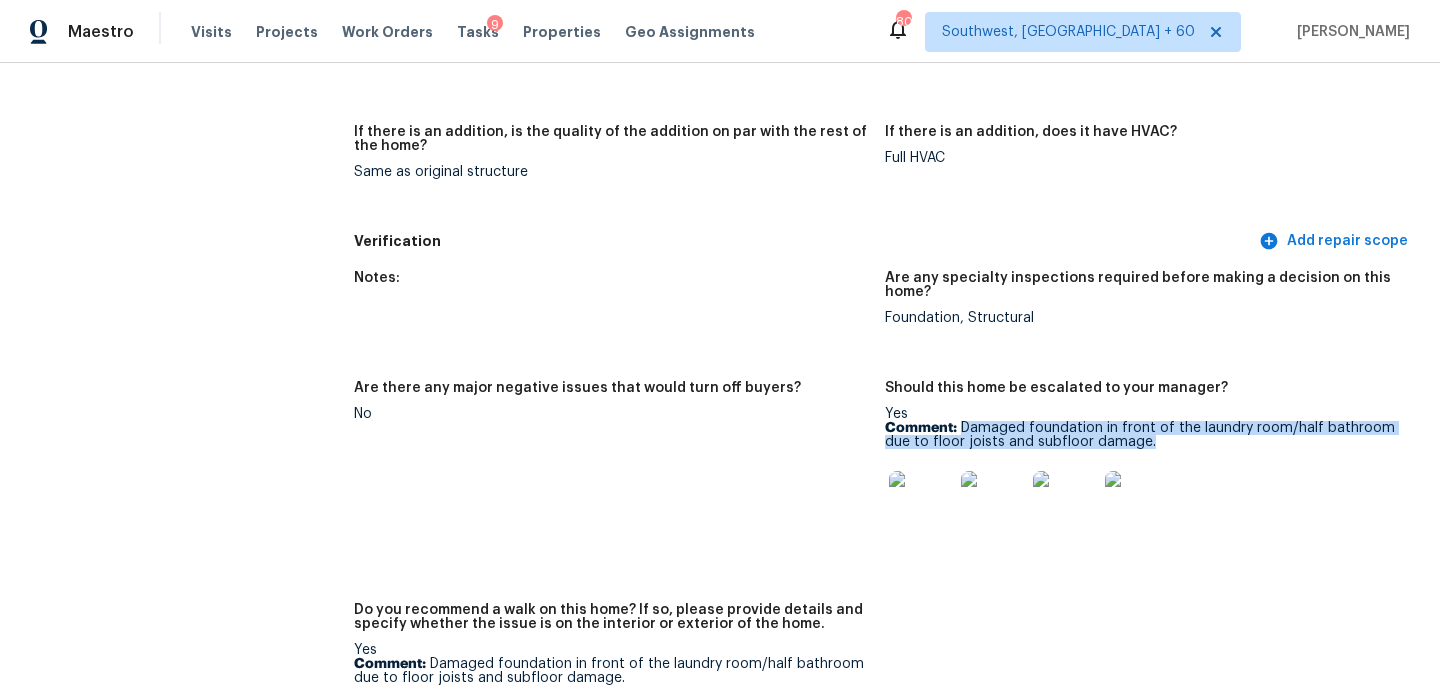 drag, startPoint x: 962, startPoint y: 401, endPoint x: 1167, endPoint y: 417, distance: 205.62344 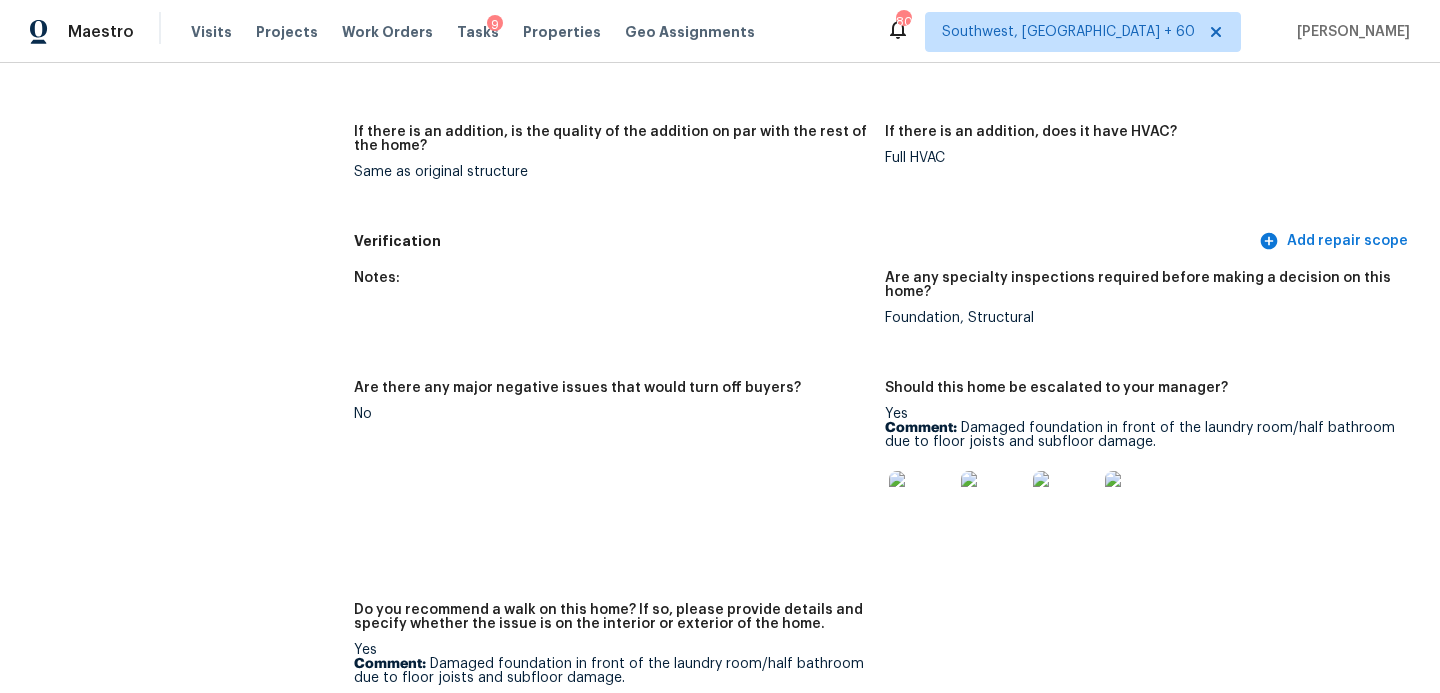click on "Are there any major negative issues that would turn off buyers? No" at bounding box center (619, 480) 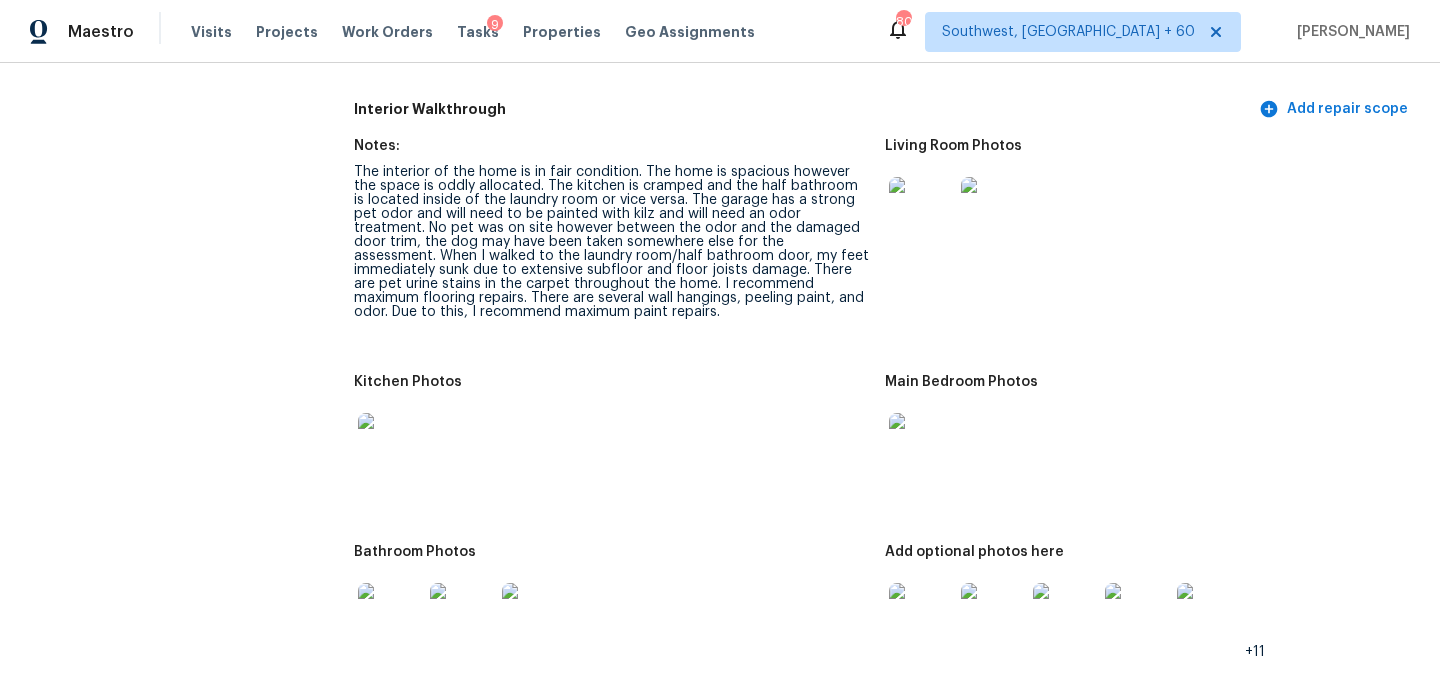 scroll, scrollTop: 2466, scrollLeft: 0, axis: vertical 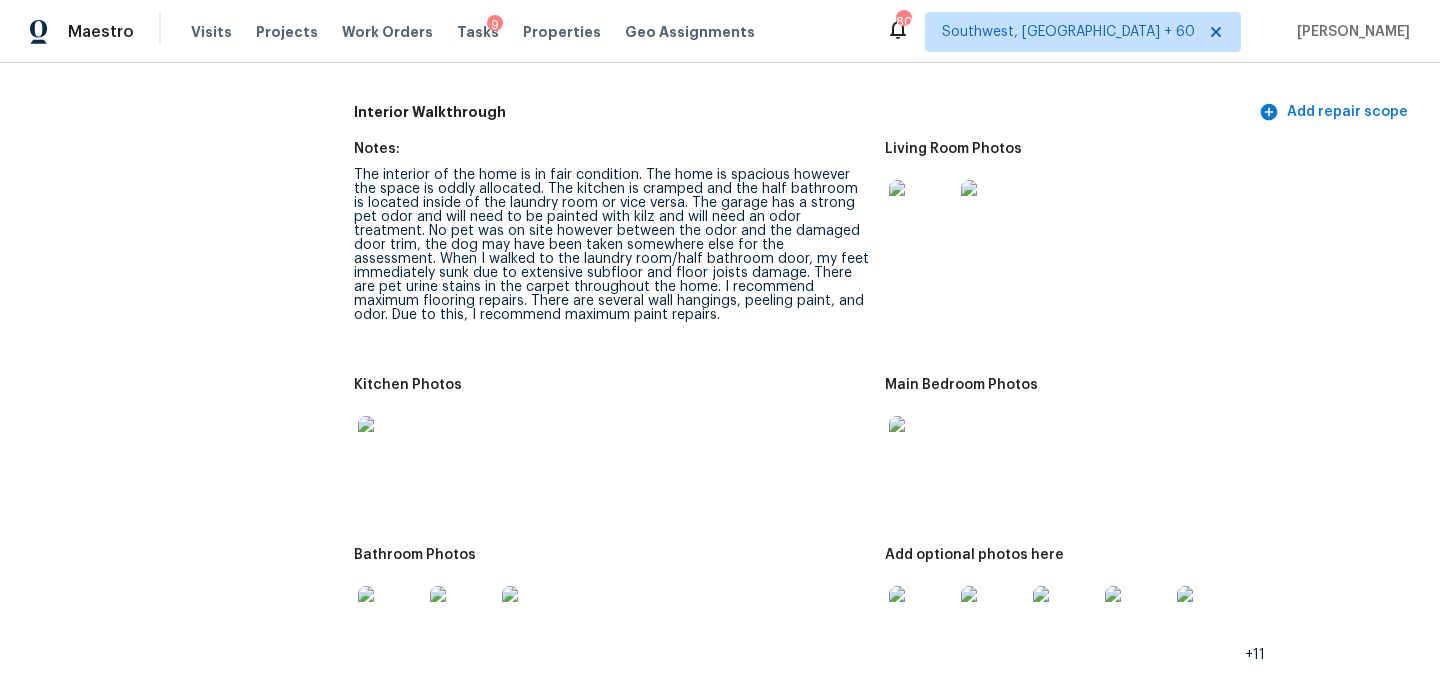 click at bounding box center [921, 212] 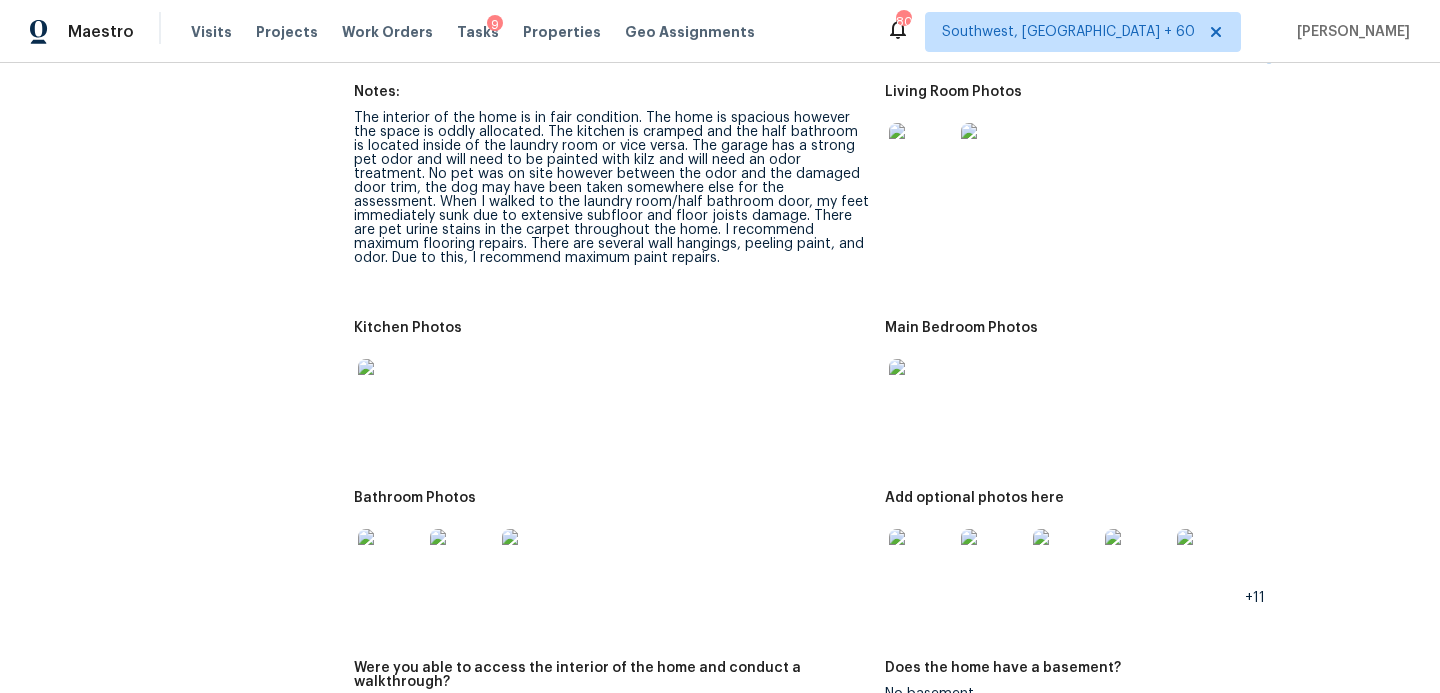scroll, scrollTop: 2553, scrollLeft: 0, axis: vertical 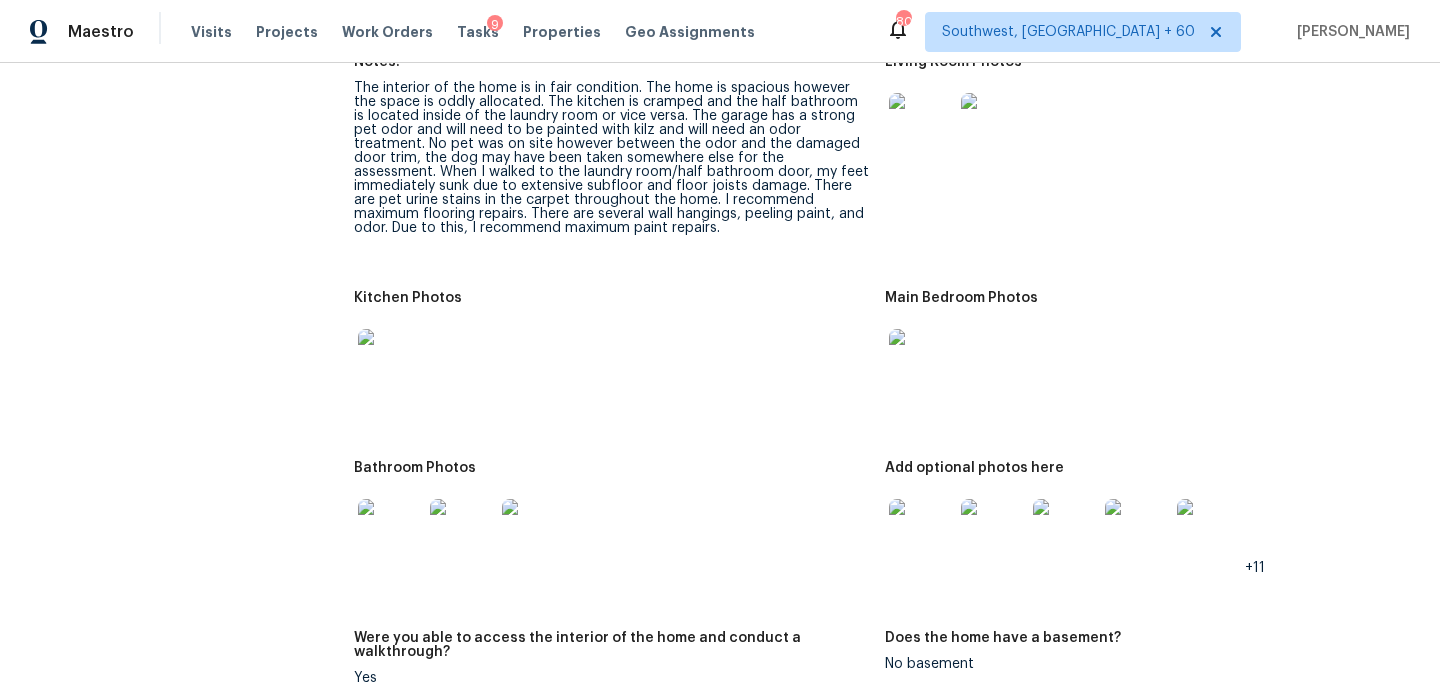 click at bounding box center [921, 531] 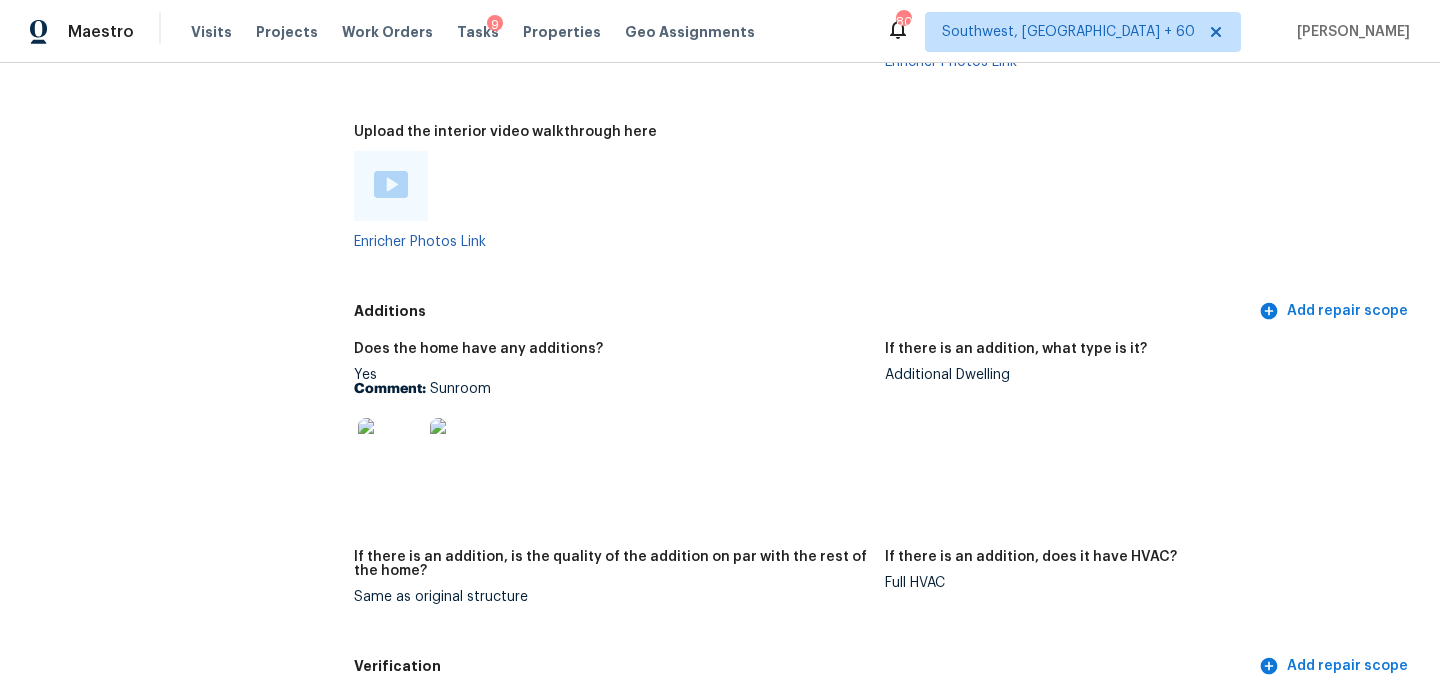 scroll, scrollTop: 4380, scrollLeft: 0, axis: vertical 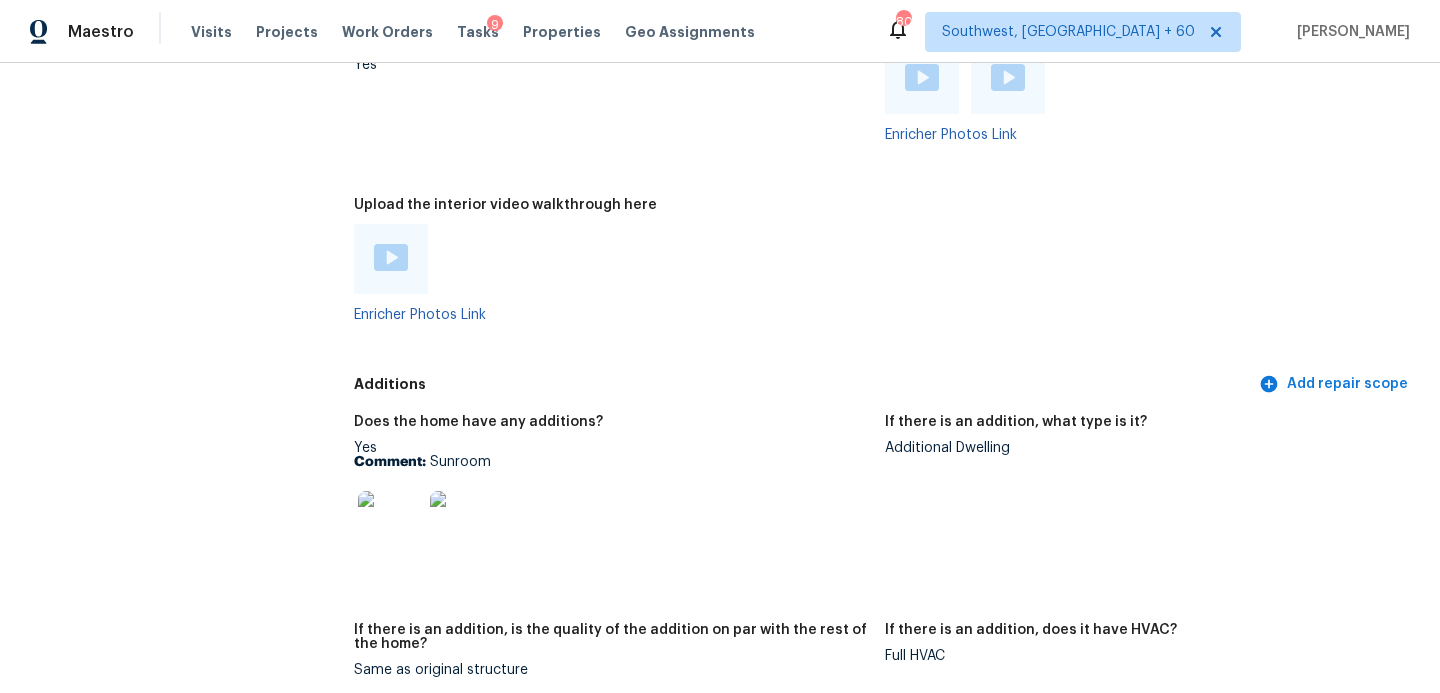 click at bounding box center (391, 259) 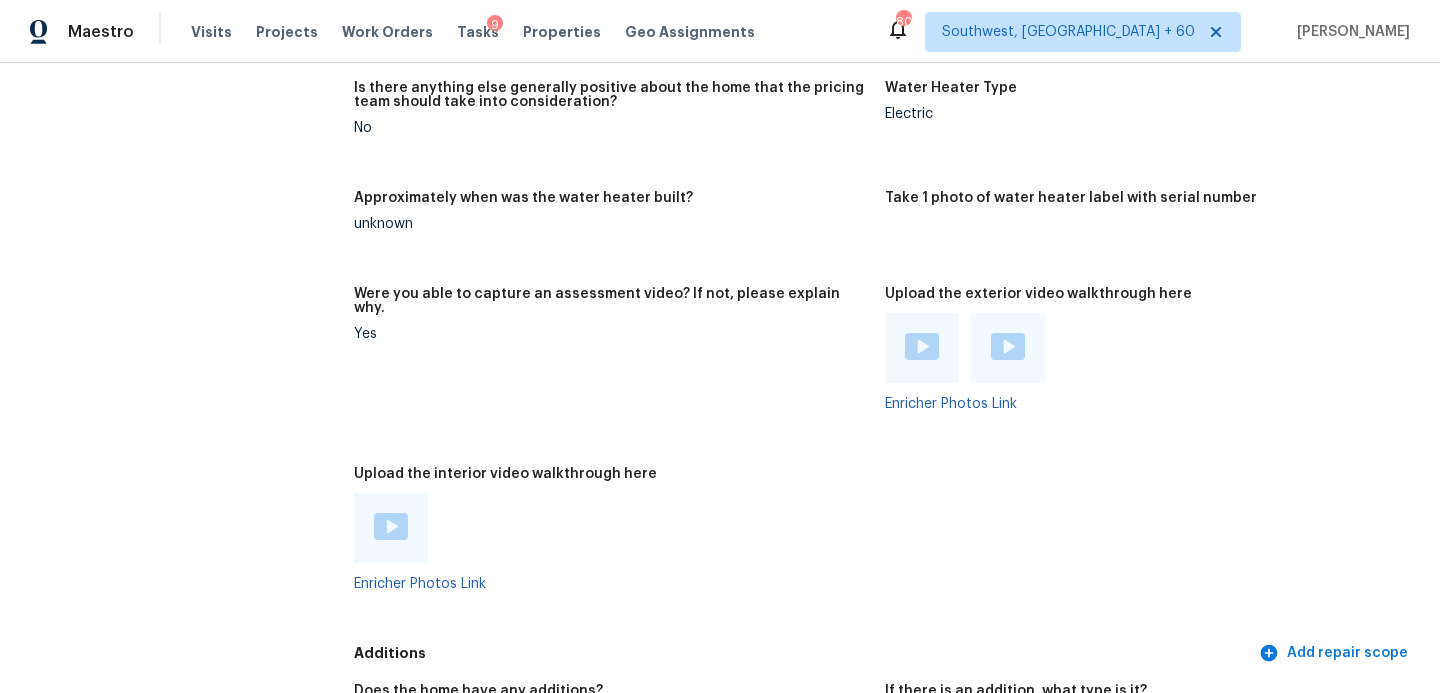 scroll, scrollTop: 4567, scrollLeft: 0, axis: vertical 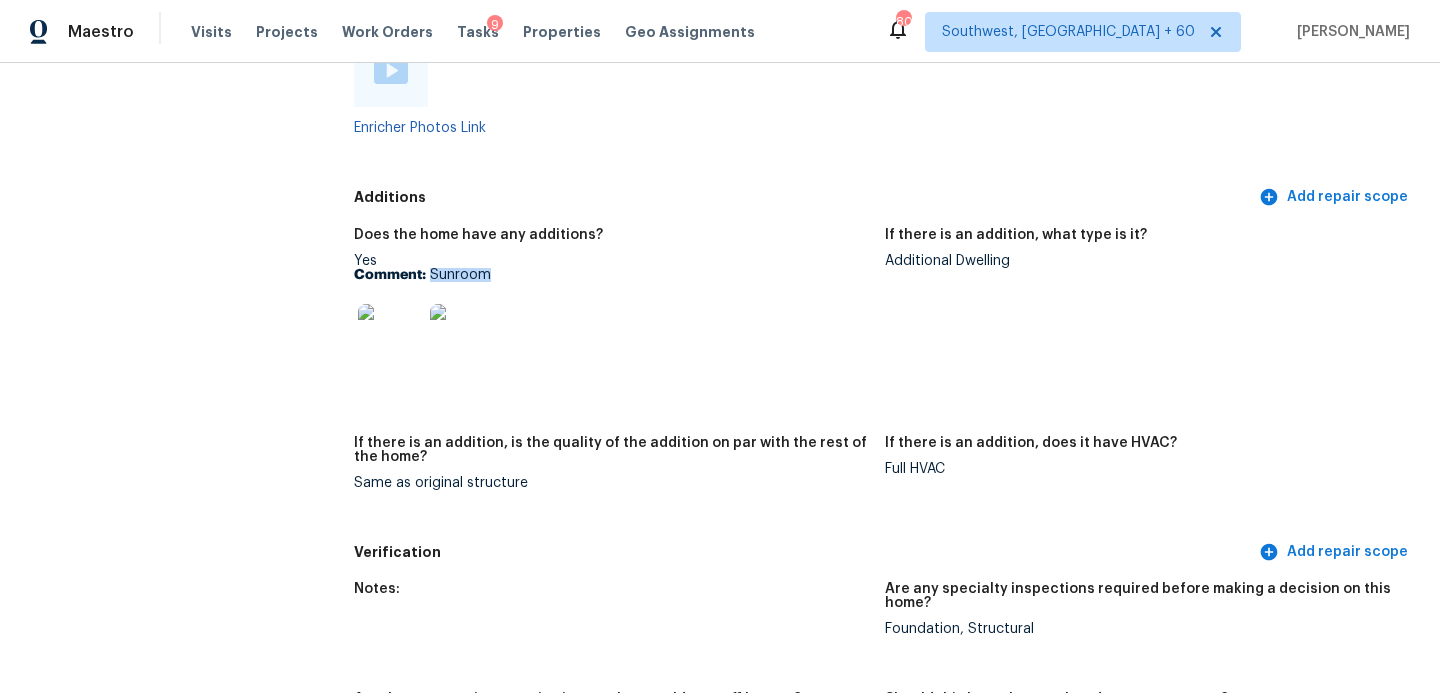 drag, startPoint x: 428, startPoint y: 247, endPoint x: 558, endPoint y: 247, distance: 130 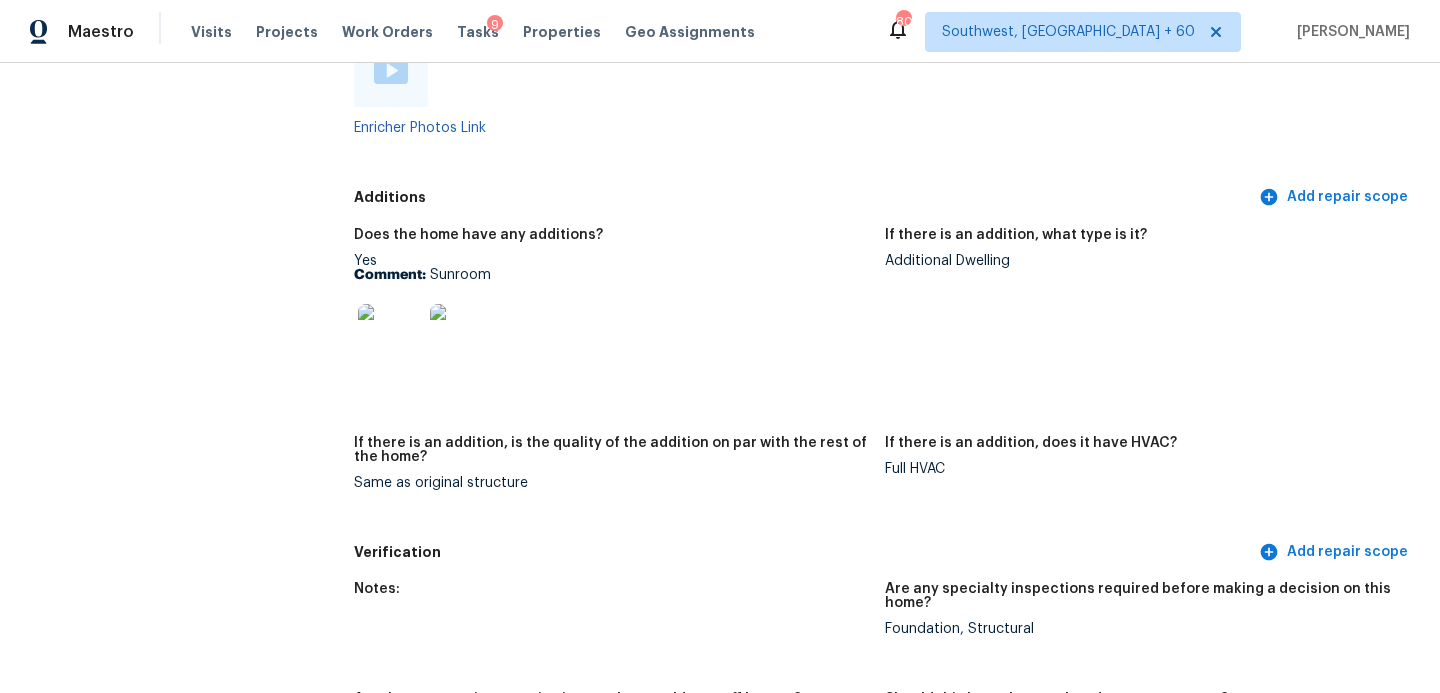 click at bounding box center (611, 336) 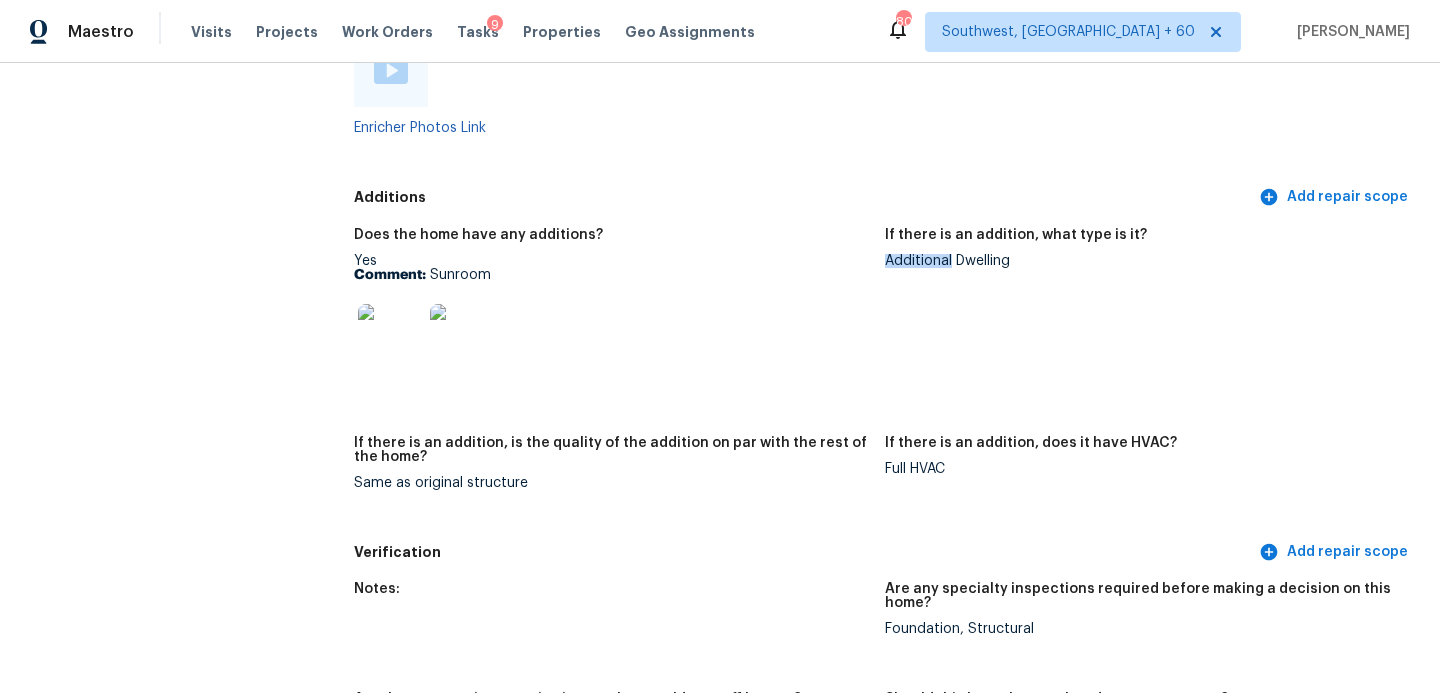 click on "Additional Dwelling" at bounding box center (1142, 261) 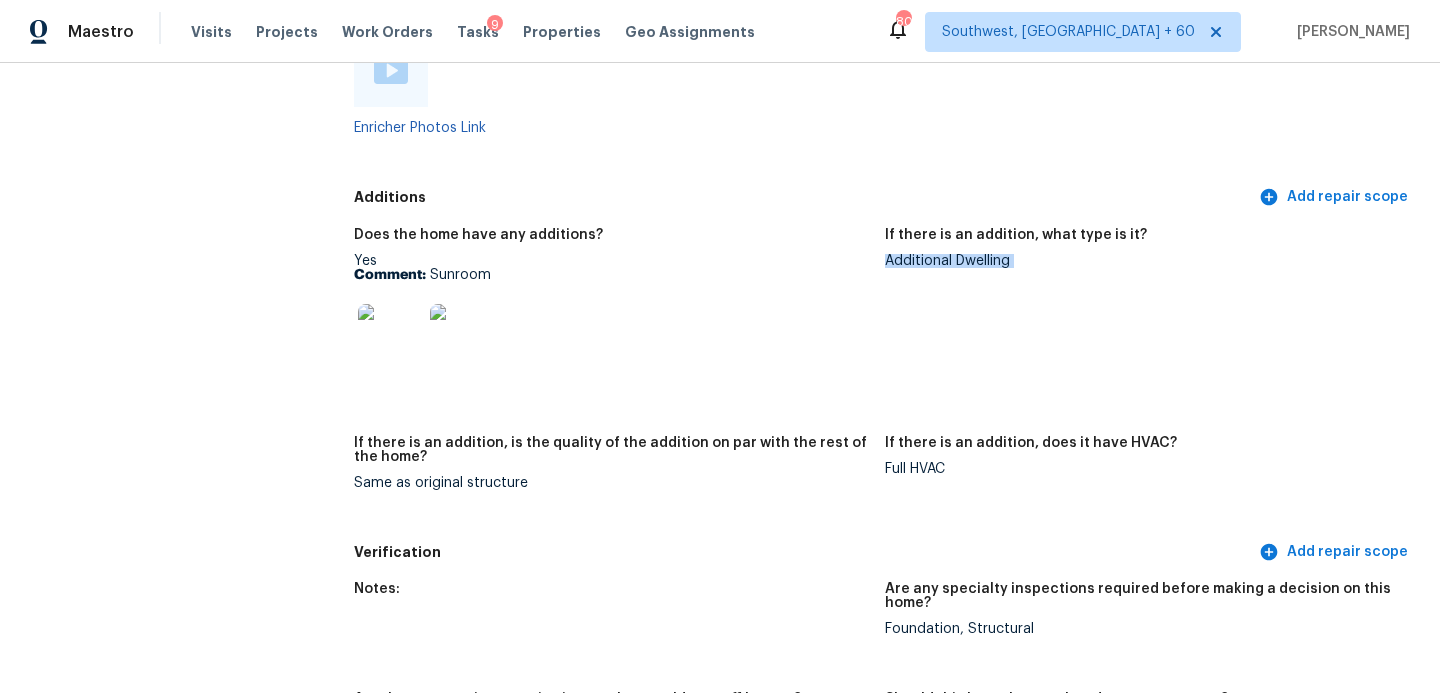 click on "Additional Dwelling" at bounding box center (1142, 261) 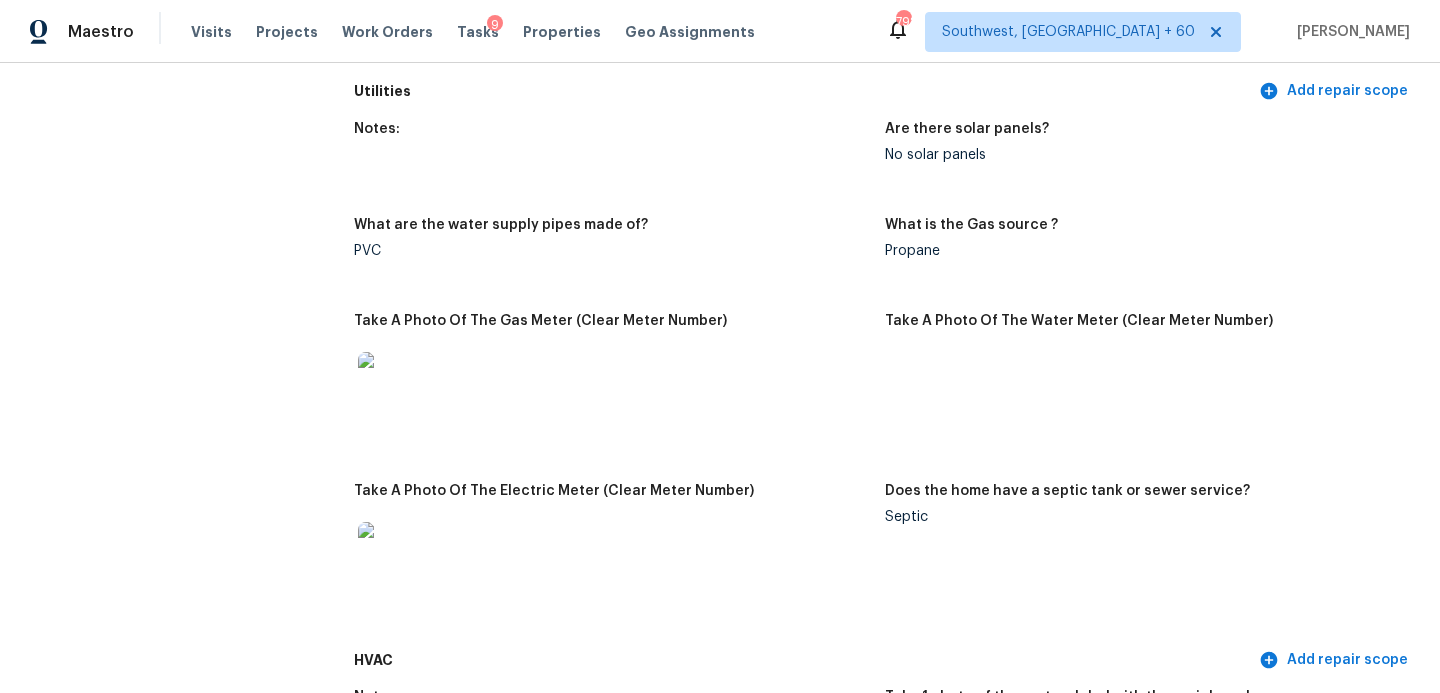 scroll, scrollTop: 1203, scrollLeft: 0, axis: vertical 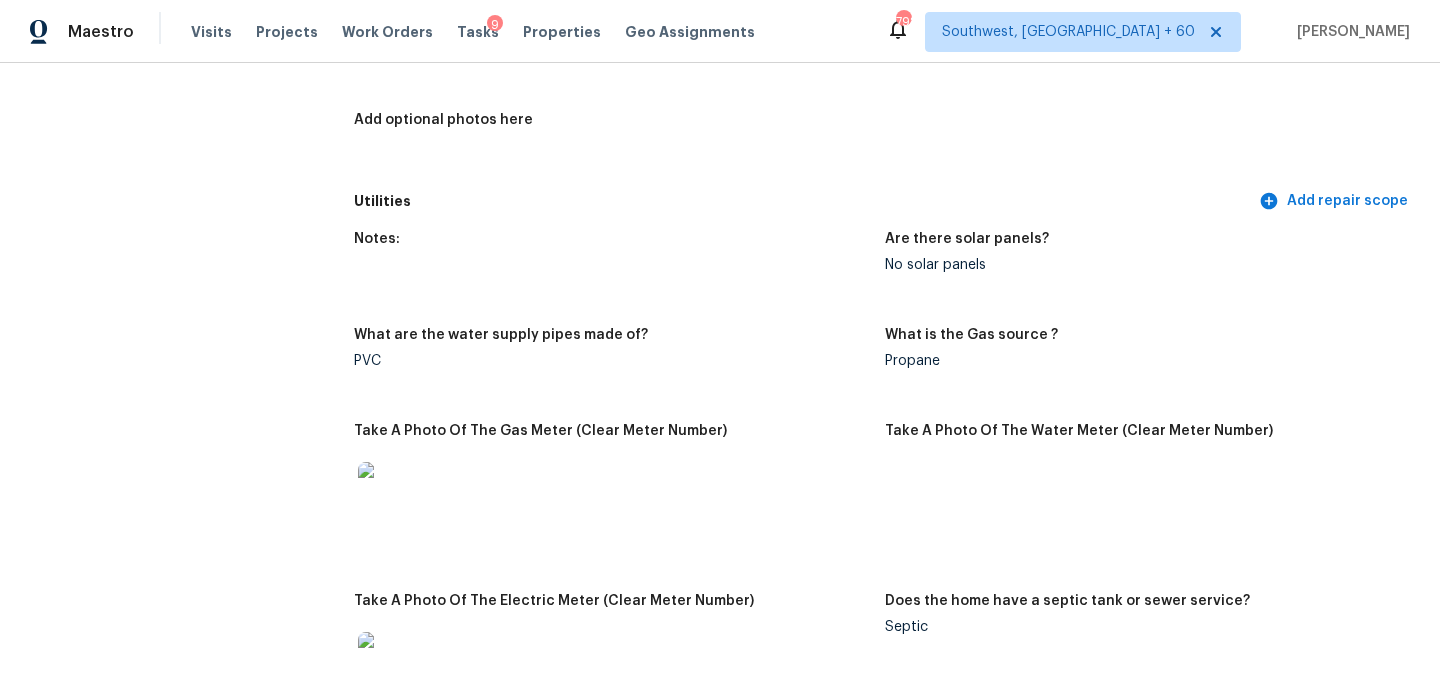 click on "Notes:" at bounding box center (619, 268) 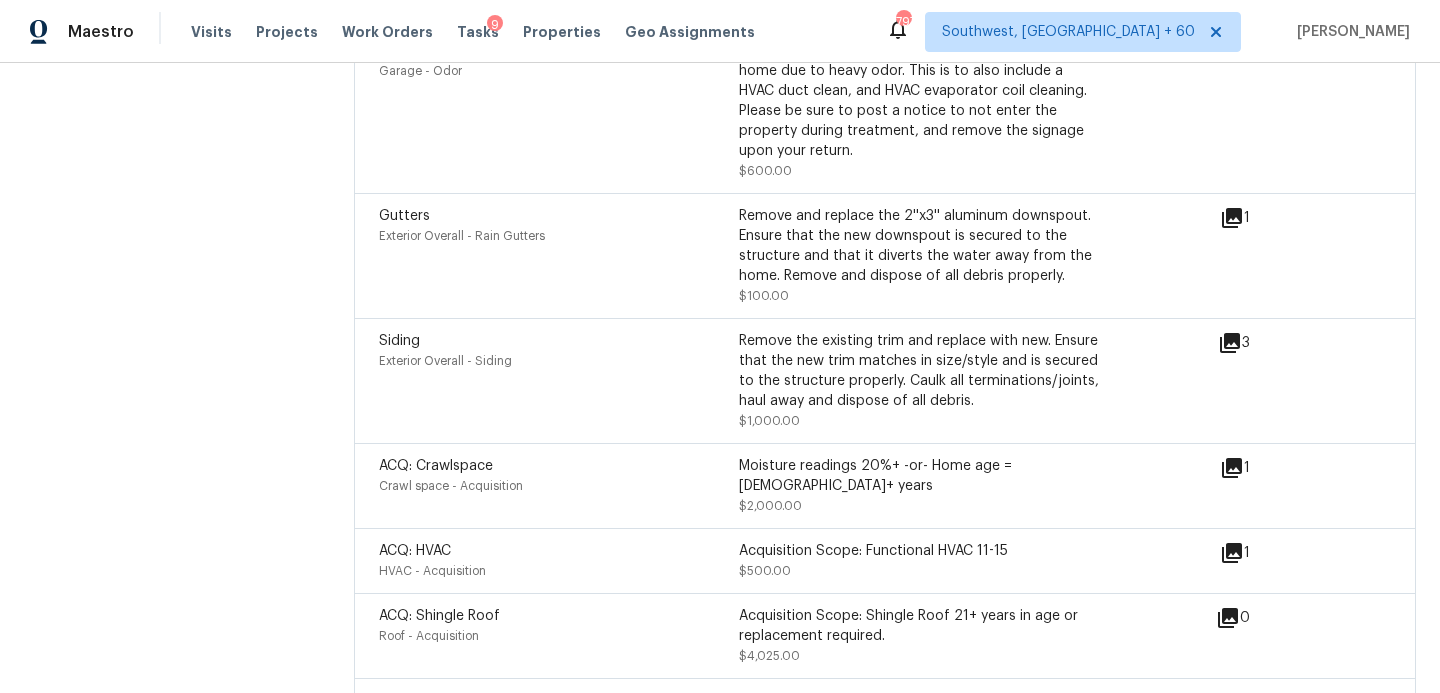 scroll, scrollTop: 5924, scrollLeft: 0, axis: vertical 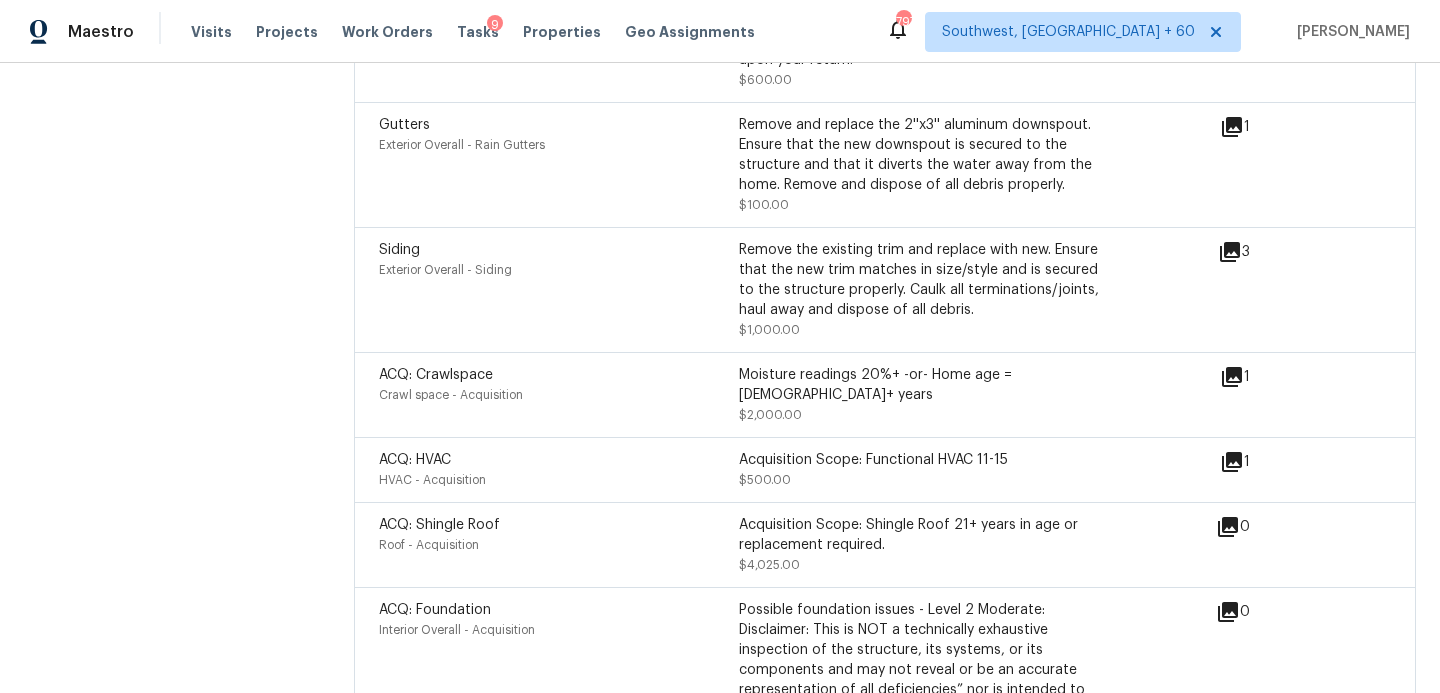 click on "Crawl space - Acquisition" at bounding box center [559, 395] 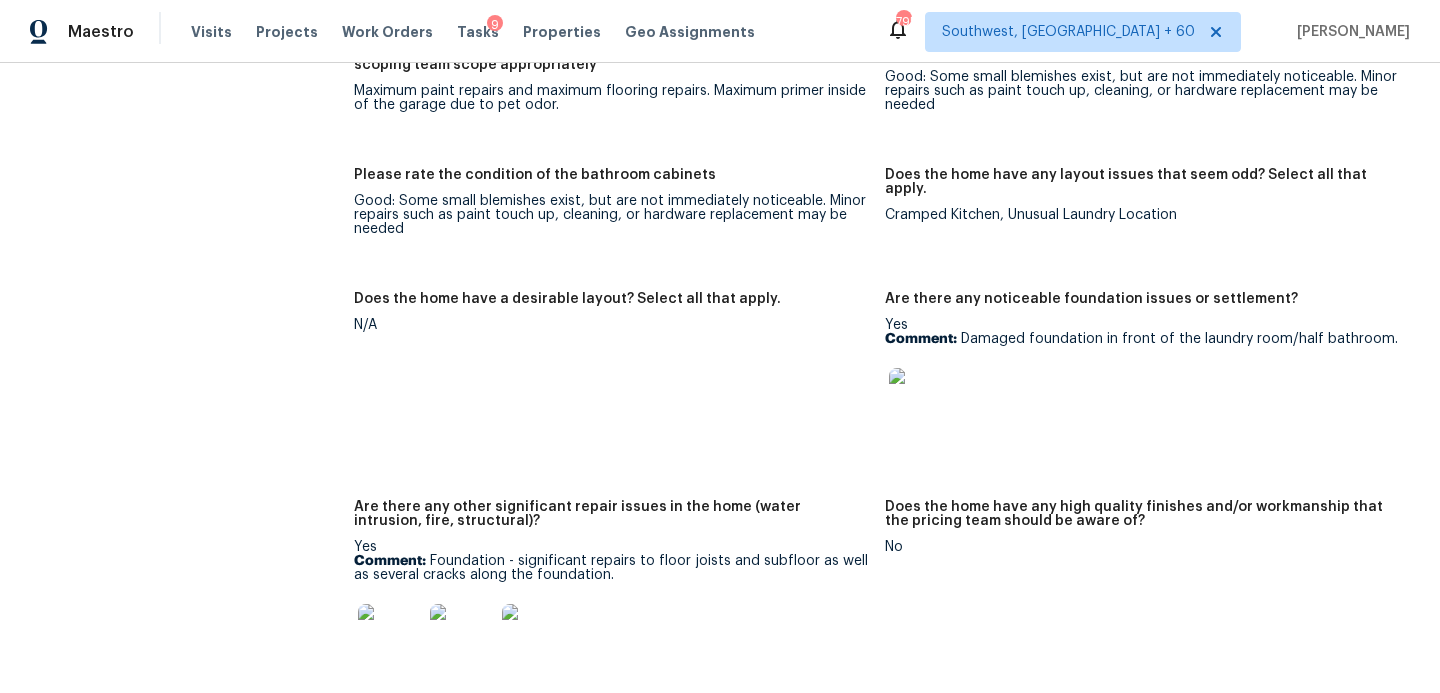 scroll, scrollTop: 3416, scrollLeft: 0, axis: vertical 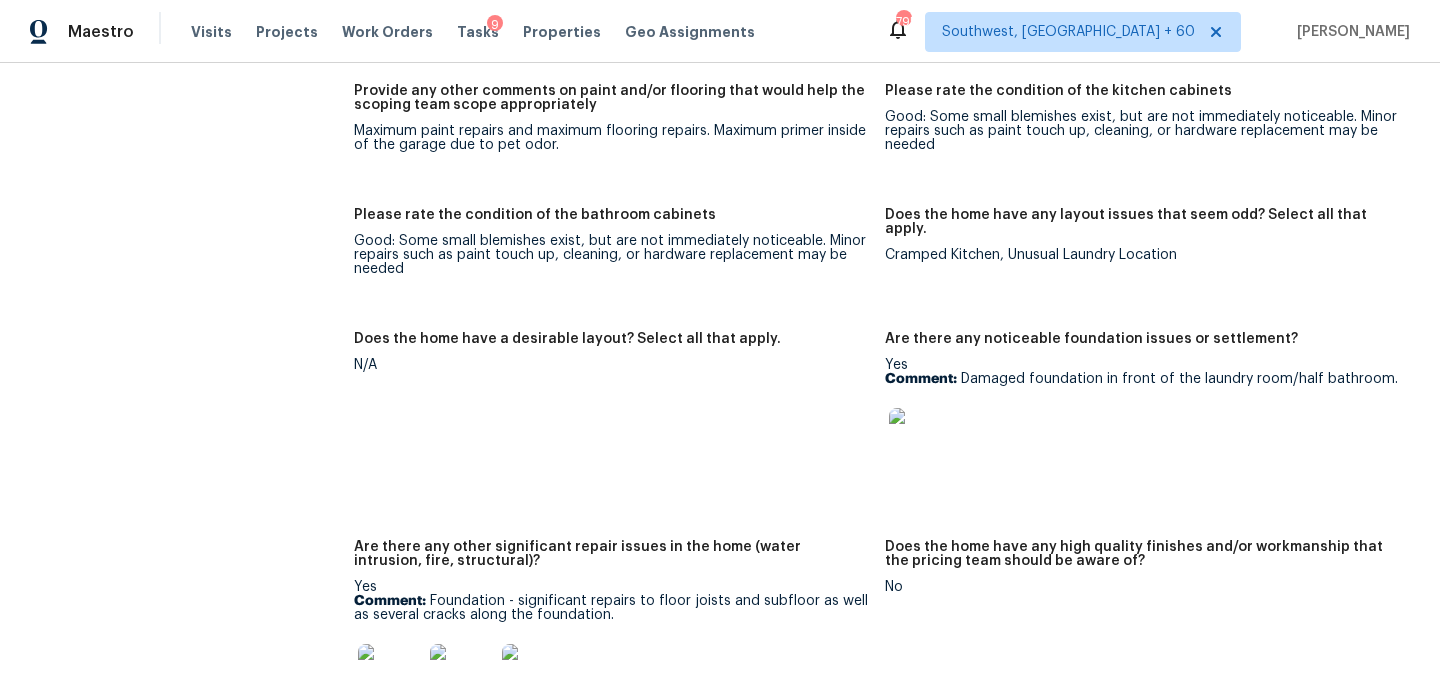 click on "Cramped Kitchen, Unusual Laundry Location" at bounding box center [1142, 255] 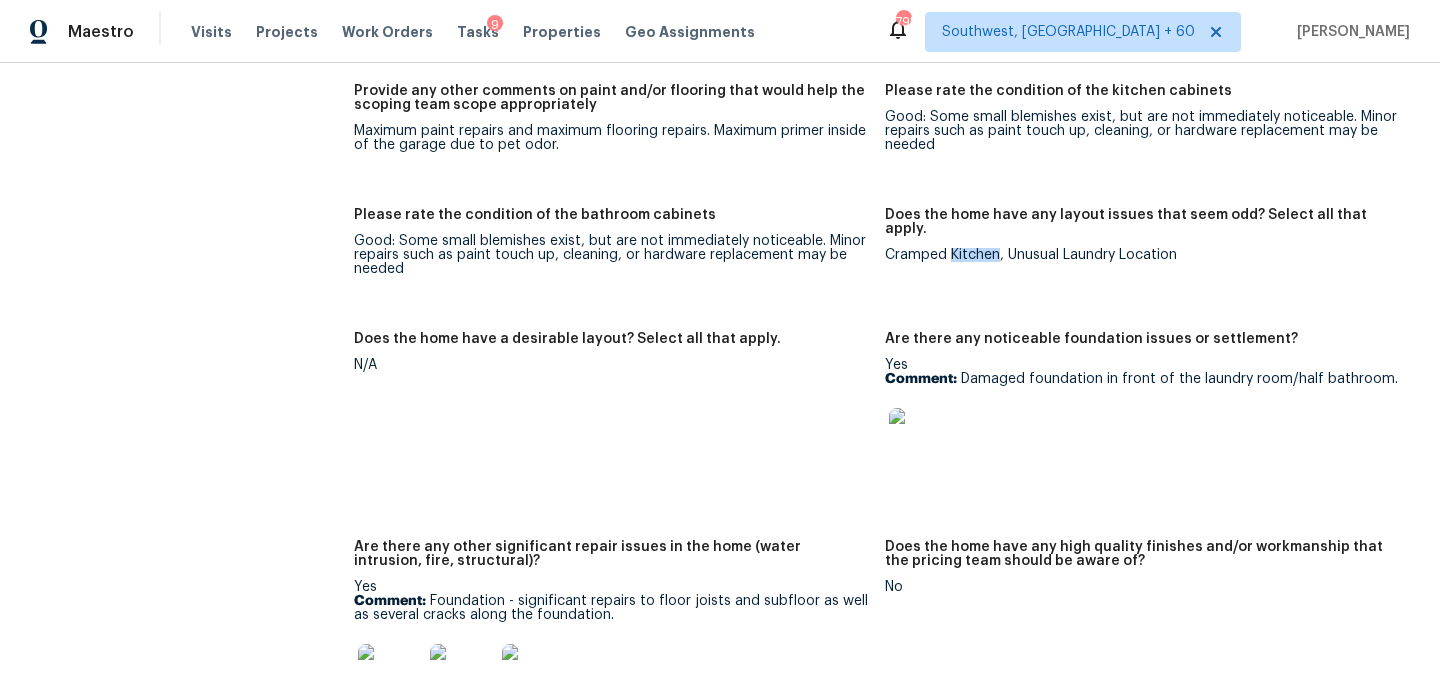 click on "Cramped Kitchen, Unusual Laundry Location" at bounding box center (1142, 255) 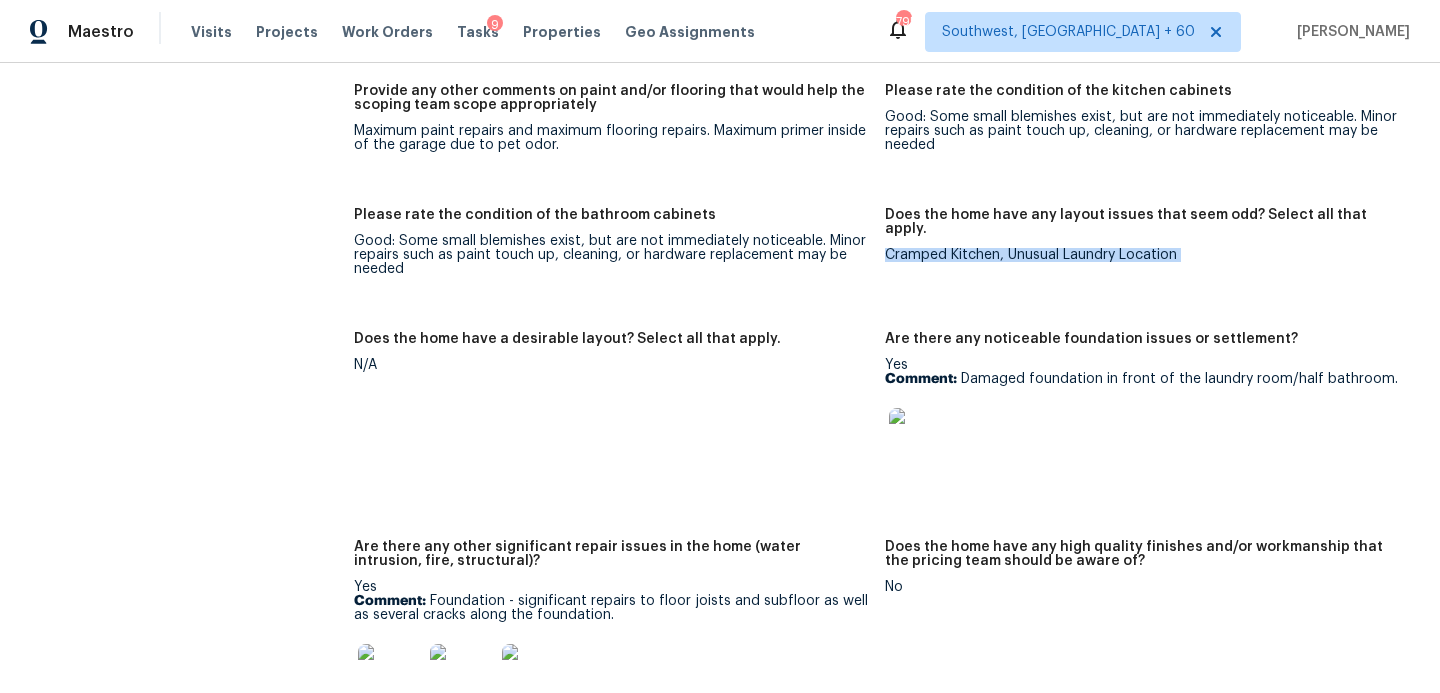 click on "Cramped Kitchen, Unusual Laundry Location" at bounding box center [1142, 255] 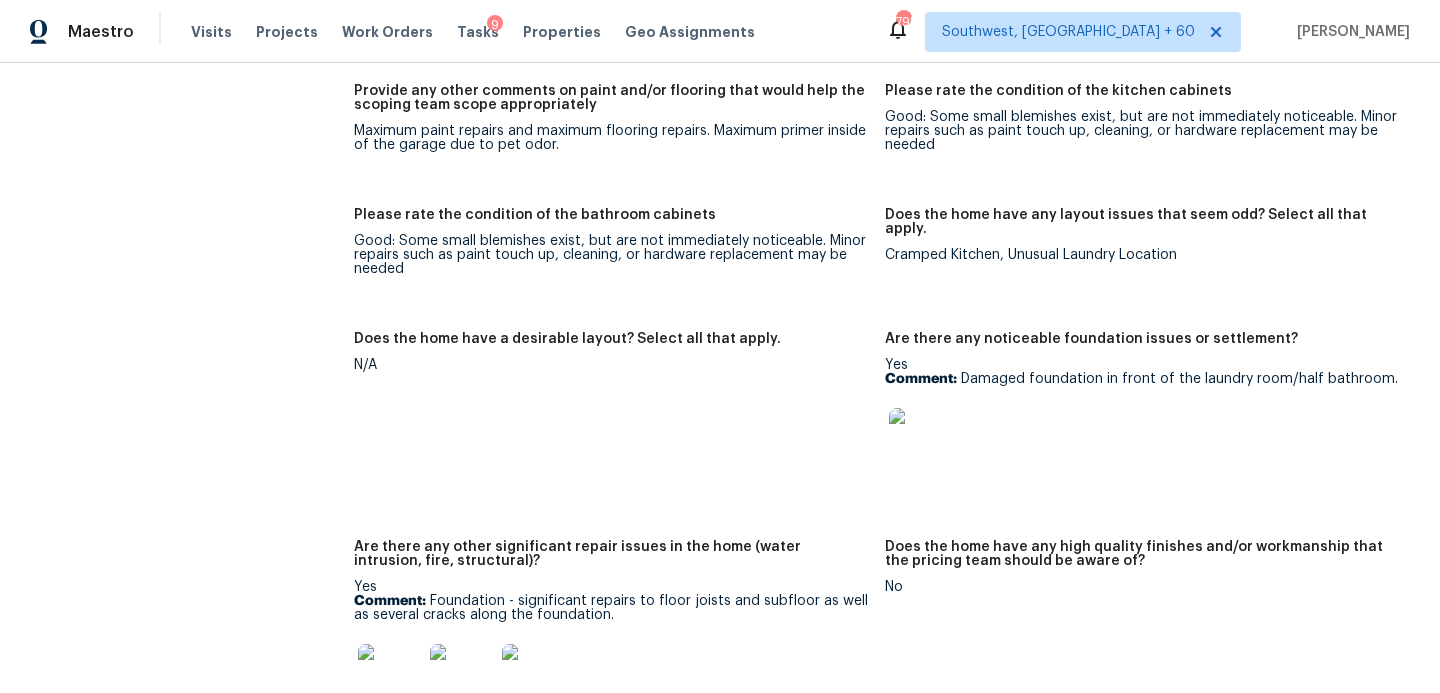 click on "Does the home have a desirable layout? Select all that apply. N/A" at bounding box center (619, 424) 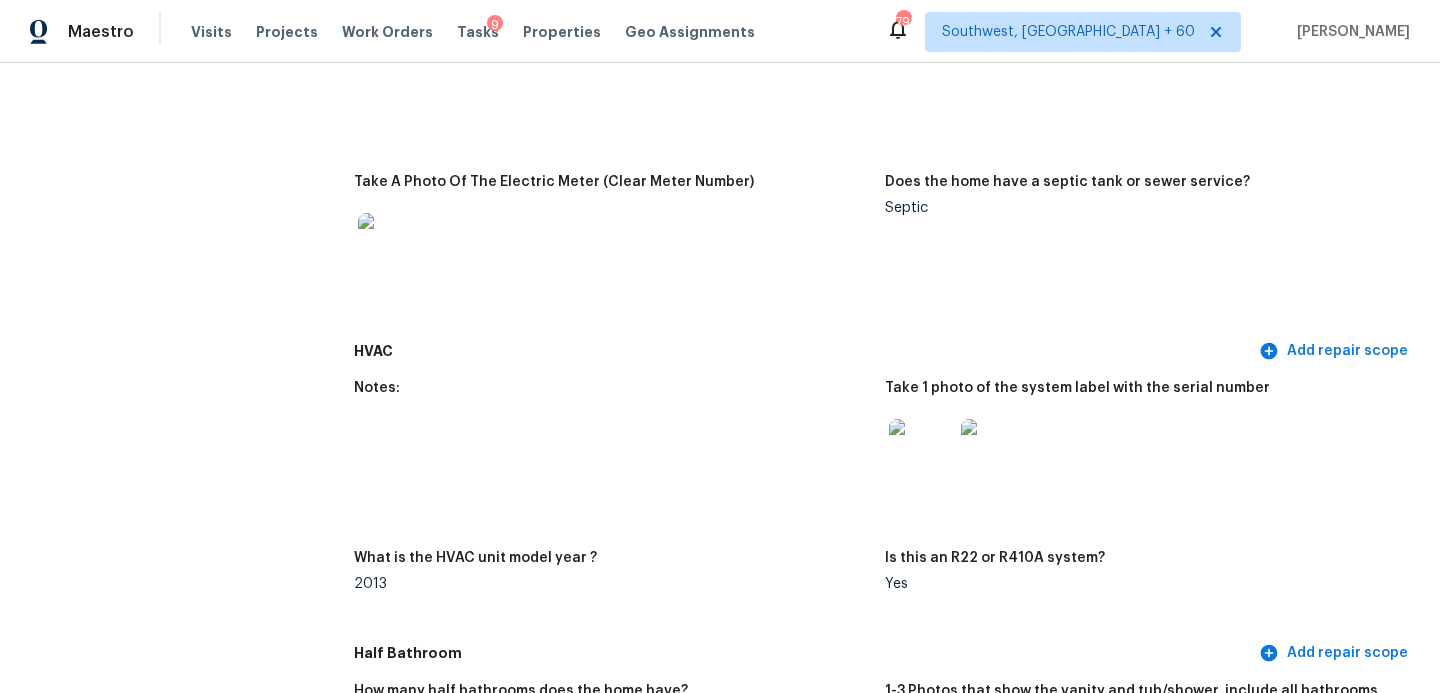 scroll, scrollTop: 0, scrollLeft: 0, axis: both 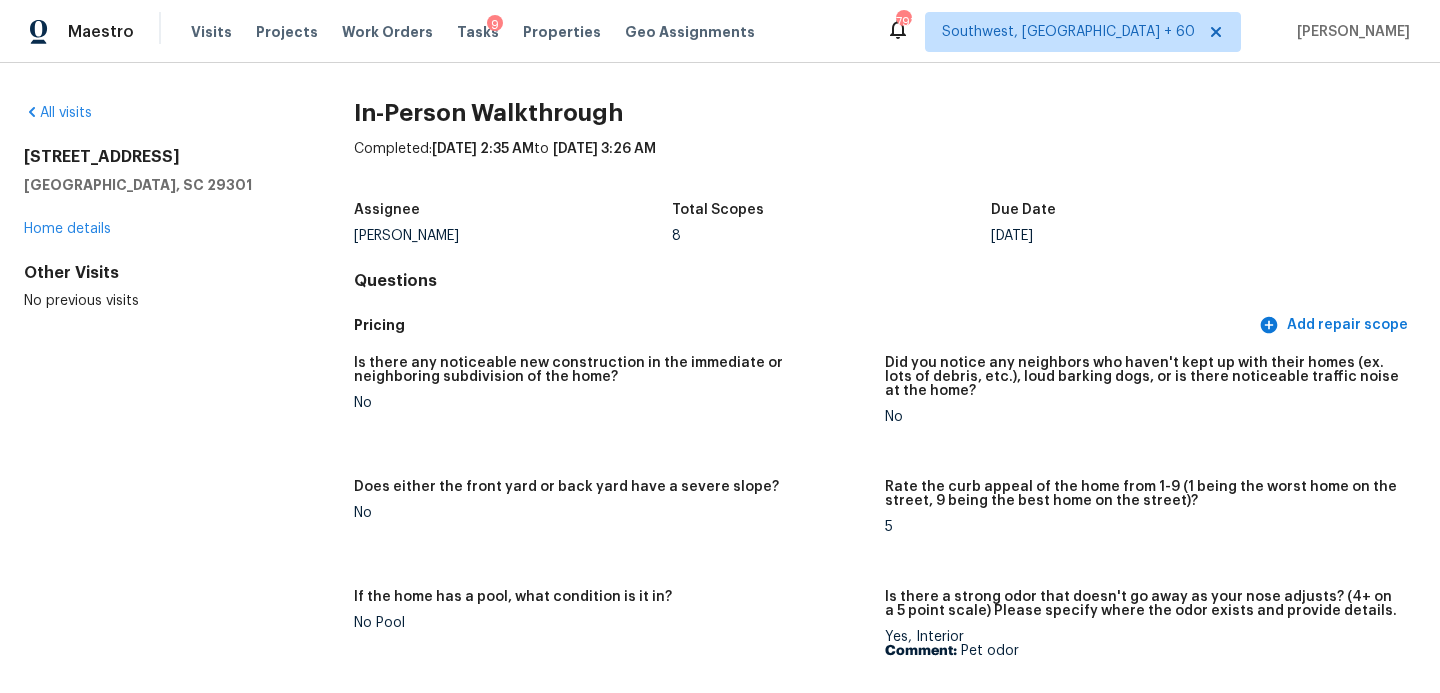 click on "All visits [STREET_ADDRESS][PERSON_NAME] Home details Other Visits No previous visits In-Person Walkthrough Completed:  [DATE] 2:35 AM  to   [DATE] 3:26 AM Assignee [PERSON_NAME] Total Scopes 8 Due Date [DATE] Questions Pricing Add repair scope Is there any noticeable new construction in the immediate or neighboring subdivision of the home? No Did you notice any neighbors who haven't kept up with their homes (ex. lots of debris, etc.), loud barking dogs, or is there noticeable traffic noise at the home? No Does either the front yard or back yard have a severe slope? No Rate the curb appeal of the home from 1-9 (1 being the worst home on the street, 9 being the best home on the street)? 5 If the home has a pool, what condition is it in? No Pool Is there a strong odor that doesn't go away as your nose adjusts? (4+ on a 5 point scale) Please specify where the odor exists and provide details. Yes, Interior Comment:   Pet odor Please rate the quality of the neighborhood from 1-5 3 Exterior 1" at bounding box center [720, 378] 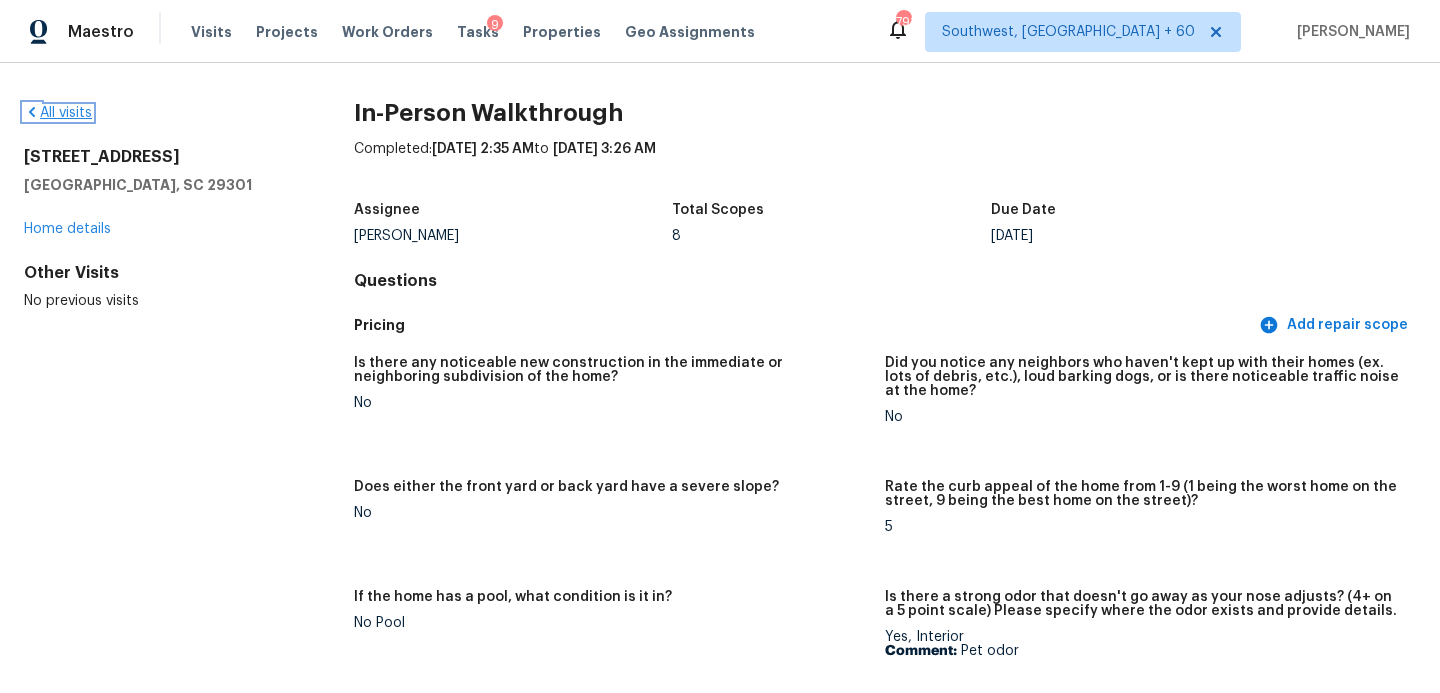 click on "All visits" at bounding box center (58, 113) 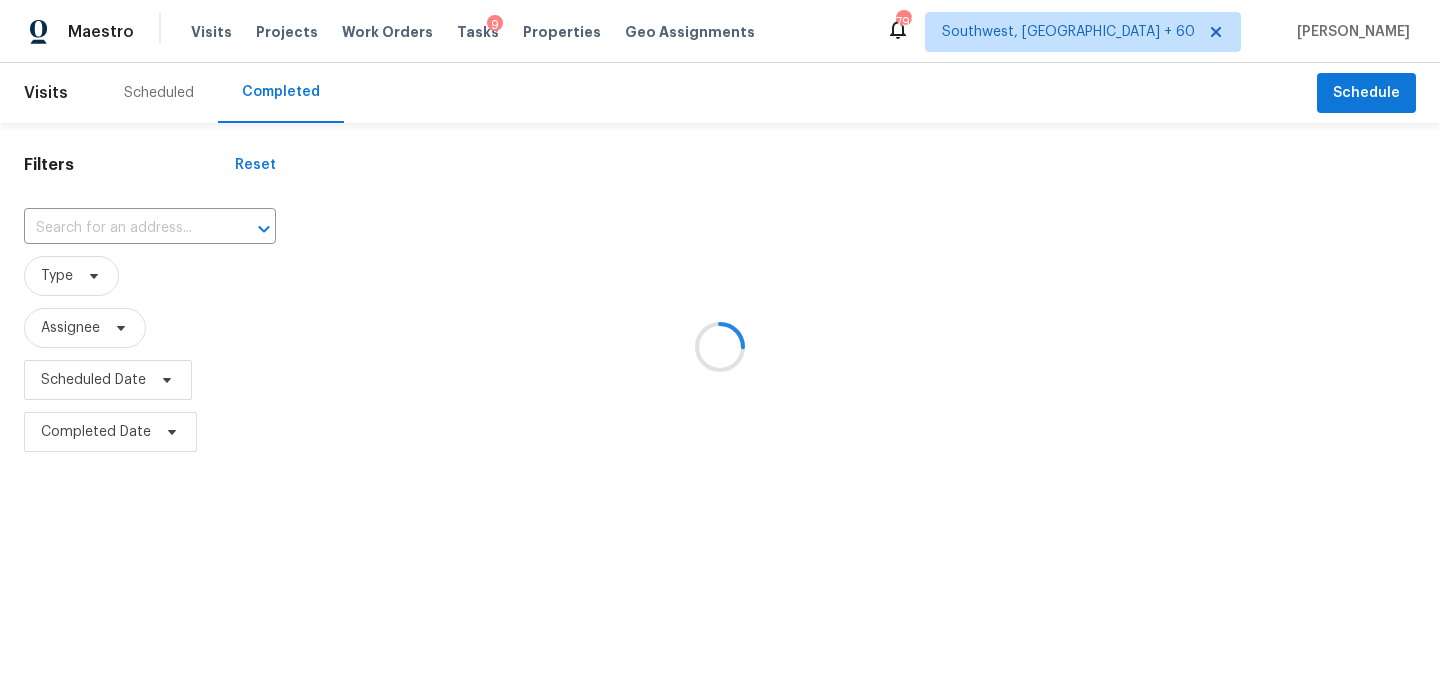 click at bounding box center (720, 346) 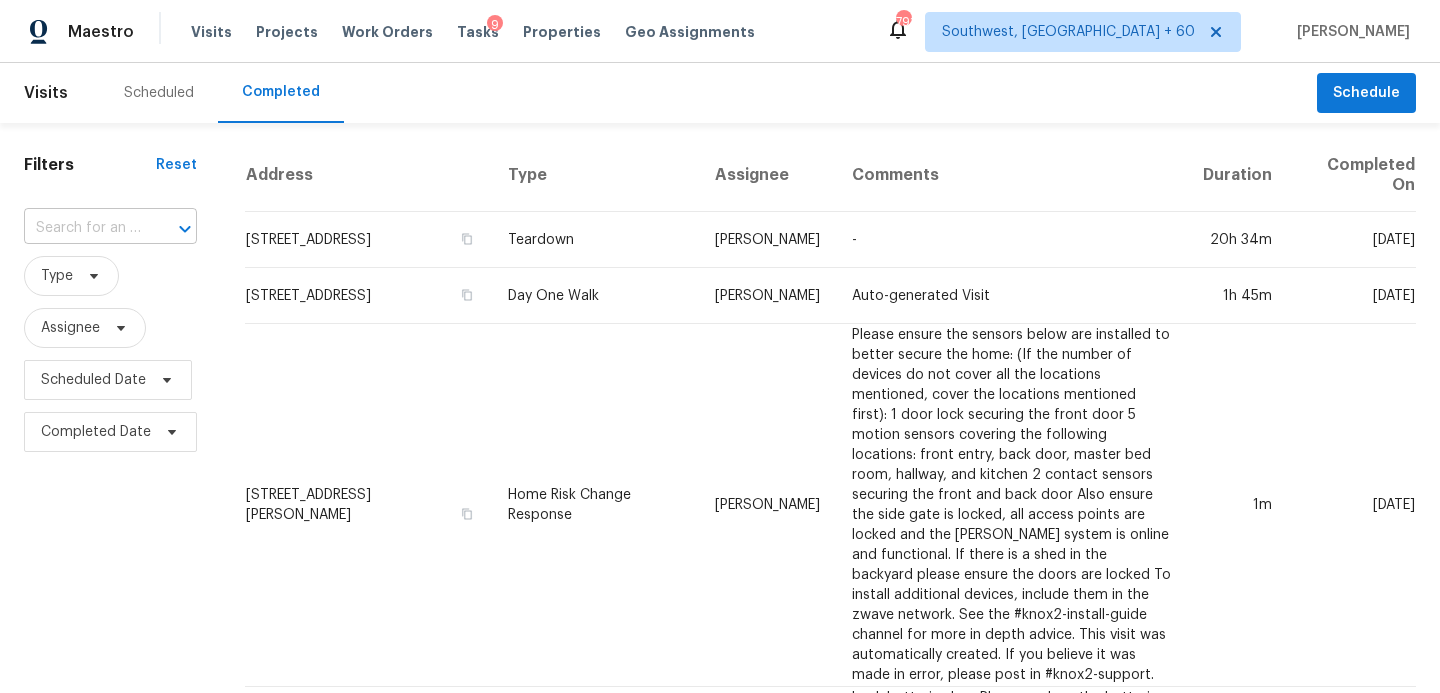 click at bounding box center (171, 229) 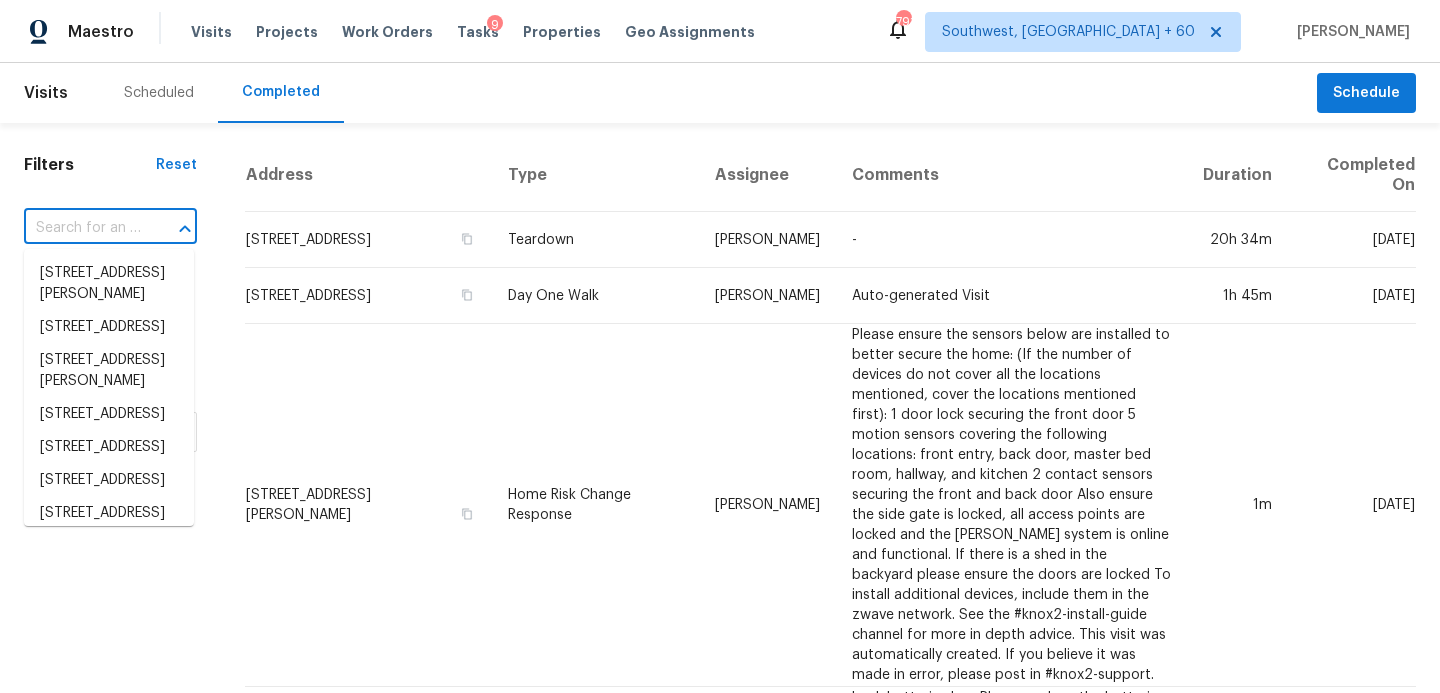 paste on "[STREET_ADDRESS]" 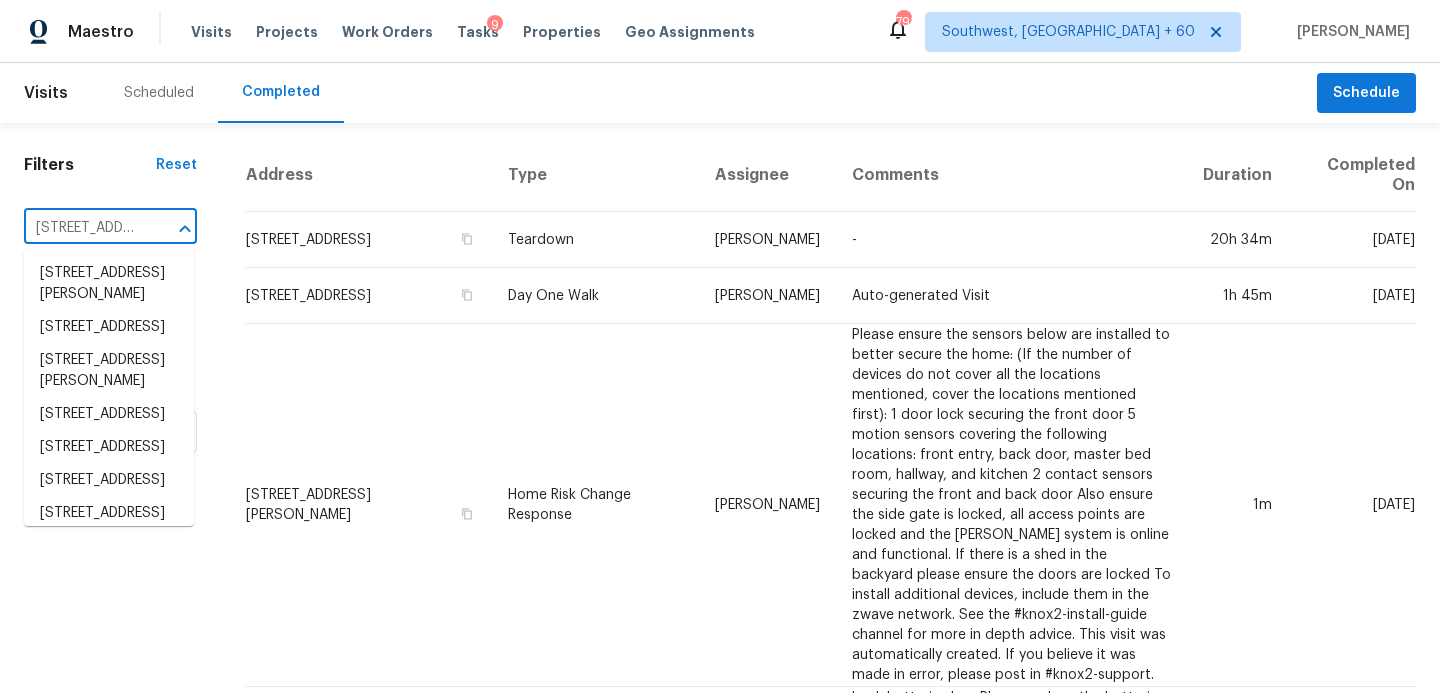 scroll, scrollTop: 0, scrollLeft: 223, axis: horizontal 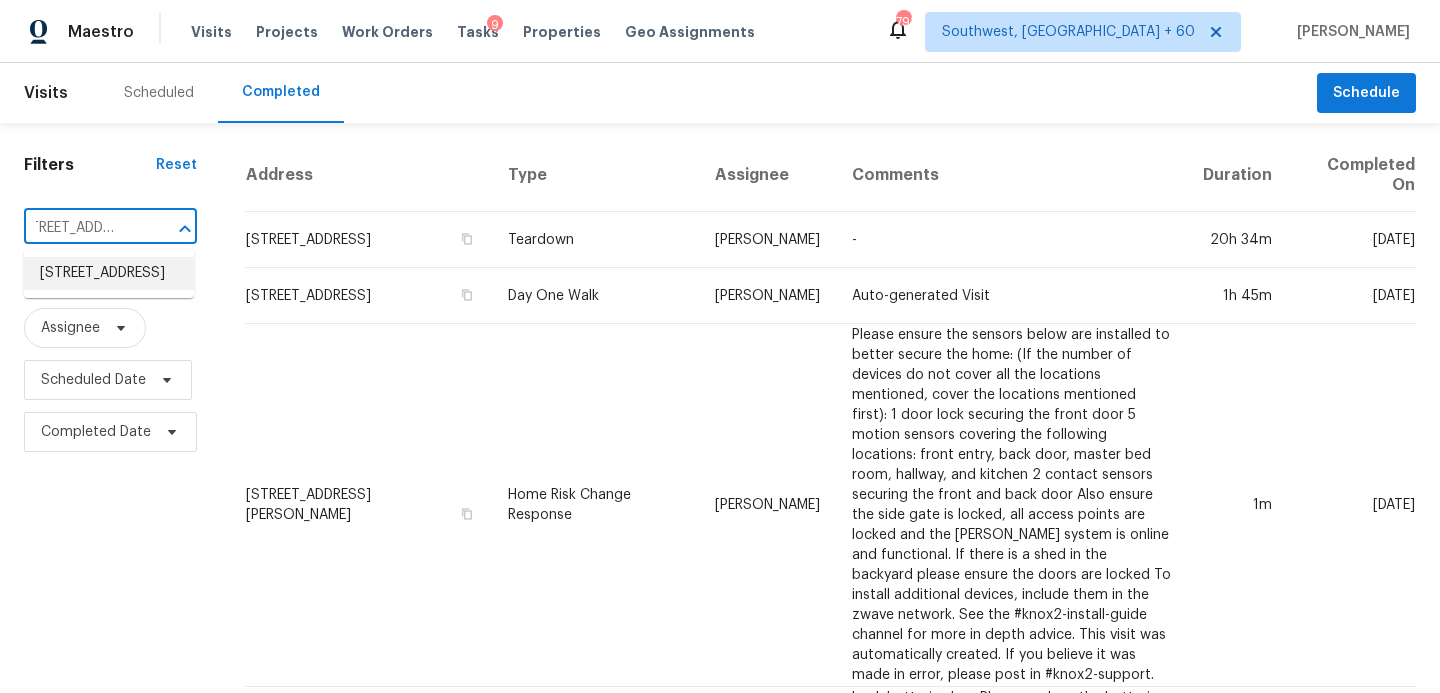click on "[STREET_ADDRESS]" at bounding box center (109, 273) 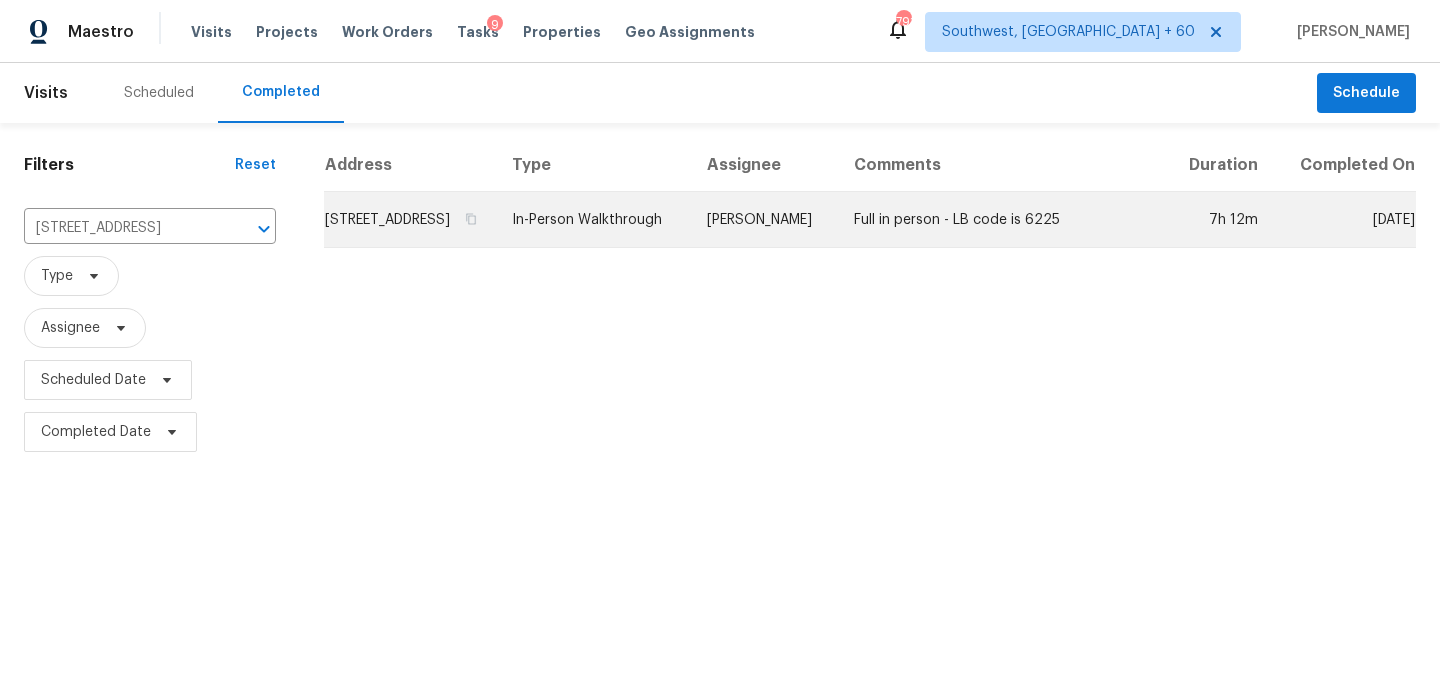 click on "[PERSON_NAME]" at bounding box center (764, 220) 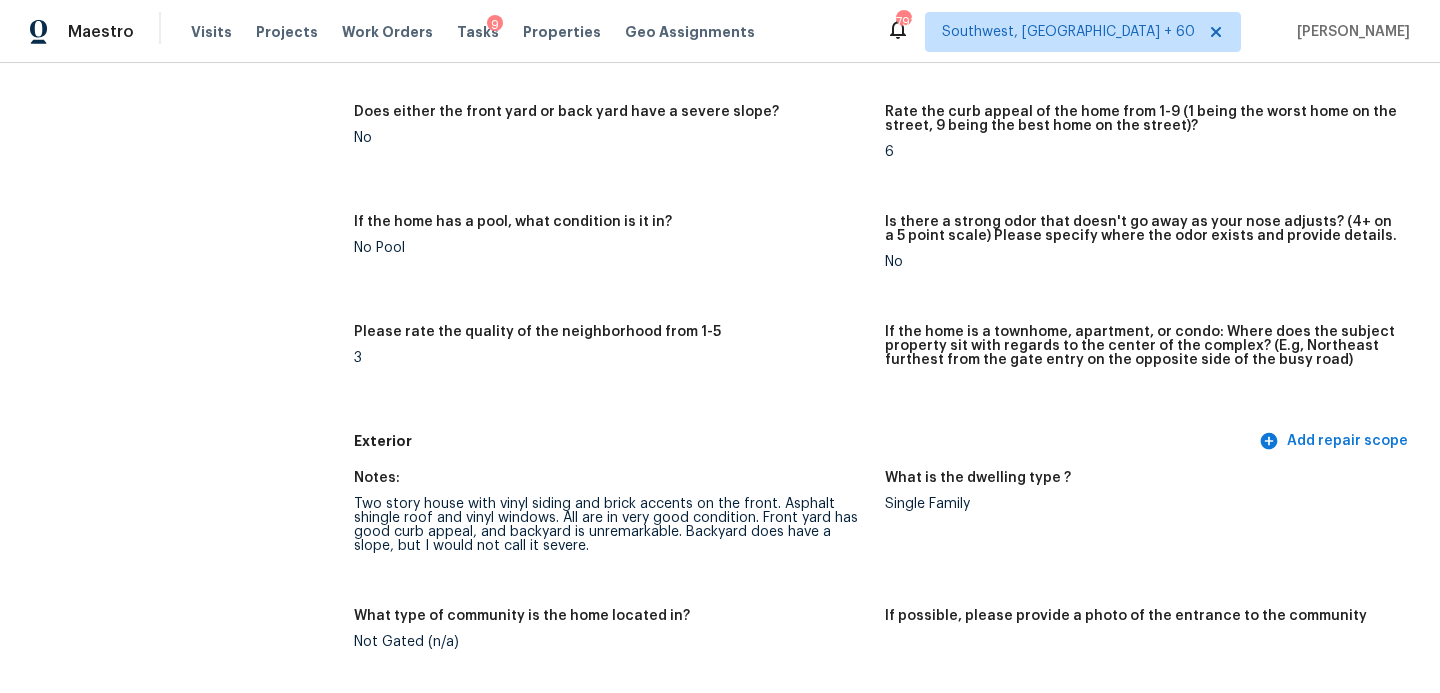 scroll, scrollTop: 373, scrollLeft: 0, axis: vertical 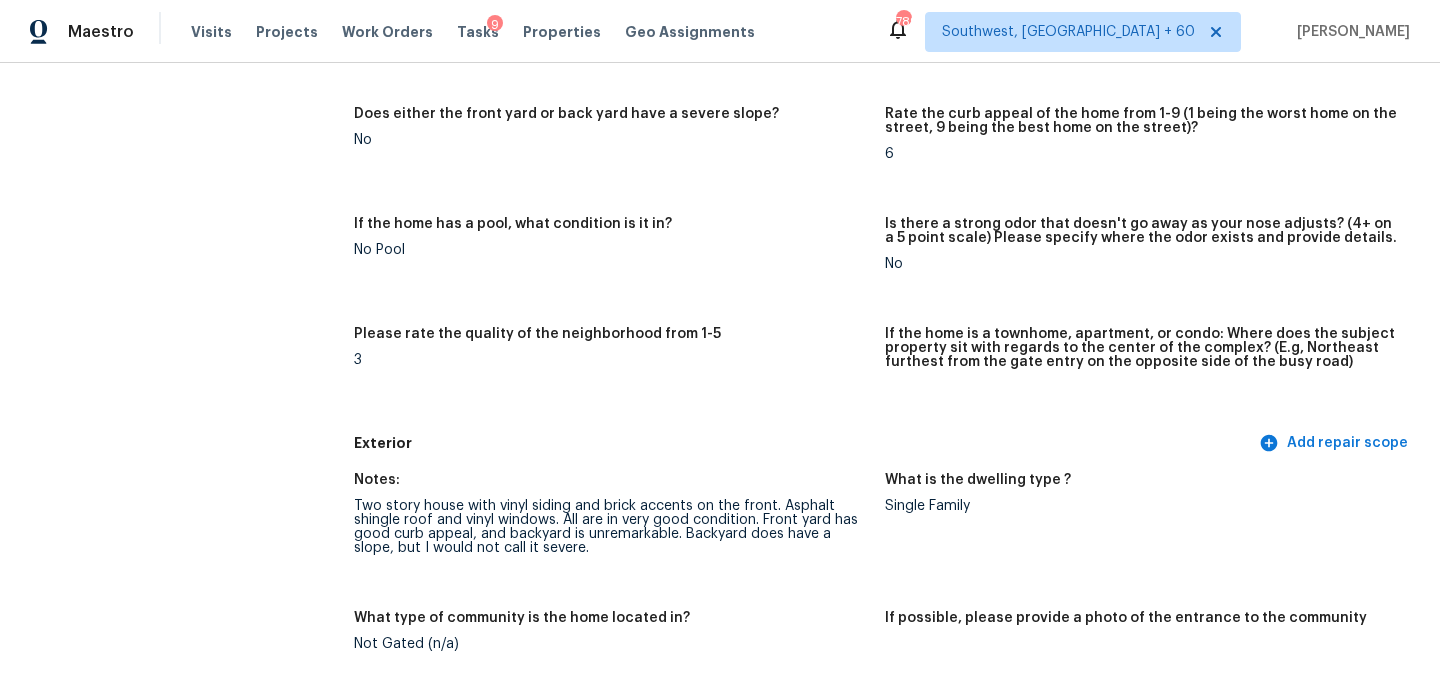 click on "Notes: Two story house with vinyl siding and brick accents on the front. Asphalt shingle roof and vinyl windows. All are in very good condition. Front yard has good curb appeal, and backyard is unremarkable. Backyard does have a slope, but I would not call it severe." at bounding box center (619, 530) 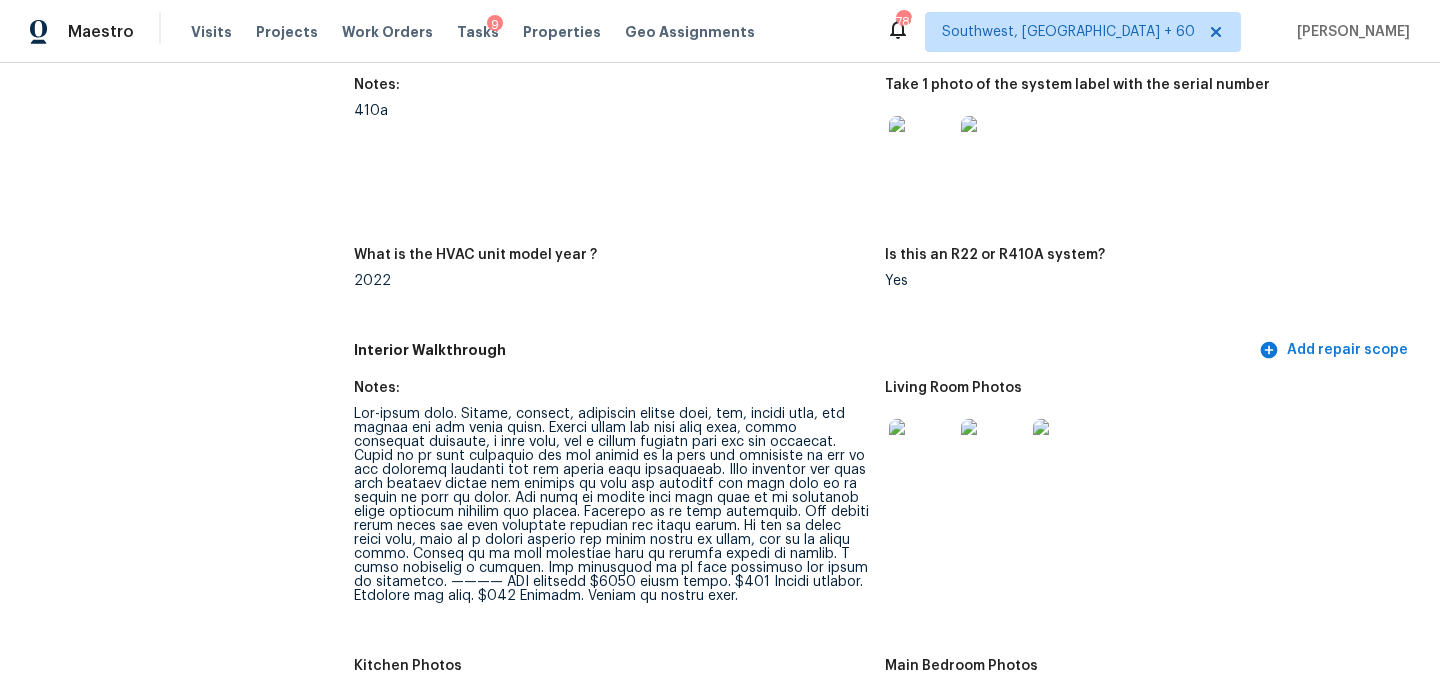 scroll, scrollTop: 1900, scrollLeft: 0, axis: vertical 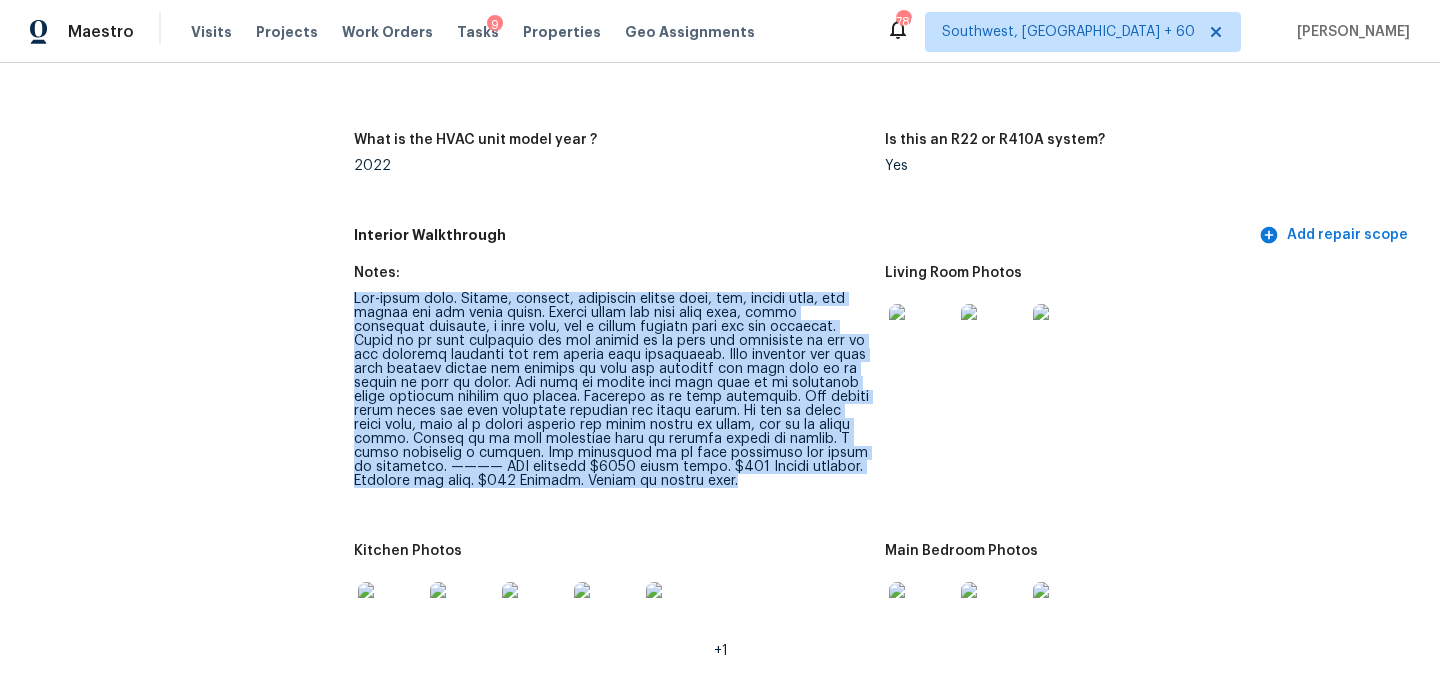 drag, startPoint x: 354, startPoint y: 277, endPoint x: 599, endPoint y: 482, distance: 319.45267 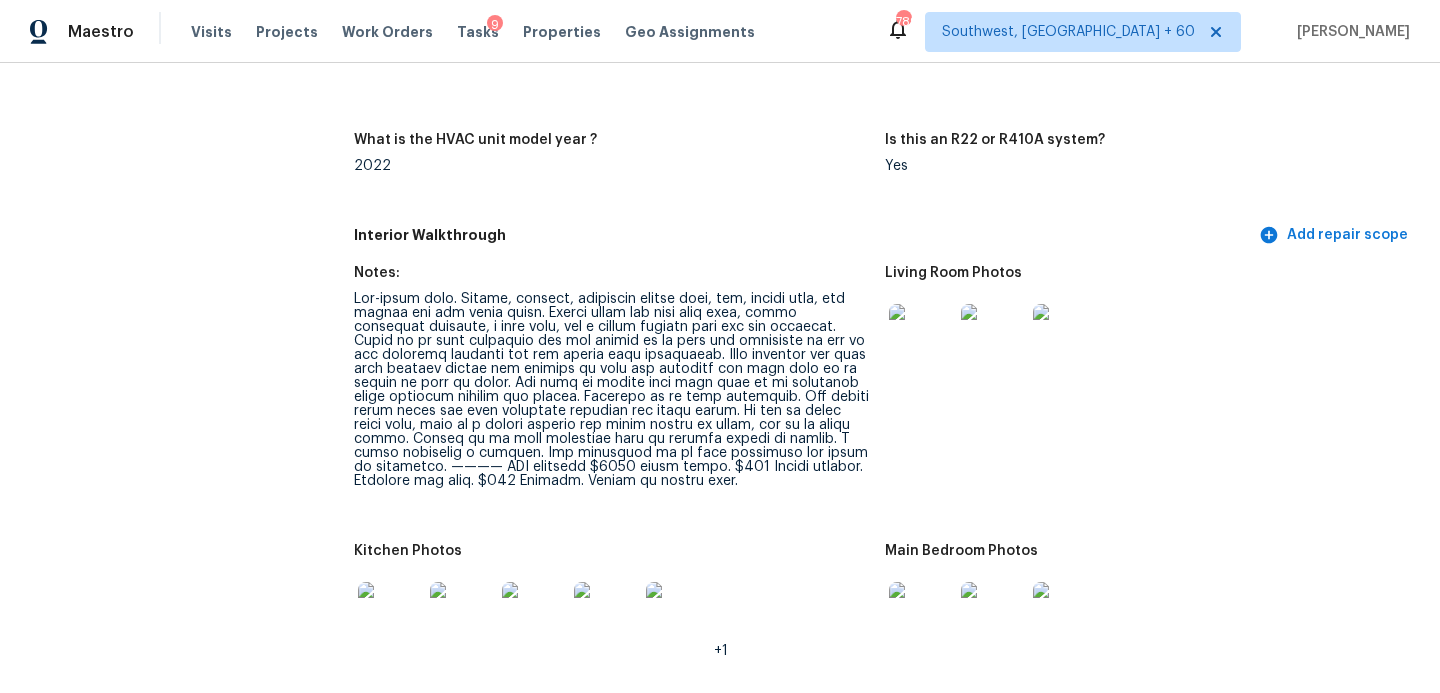 click on "Kitchen Photos" at bounding box center (611, 557) 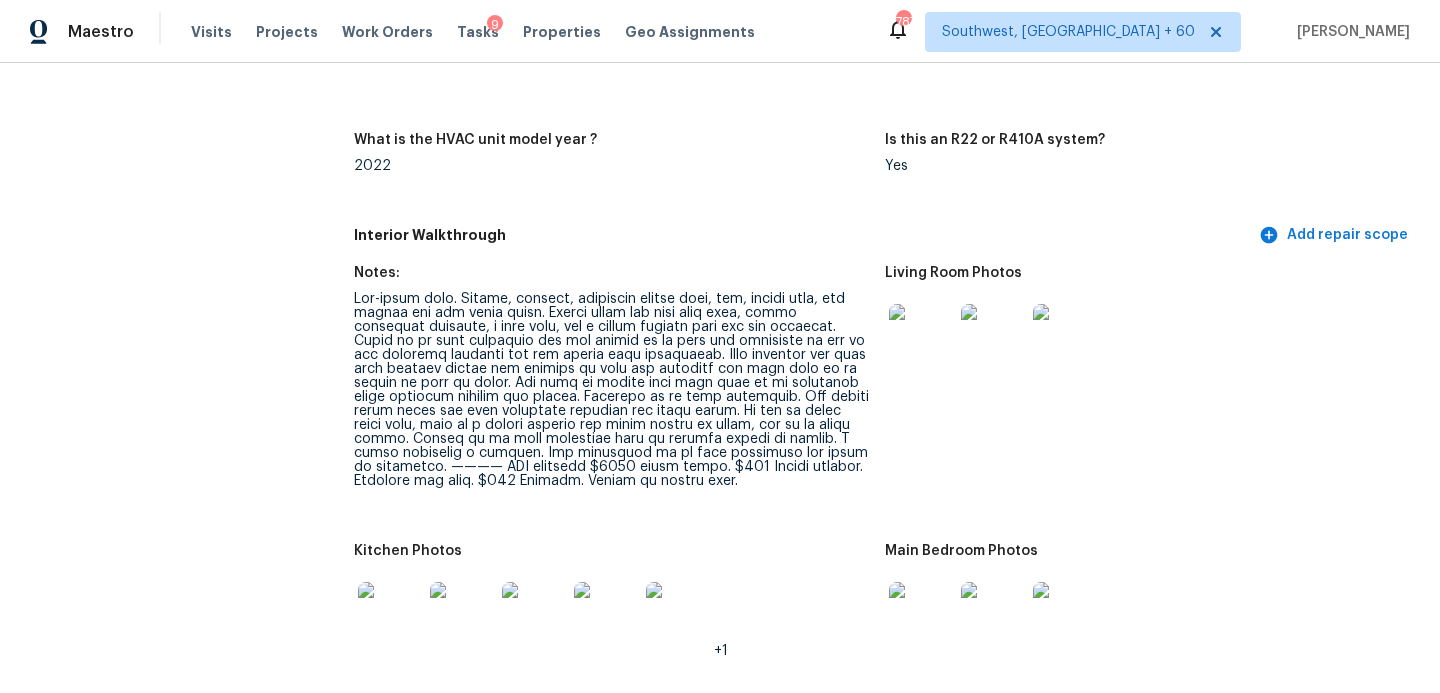 click at bounding box center (611, 390) 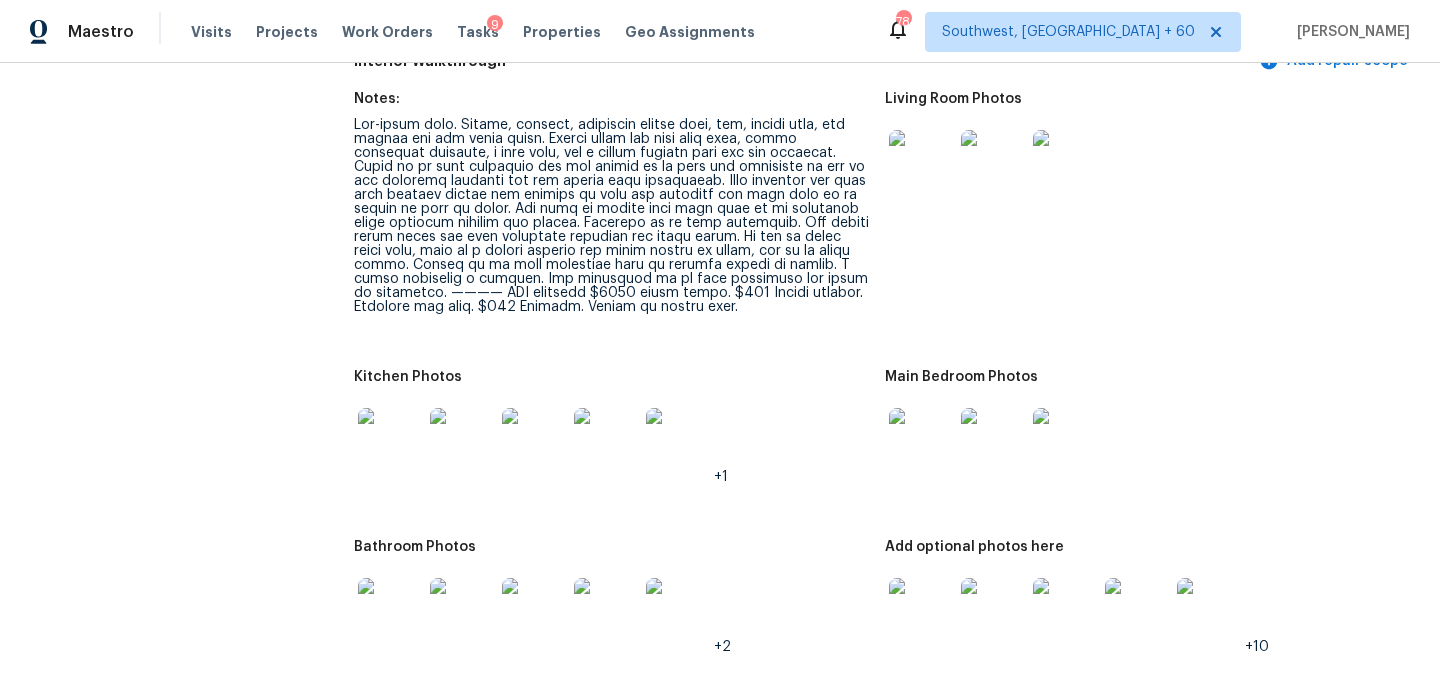 scroll, scrollTop: 2070, scrollLeft: 0, axis: vertical 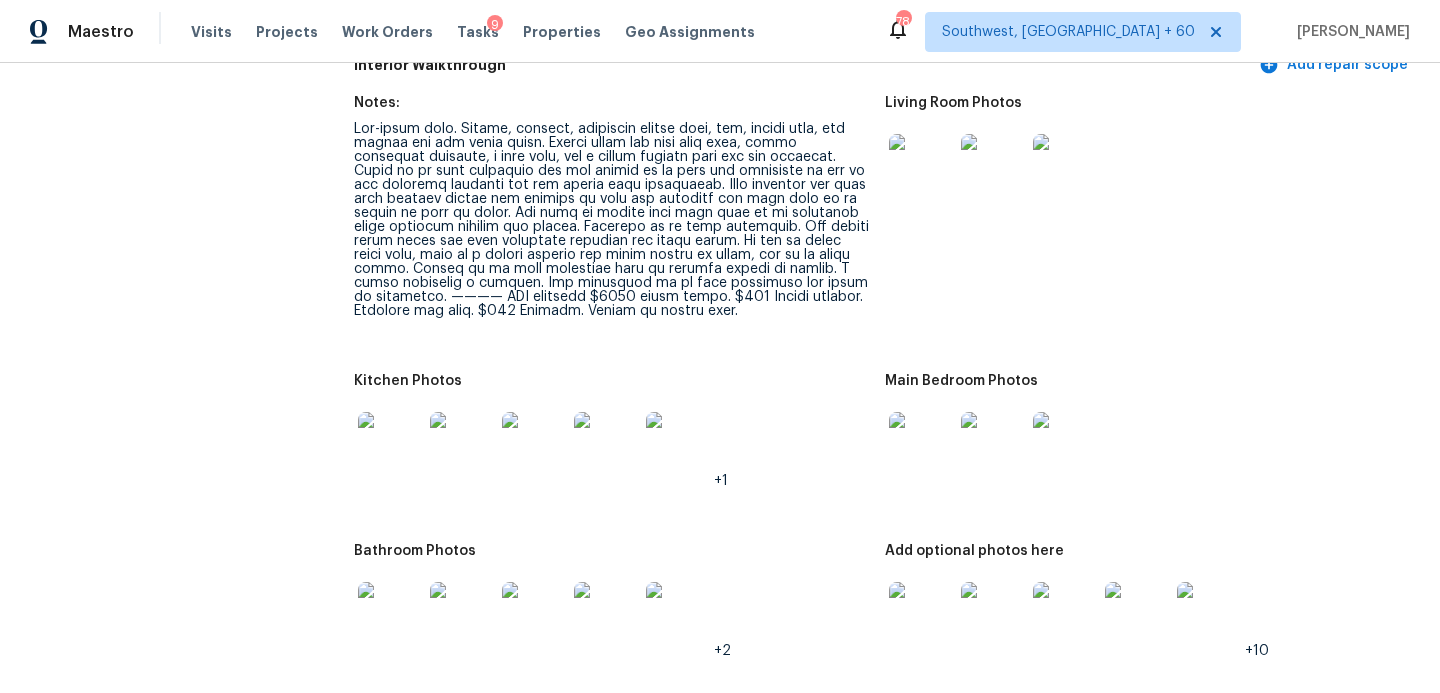 click at bounding box center (921, 166) 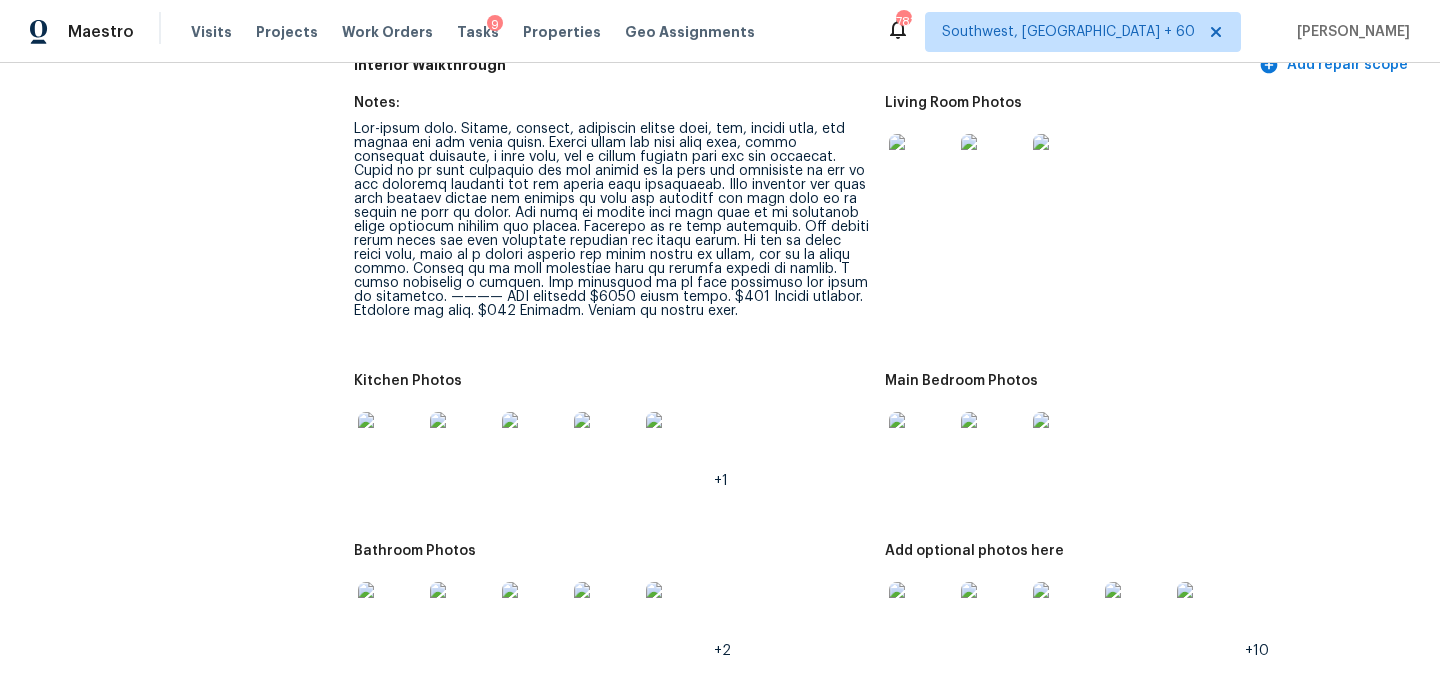 scroll, scrollTop: 2207, scrollLeft: 0, axis: vertical 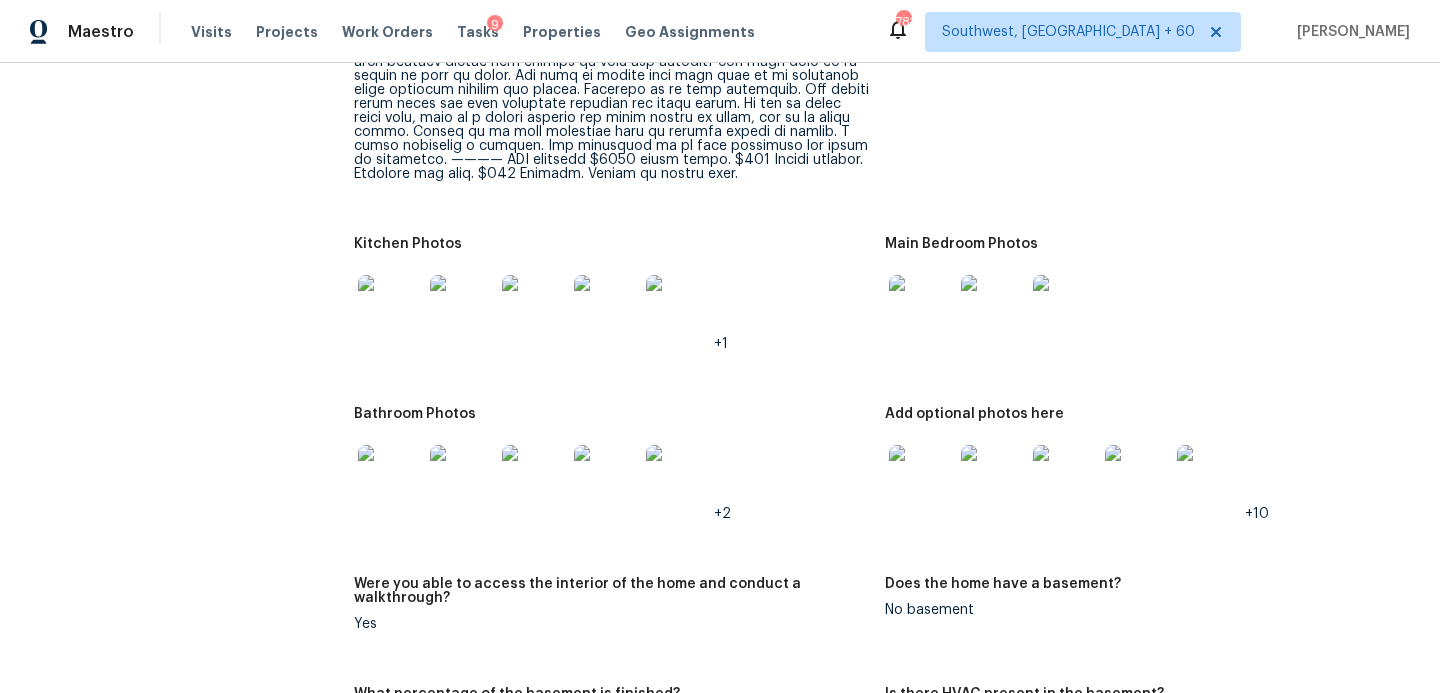 click at bounding box center (606, 477) 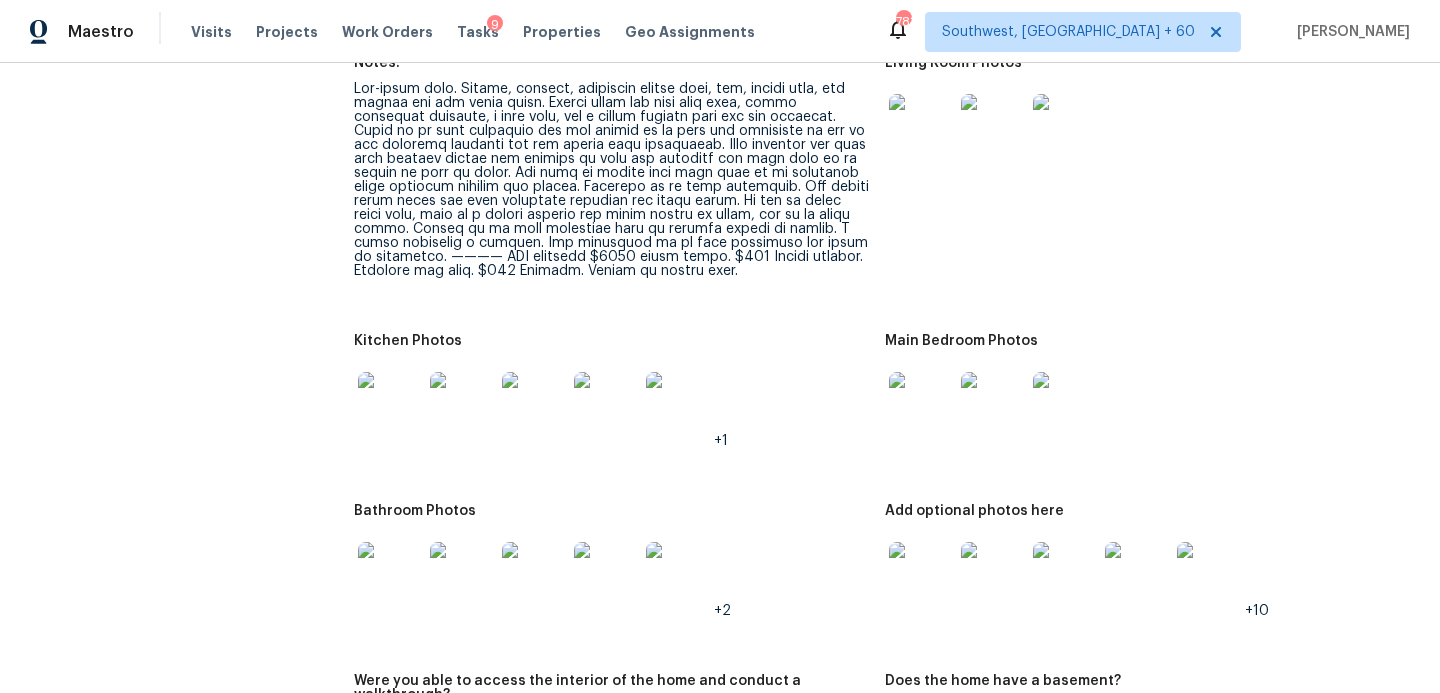 scroll, scrollTop: 2046, scrollLeft: 0, axis: vertical 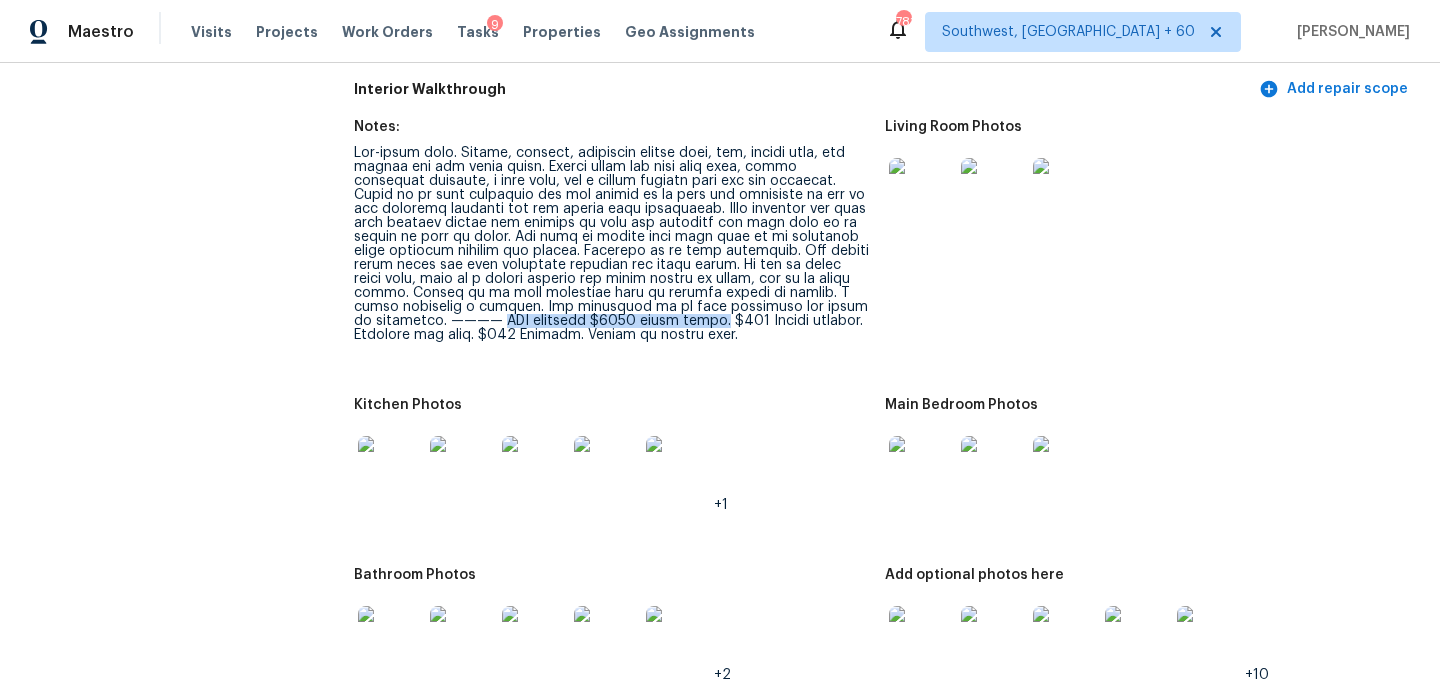drag, startPoint x: 553, startPoint y: 306, endPoint x: 353, endPoint y: 304, distance: 200.01 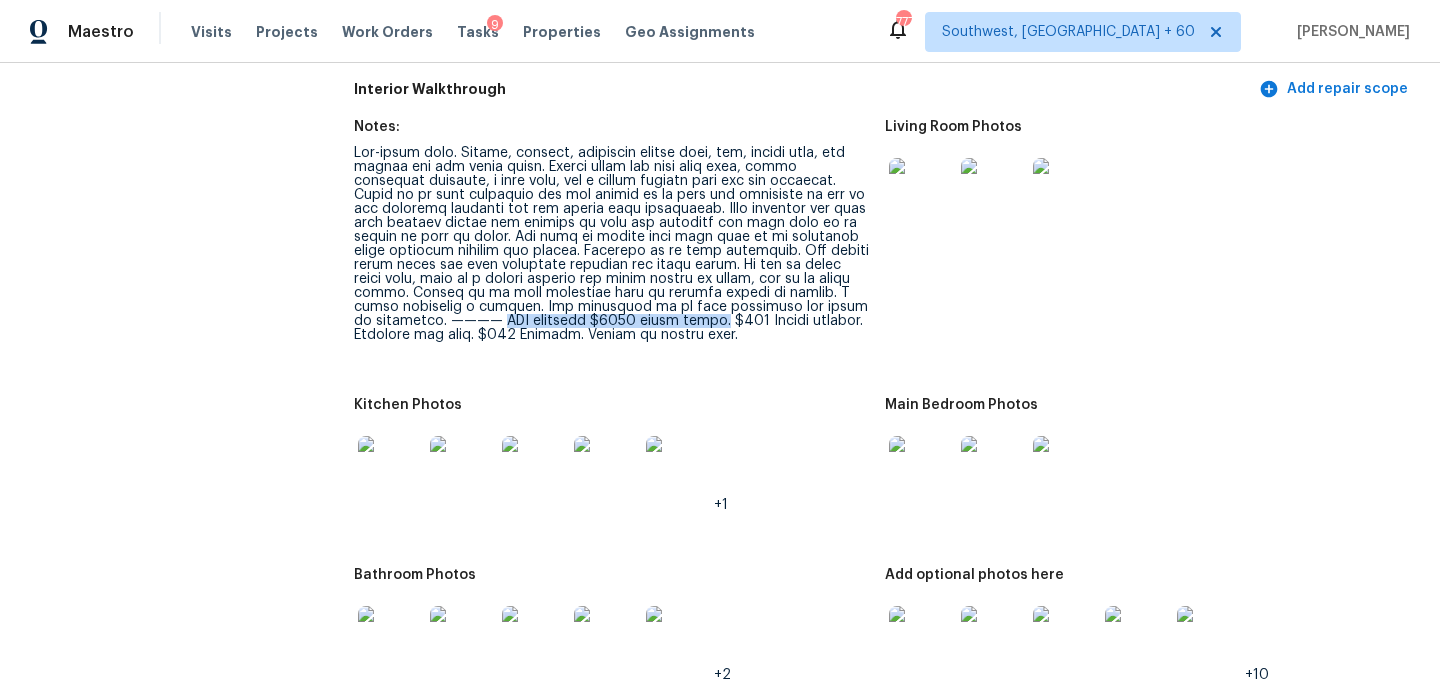 click at bounding box center (921, 190) 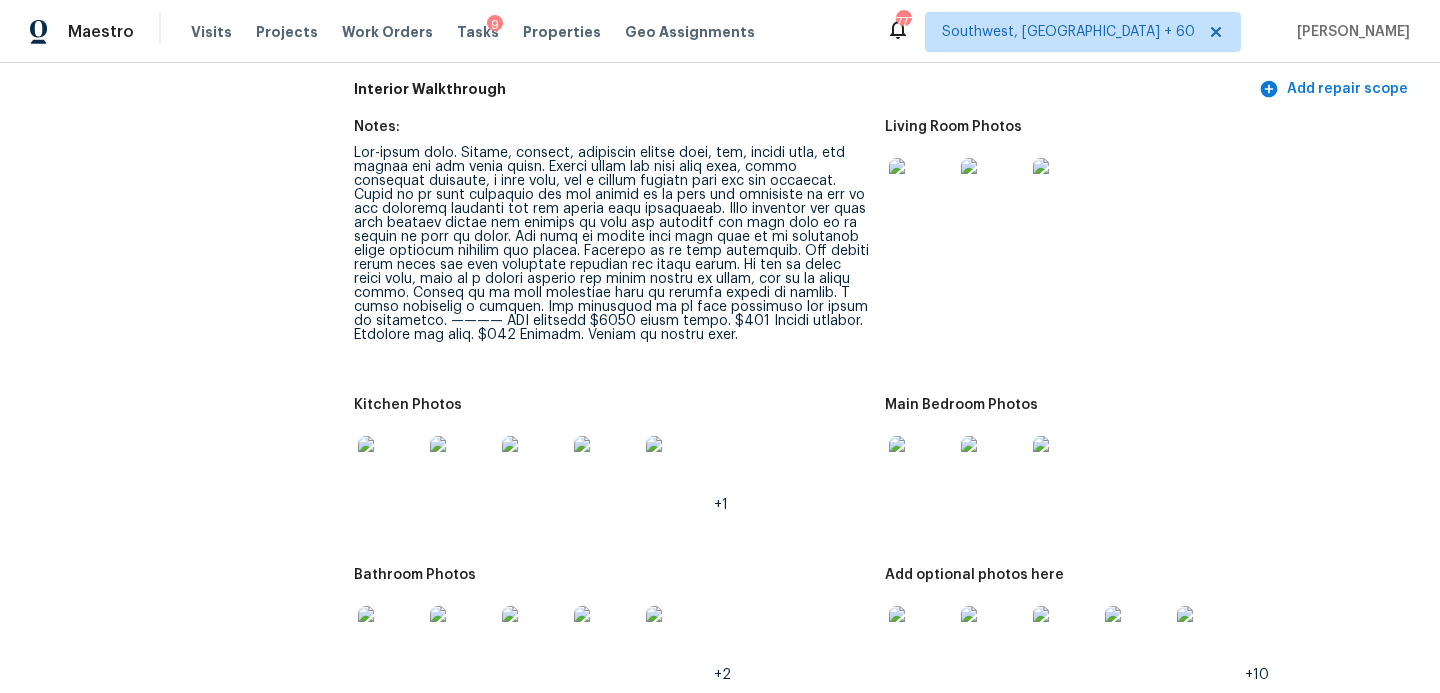 click on "Kitchen Photos" at bounding box center (611, 411) 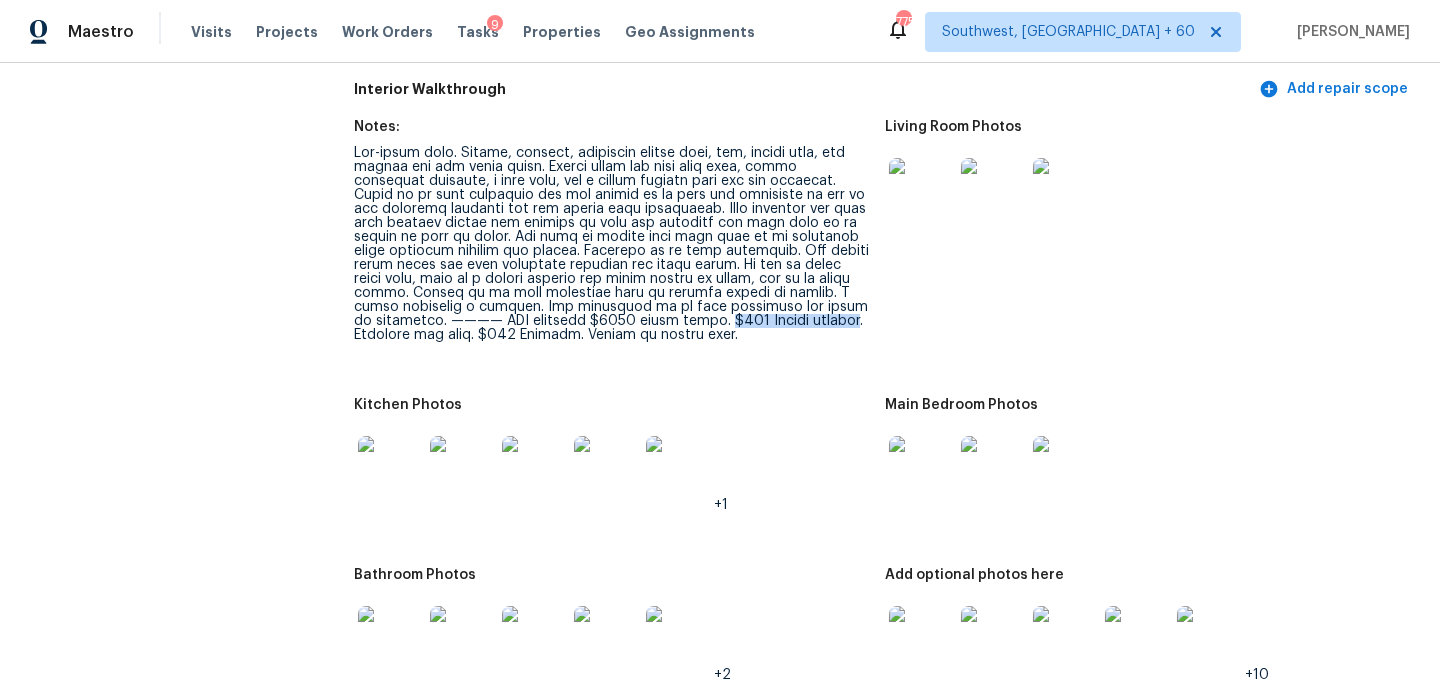 drag, startPoint x: 558, startPoint y: 305, endPoint x: 695, endPoint y: 303, distance: 137.0146 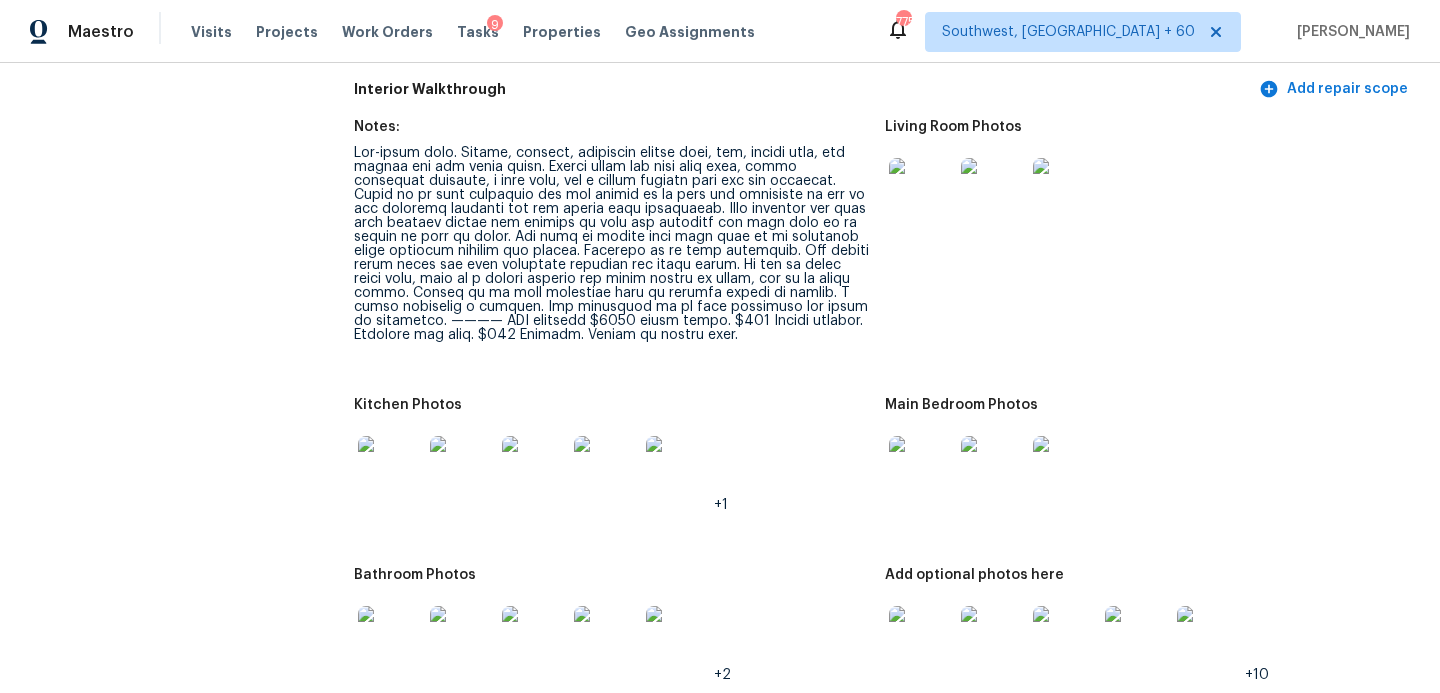 click at bounding box center (611, 244) 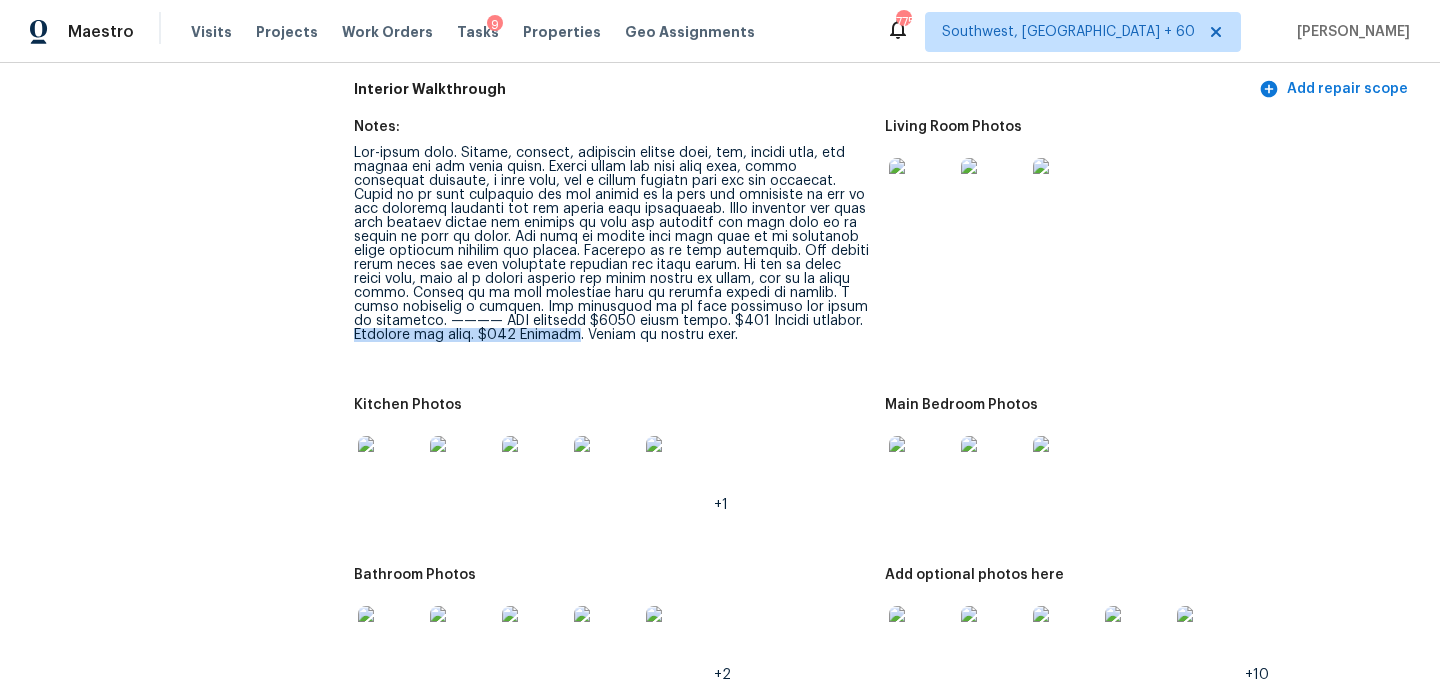 drag, startPoint x: 704, startPoint y: 305, endPoint x: 400, endPoint y: 320, distance: 304.36984 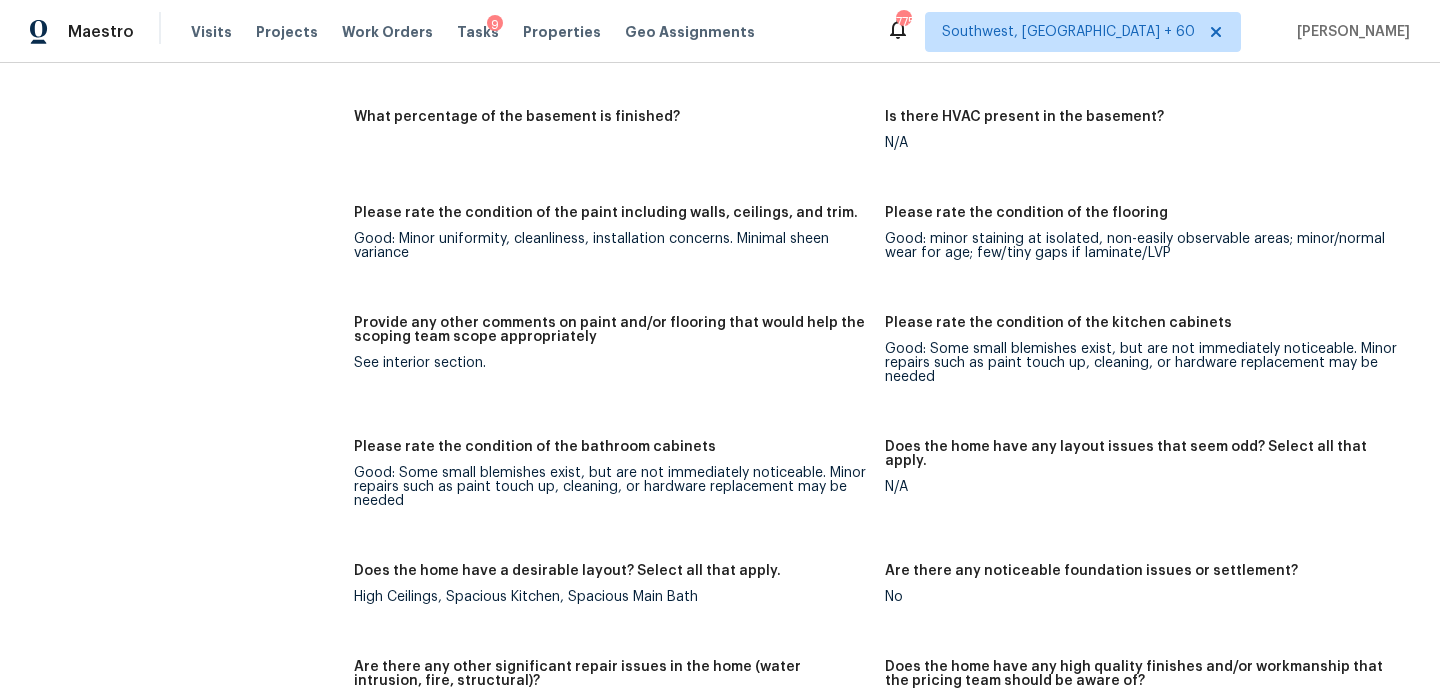 scroll, scrollTop: 2842, scrollLeft: 0, axis: vertical 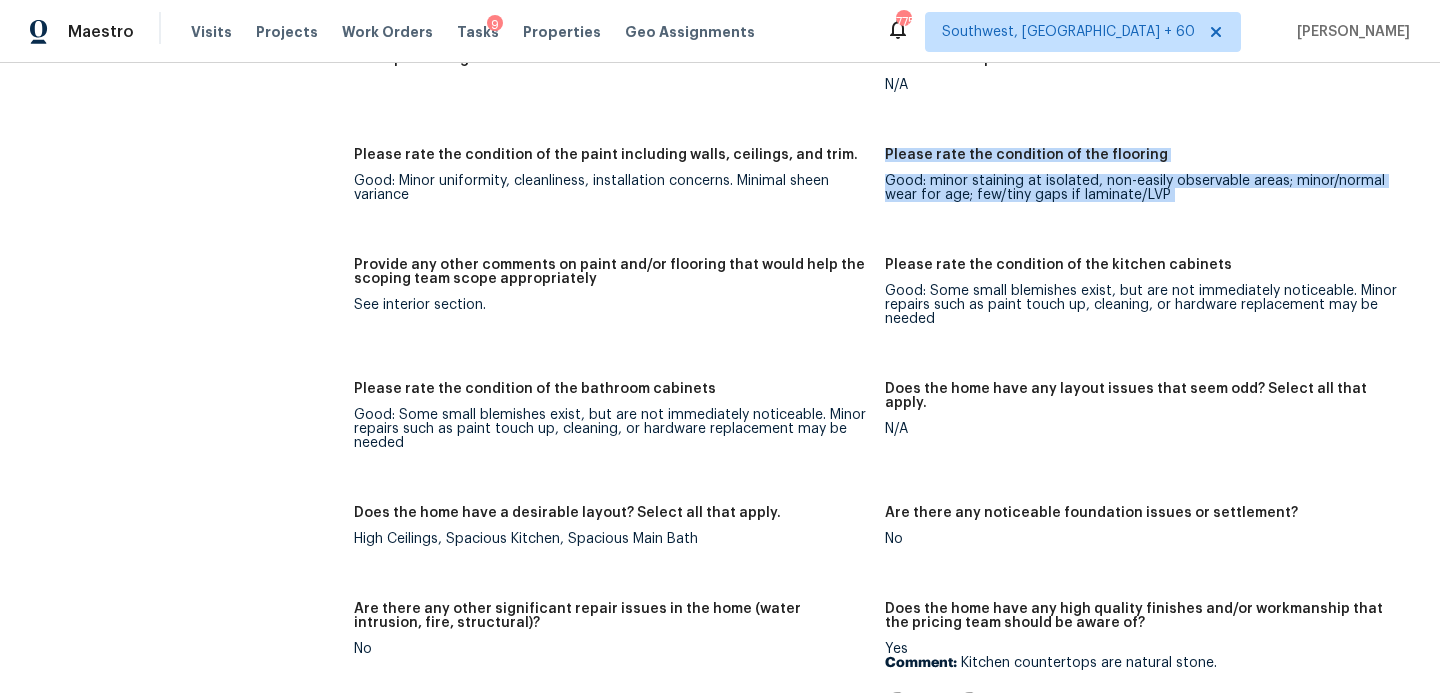 click on "Notes: Living Room Photos Kitchen Photos  +1 Main Bedroom Photos Bathroom Photos  +2 Add optional photos here  +10 Were you able to access the interior of the home and conduct a walkthrough? Yes Does the home have a basement? No basement What percentage of the basement is finished? Is there HVAC present in the basement? N/A Please rate the condition of the paint including walls, ceilings, and trim. Good: Minor uniformity, cleanliness, installation concerns. Minimal sheen variance Please rate the condition of the flooring Good: minor staining at isolated, non-easily observable areas; minor/normal wear for age; few/tiny gaps if laminate/LVP Provide any other comments on paint and/or flooring that would help the scoping team scope appropriately See interior section. Please rate the condition of the kitchen cabinets Good: Some small blemishes exist, but are not immediately noticeable. Minor repairs such as paint touch up, cleaning, or hardware replacement may be needed N/A No No Yes Comment:   Yes Comment:   2022" at bounding box center (885, 438) 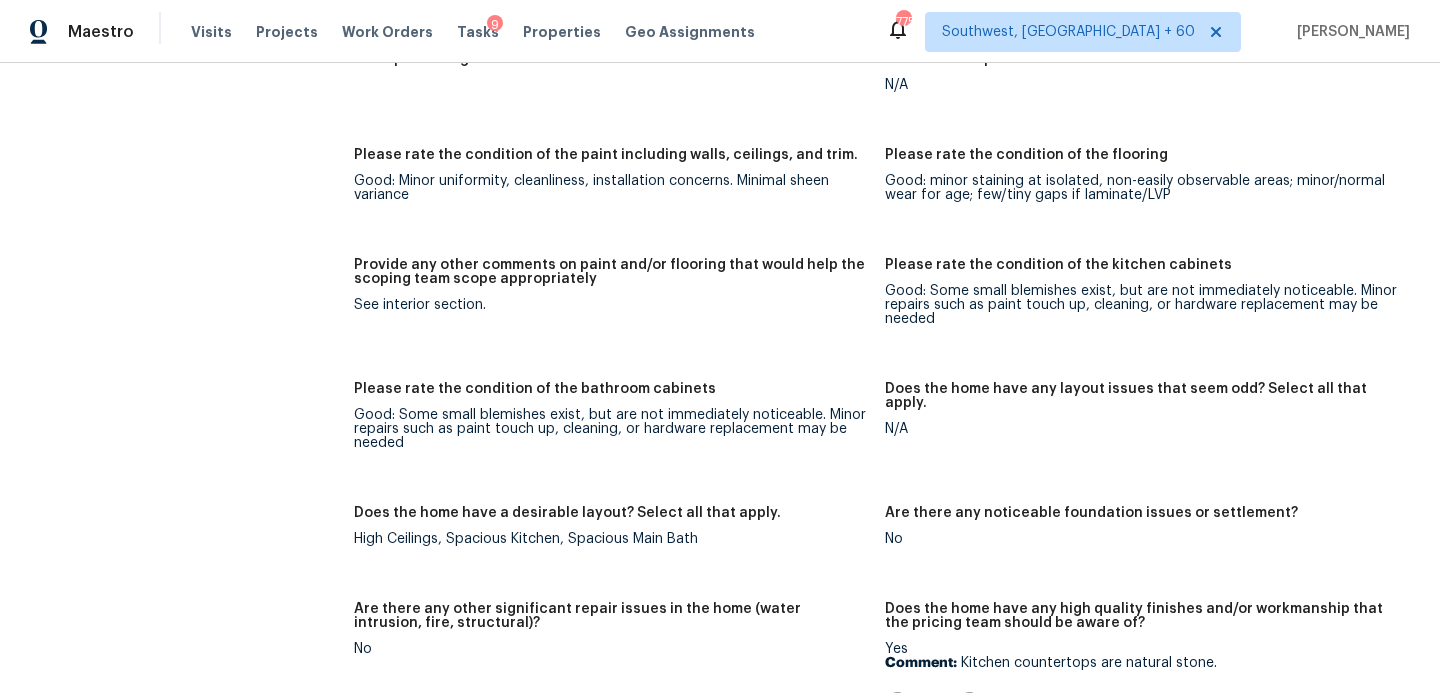 click on "Notes: Living Room Photos Kitchen Photos  +1 Main Bedroom Photos Bathroom Photos  +2 Add optional photos here  +10 Were you able to access the interior of the home and conduct a walkthrough? Yes Does the home have a basement? No basement What percentage of the basement is finished? Is there HVAC present in the basement? N/A Please rate the condition of the paint including walls, ceilings, and trim. Good: Minor uniformity, cleanliness, installation concerns. Minimal sheen variance Please rate the condition of the flooring Good: minor staining at isolated, non-easily observable areas; minor/normal wear for age; few/tiny gaps if laminate/LVP Provide any other comments on paint and/or flooring that would help the scoping team scope appropriately See interior section. Please rate the condition of the kitchen cabinets Good: Some small blemishes exist, but are not immediately noticeable. Minor repairs such as paint touch up, cleaning, or hardware replacement may be needed N/A No No Yes Comment:   Yes Comment:   2022" at bounding box center (885, 438) 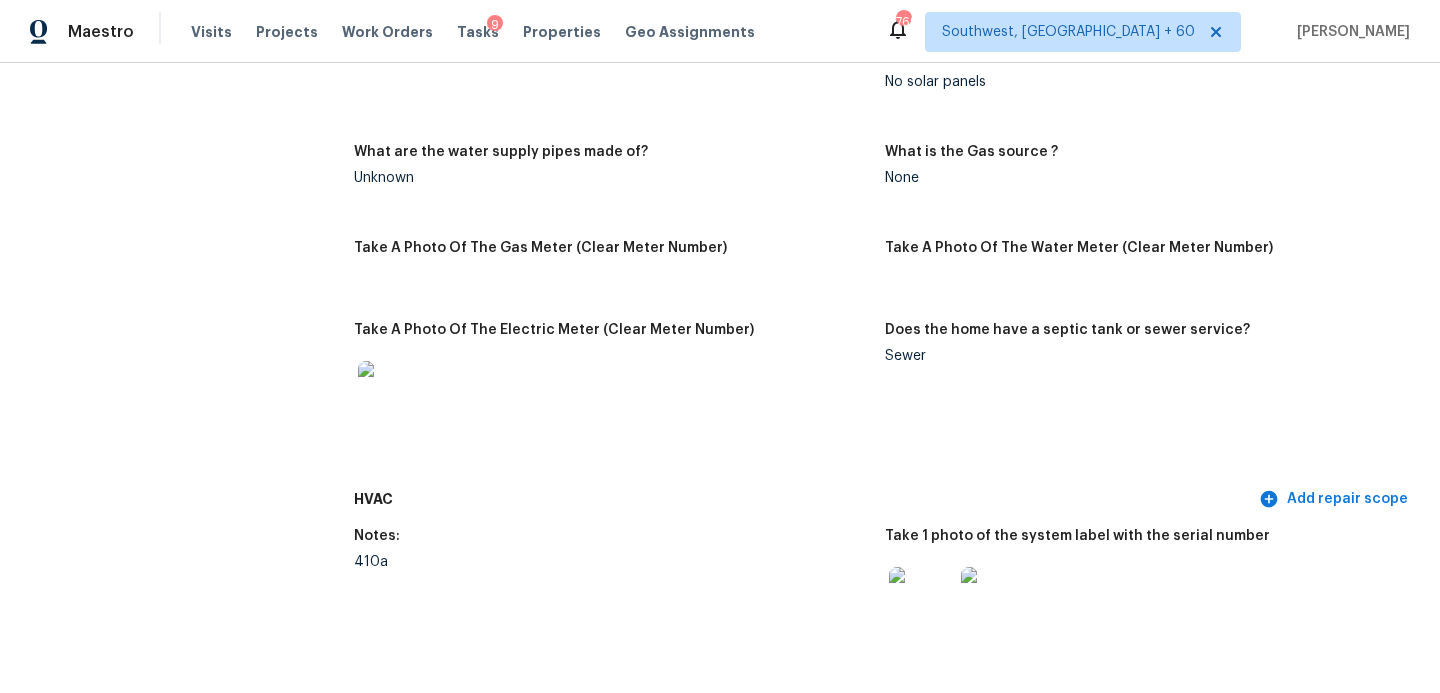 scroll, scrollTop: 0, scrollLeft: 0, axis: both 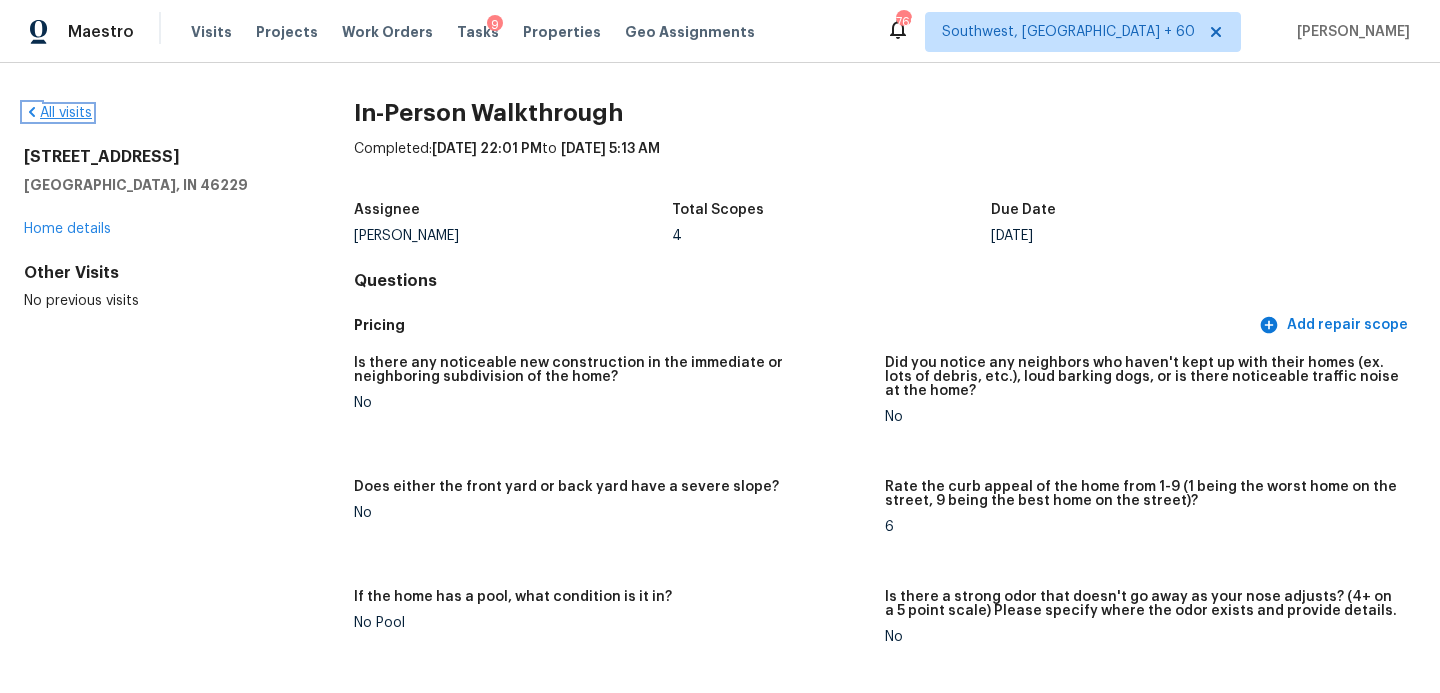 click on "All visits" at bounding box center [58, 113] 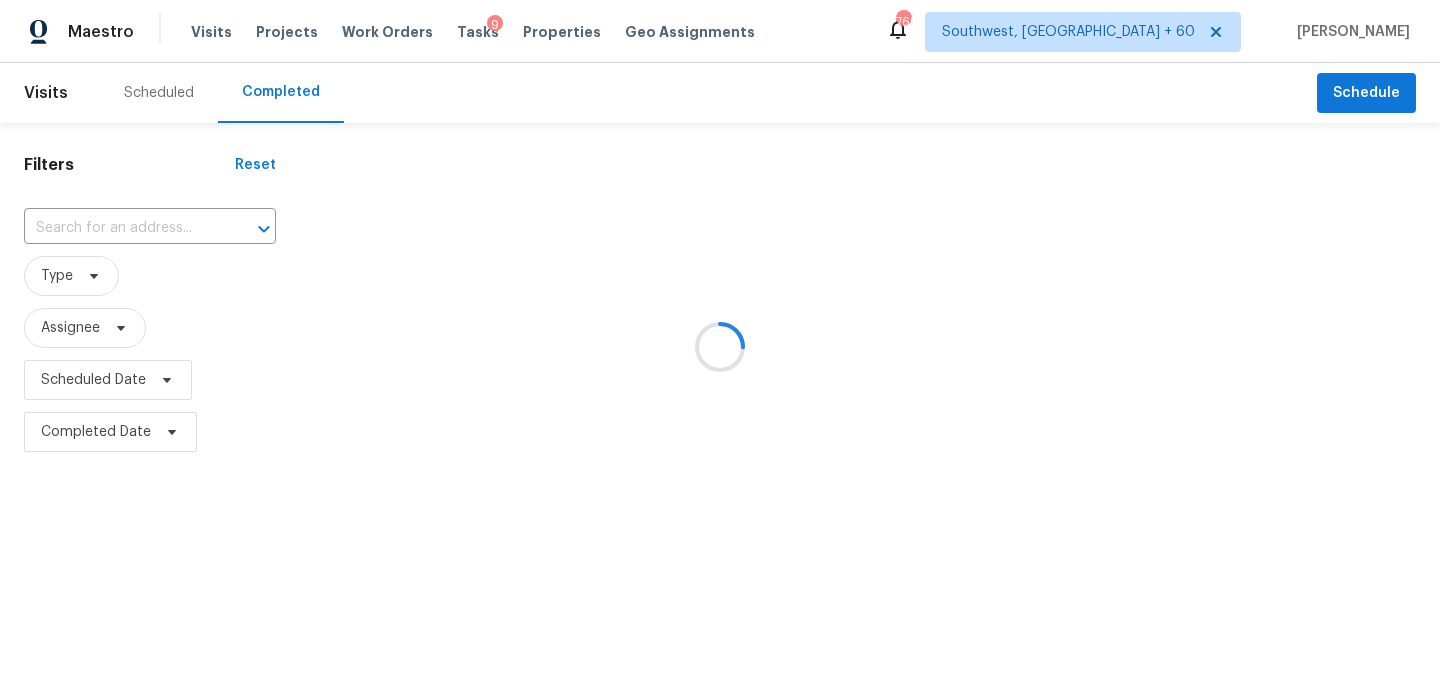 click at bounding box center (720, 346) 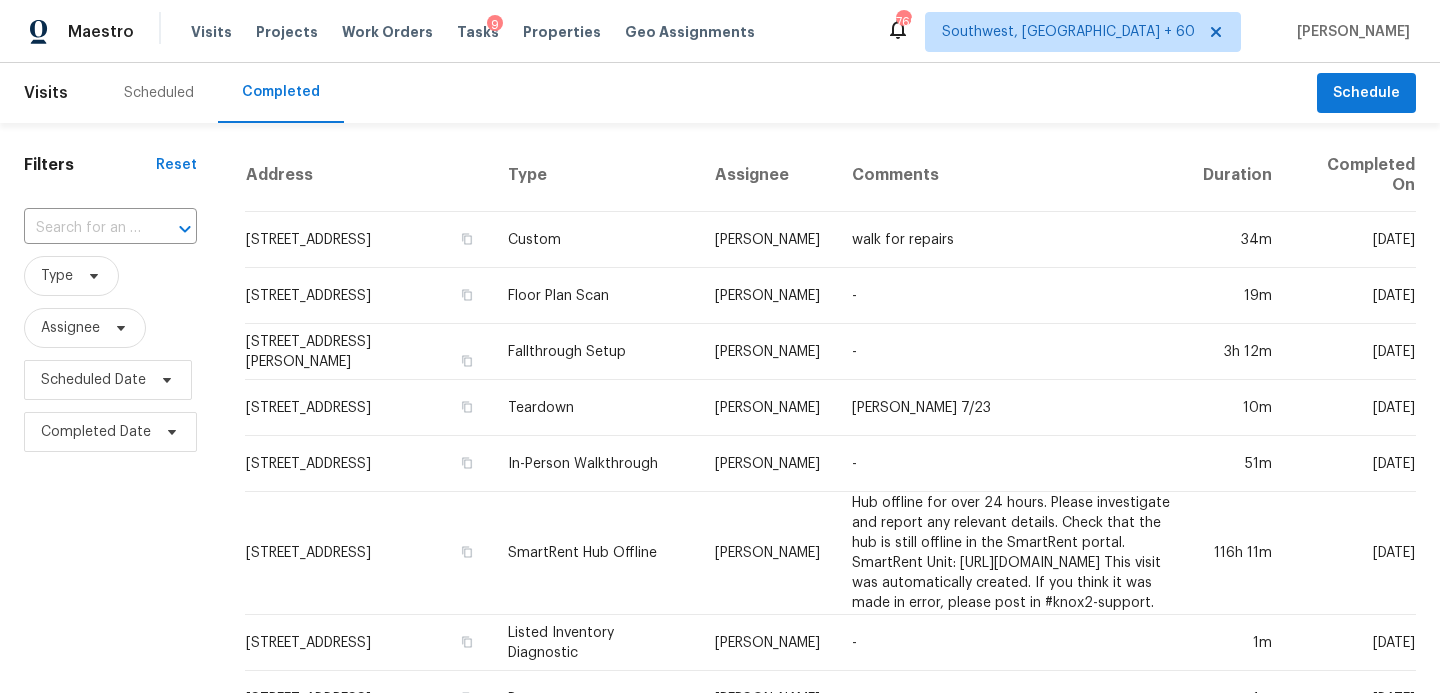 click at bounding box center (82, 228) 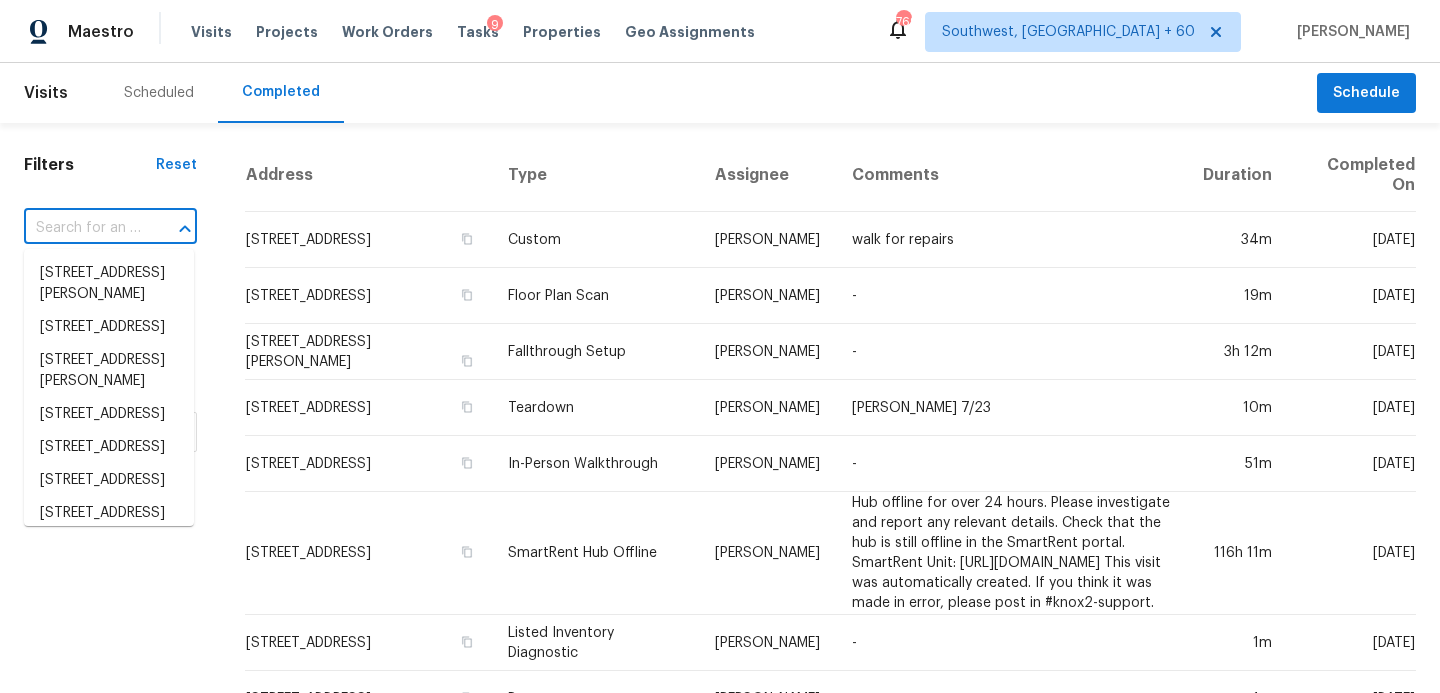 paste on "[STREET_ADDRESS]" 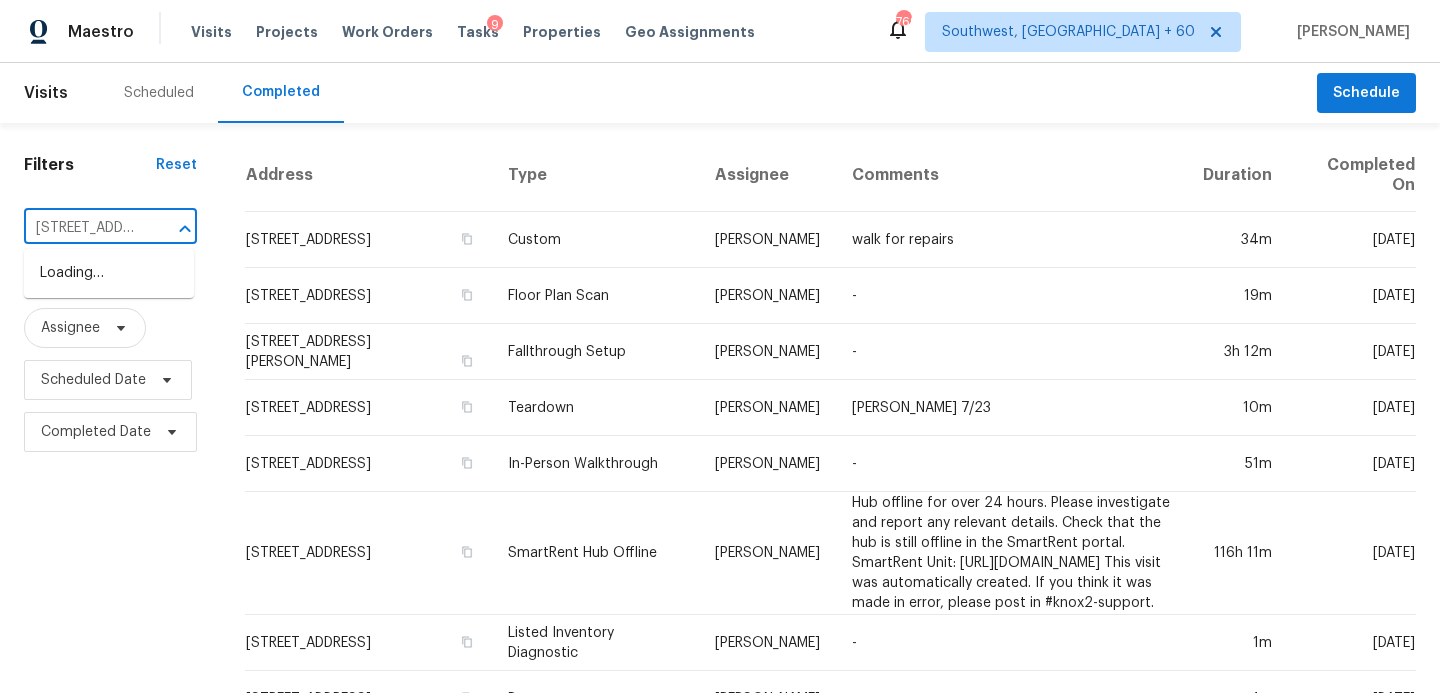 scroll, scrollTop: 0, scrollLeft: 203, axis: horizontal 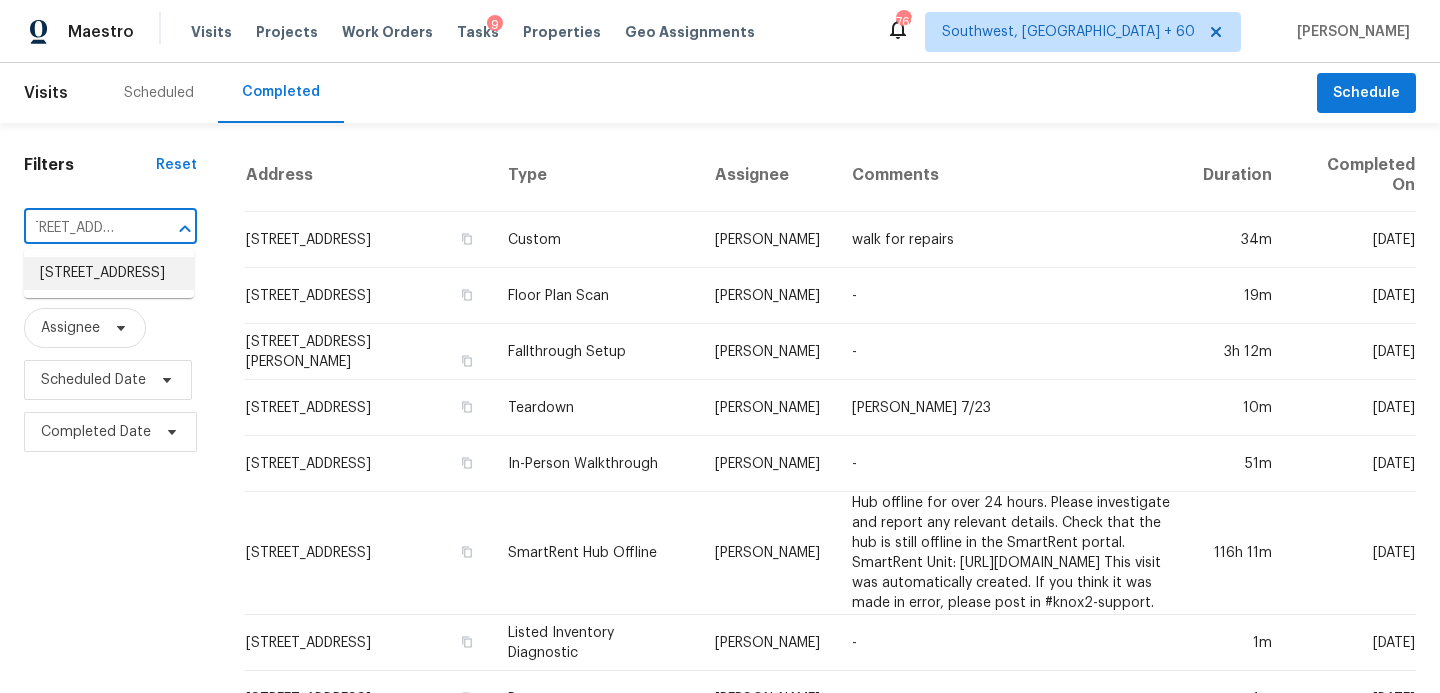 click on "[STREET_ADDRESS]" at bounding box center (109, 273) 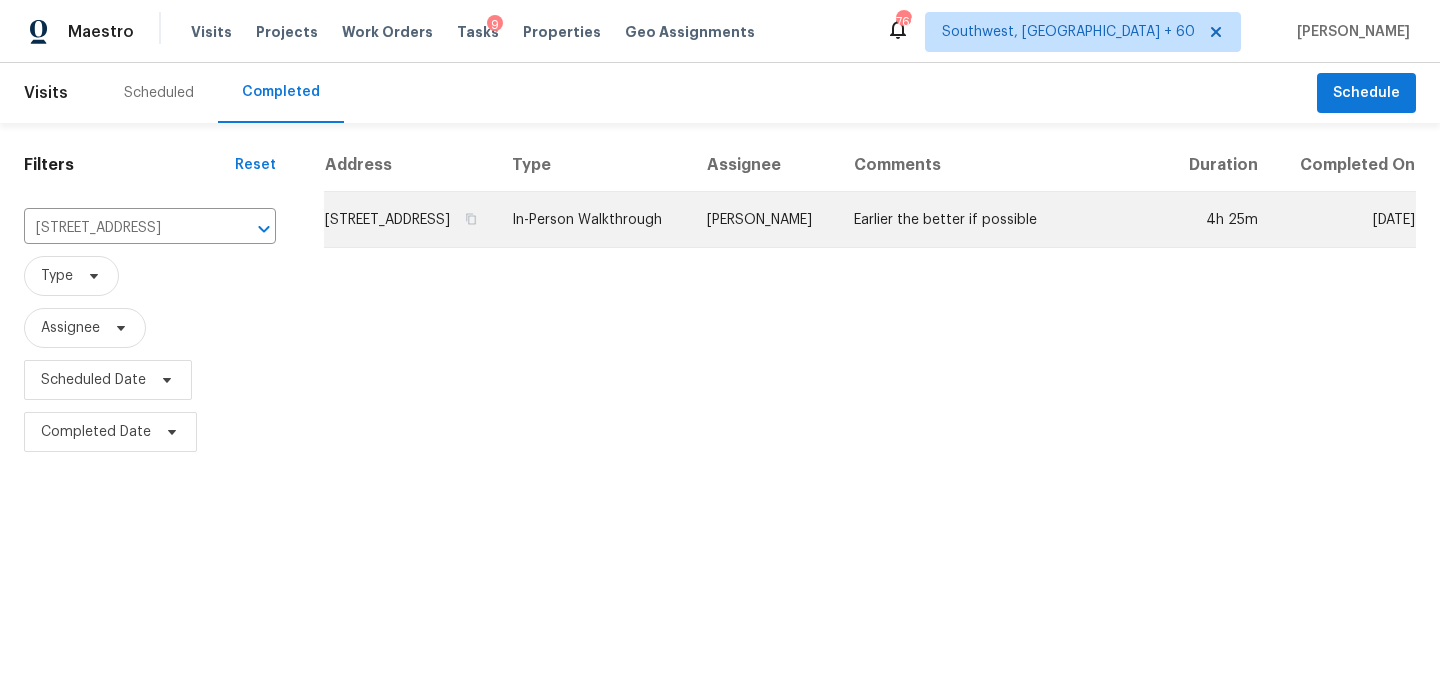 click on "In-Person Walkthrough" at bounding box center (593, 220) 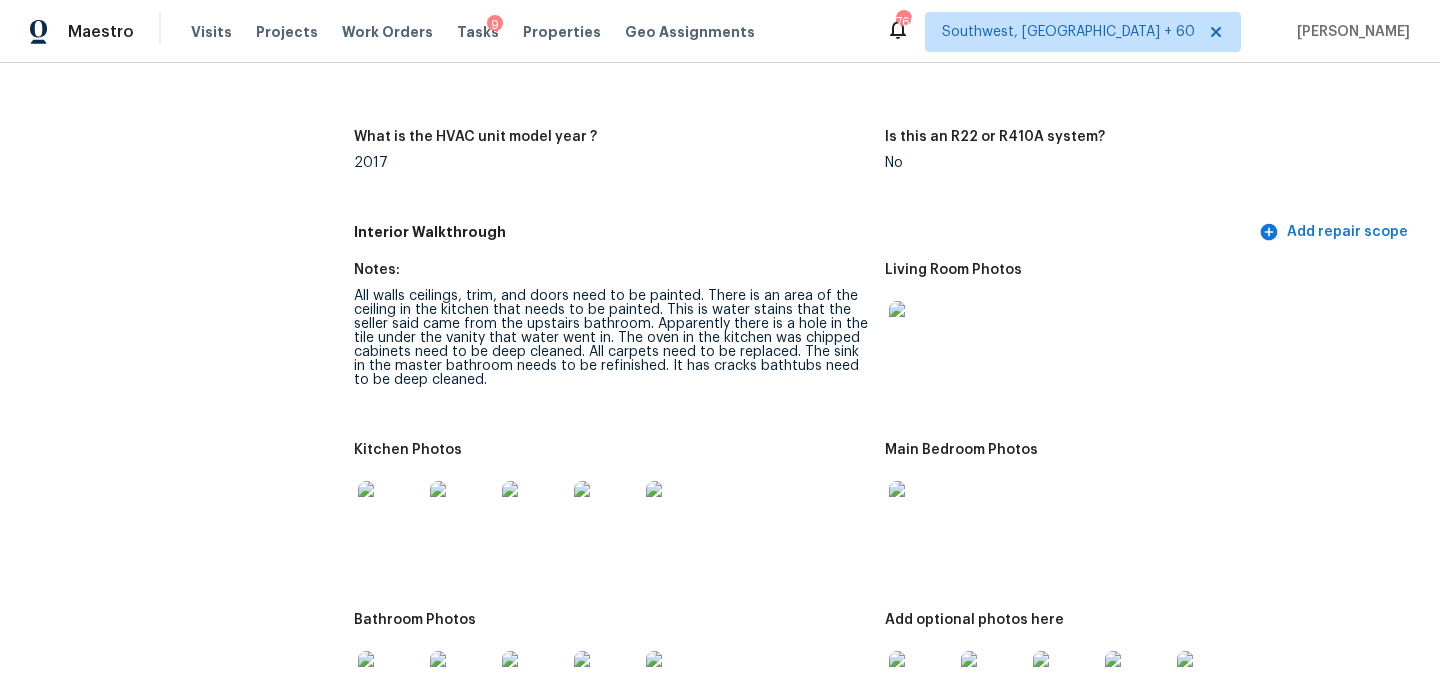 scroll, scrollTop: 2100, scrollLeft: 0, axis: vertical 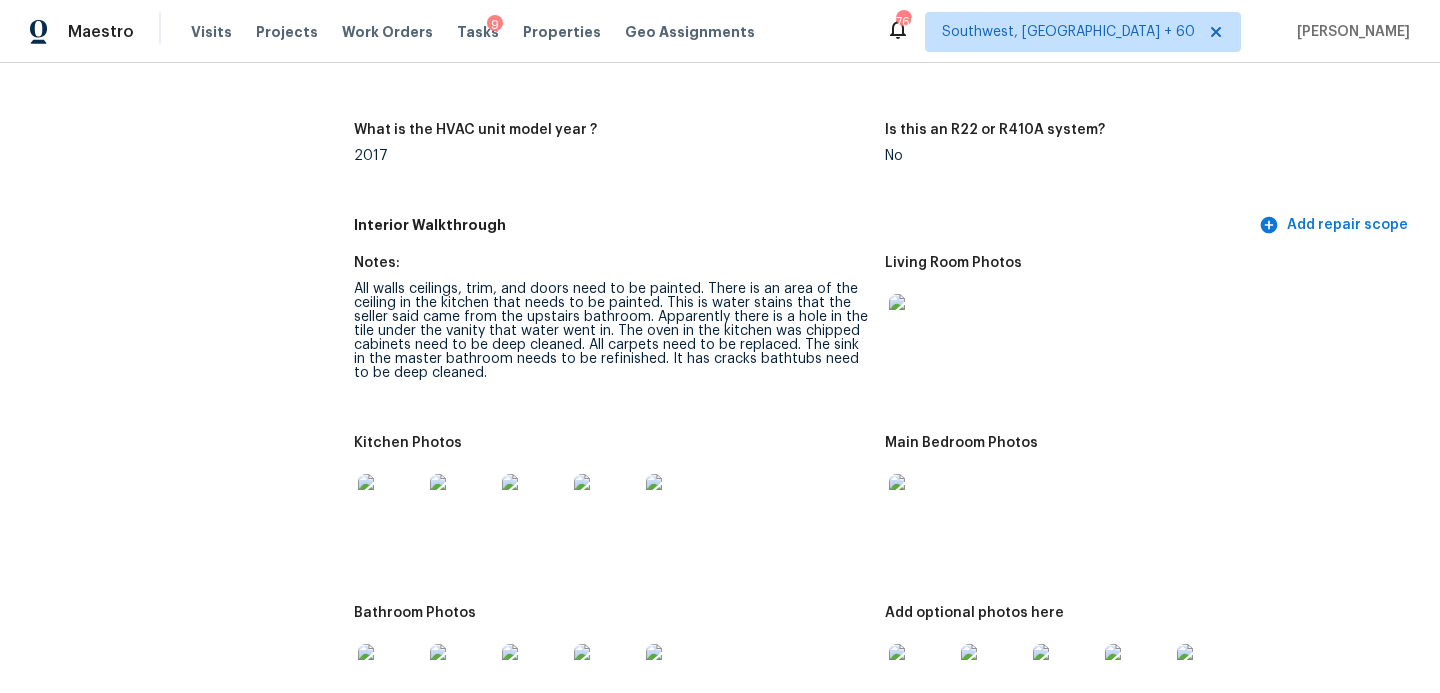 click at bounding box center (611, 506) 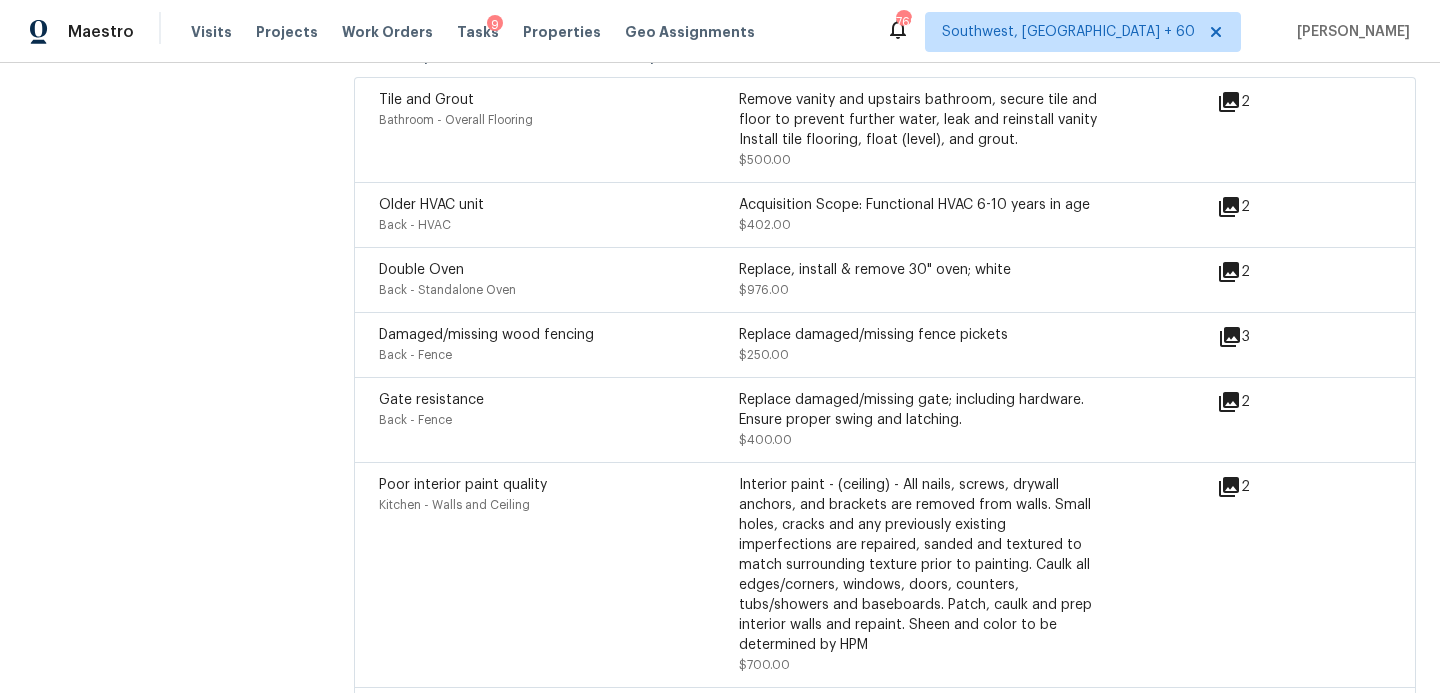 scroll, scrollTop: 4942, scrollLeft: 0, axis: vertical 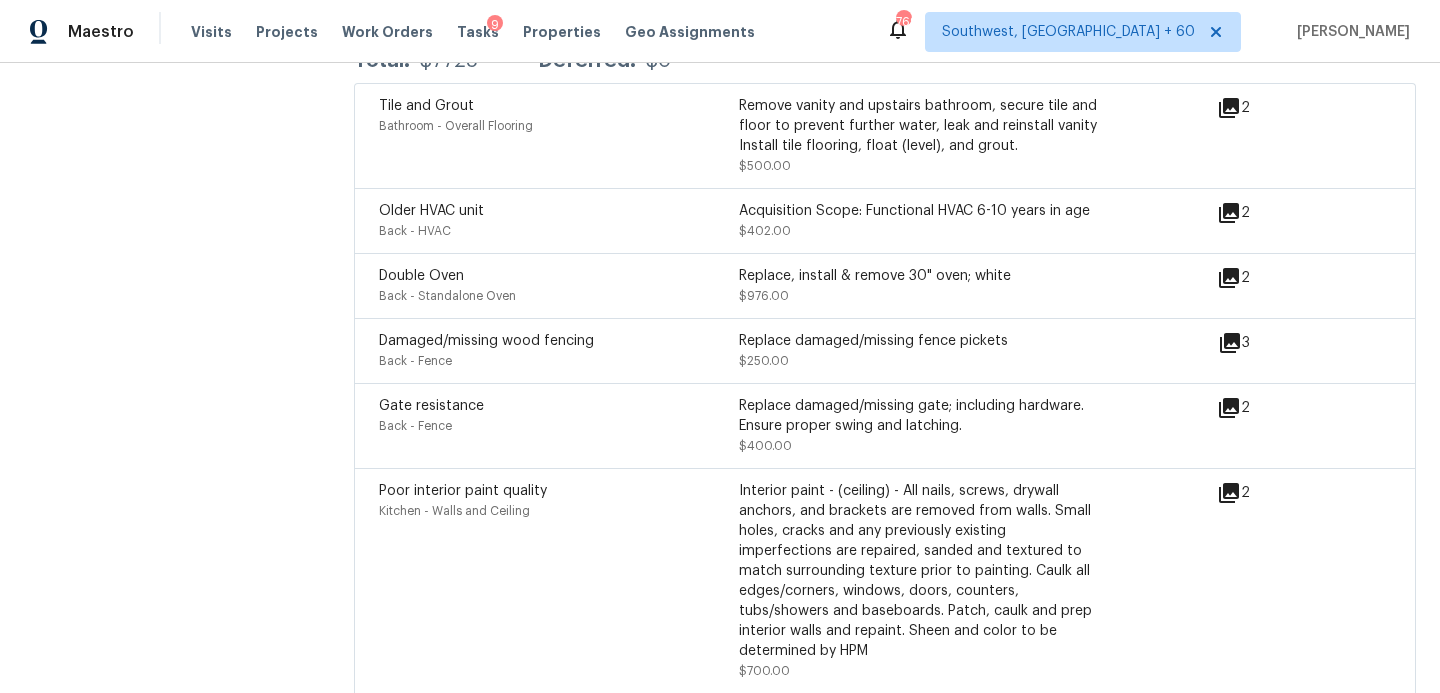 click on "2" at bounding box center [1265, 493] 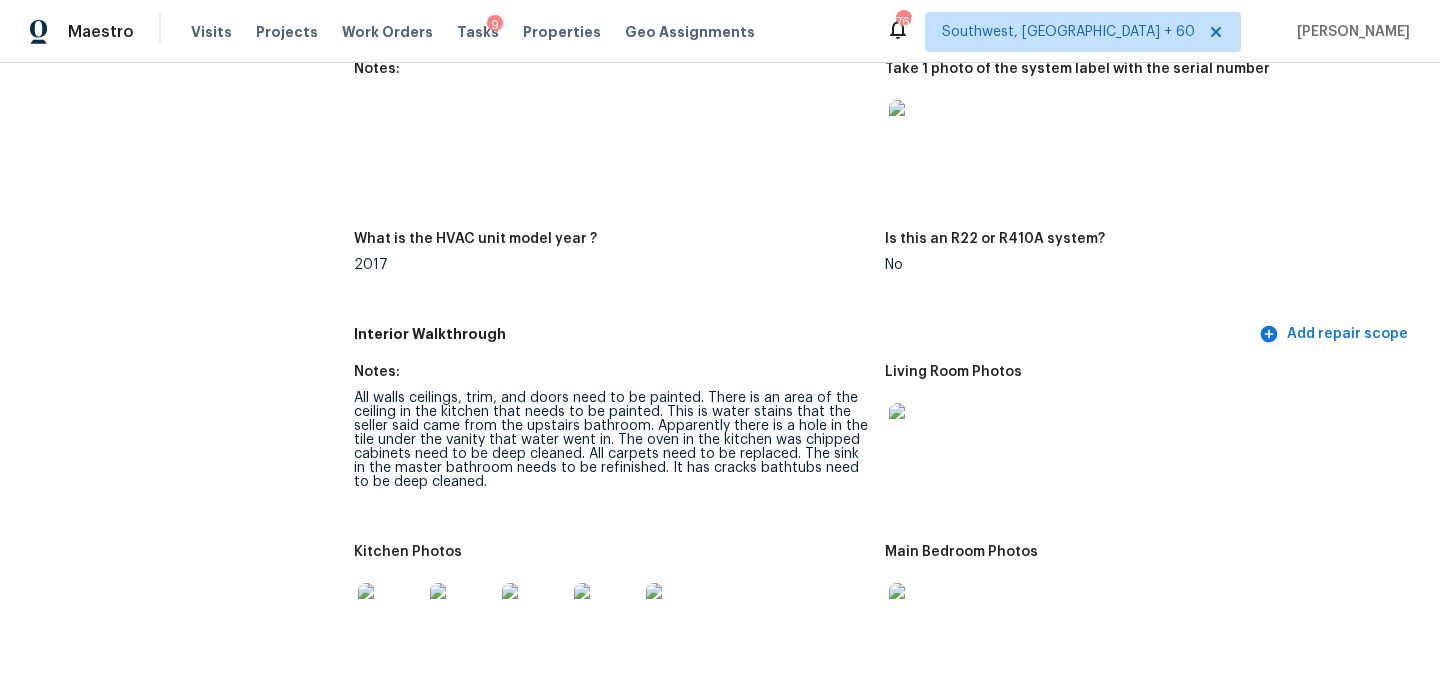scroll, scrollTop: 1995, scrollLeft: 0, axis: vertical 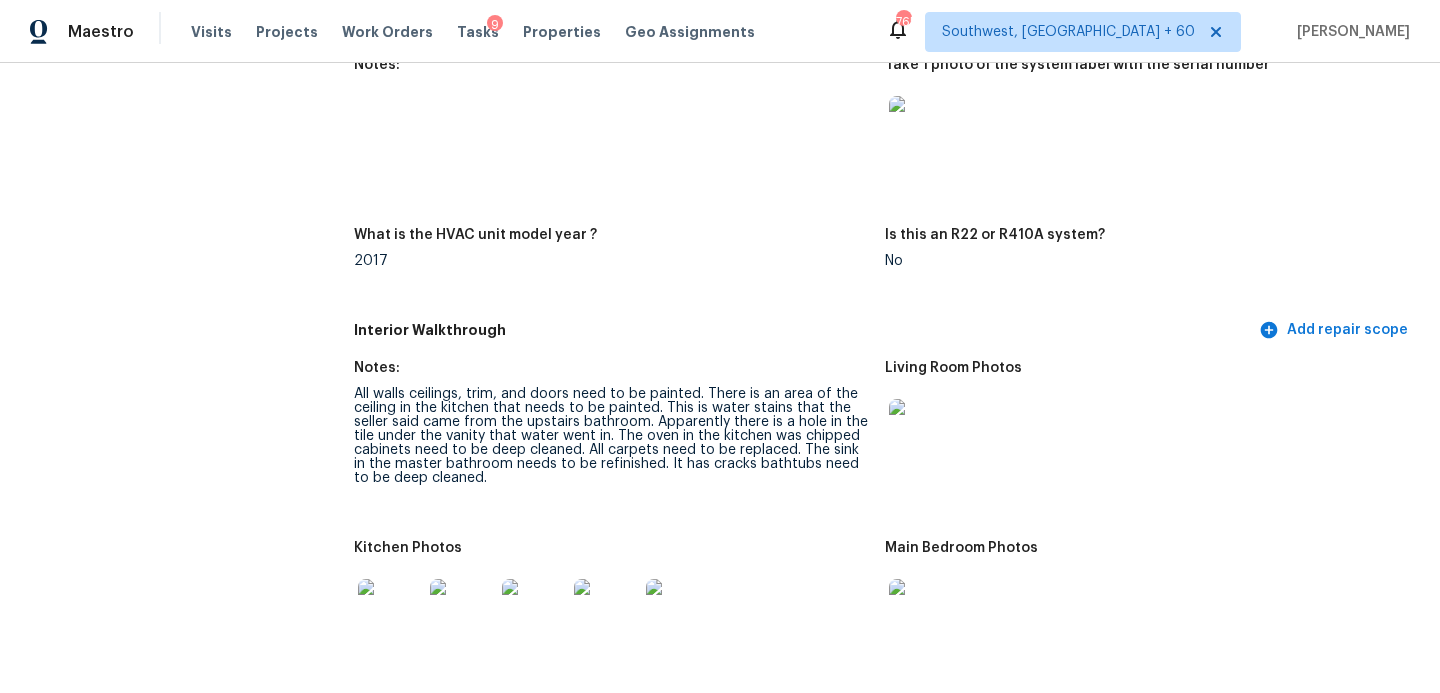 click on "All walls ceilings, trim, and doors need to be painted. There is an area of the ceiling in the kitchen that needs to be painted. This is water stains that the seller said came from the upstairs bathroom. Apparently there is a hole in the tile under the vanity that water went in. The oven in the kitchen was chipped cabinets need to be deep cleaned. All carpets need to be replaced. The sink in the master bathroom needs to be refinished. It has cracks bathtubs need to be deep cleaned." at bounding box center [611, 436] 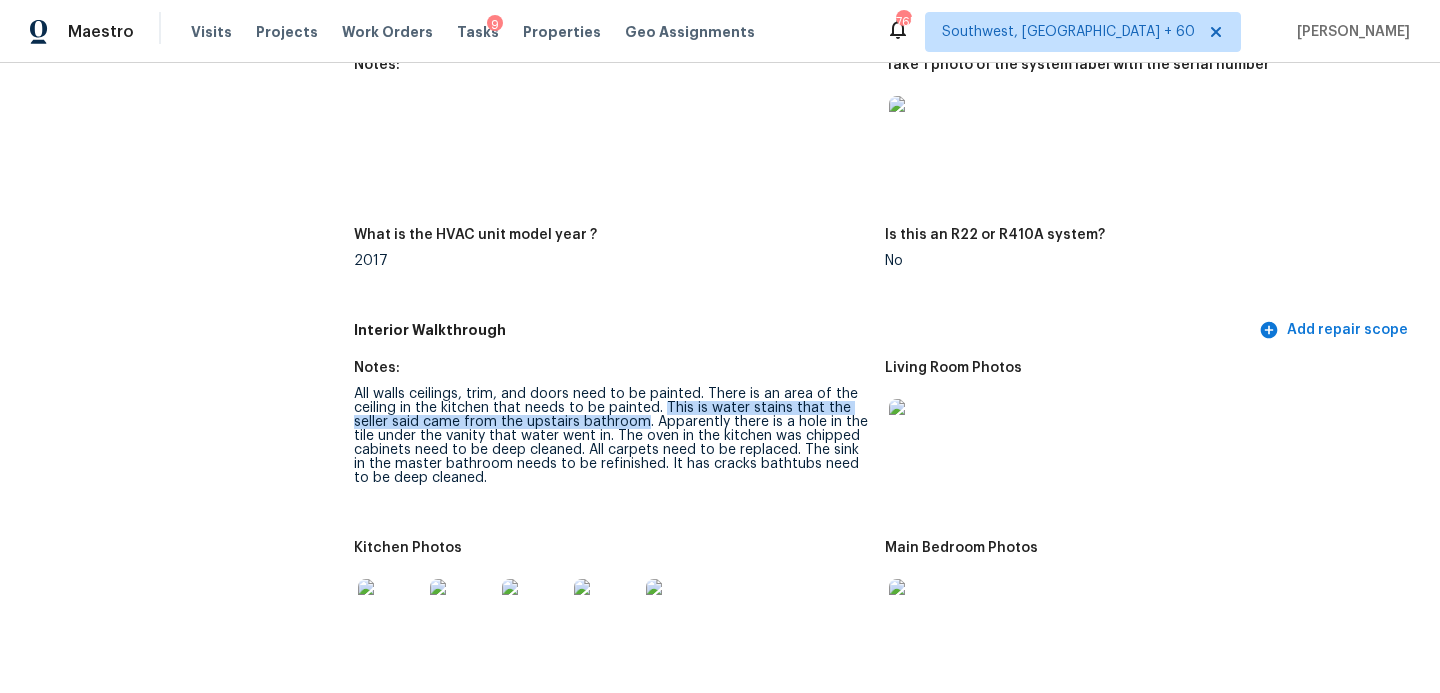 drag, startPoint x: 664, startPoint y: 392, endPoint x: 644, endPoint y: 407, distance: 25 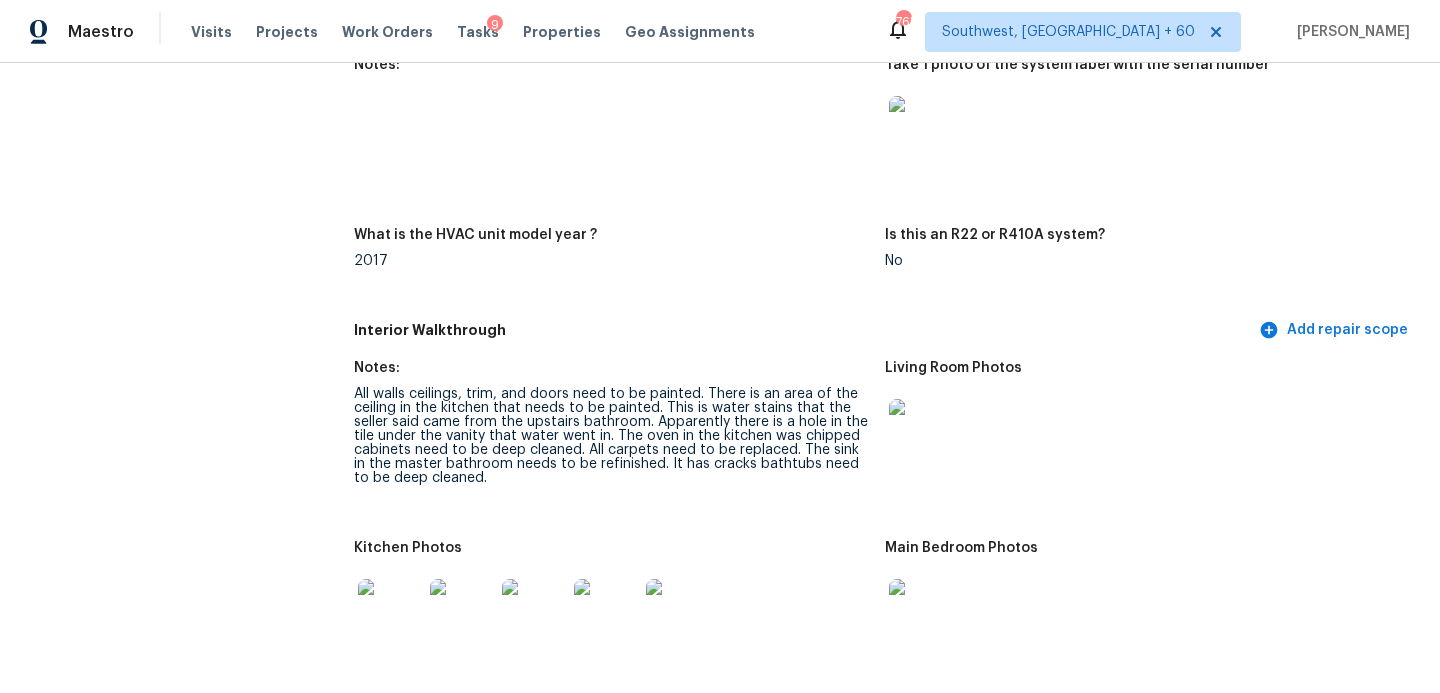 click on "All walls ceilings, trim, and doors need to be painted. There is an area of the ceiling in the kitchen that needs to be painted. This is water stains that the seller said came from the upstairs bathroom. Apparently there is a hole in the tile under the vanity that water went in. The oven in the kitchen was chipped cabinets need to be deep cleaned. All carpets need to be replaced. The sink in the master bathroom needs to be refinished. It has cracks bathtubs need to be deep cleaned." at bounding box center (611, 436) 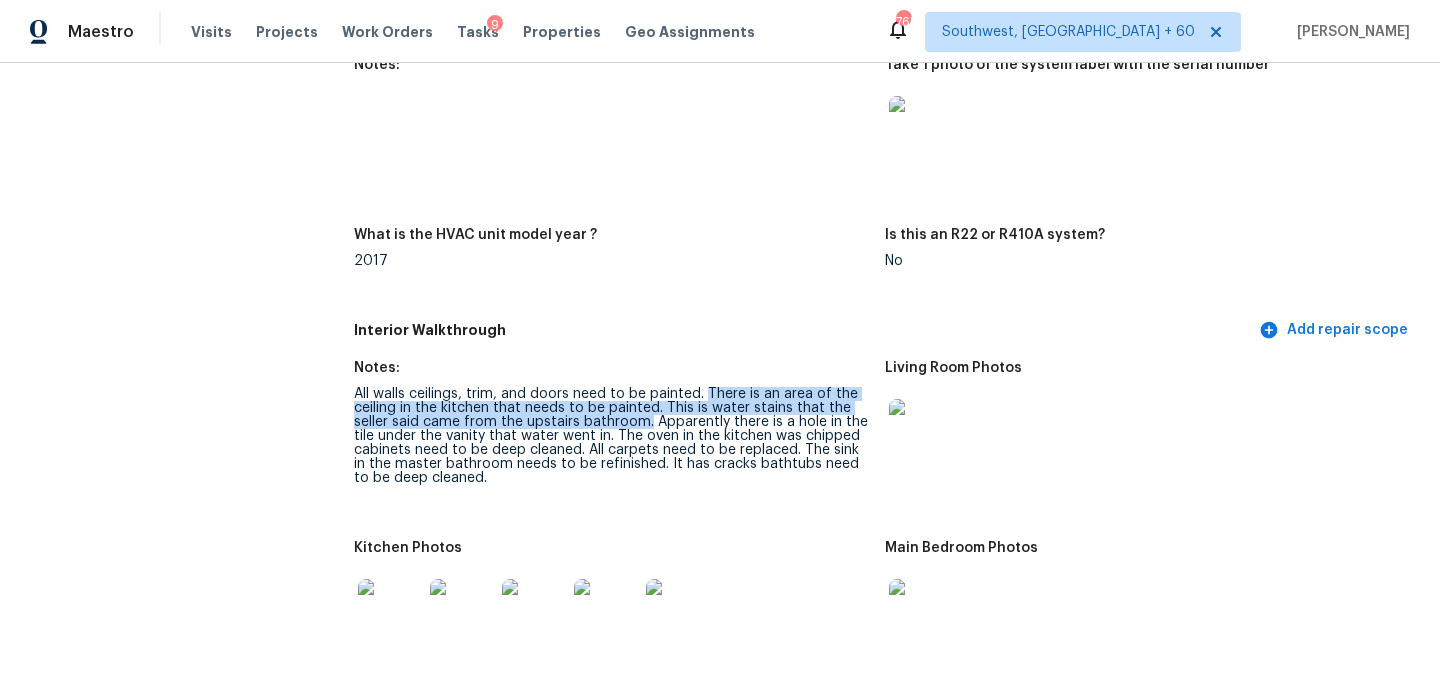 drag, startPoint x: 706, startPoint y: 377, endPoint x: 645, endPoint y: 405, distance: 67.11929 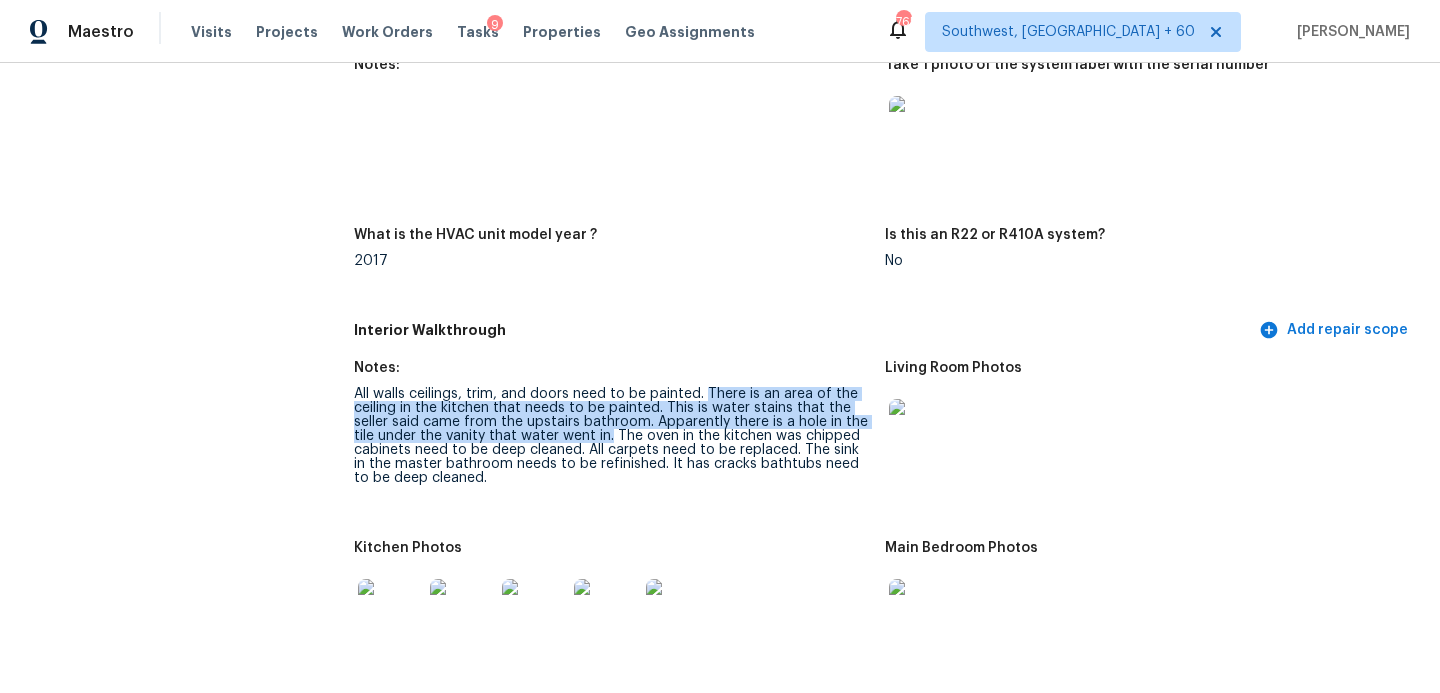 click on "All walls ceilings, trim, and doors need to be painted. There is an area of the ceiling in the kitchen that needs to be painted. This is water stains that the seller said came from the upstairs bathroom. Apparently there is a hole in the tile under the vanity that water went in. The oven in the kitchen was chipped cabinets need to be deep cleaned. All carpets need to be replaced. The sink in the master bathroom needs to be refinished. It has cracks bathtubs need to be deep cleaned." at bounding box center (611, 436) 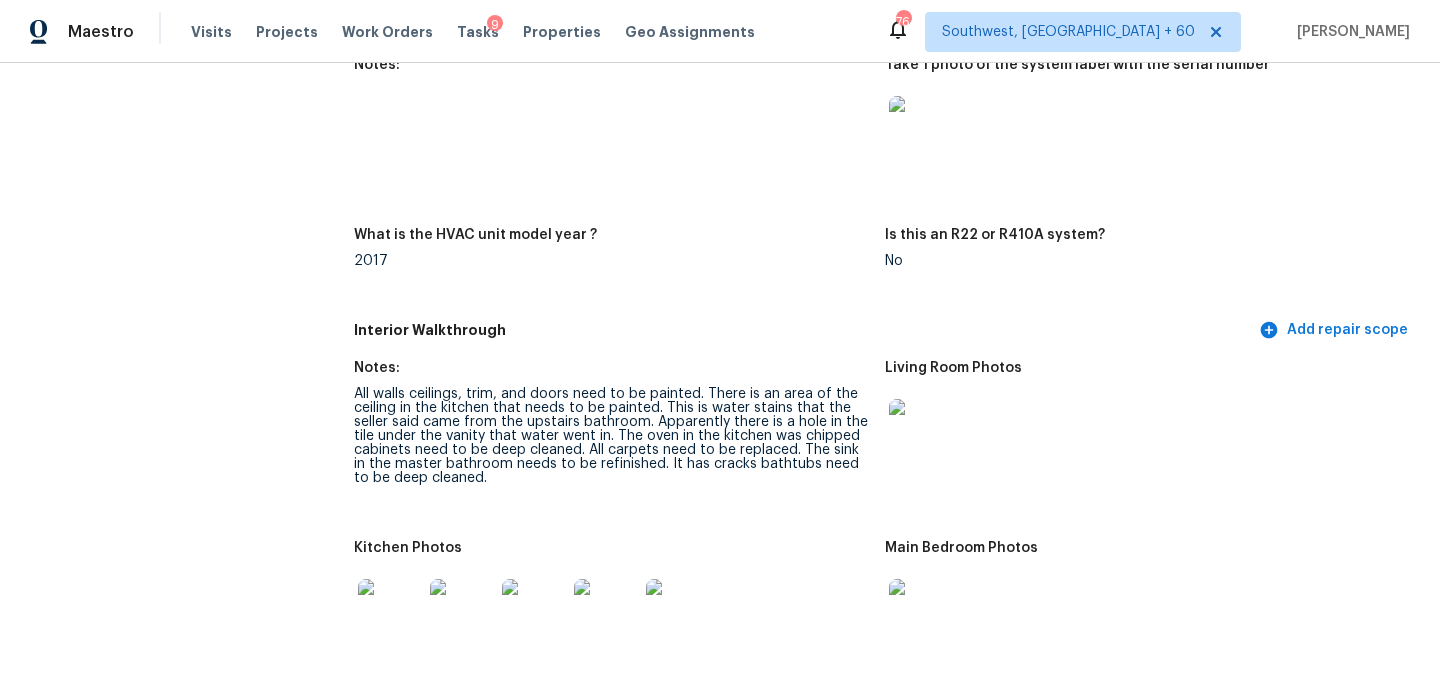 click on "What is the HVAC unit model year ?" at bounding box center [611, 241] 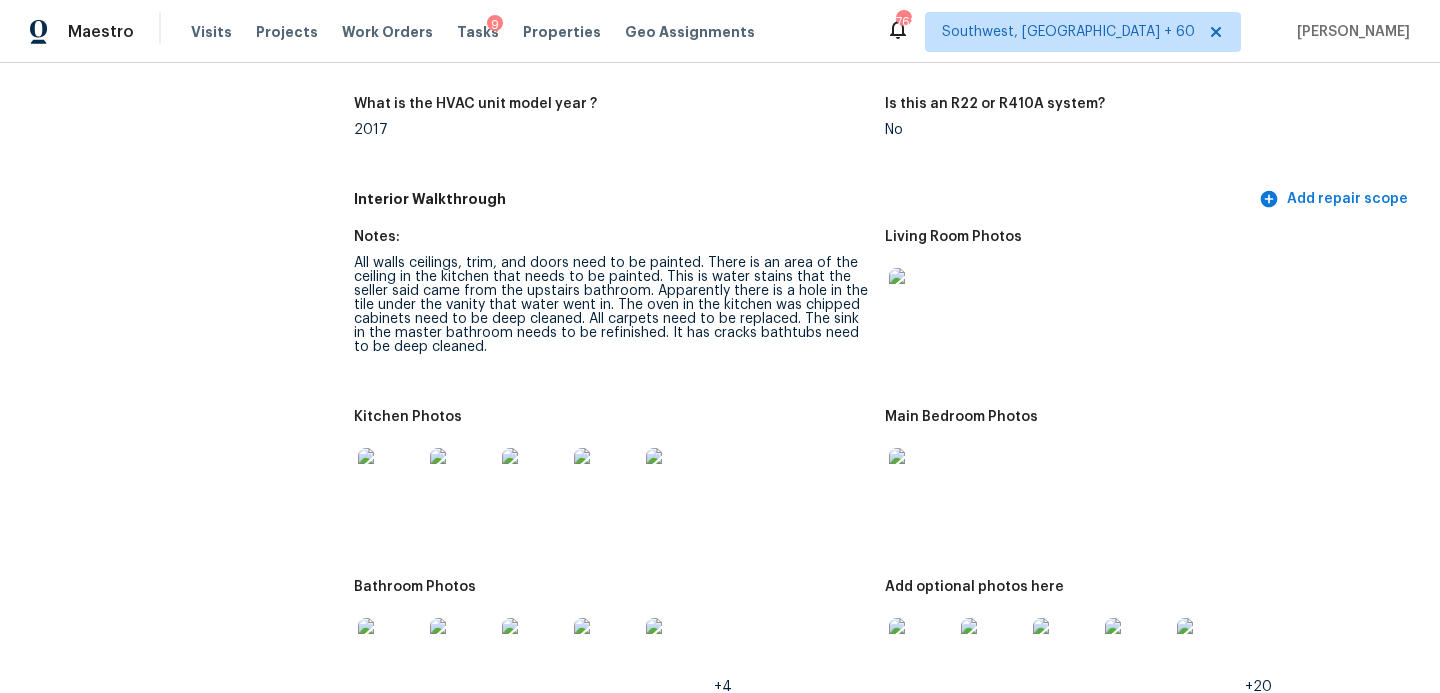 scroll, scrollTop: 2143, scrollLeft: 0, axis: vertical 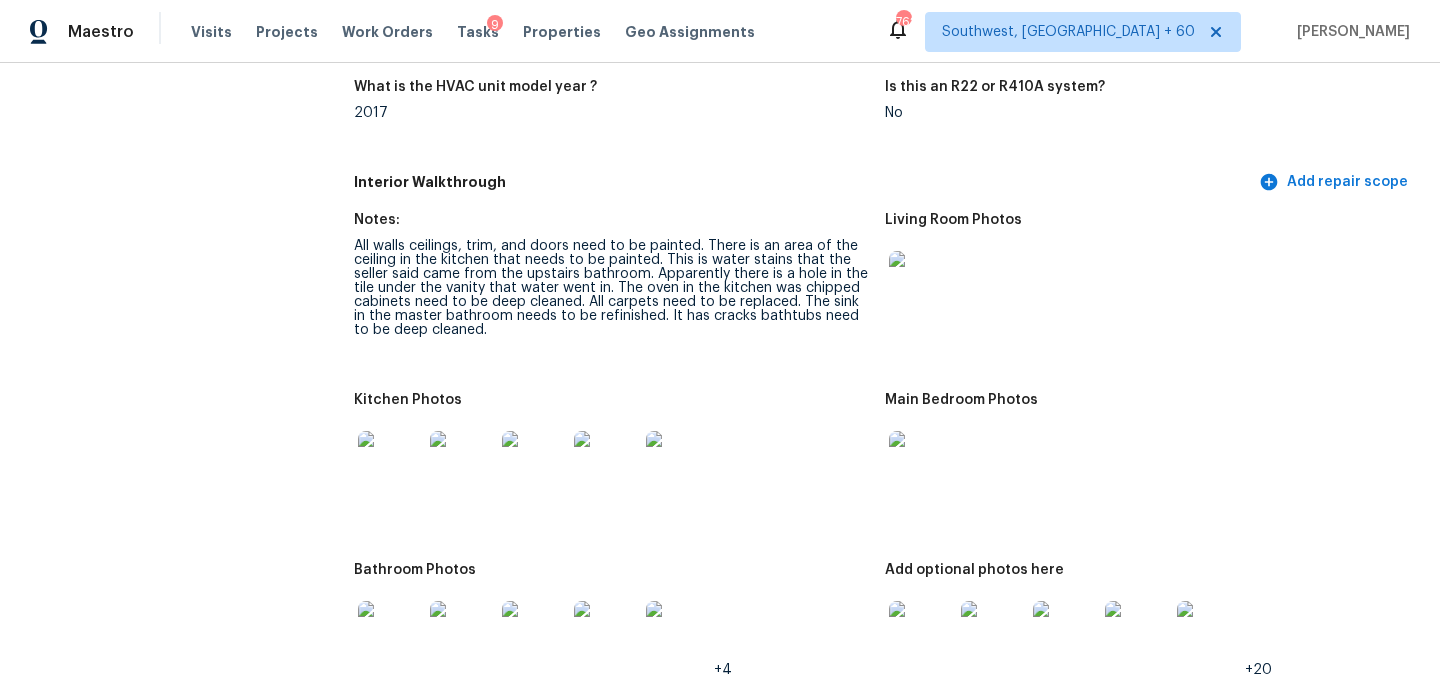 click at bounding box center (390, 633) 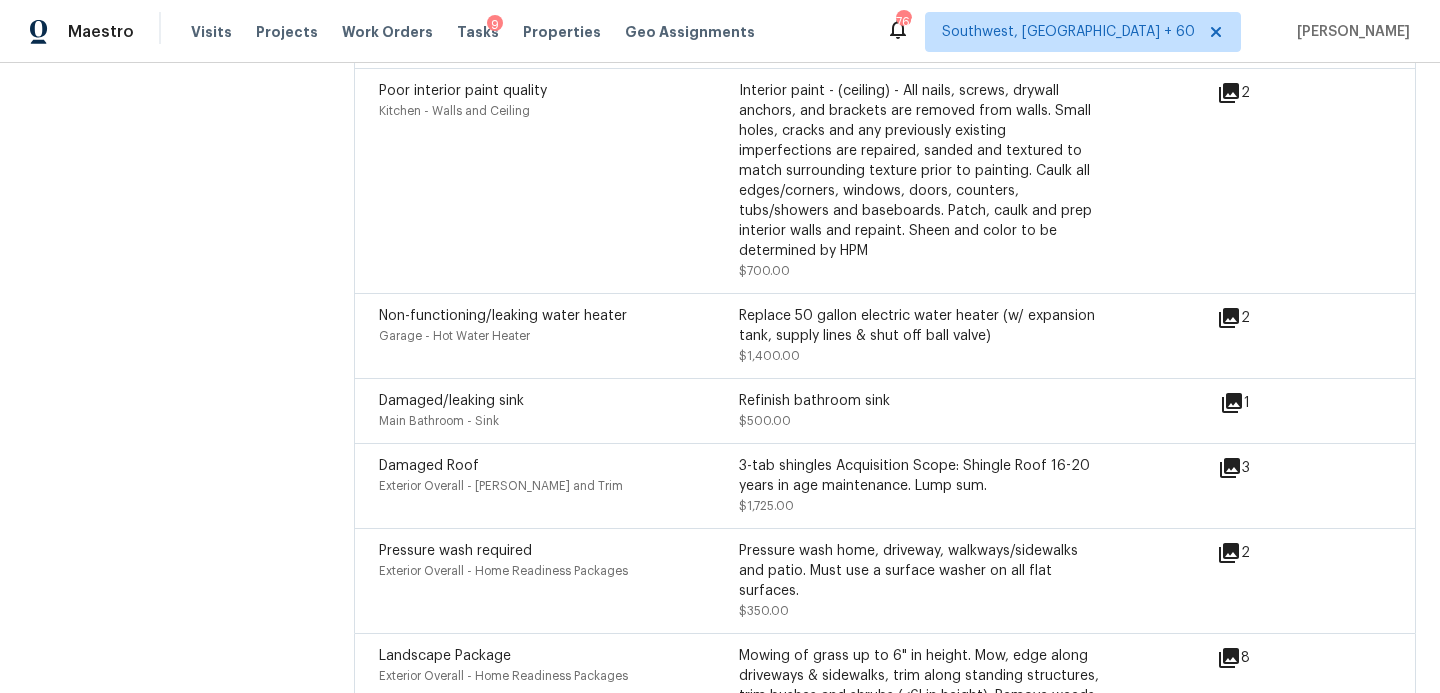 scroll, scrollTop: 5344, scrollLeft: 0, axis: vertical 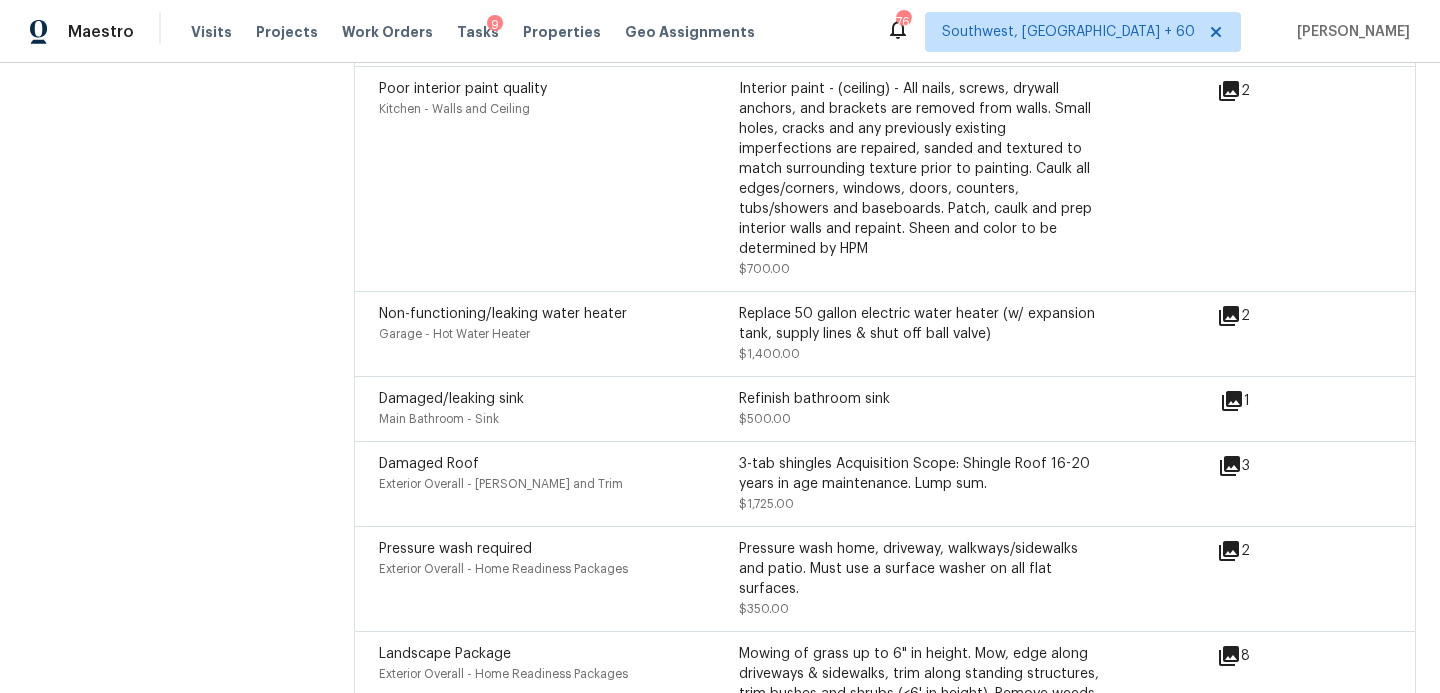 click 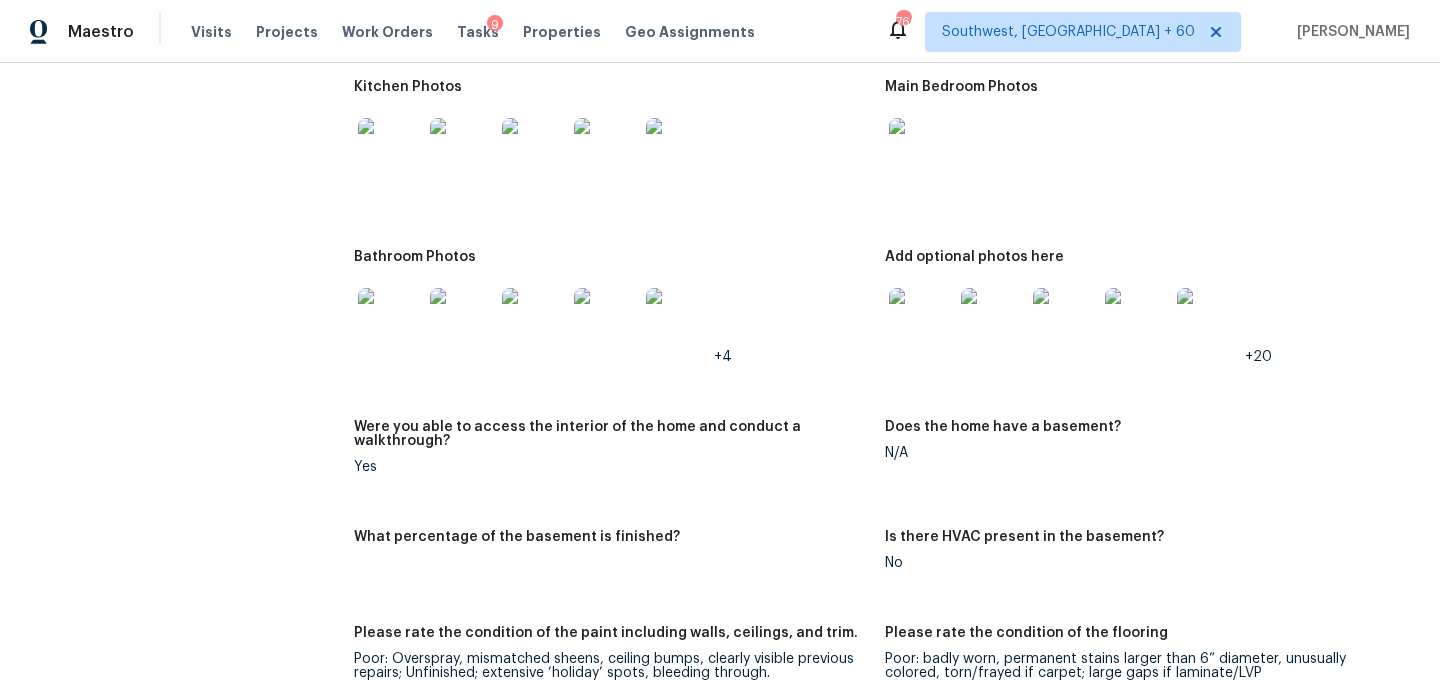 scroll, scrollTop: 2205, scrollLeft: 0, axis: vertical 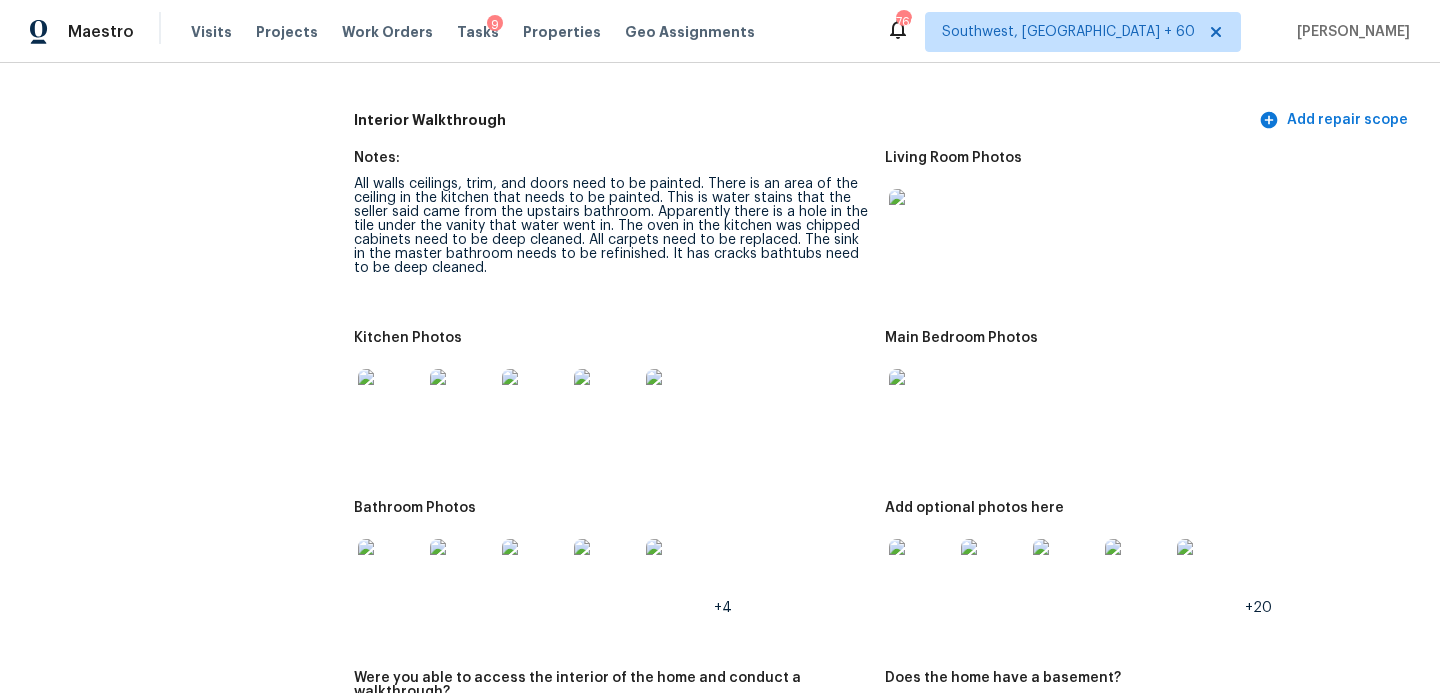 click at bounding box center [921, 221] 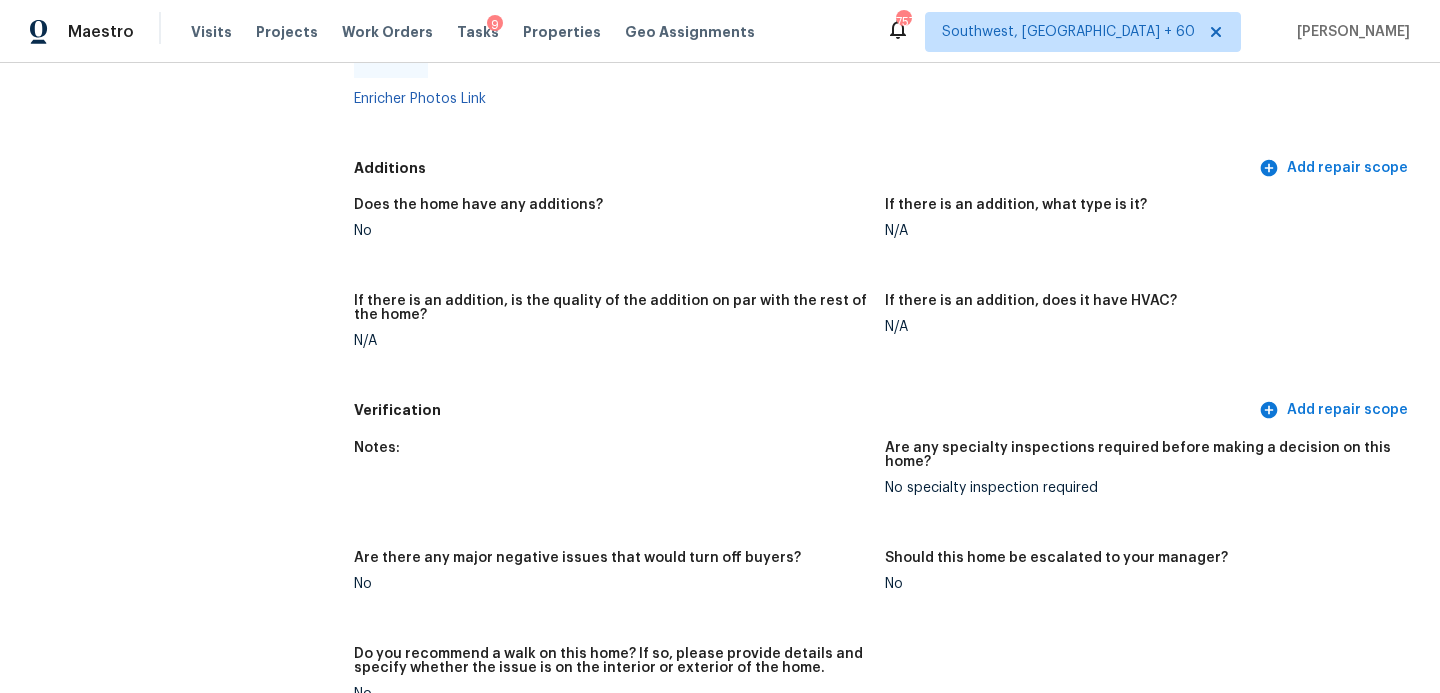 scroll, scrollTop: 4041, scrollLeft: 0, axis: vertical 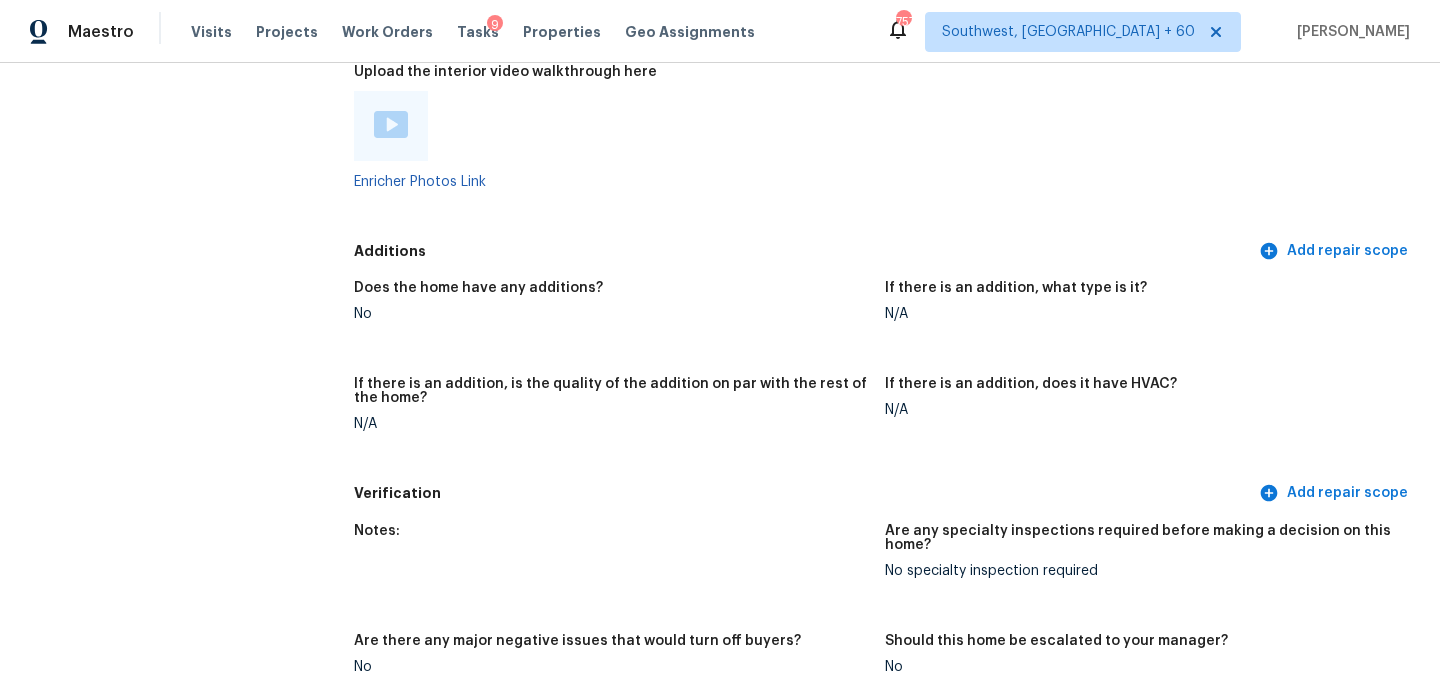 click on "Additions" at bounding box center [804, 251] 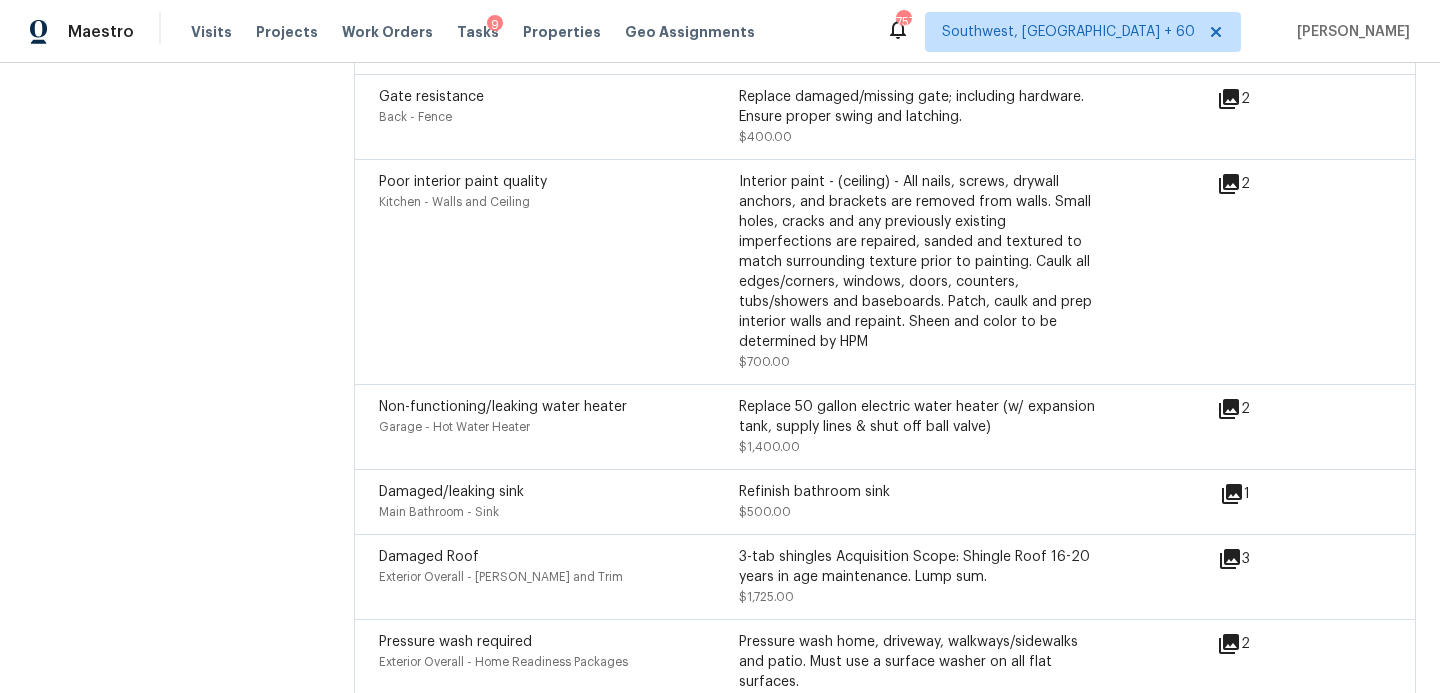 scroll, scrollTop: 5250, scrollLeft: 0, axis: vertical 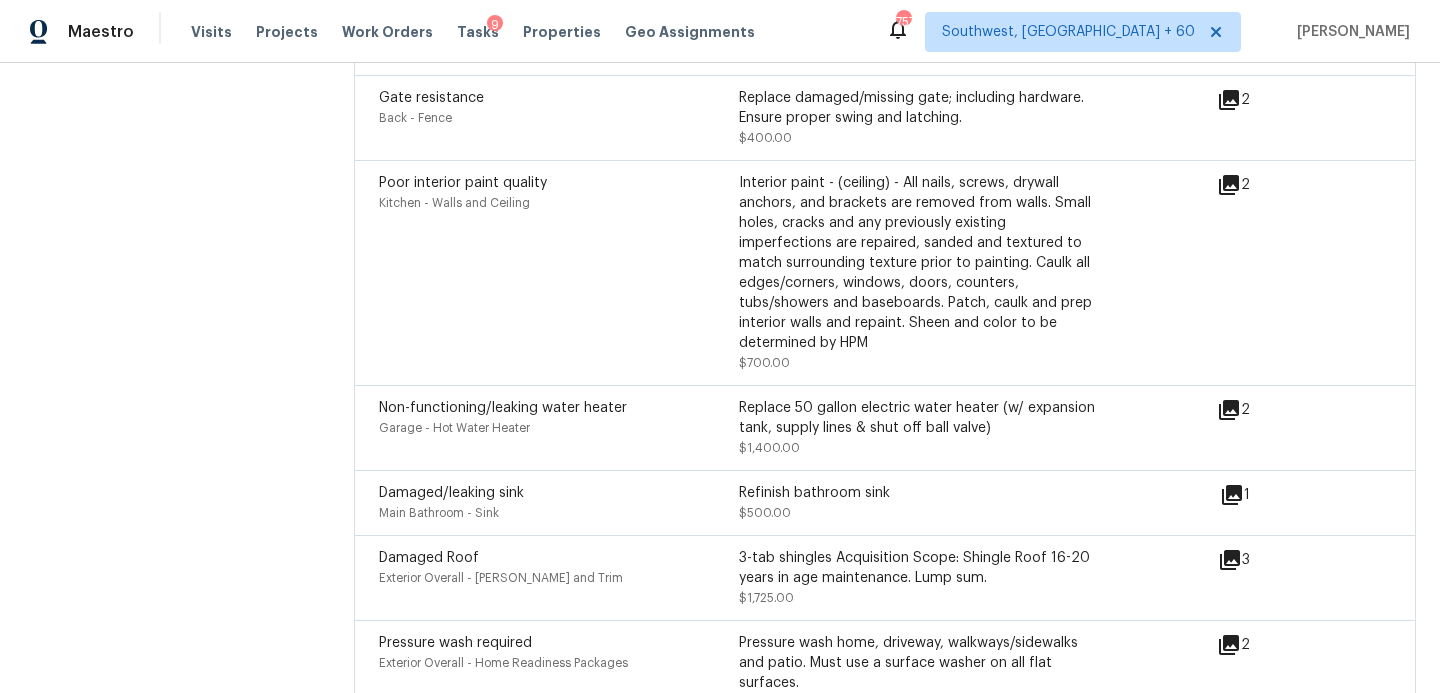 click on "Refinish bathroom sink" at bounding box center (919, 493) 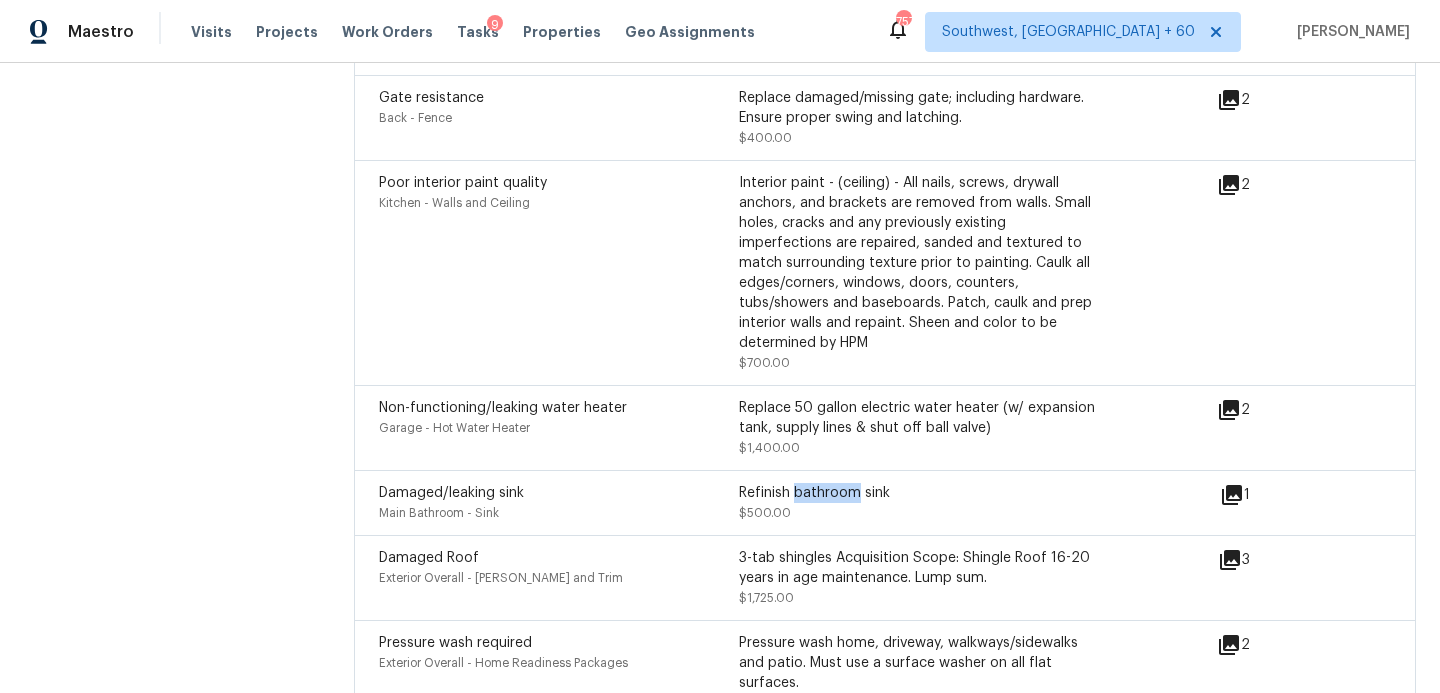 click on "Refinish bathroom sink" at bounding box center [919, 493] 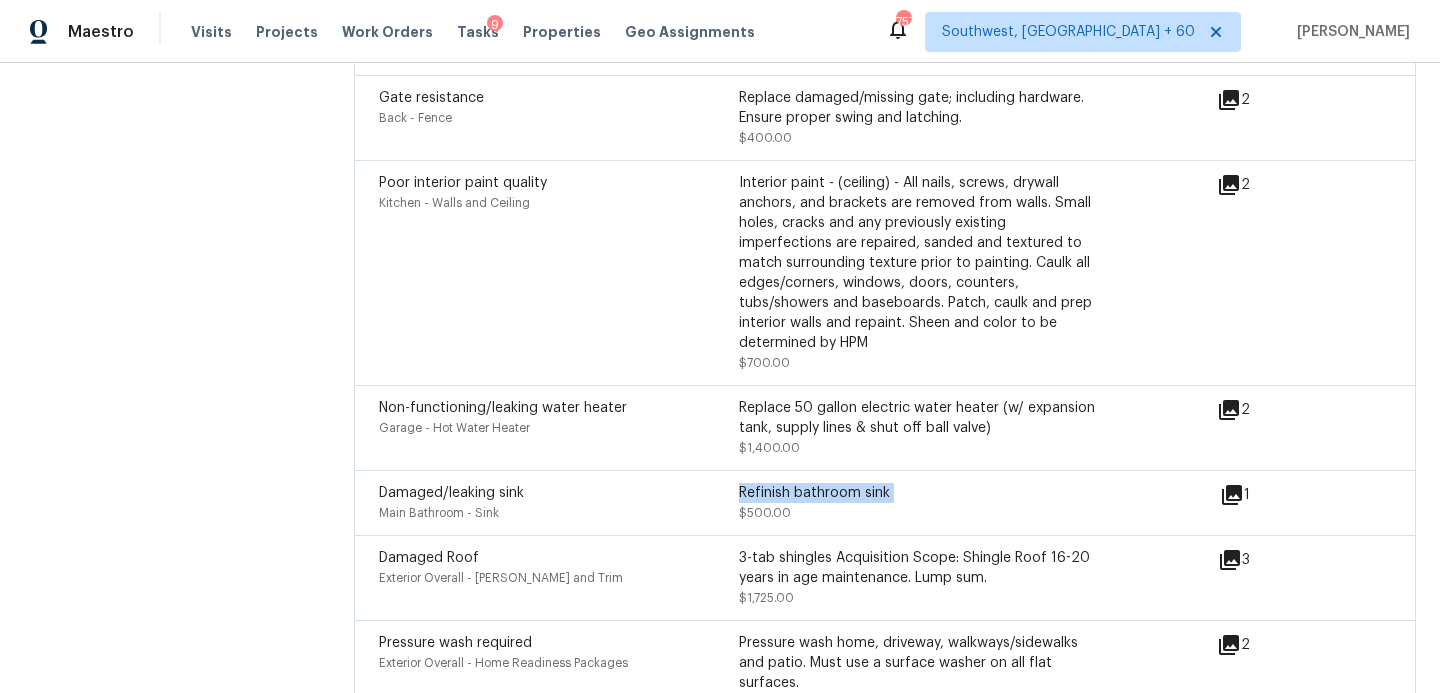 click on "Refinish bathroom sink" at bounding box center [919, 493] 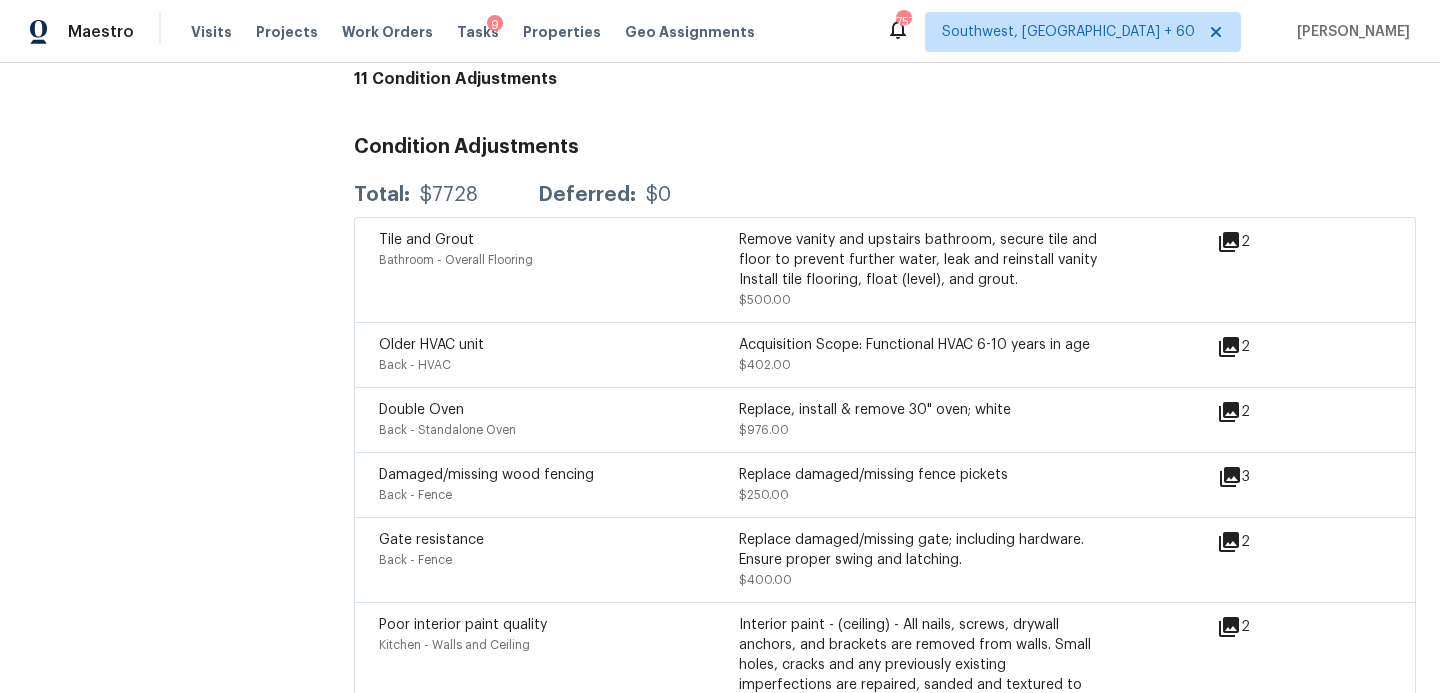 scroll, scrollTop: 4801, scrollLeft: 0, axis: vertical 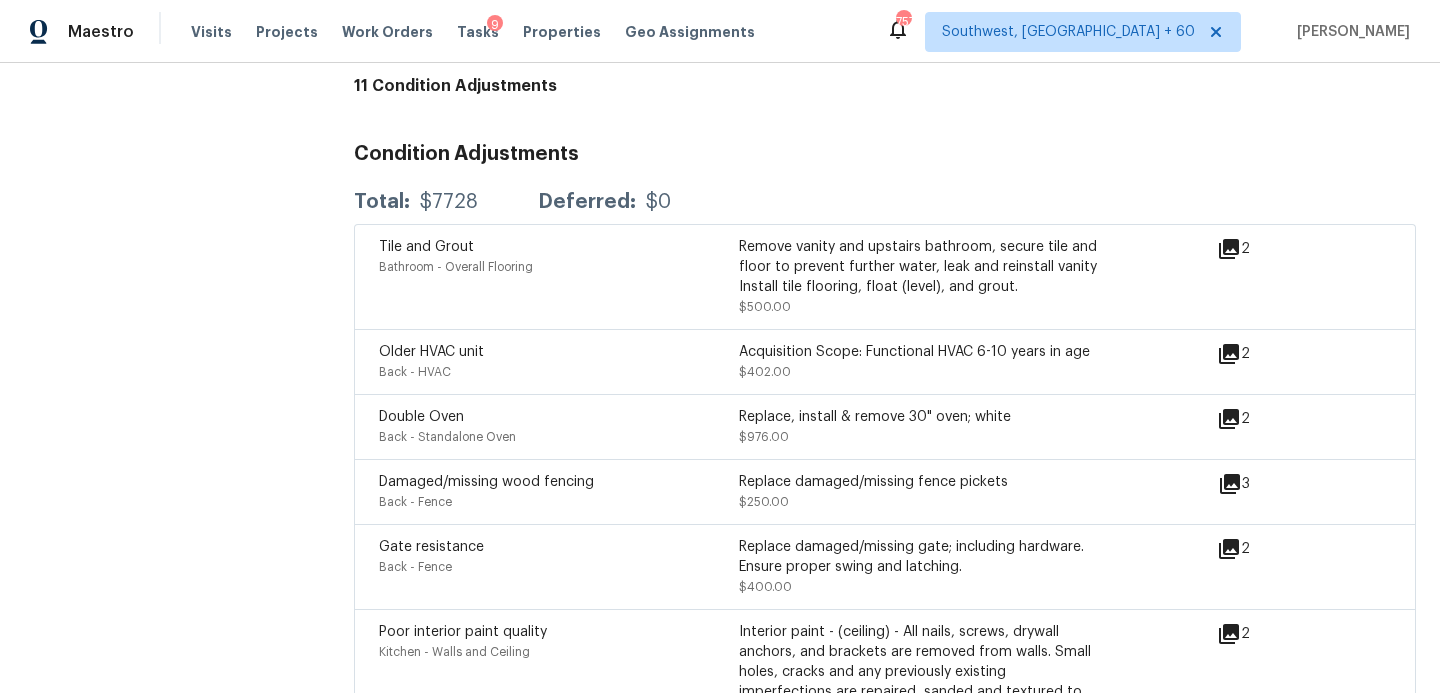 click on "Double Oven Back - Standalone Oven" at bounding box center (559, 427) 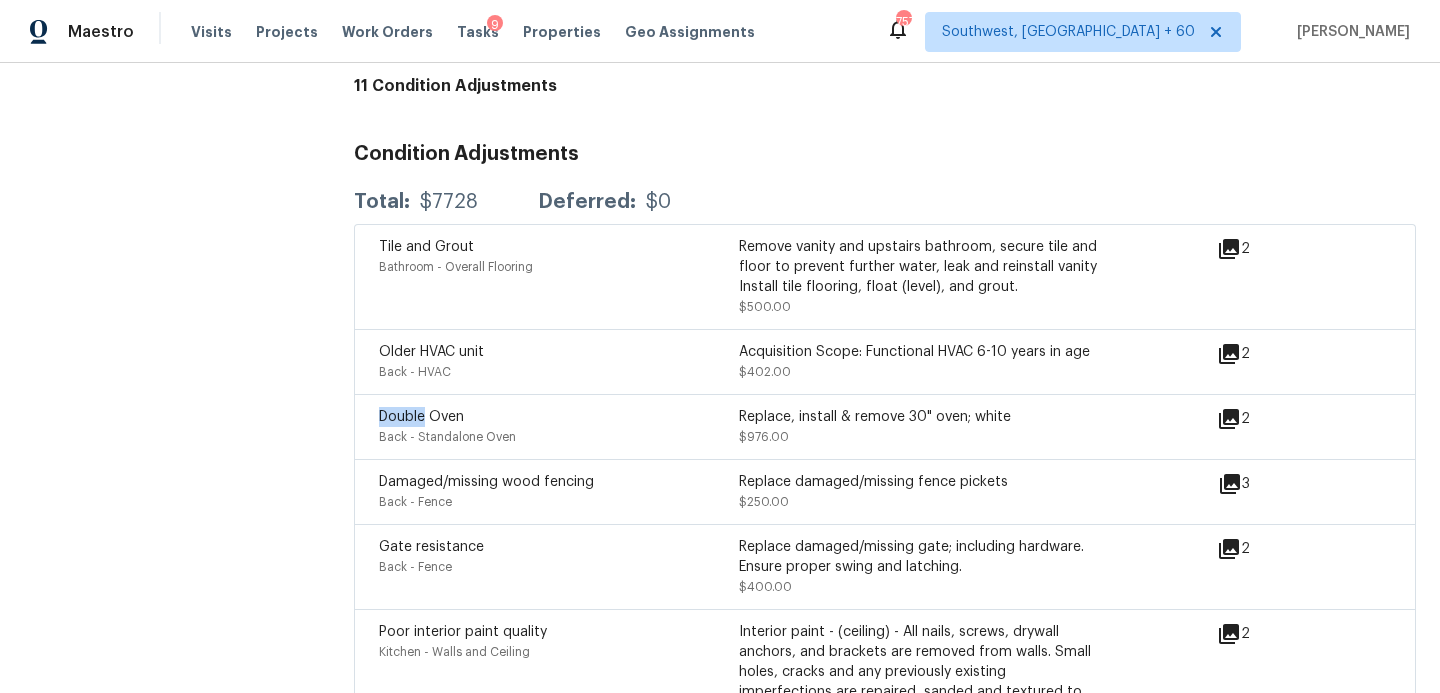 click on "Double Oven" at bounding box center (559, 417) 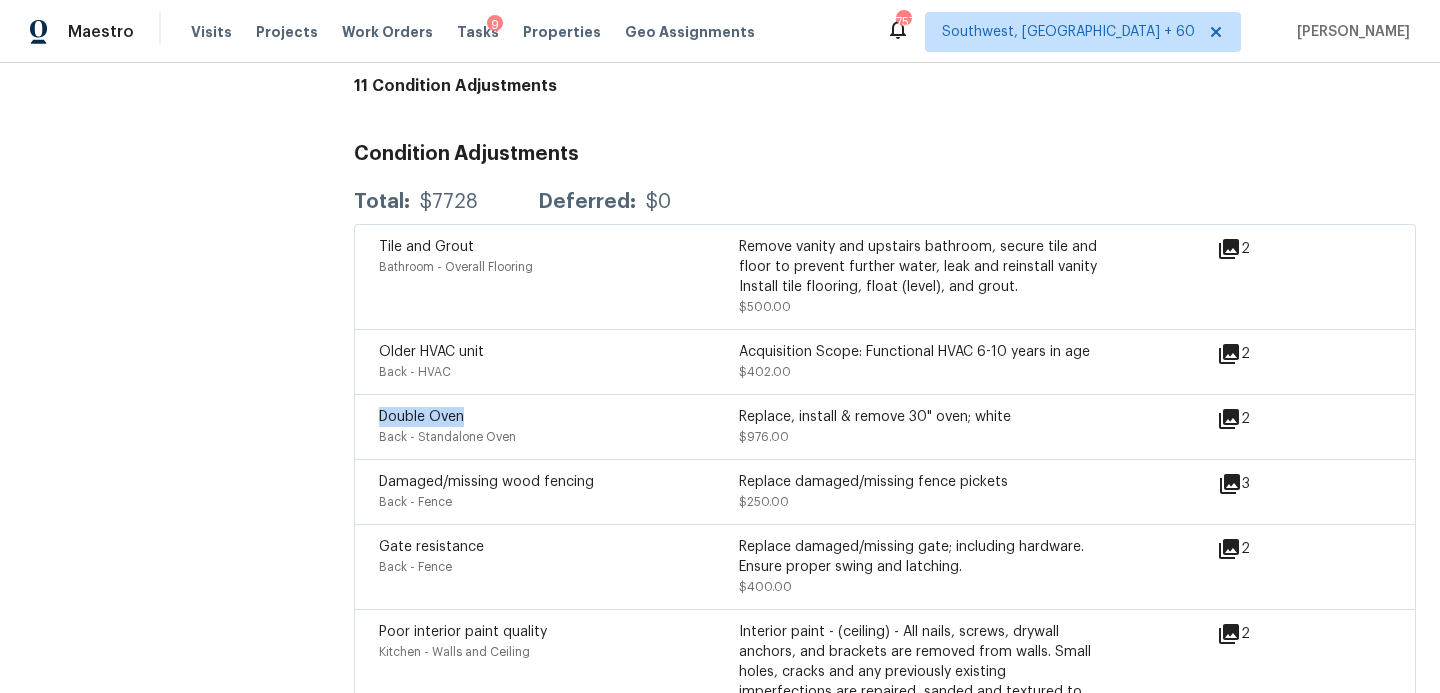 click on "Double Oven" at bounding box center [559, 417] 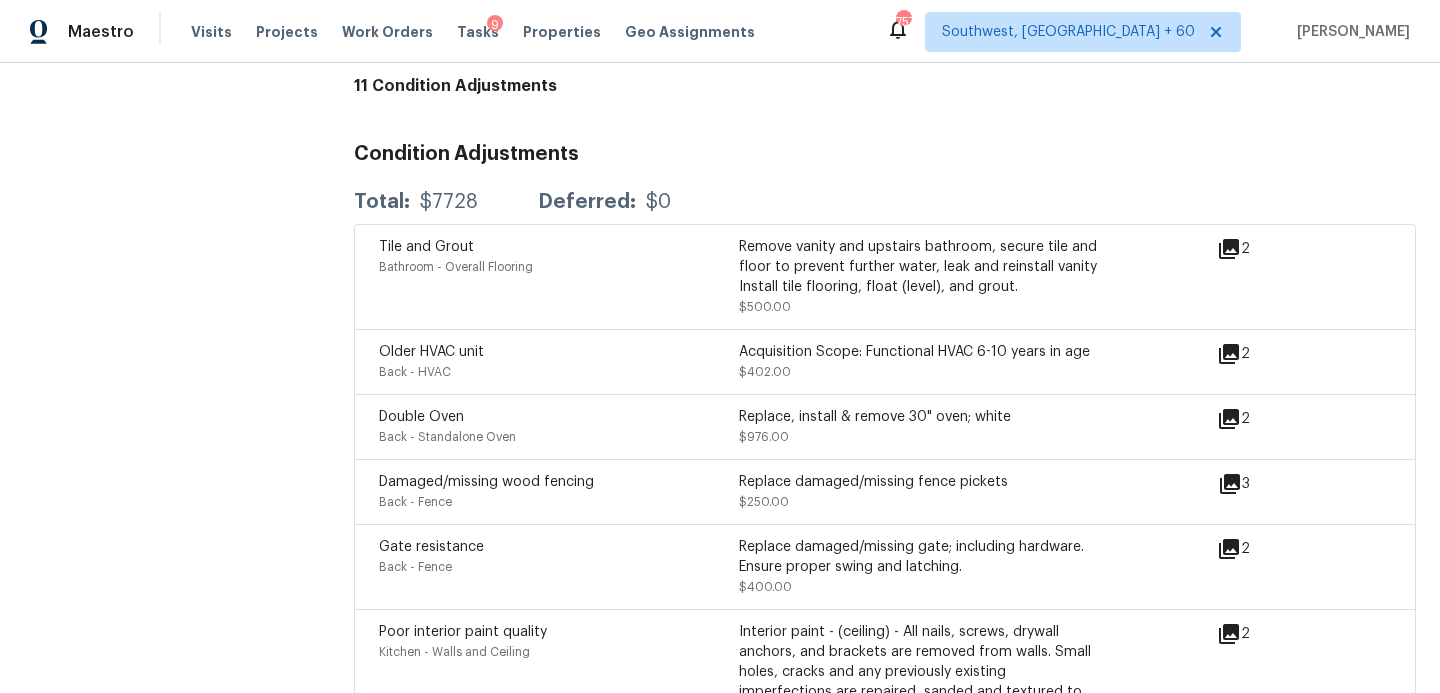 click on "Tile and Grout" at bounding box center (559, 247) 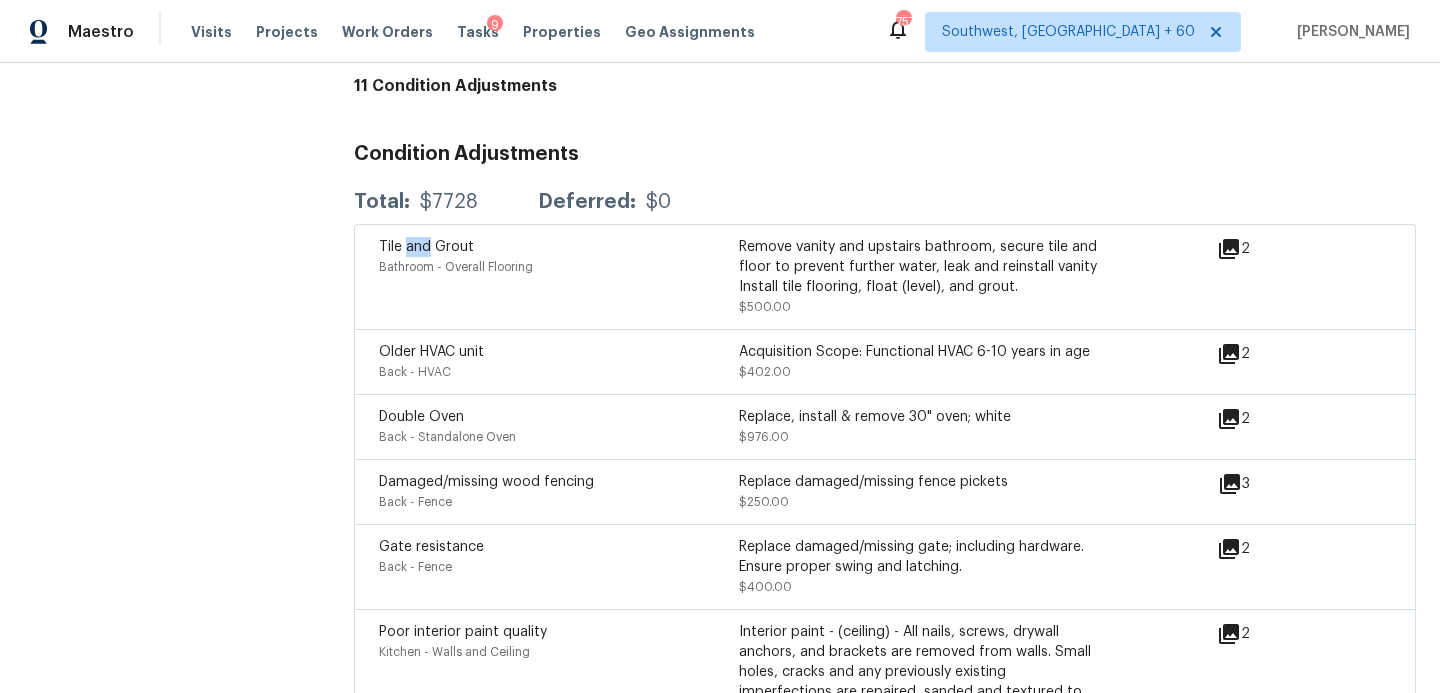 click on "Tile and Grout" at bounding box center (559, 247) 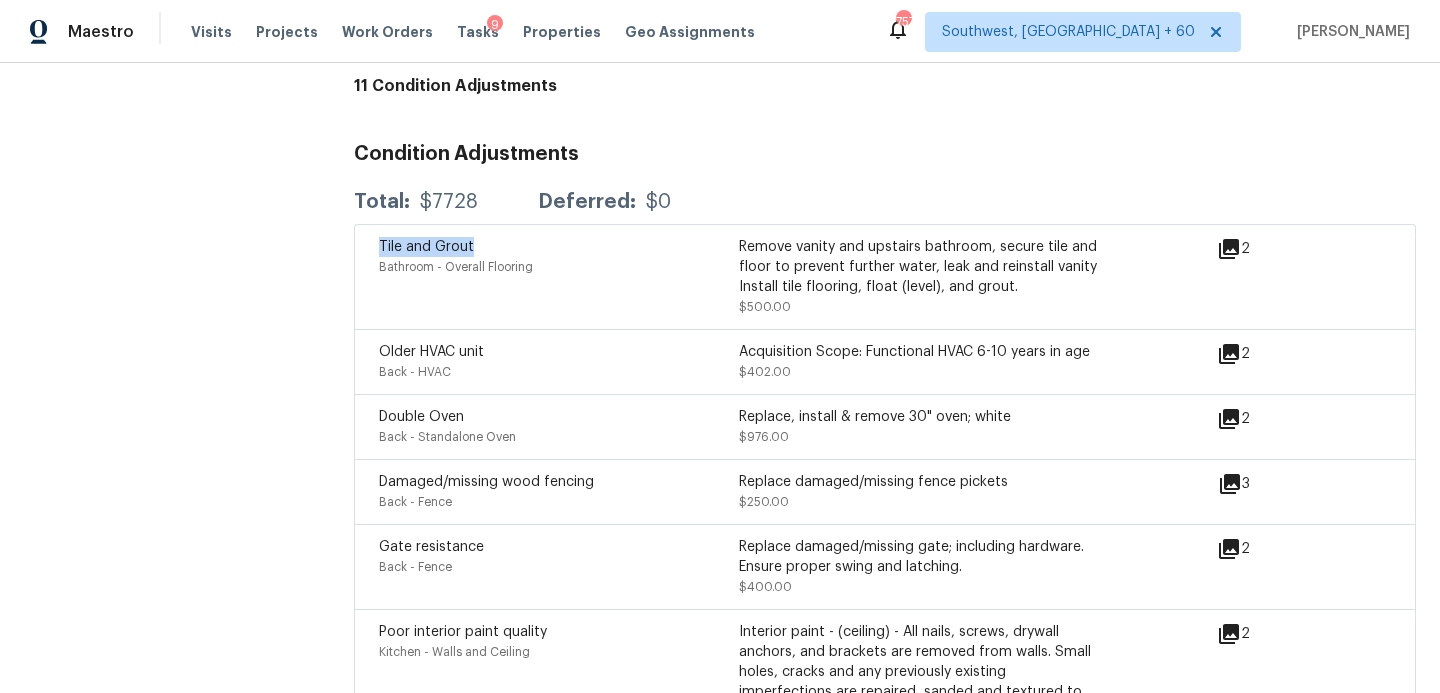 click on "Tile and Grout" at bounding box center [559, 247] 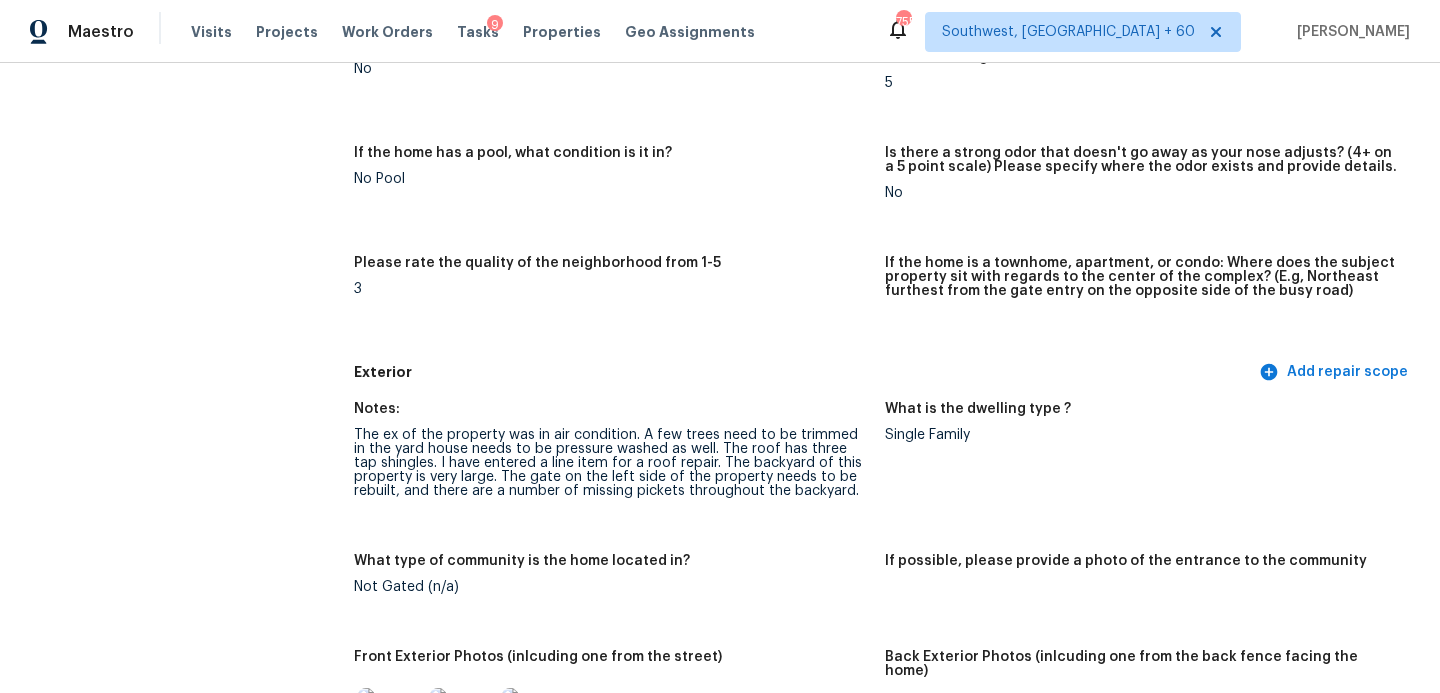 scroll, scrollTop: 0, scrollLeft: 0, axis: both 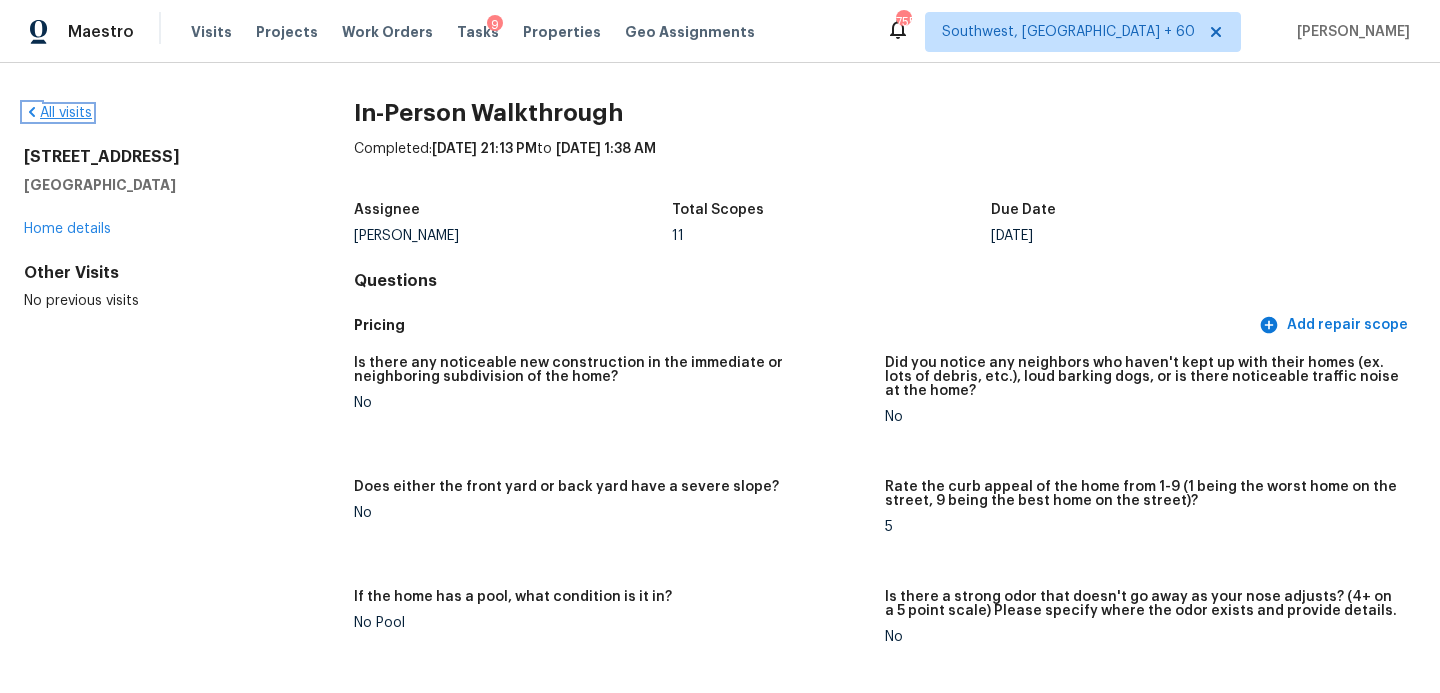 click on "All visits" at bounding box center (58, 113) 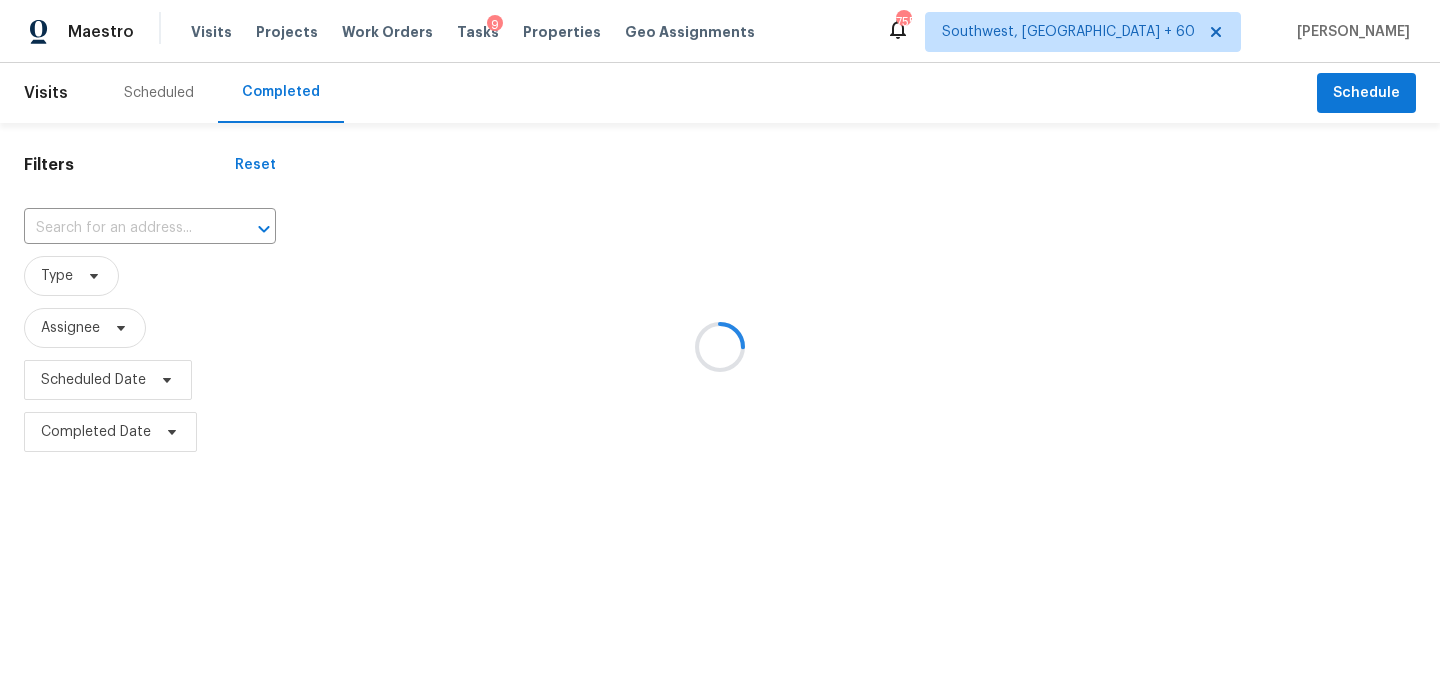 click at bounding box center (720, 346) 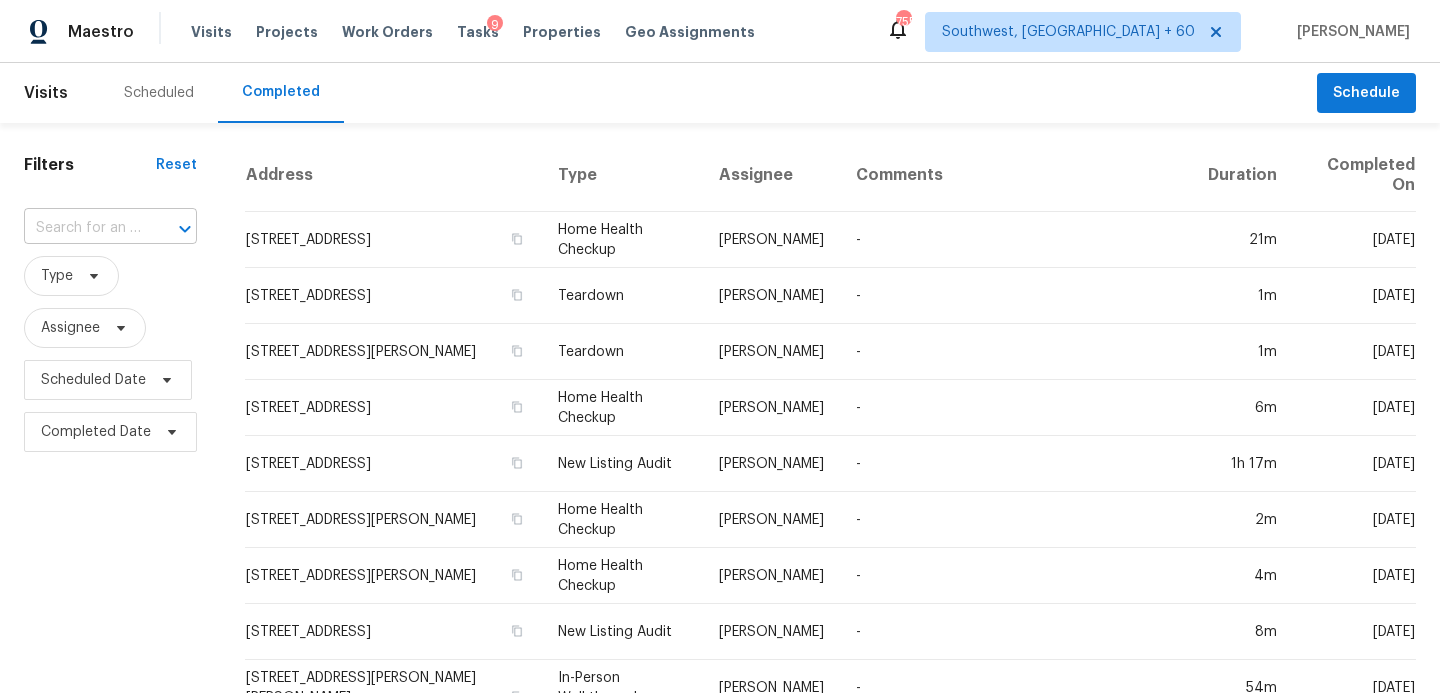 click at bounding box center (82, 228) 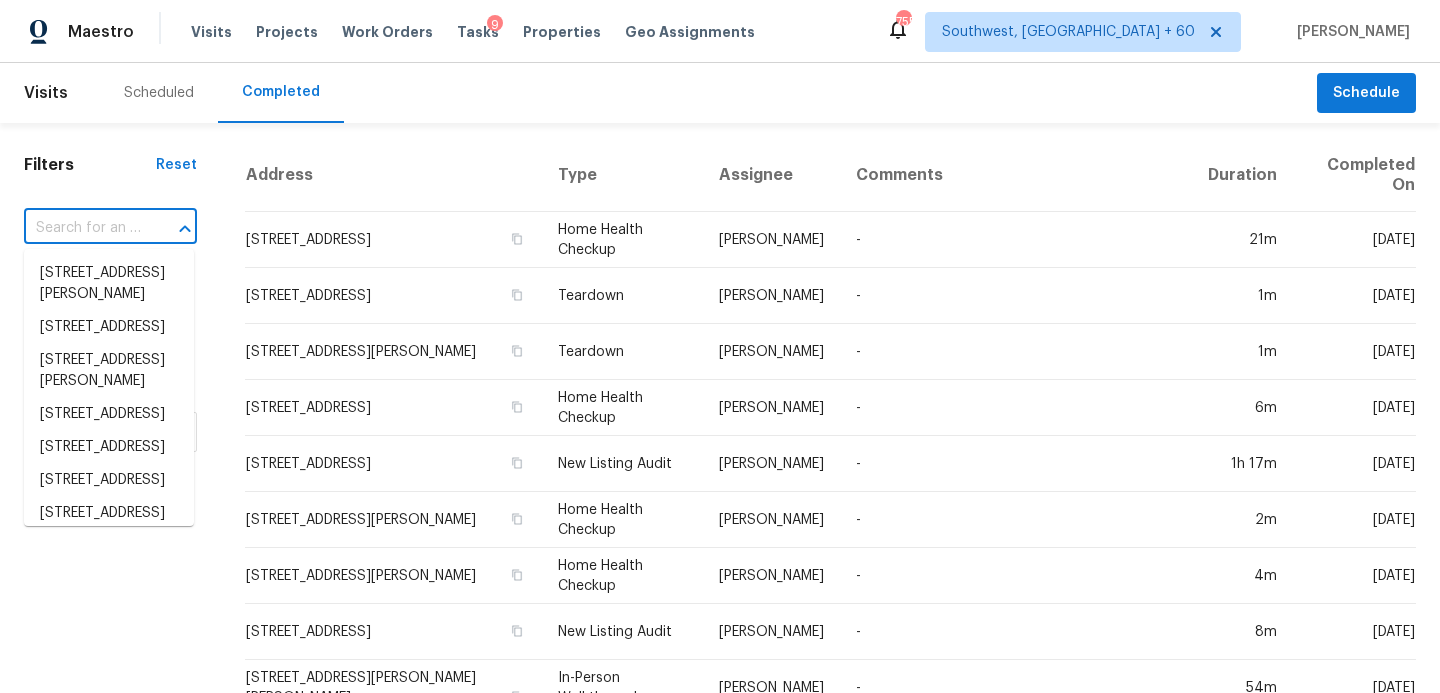 paste on "[STREET_ADDRESS]" 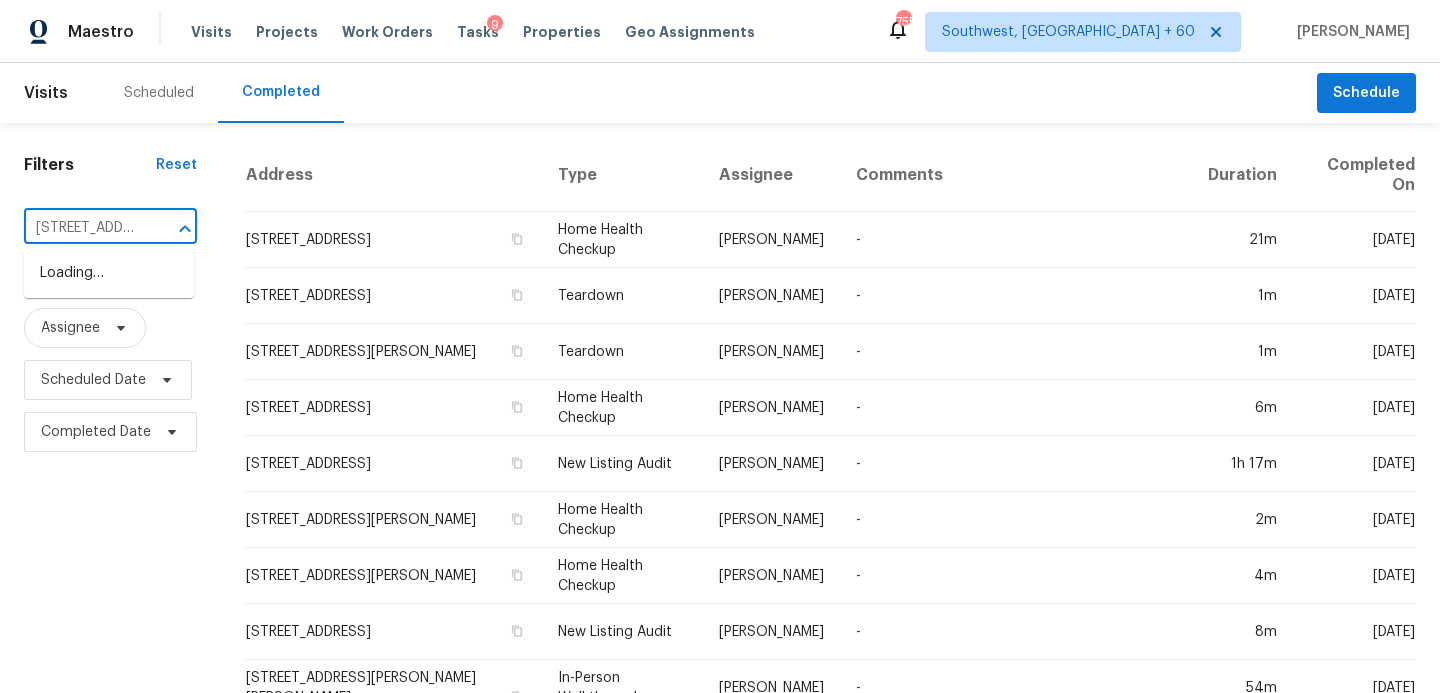 scroll, scrollTop: 0, scrollLeft: 162, axis: horizontal 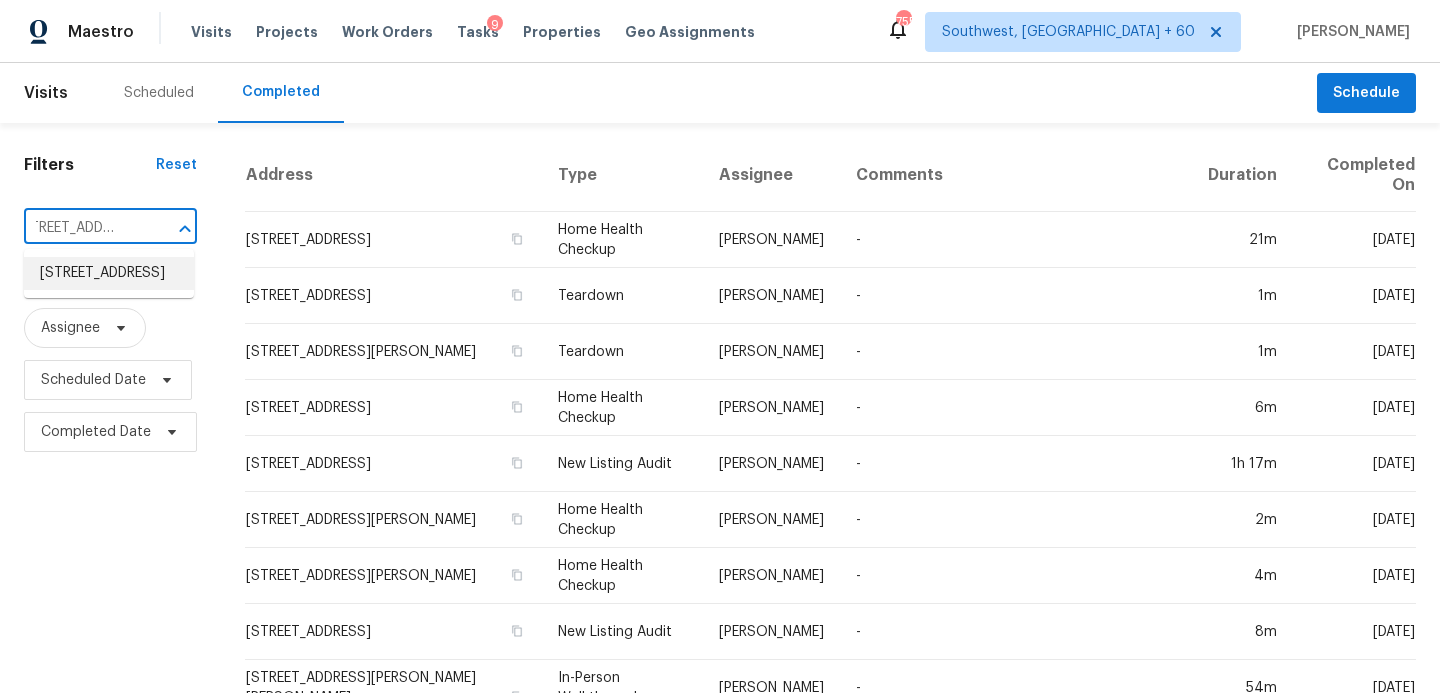 click on "[STREET_ADDRESS]" at bounding box center [109, 273] 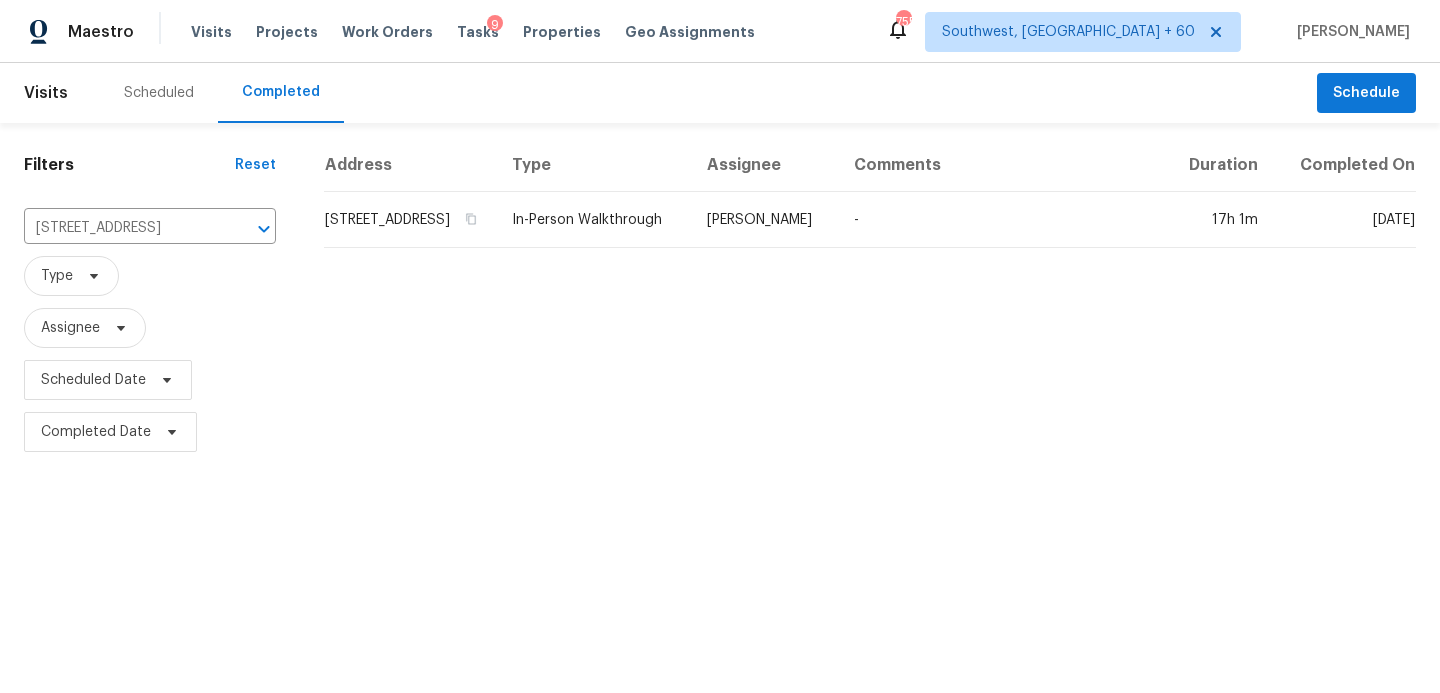 click on "Assignee" at bounding box center [764, 165] 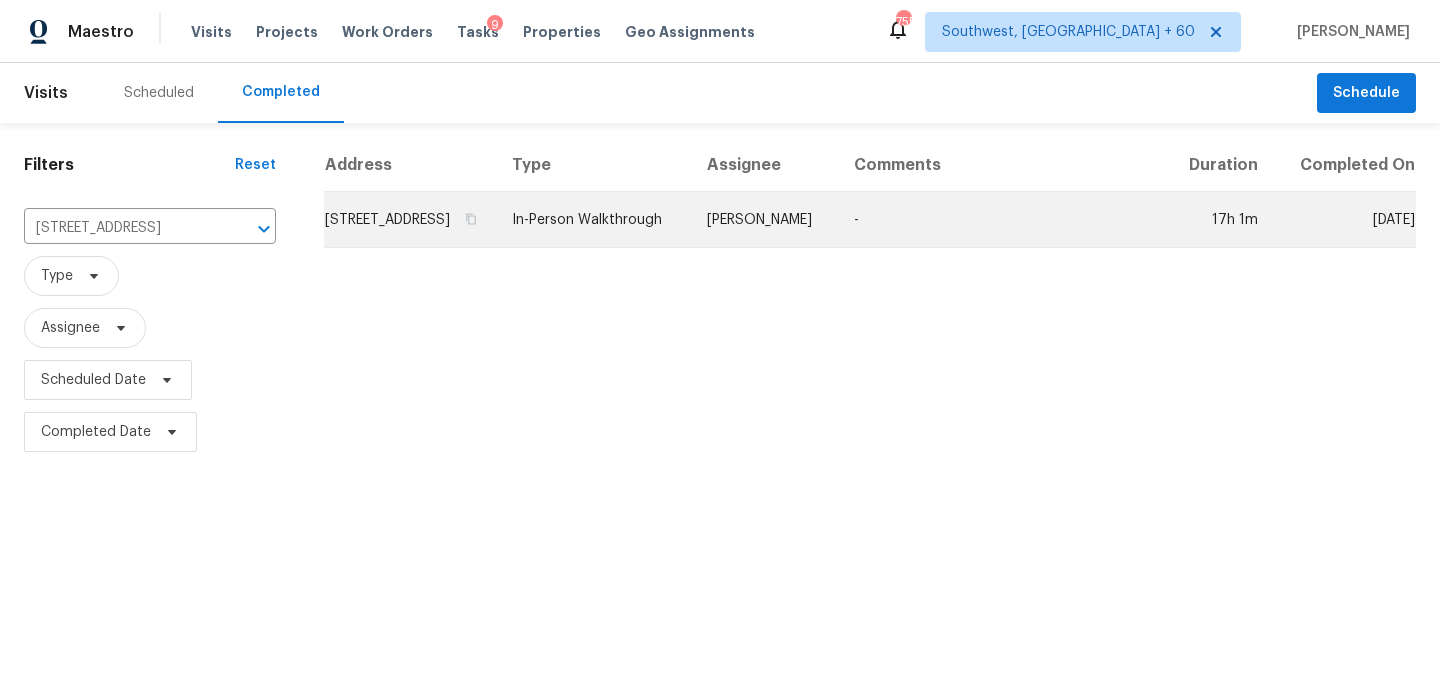 click on "[PERSON_NAME]" at bounding box center [764, 220] 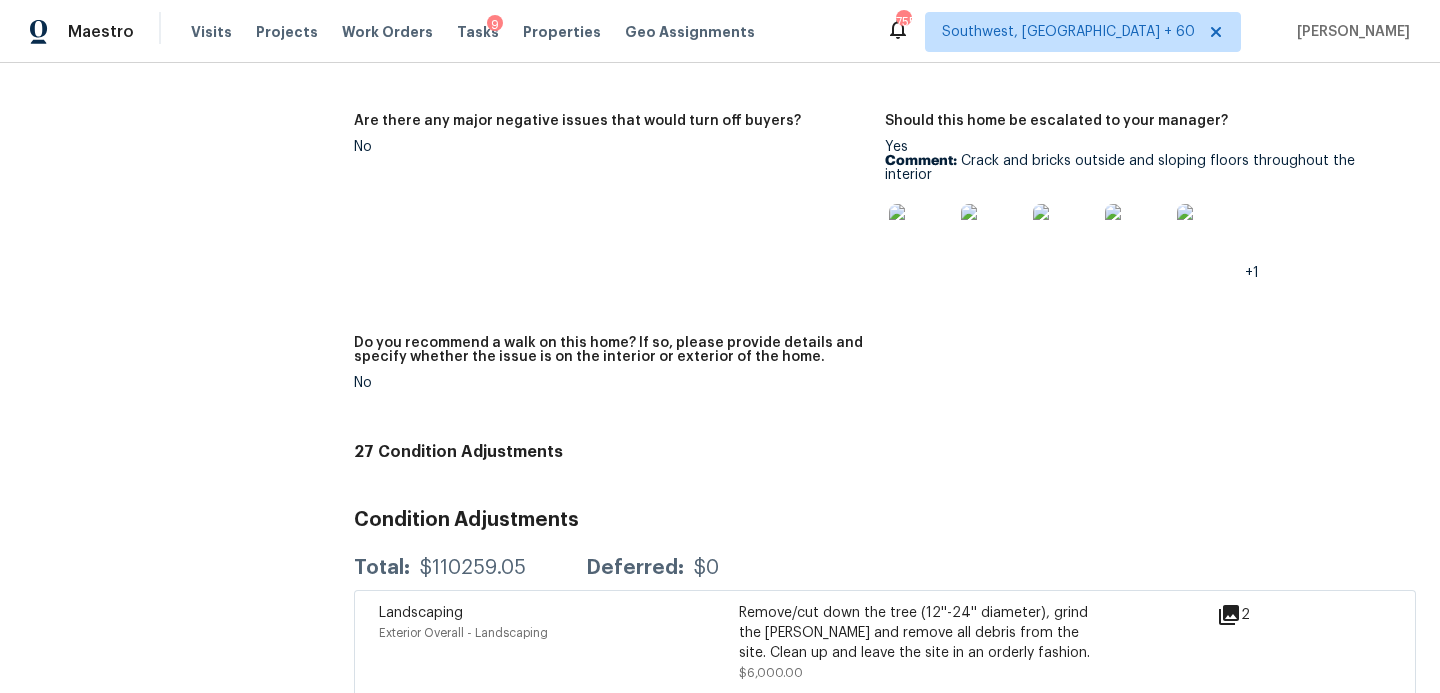 scroll, scrollTop: 4699, scrollLeft: 0, axis: vertical 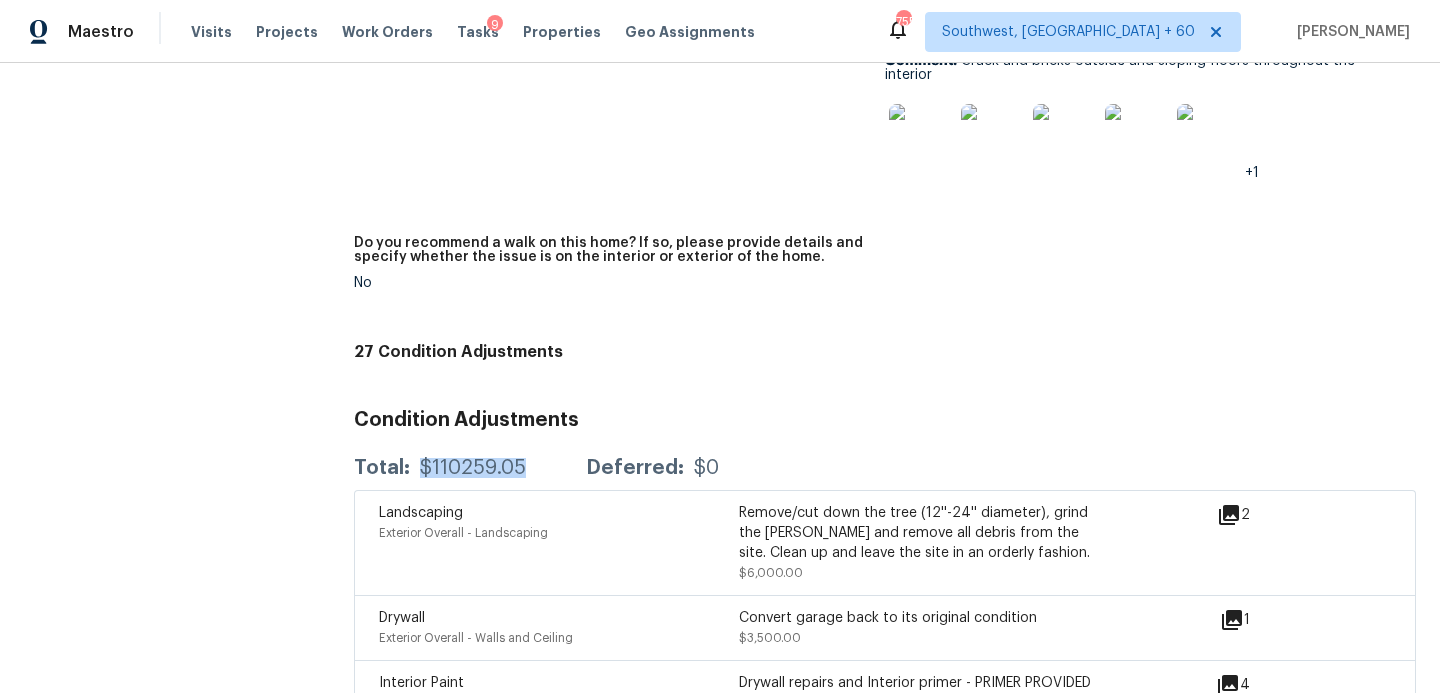 drag, startPoint x: 415, startPoint y: 409, endPoint x: 533, endPoint y: 408, distance: 118.004234 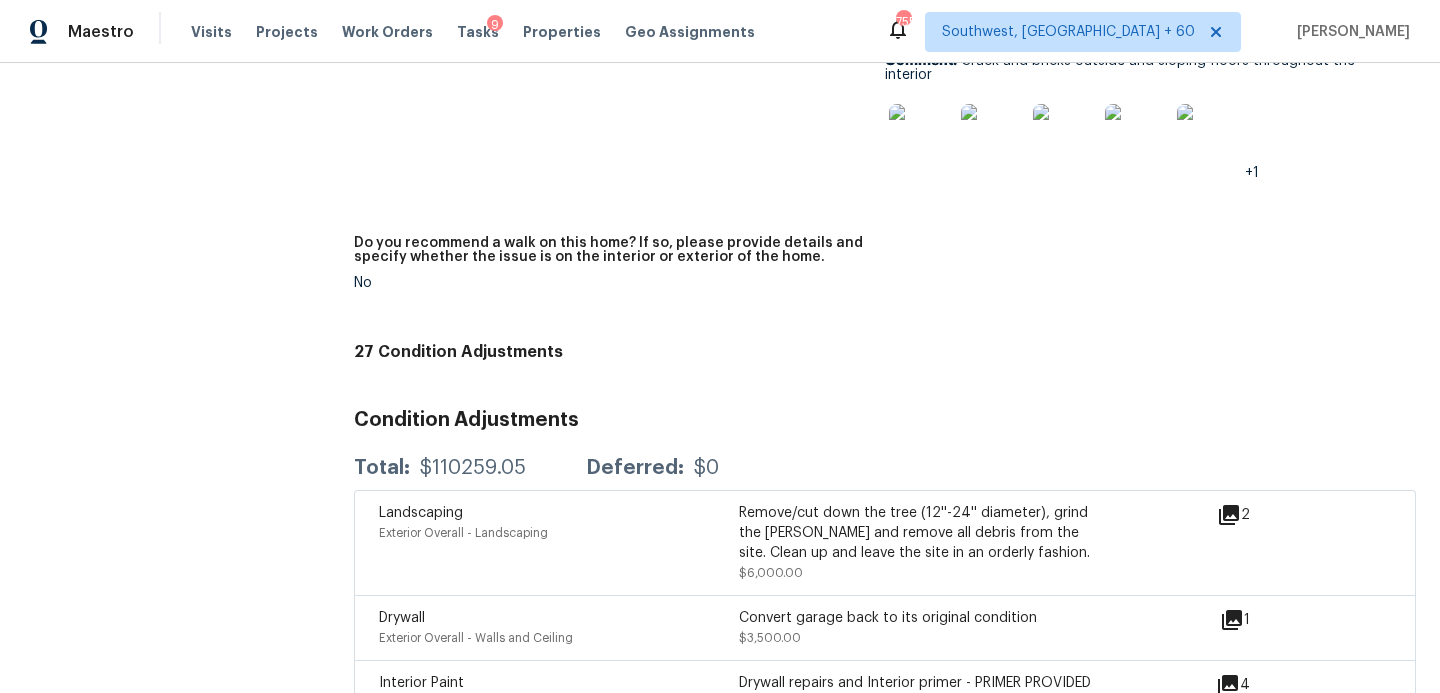 click on "27 Condition Adjustments" at bounding box center (885, 352) 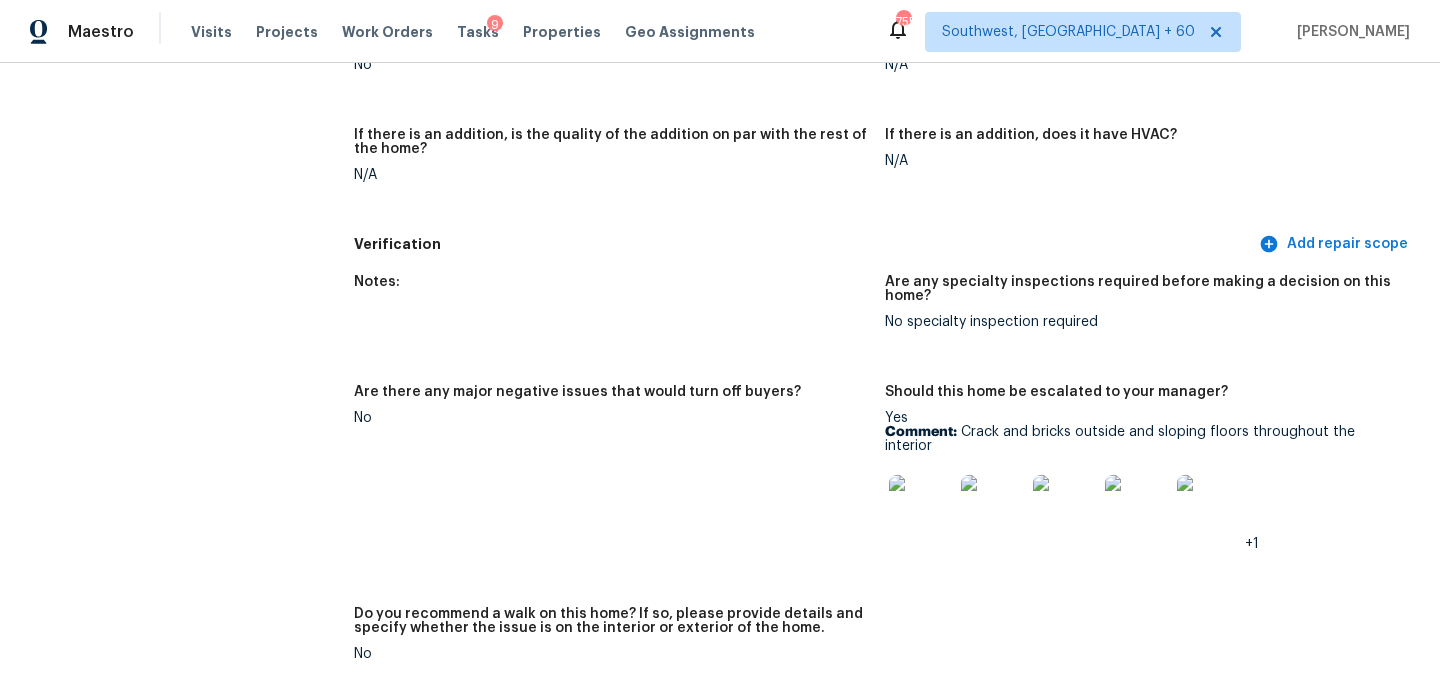 scroll, scrollTop: 4217, scrollLeft: 0, axis: vertical 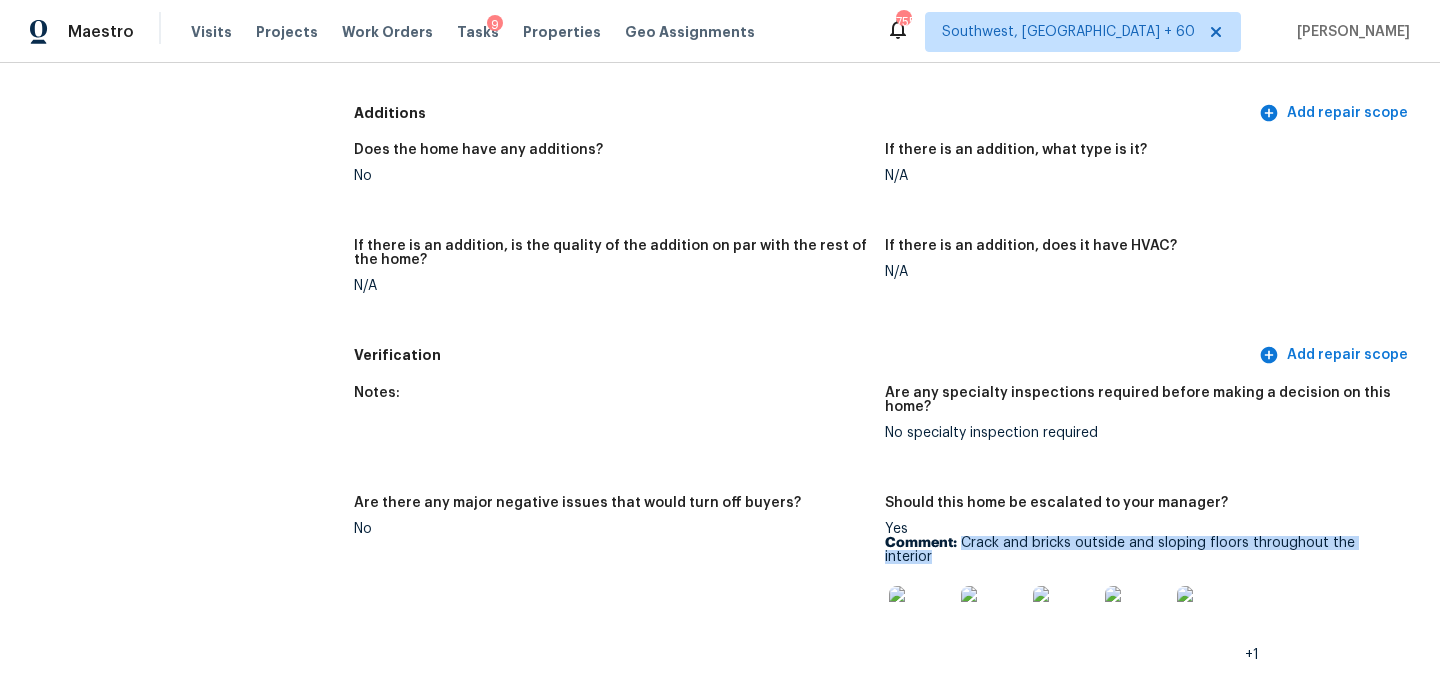 drag, startPoint x: 962, startPoint y: 496, endPoint x: 1402, endPoint y: 500, distance: 440.0182 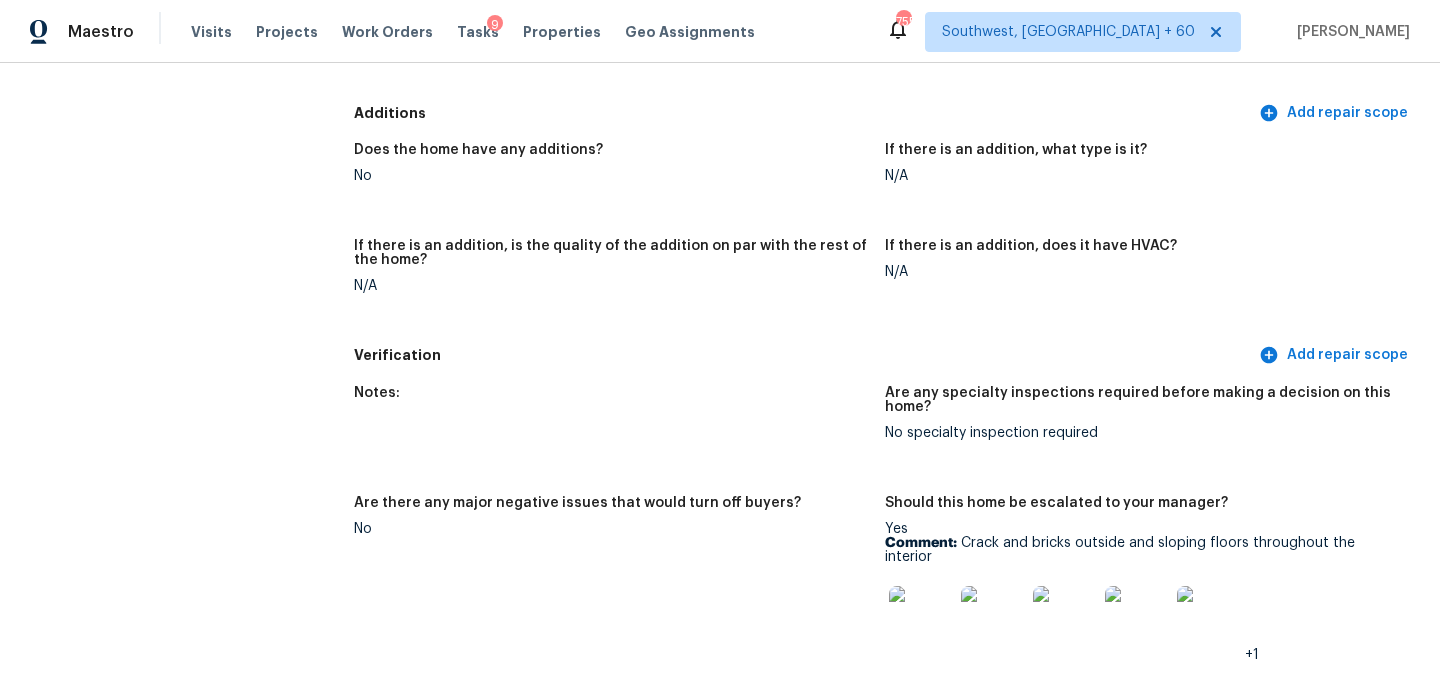 click on "Notes: Are any specialty inspections required before making a decision on this home? No specialty inspection required Are there any major negative issues that would turn off buyers? No Should this home be escalated to your manager? Yes Comment:   Crack and bricks outside and sloping floors throughout the interior  +1 Do you recommend a walk on this home? If so, please provide details and specify whether the issue is on the interior or exterior of the home. No" at bounding box center (885, 595) 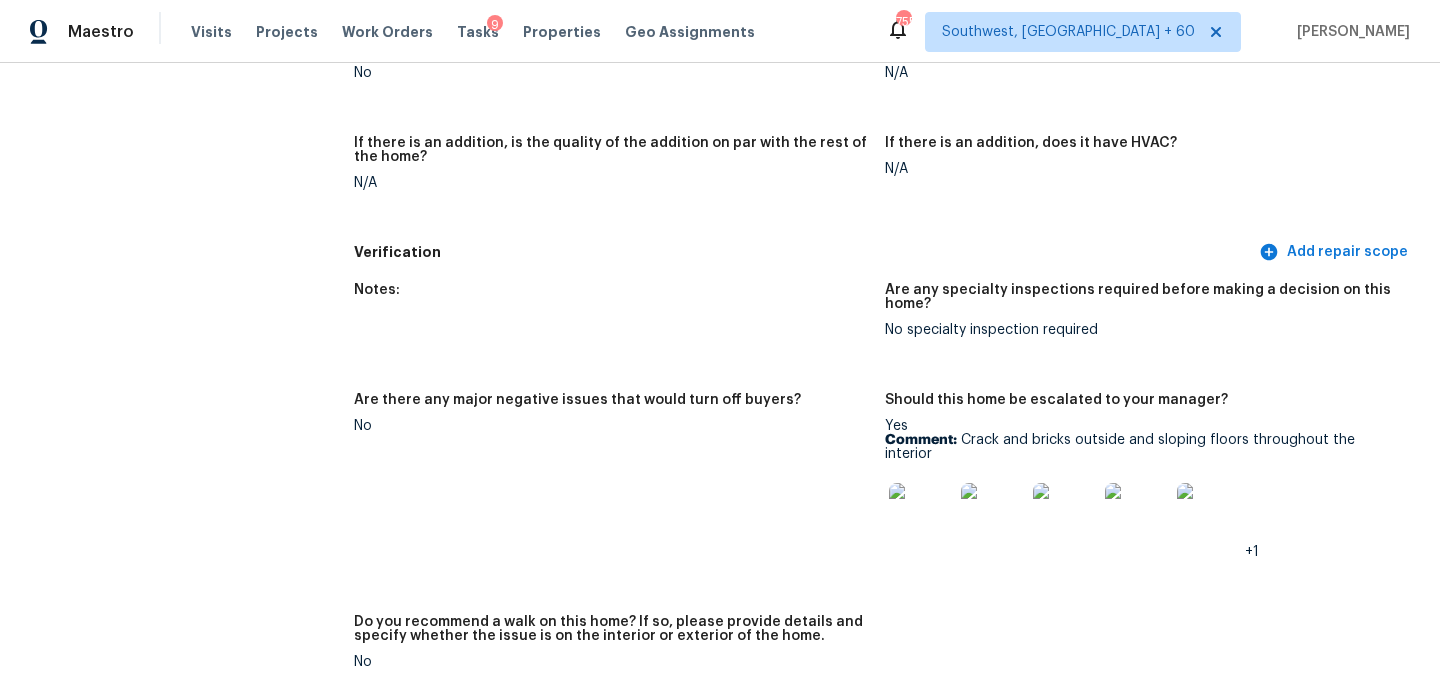 click at bounding box center (921, 515) 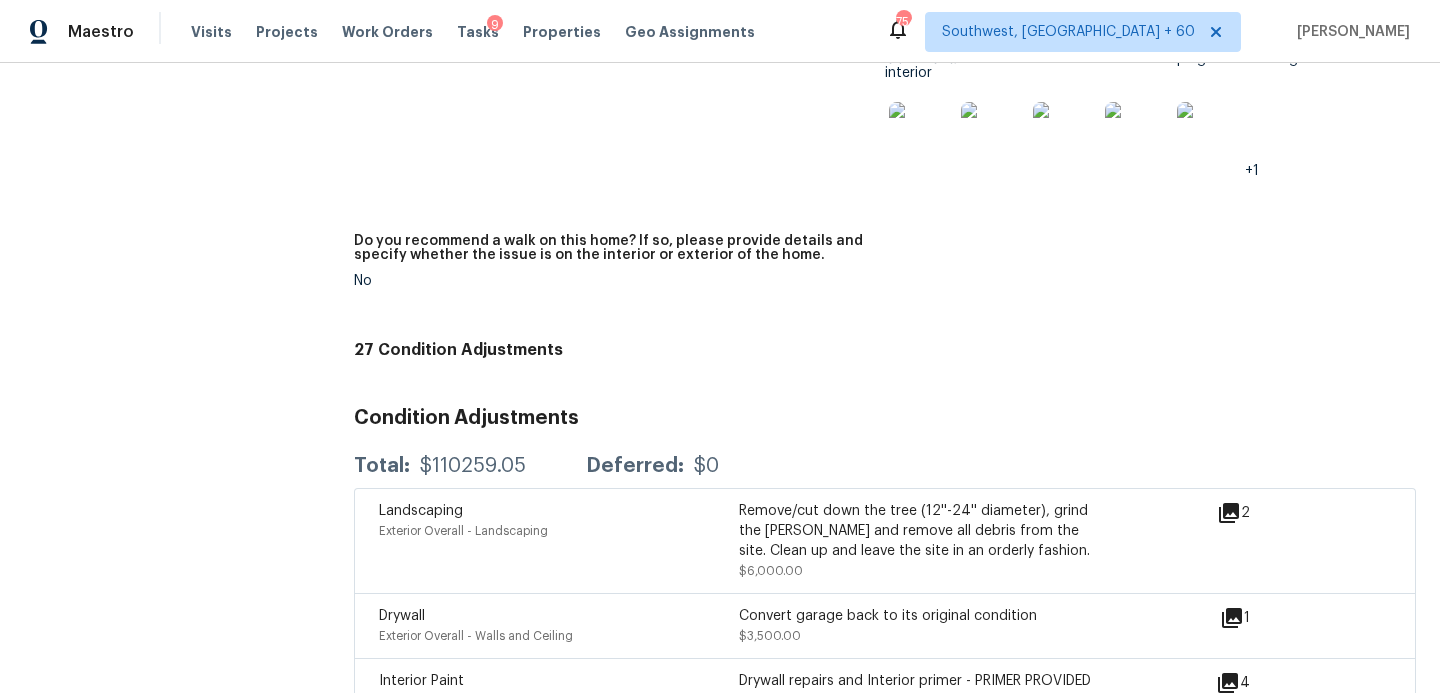 scroll, scrollTop: 4752, scrollLeft: 0, axis: vertical 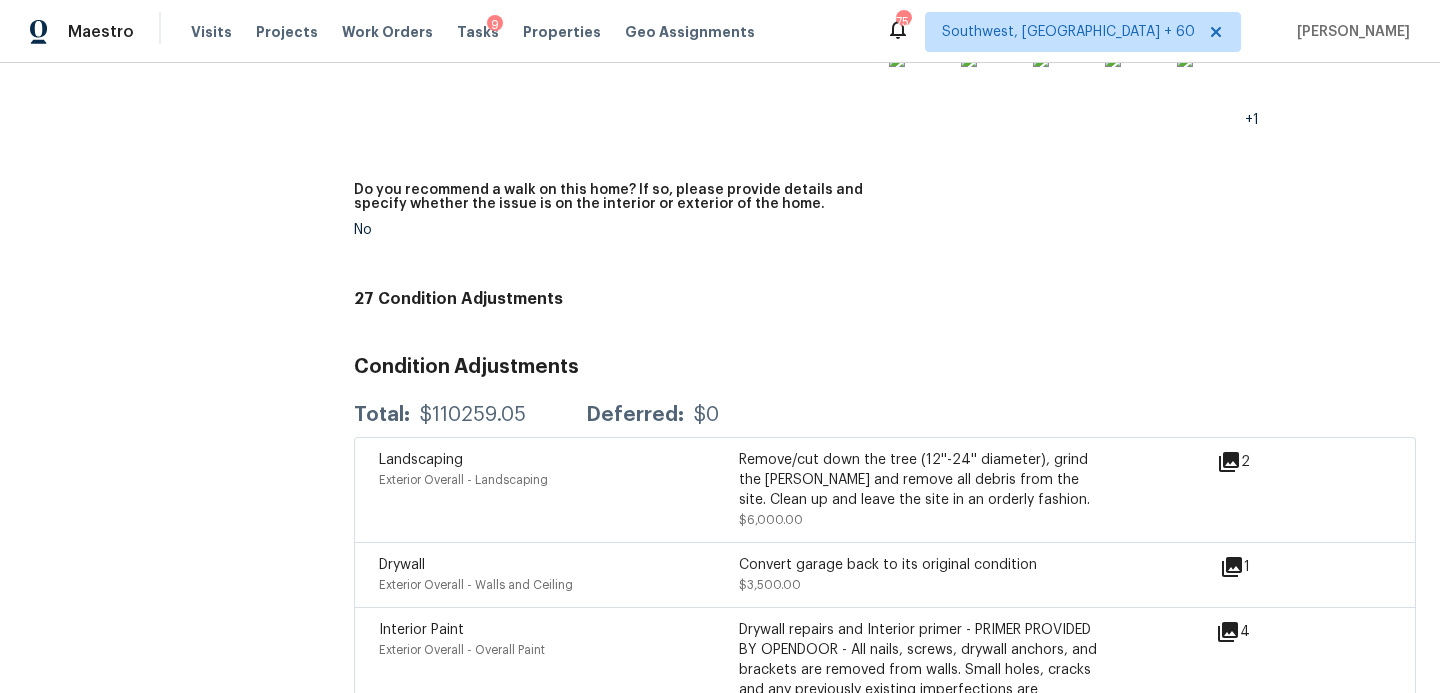 click 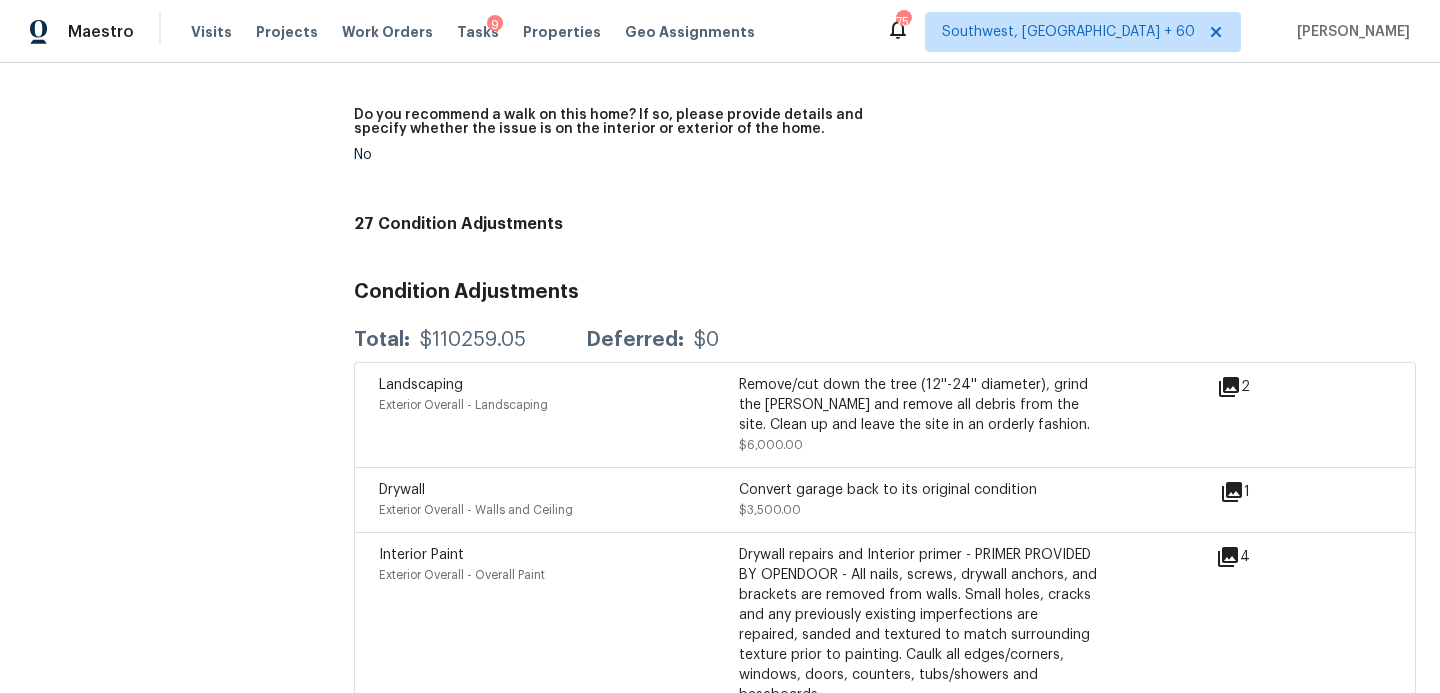 scroll, scrollTop: 4888, scrollLeft: 0, axis: vertical 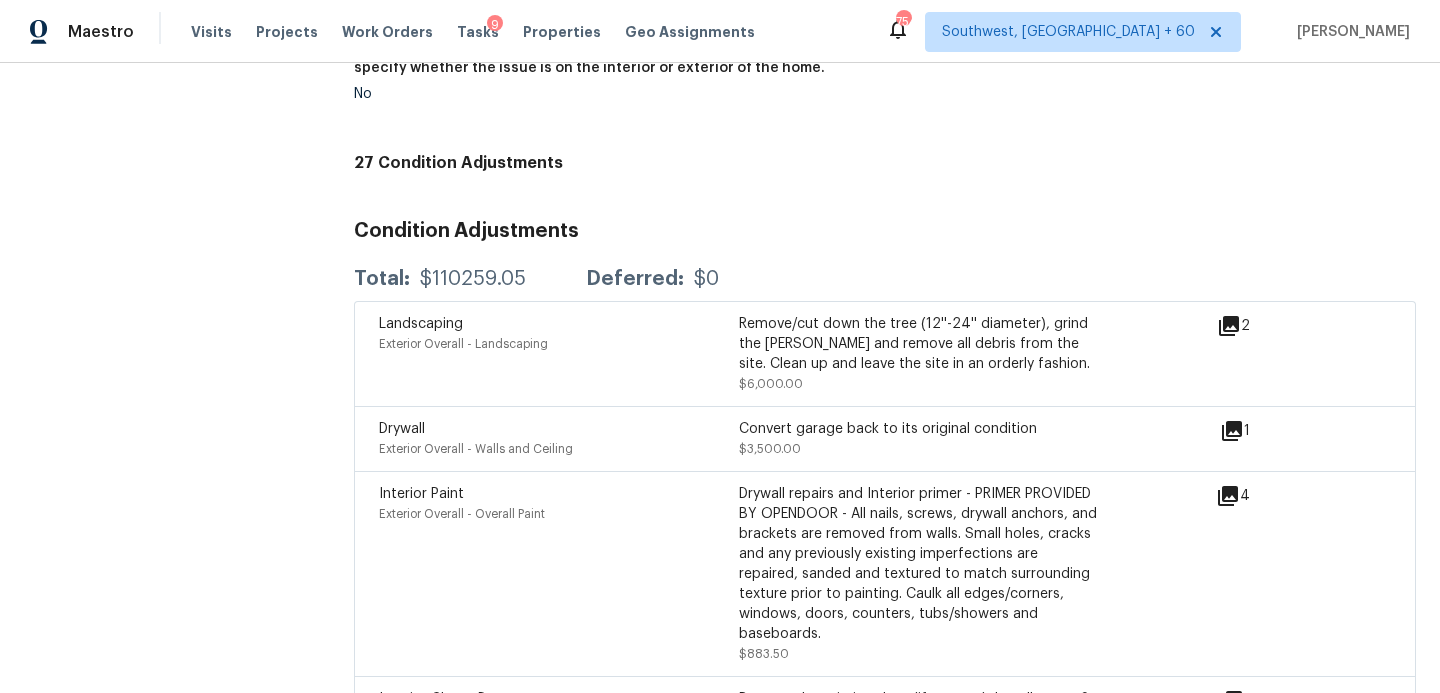 click on "Interior Paint Exterior Overall - Overall Paint Drywall repairs and Interior primer - PRIMER PROVIDED BY OPENDOOR - All nails, screws, drywall anchors, and brackets are removed from walls. Small holes, cracks and any previously existing imperfections are repaired, sanded and textured to match surrounding texture prior to painting. Caulk all edges/corners, windows, doors, counters, tubs/showers and baseboards. $883.50" at bounding box center [797, 574] 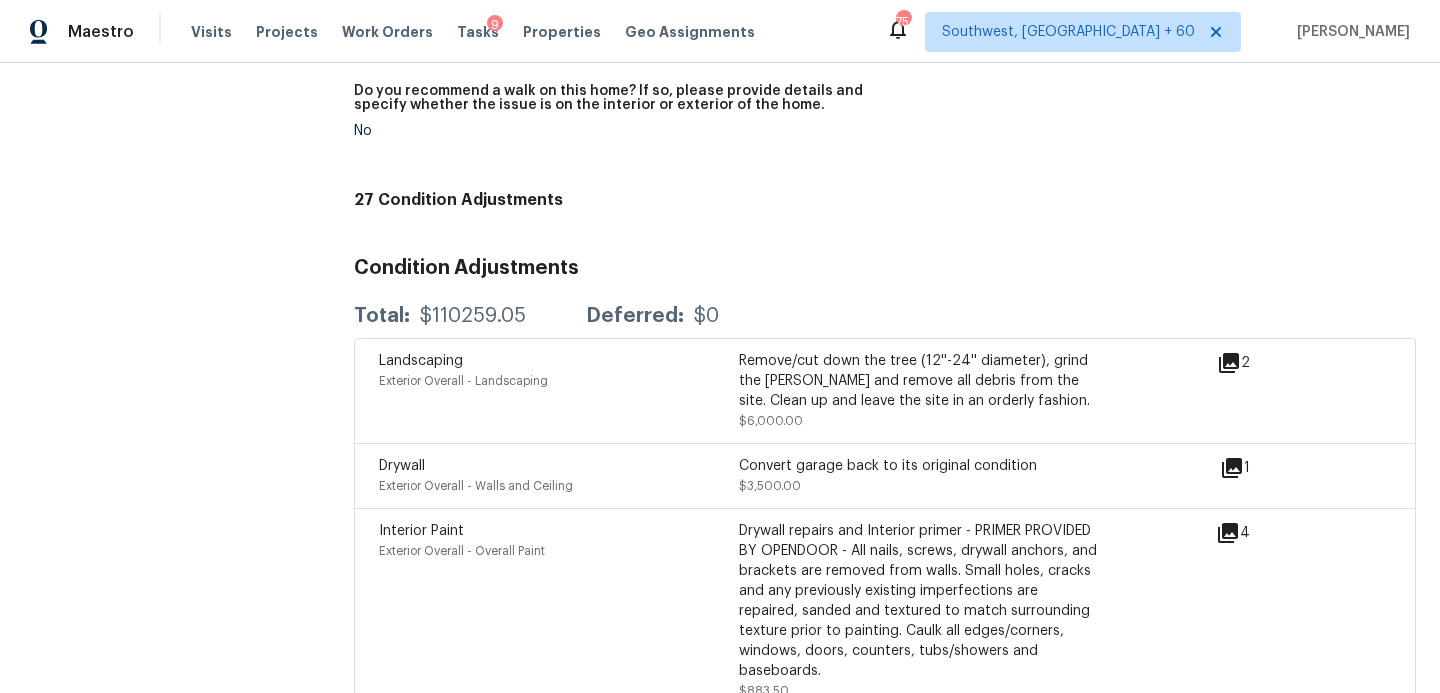 scroll, scrollTop: 4827, scrollLeft: 0, axis: vertical 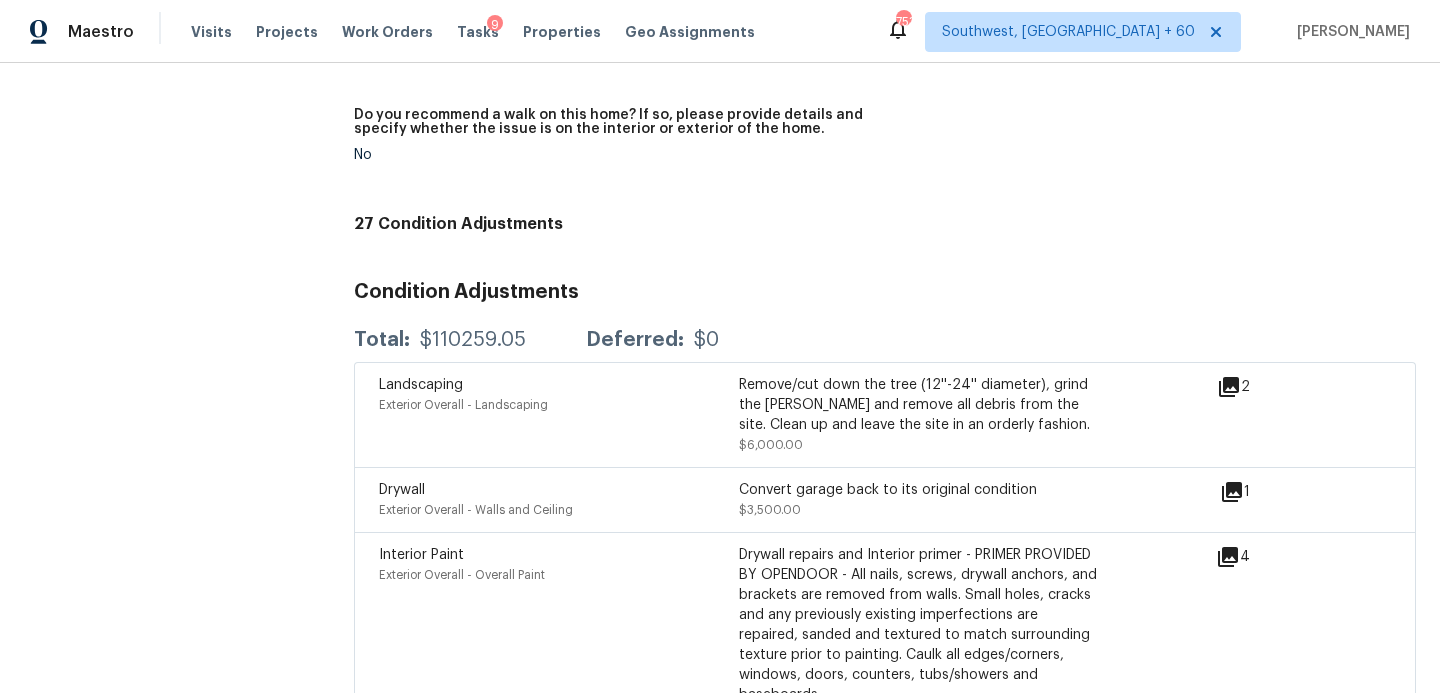 click on "Landscaping Exterior Overall - Landscaping" at bounding box center [559, 415] 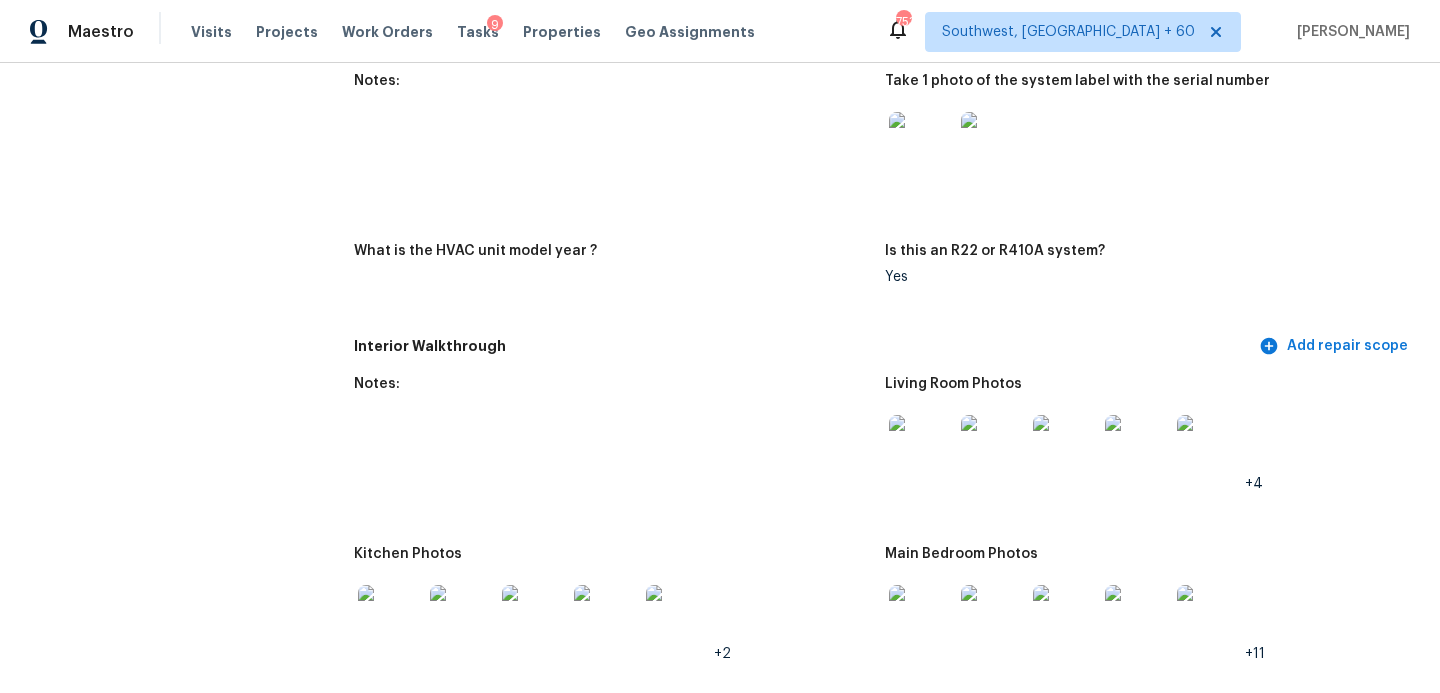 scroll, scrollTop: 2264, scrollLeft: 0, axis: vertical 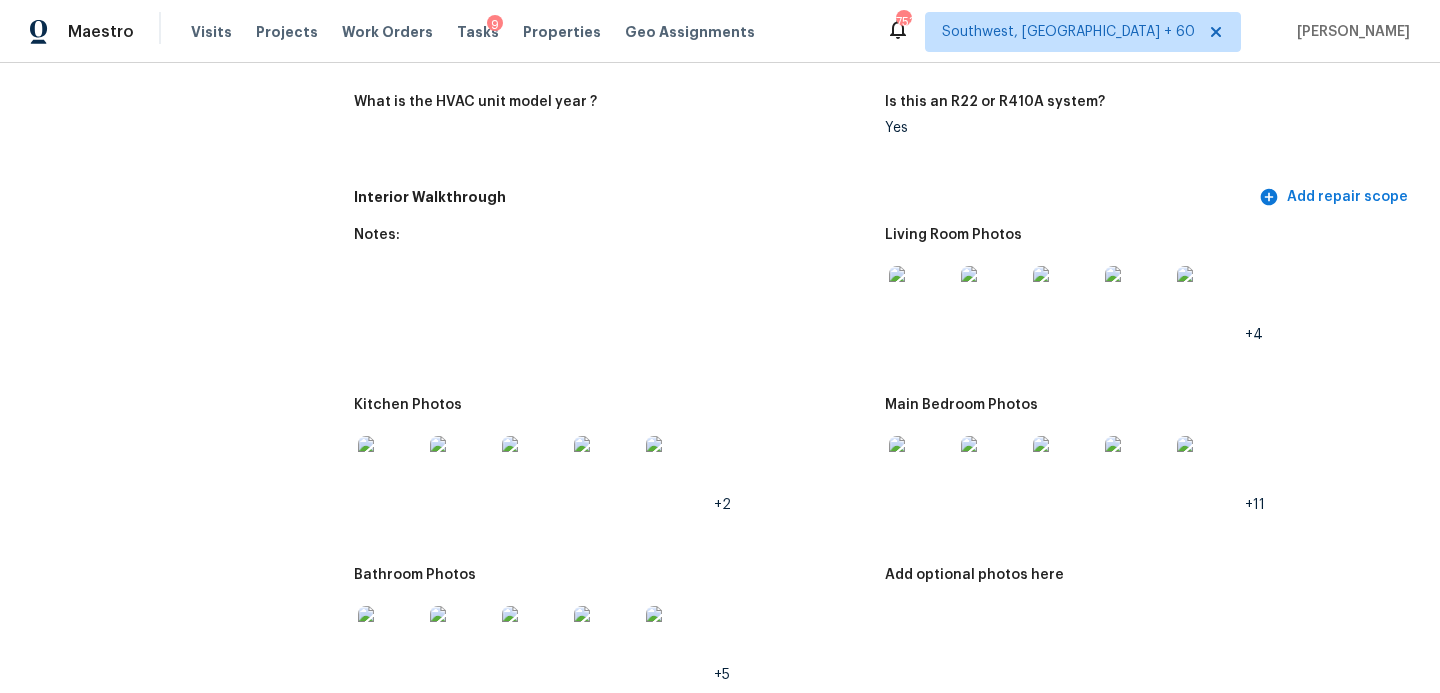 click at bounding box center (921, 298) 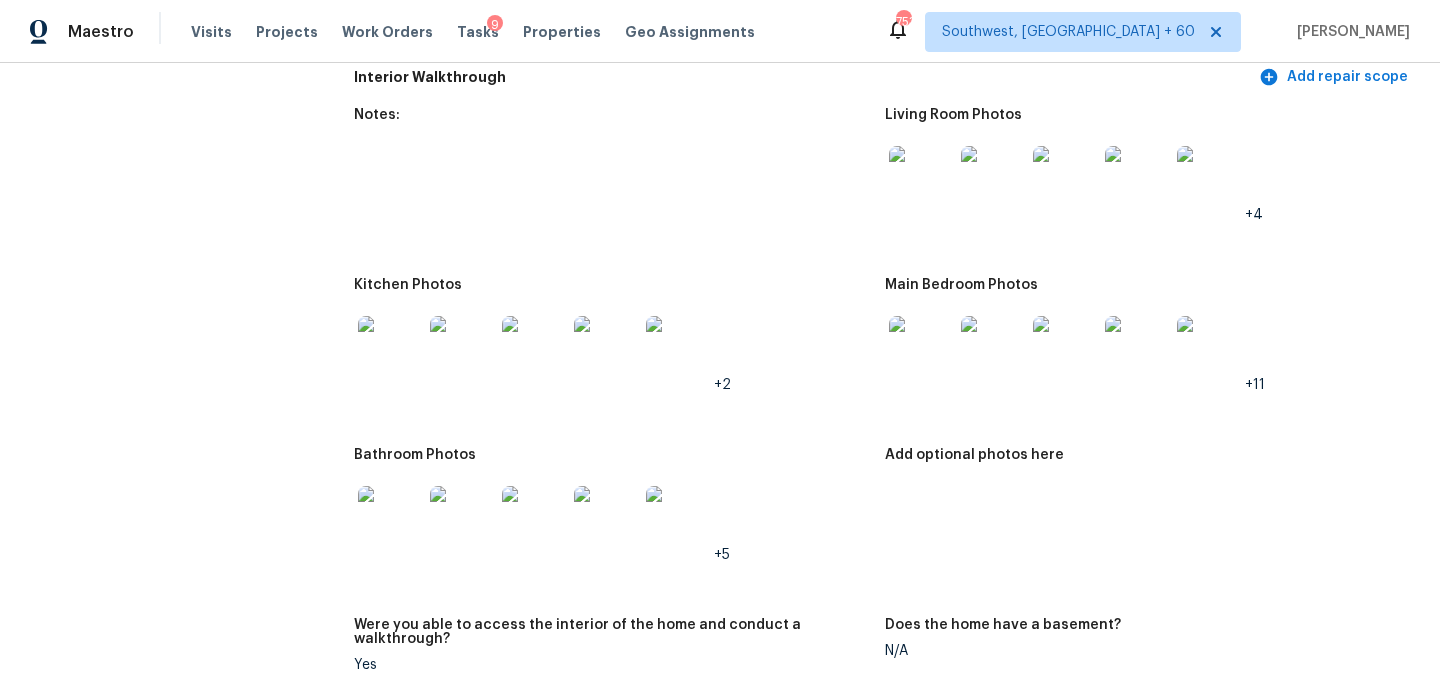 click at bounding box center [390, 518] 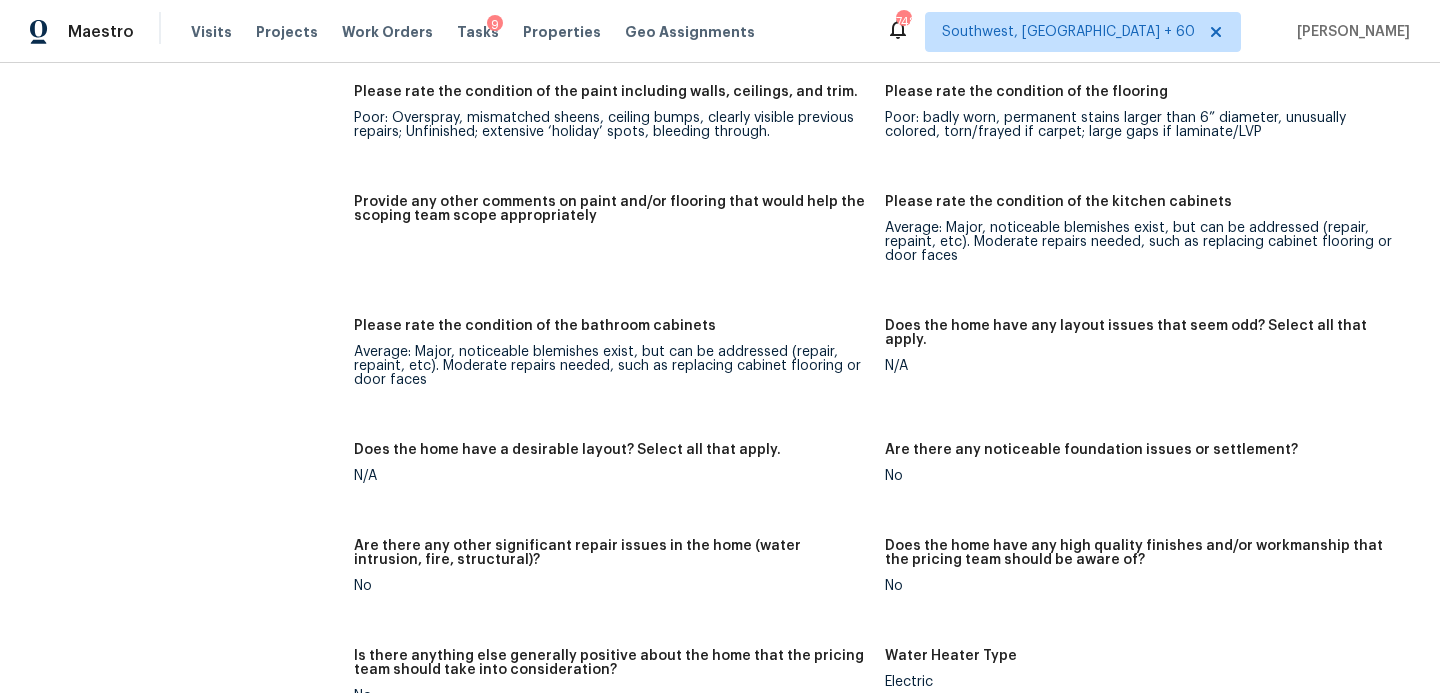 scroll, scrollTop: 3733, scrollLeft: 0, axis: vertical 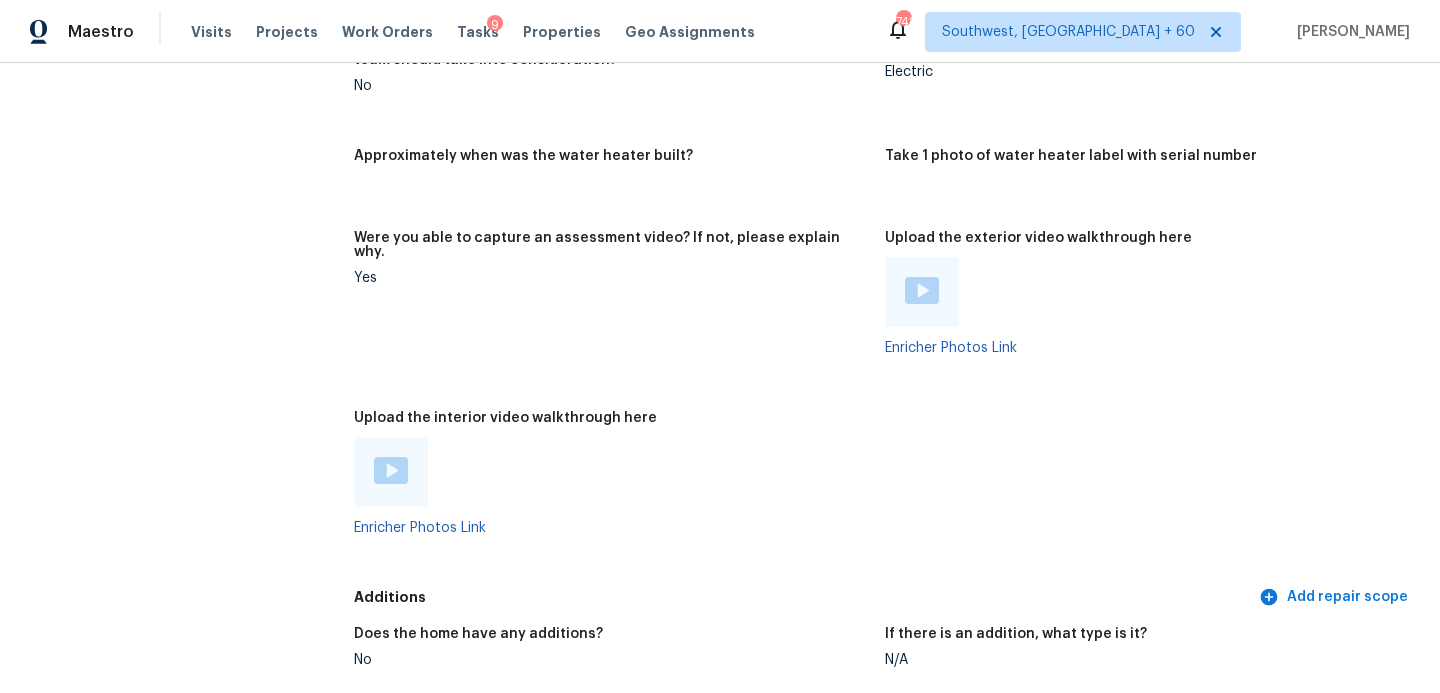 click at bounding box center [391, 470] 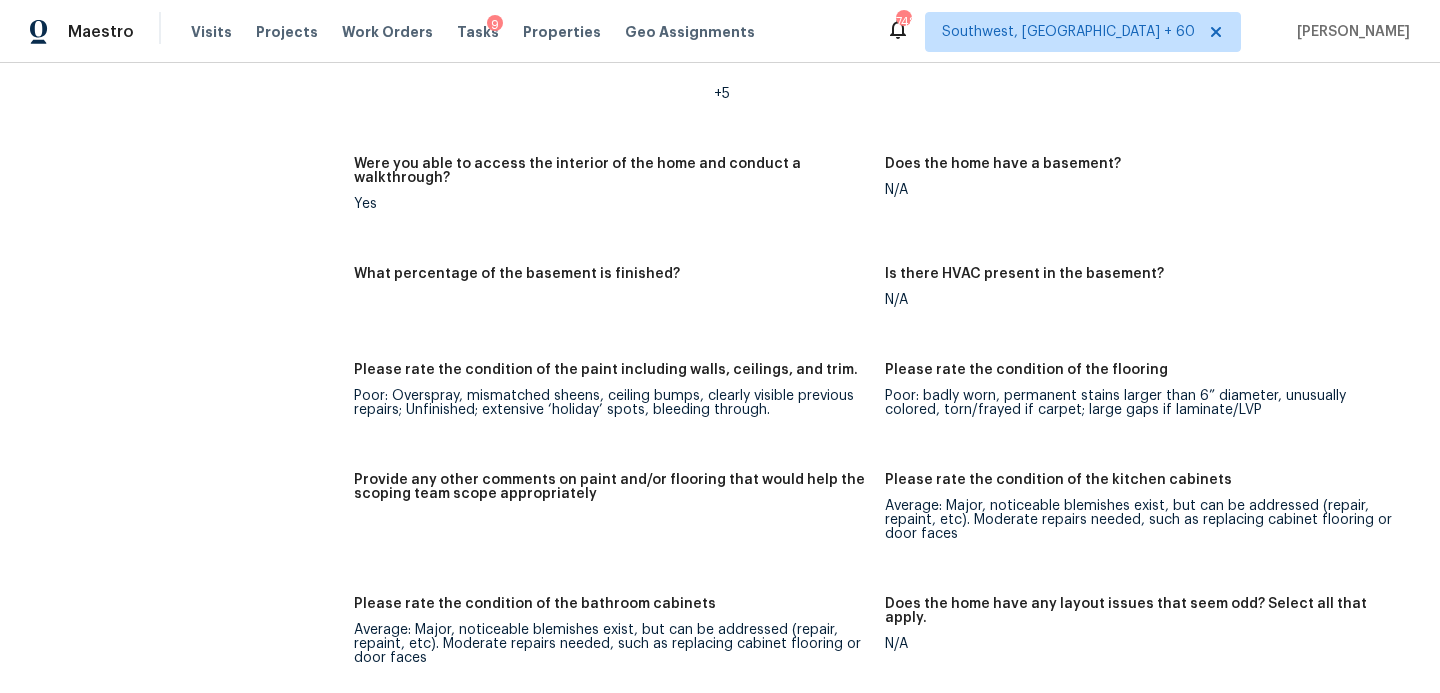 scroll, scrollTop: 2766, scrollLeft: 0, axis: vertical 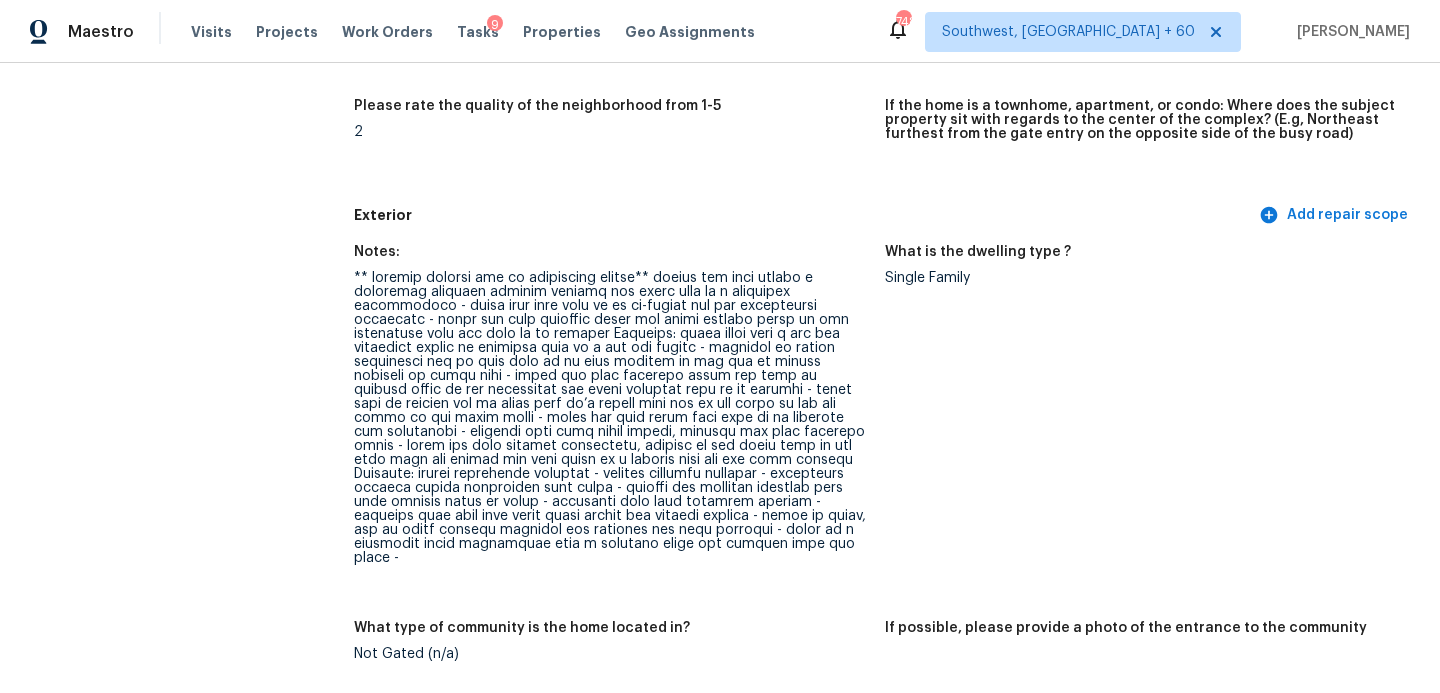 click at bounding box center [611, 418] 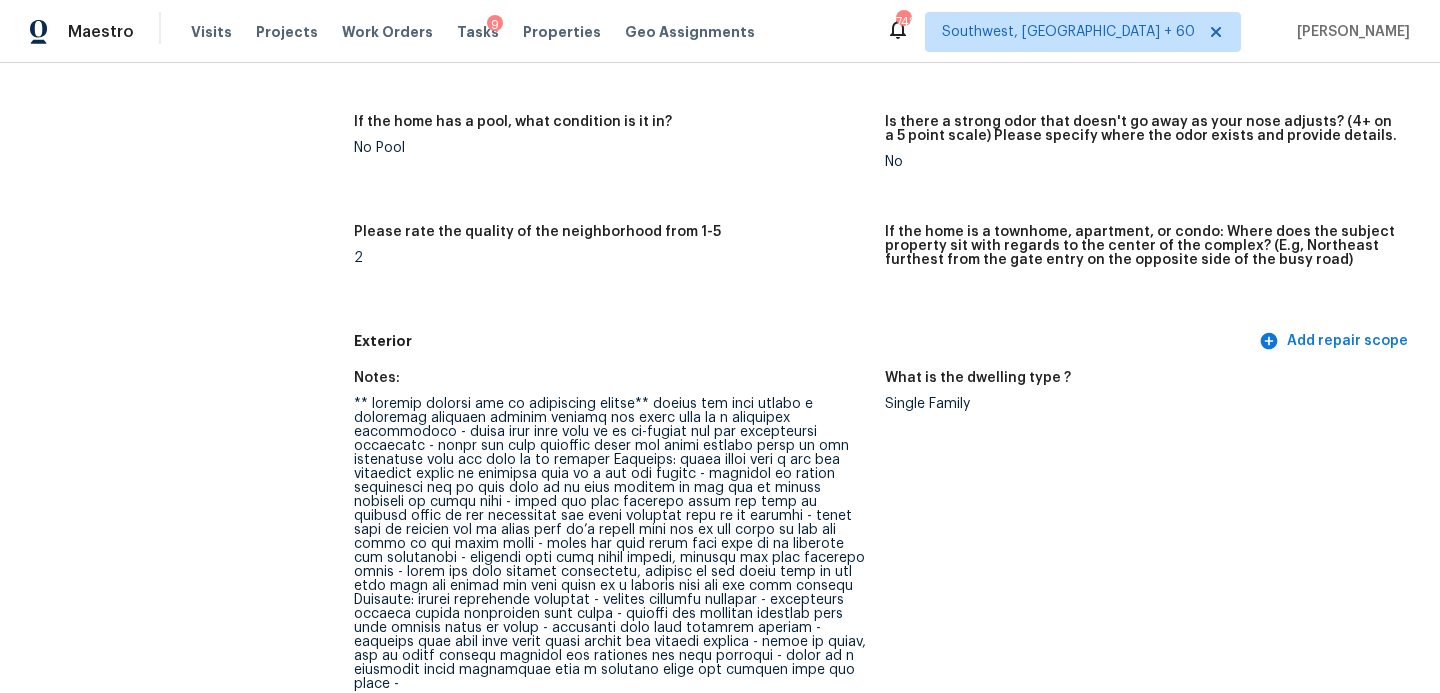 scroll, scrollTop: 2820, scrollLeft: 0, axis: vertical 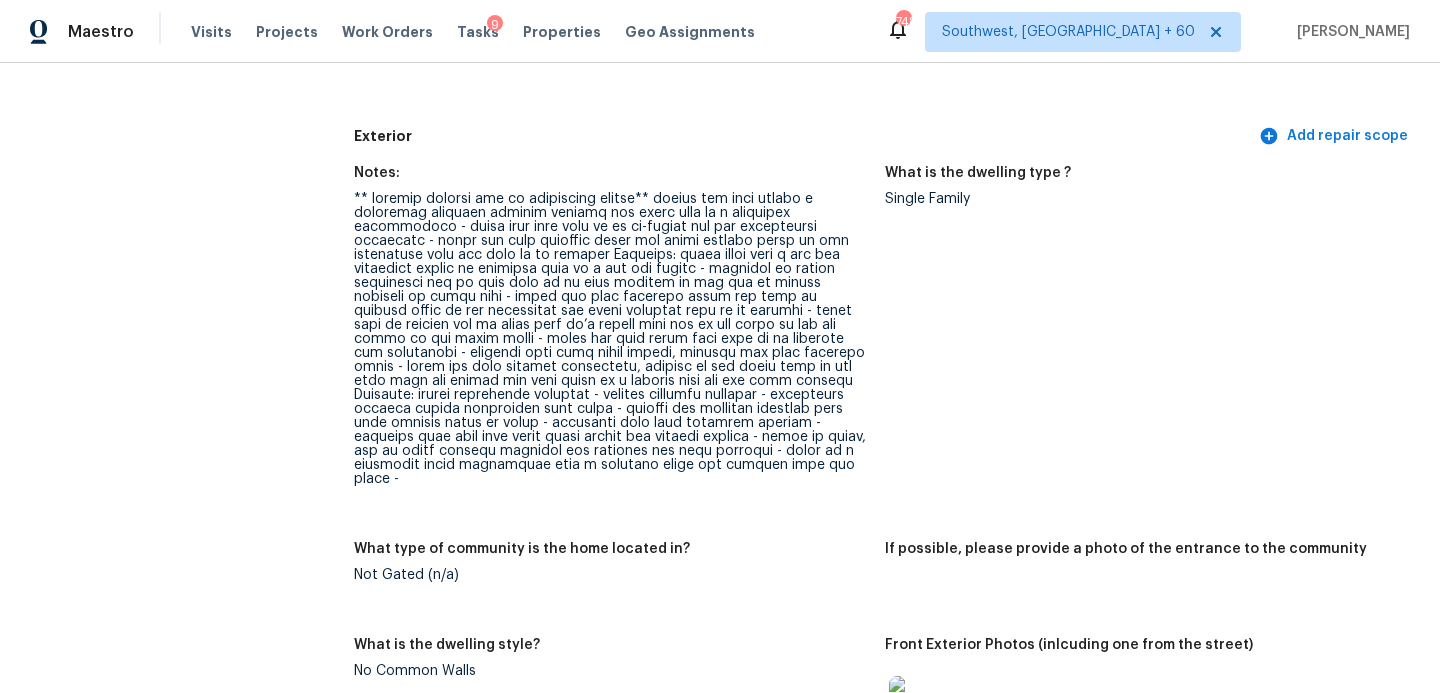 click at bounding box center [611, 339] 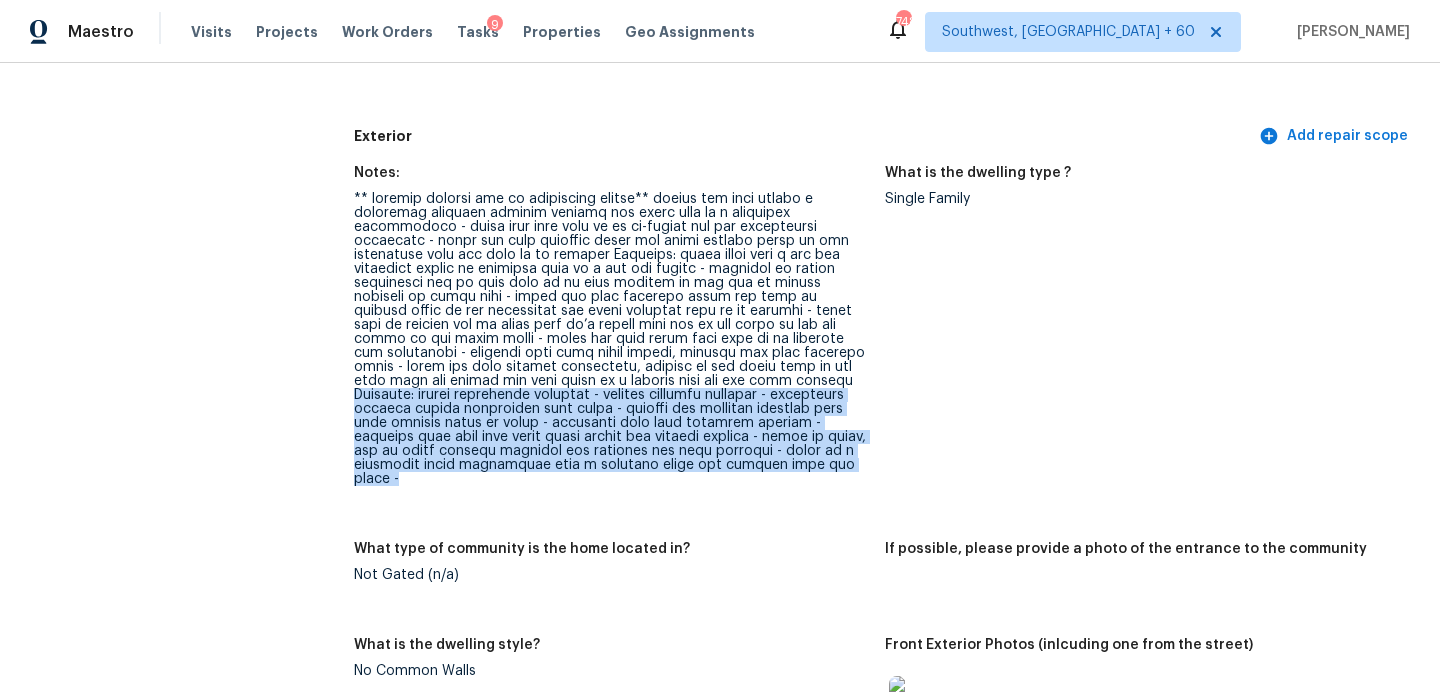 drag, startPoint x: 647, startPoint y: 382, endPoint x: 630, endPoint y: 469, distance: 88.64536 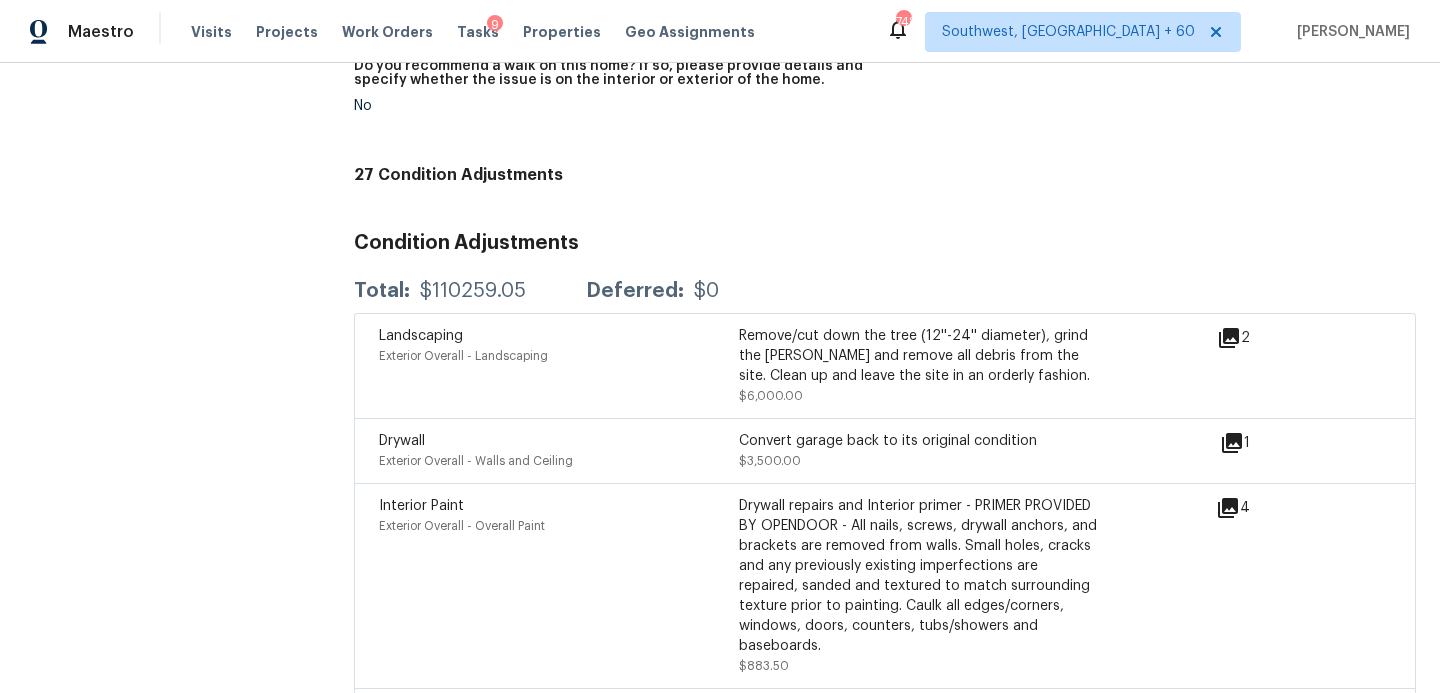 scroll, scrollTop: 4874, scrollLeft: 0, axis: vertical 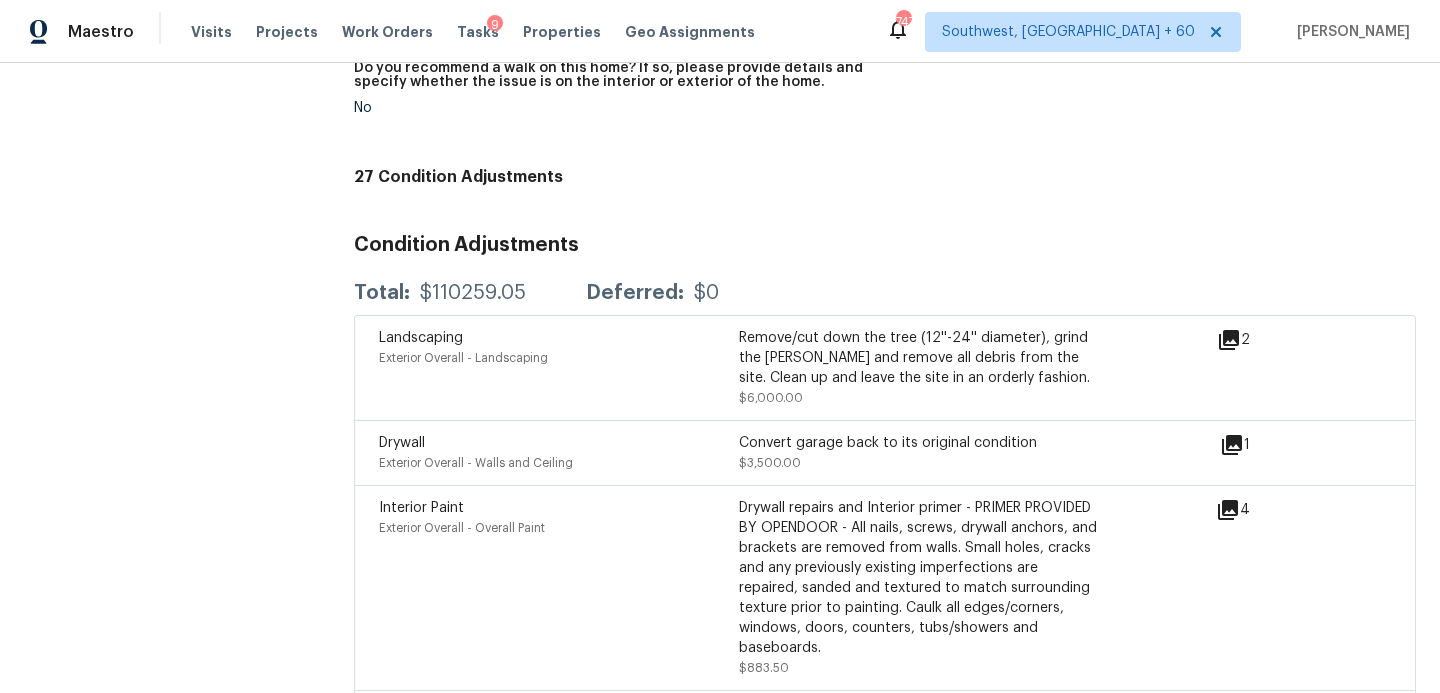 click 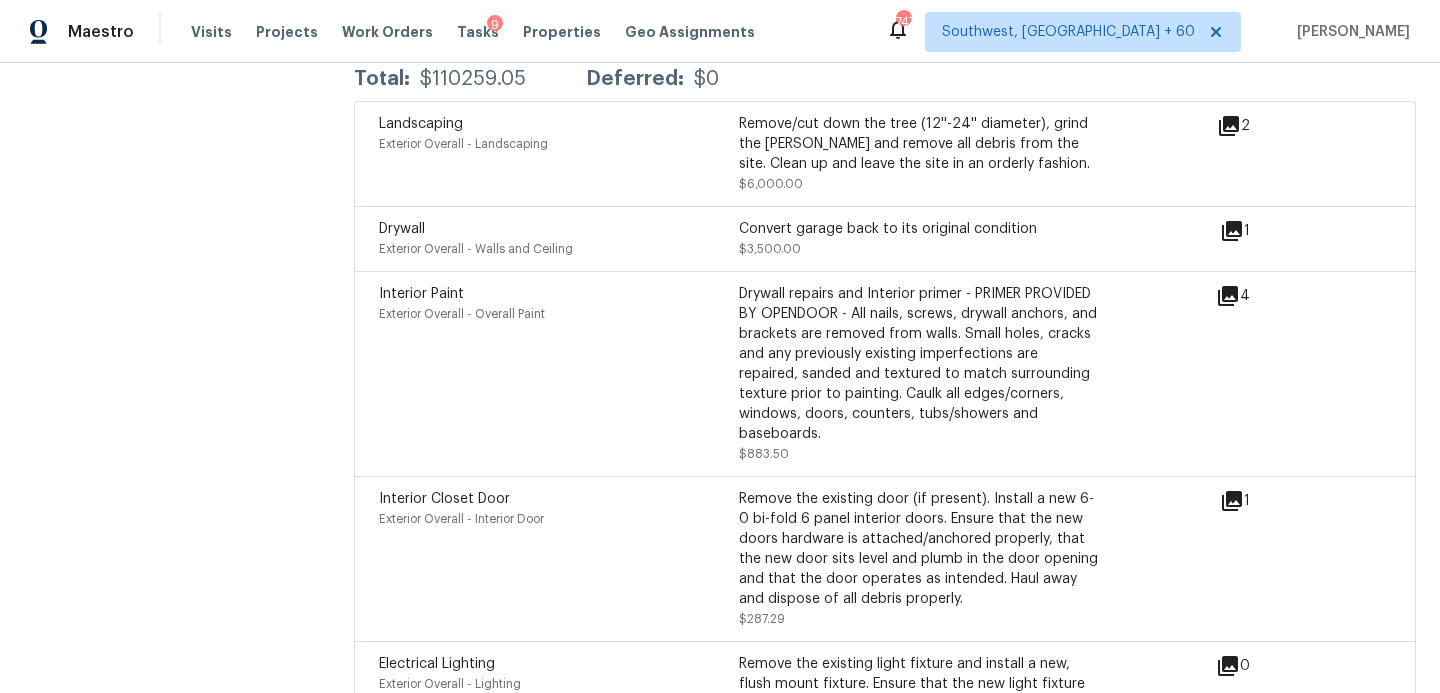 scroll, scrollTop: 4988, scrollLeft: 0, axis: vertical 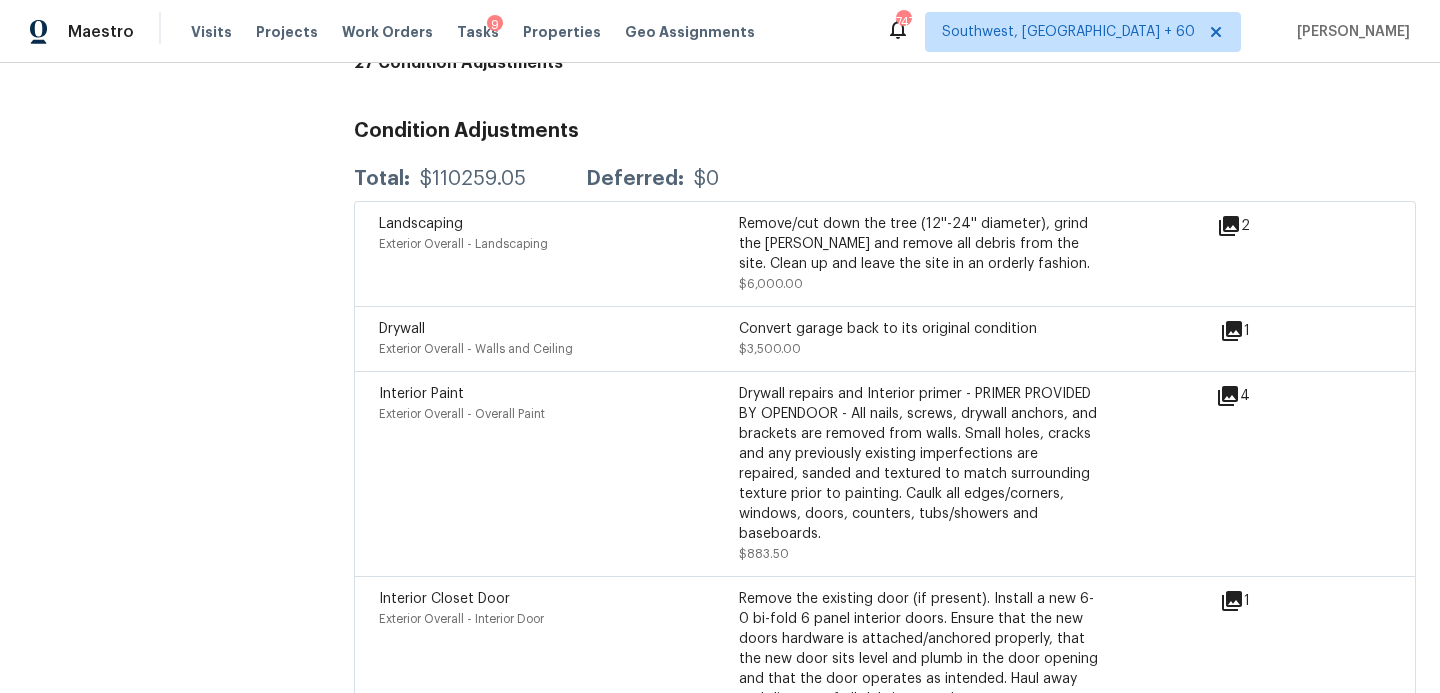click on "Convert garage back to its original condition" at bounding box center [919, 329] 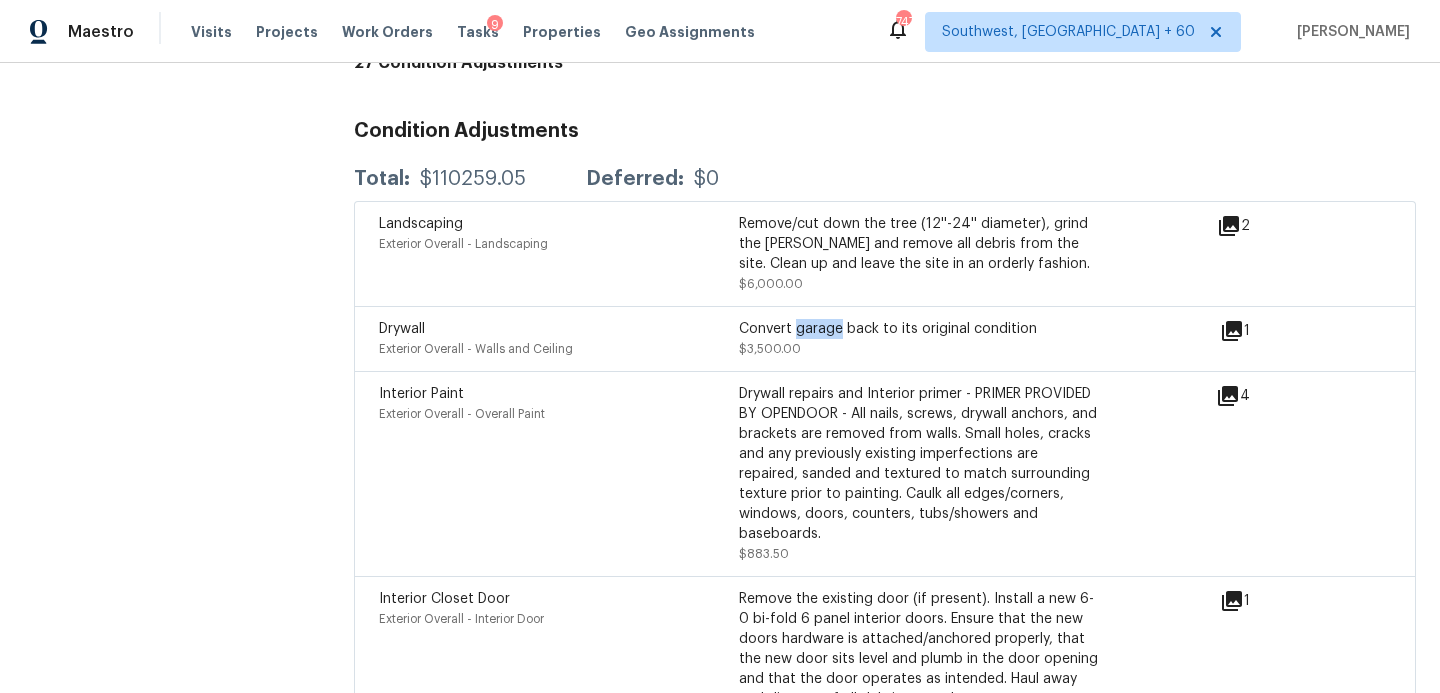click on "Convert garage back to its original condition" at bounding box center (919, 329) 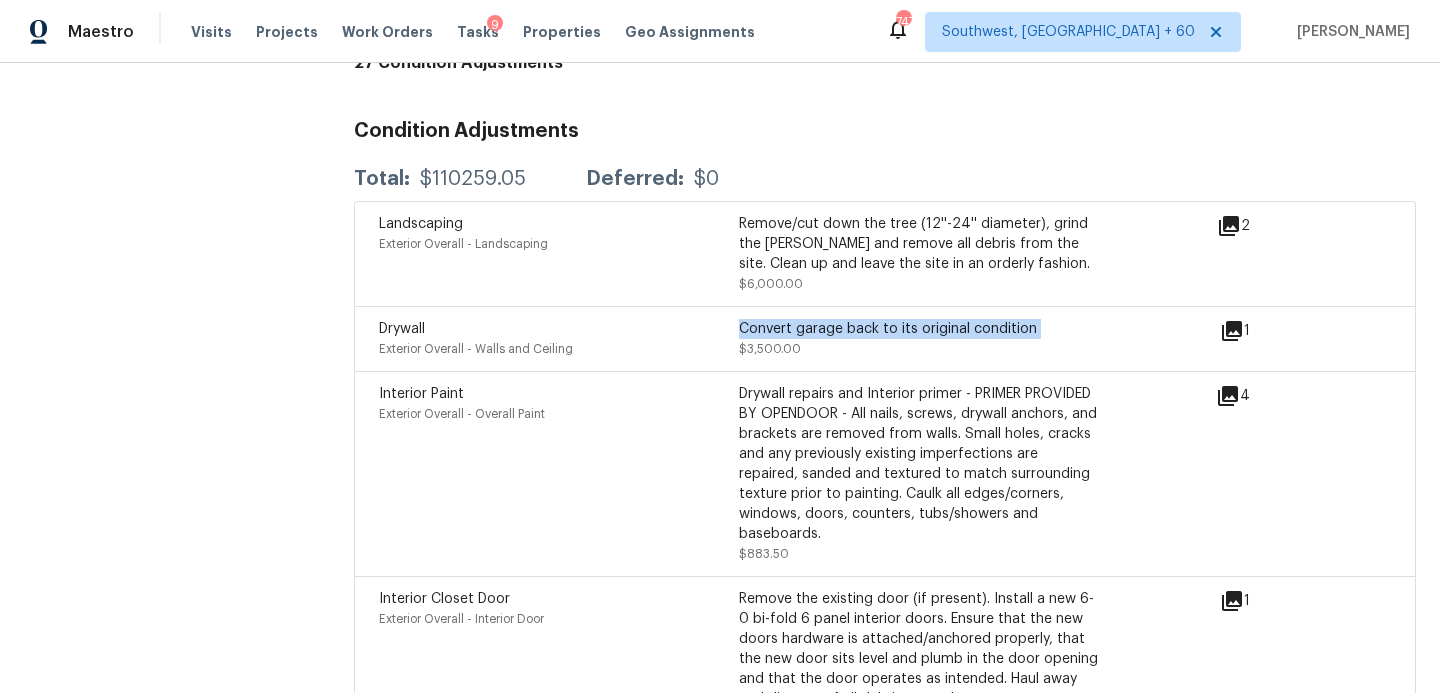 click on "Convert garage back to its original condition" at bounding box center [919, 329] 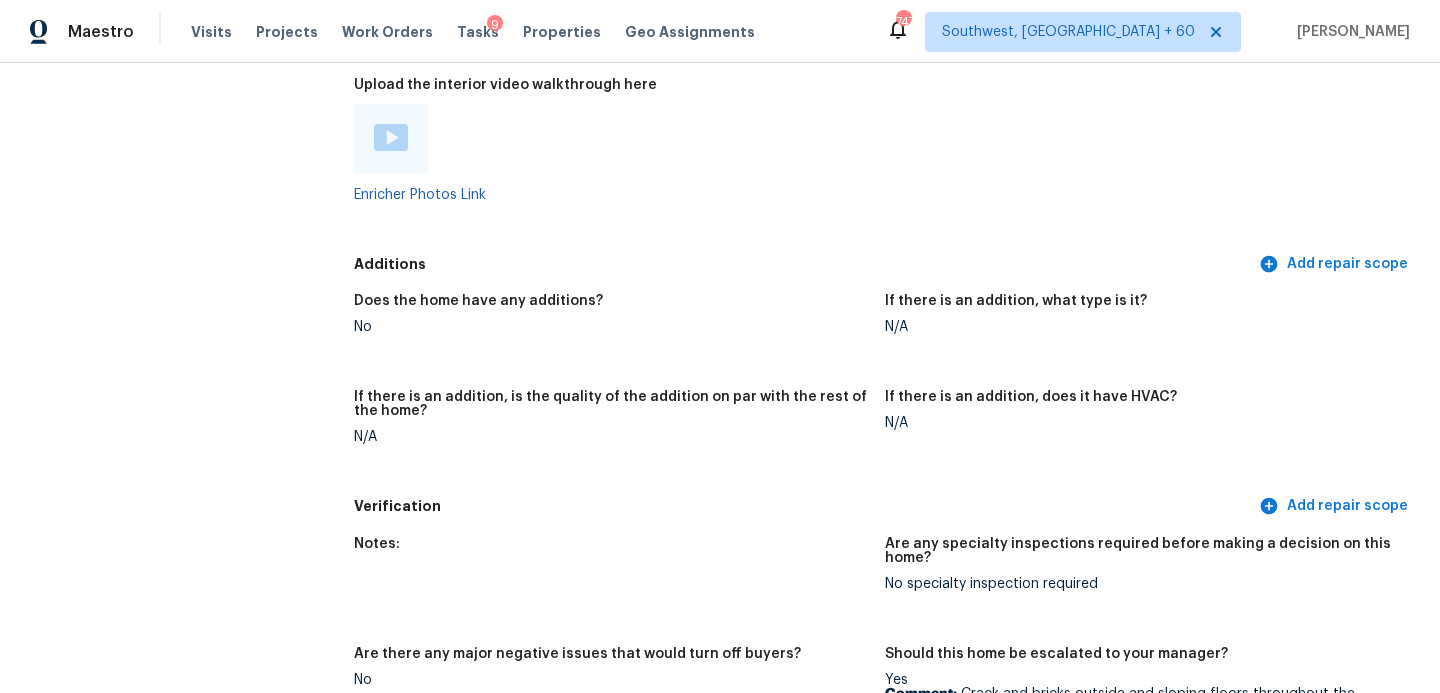 scroll, scrollTop: 3685, scrollLeft: 0, axis: vertical 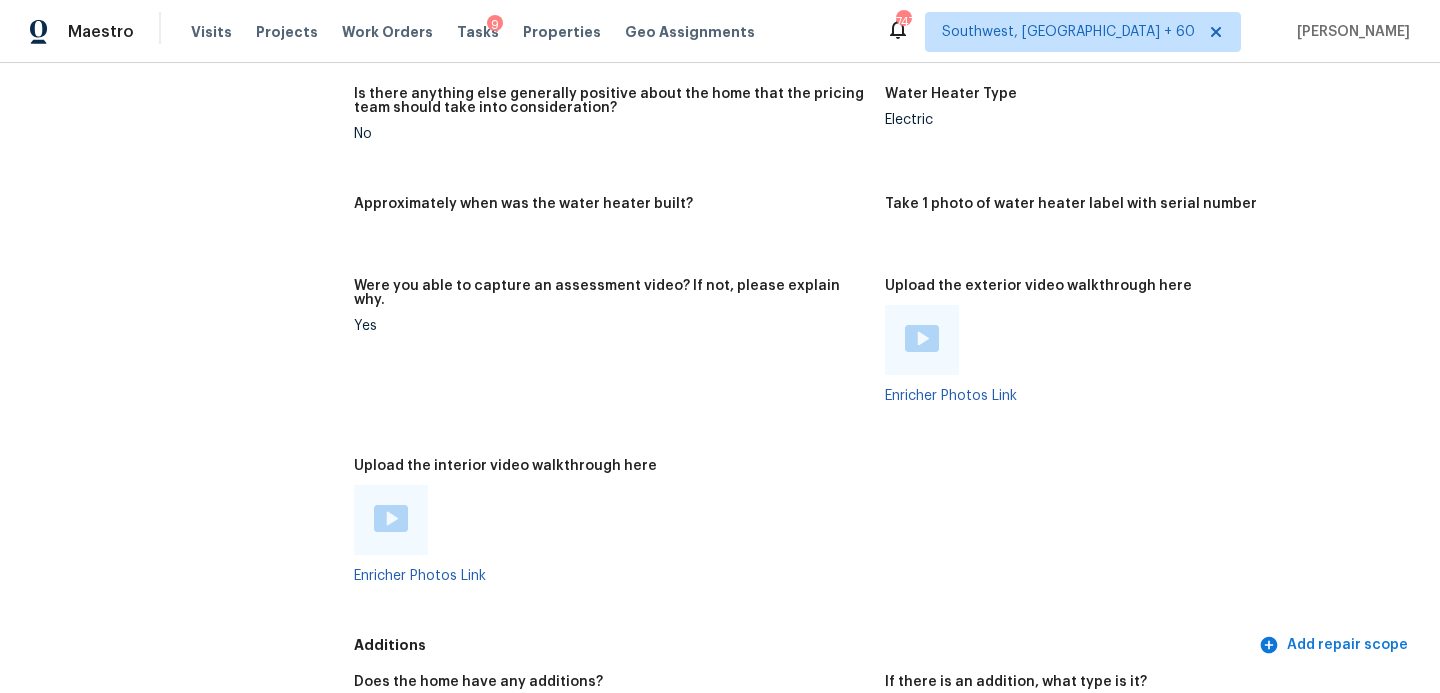 click on "Were you able to capture an assessment video? If not, please explain why." at bounding box center (611, 299) 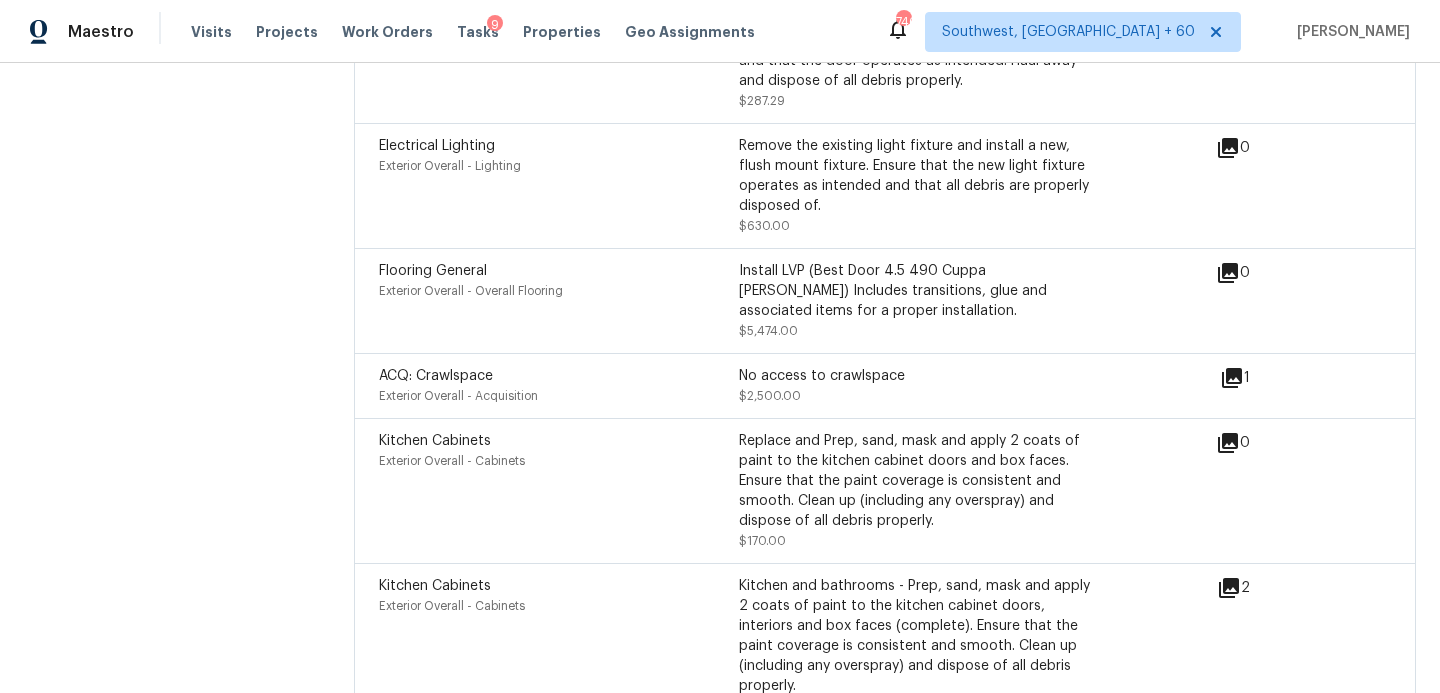 scroll, scrollTop: 5610, scrollLeft: 0, axis: vertical 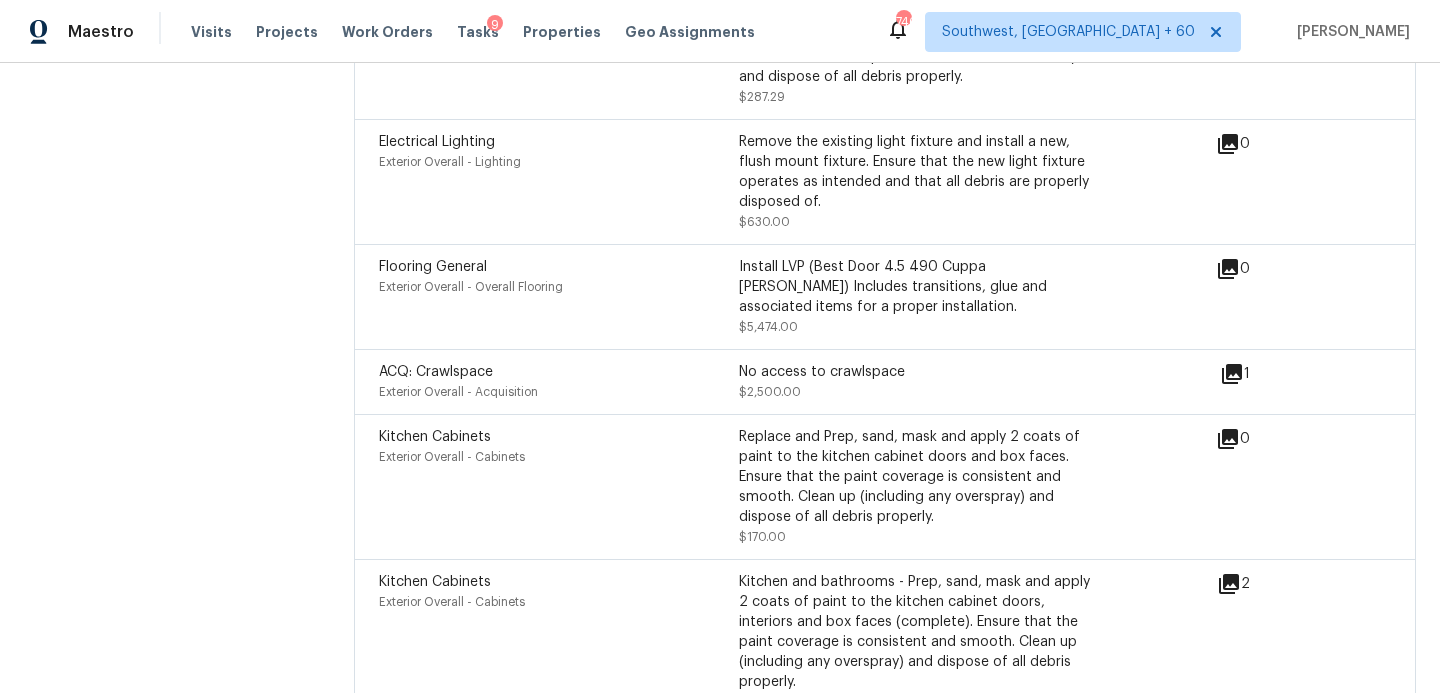 click on "Kitchen Cabinets" at bounding box center (559, 582) 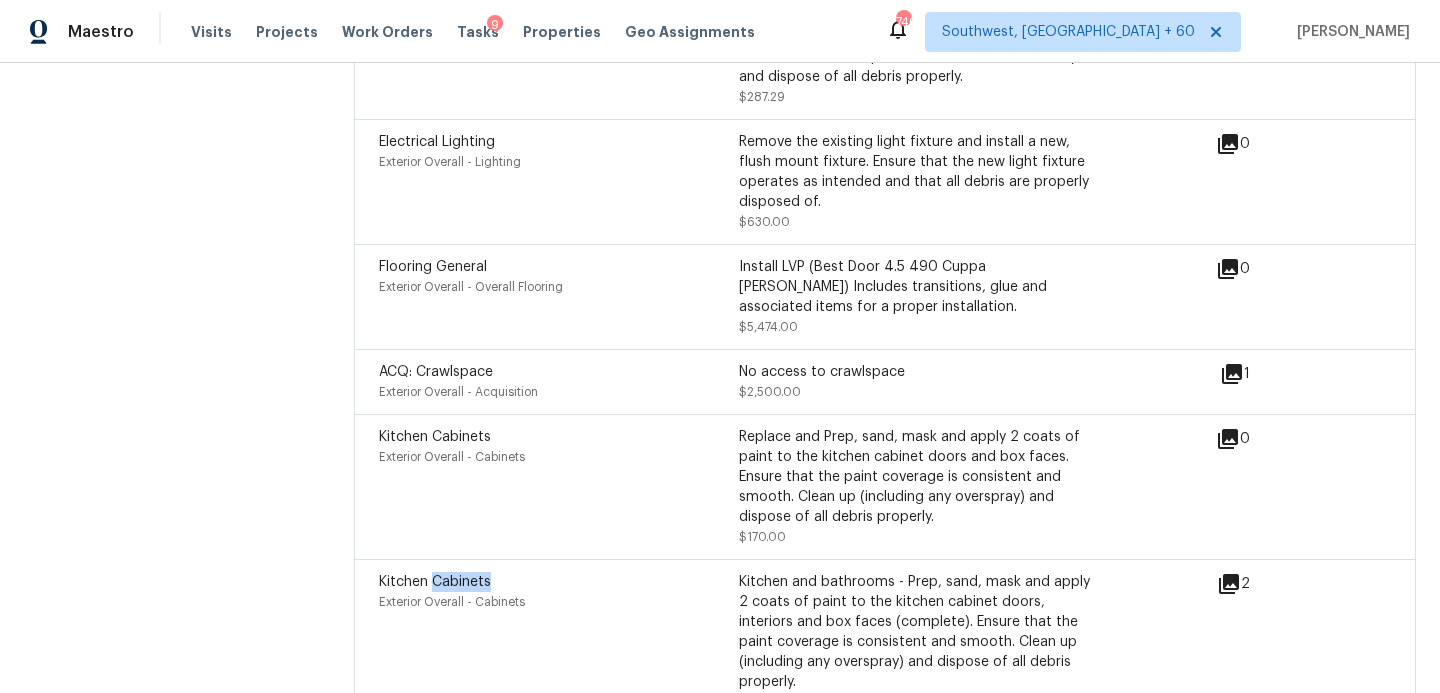 click on "Kitchen Cabinets" at bounding box center [559, 582] 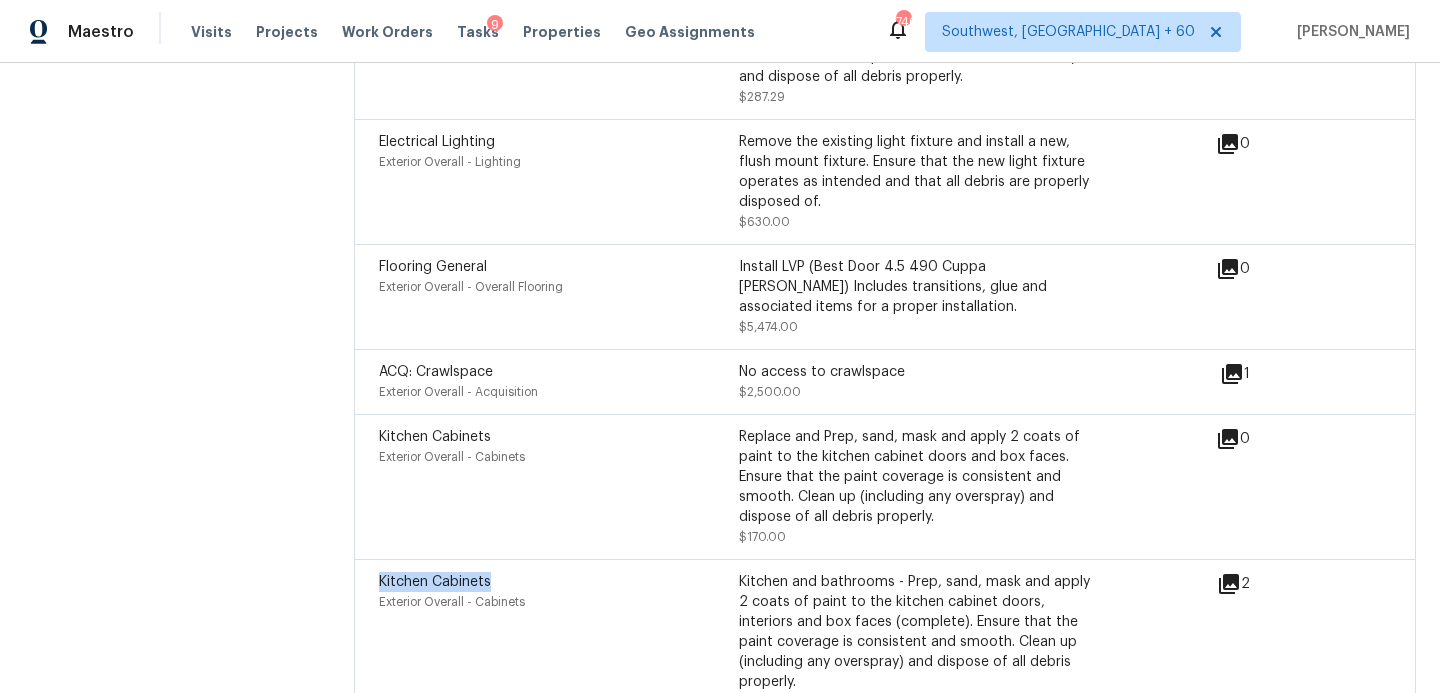click on "Kitchen Cabinets" at bounding box center (559, 582) 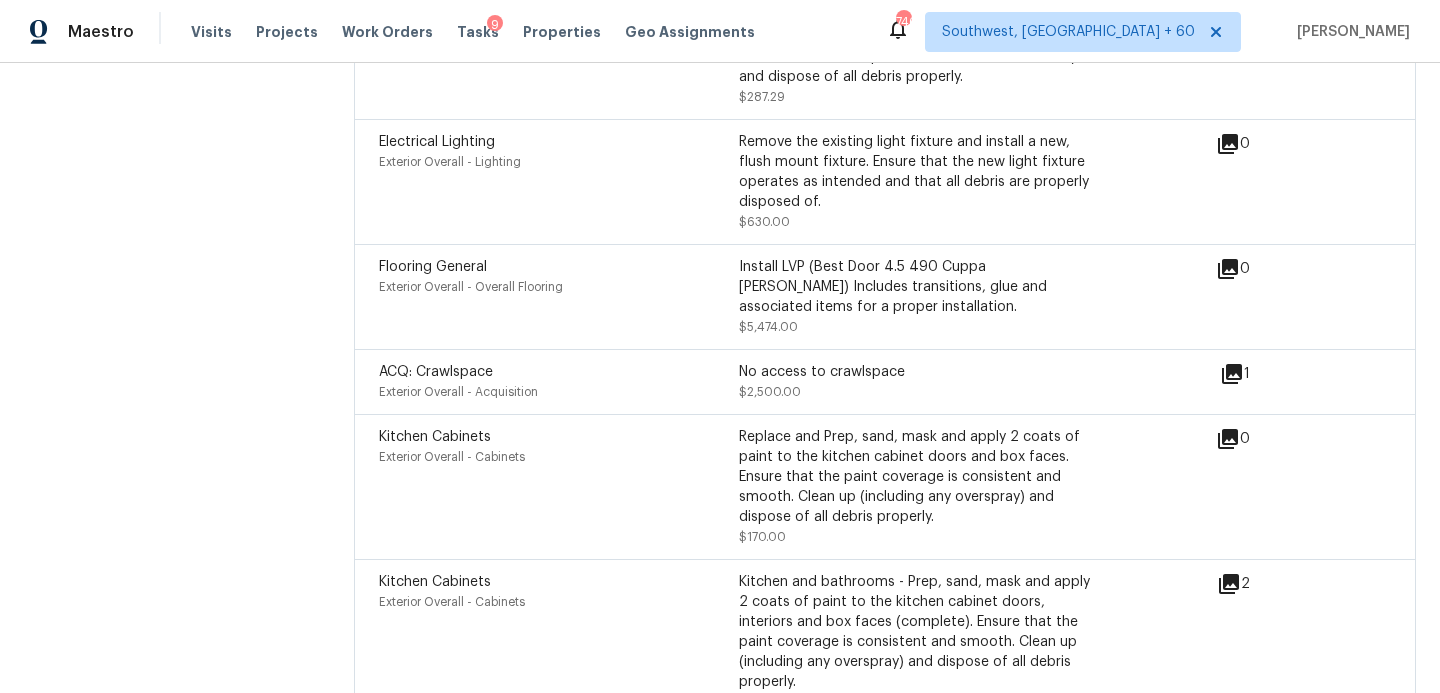 click on "Kitchen and bathrooms - Prep, sand, mask and apply 2 coats of paint to the kitchen cabinet doors, interiors and box faces (complete). Ensure that the paint coverage is consistent and smooth. Clean up (including any overspray) and dispose of all debris properly." at bounding box center [919, 632] 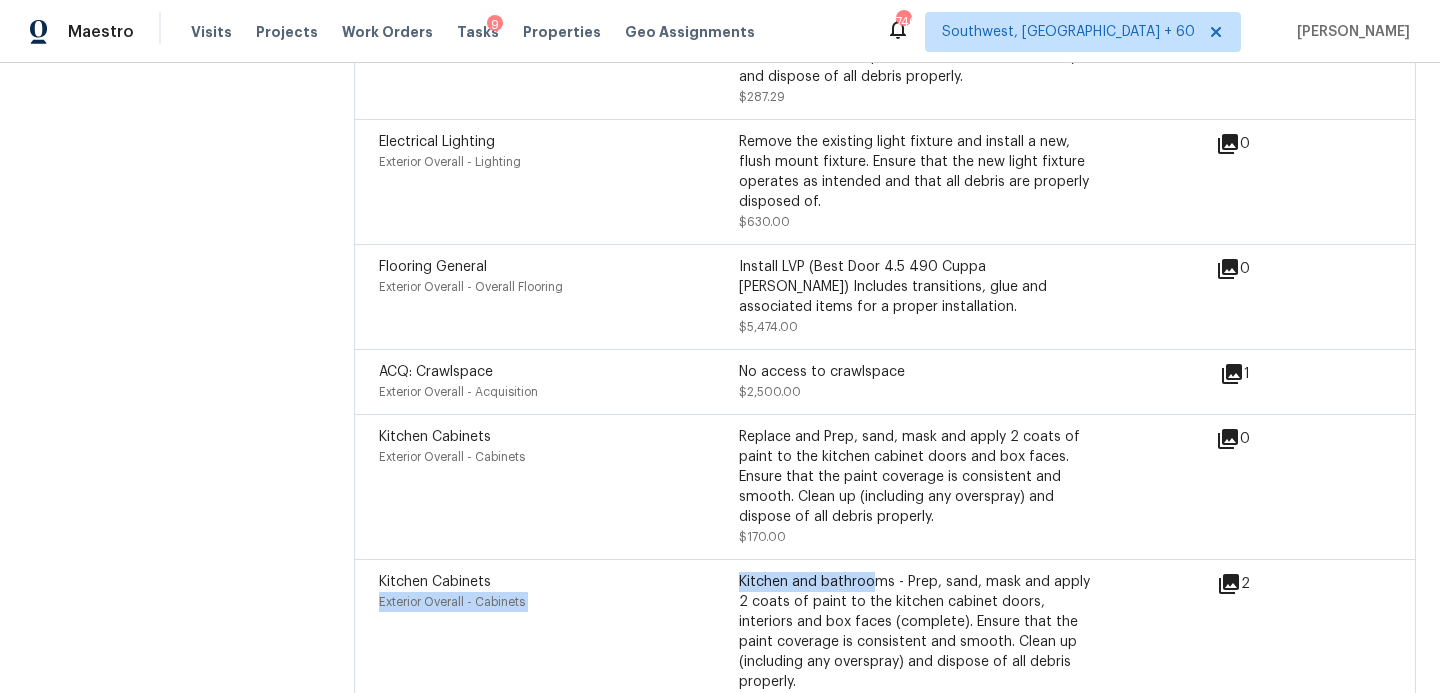 drag, startPoint x: 756, startPoint y: 509, endPoint x: 875, endPoint y: 508, distance: 119.0042 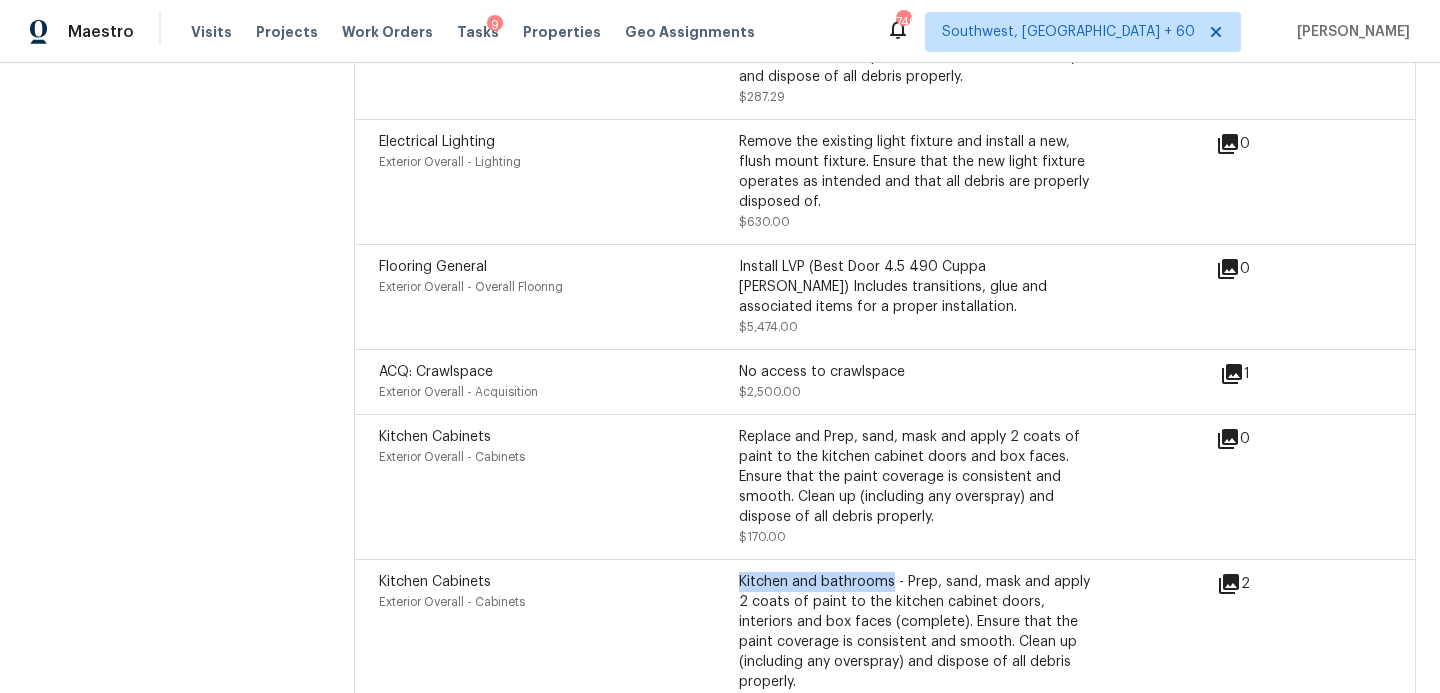 drag, startPoint x: 740, startPoint y: 508, endPoint x: 891, endPoint y: 508, distance: 151 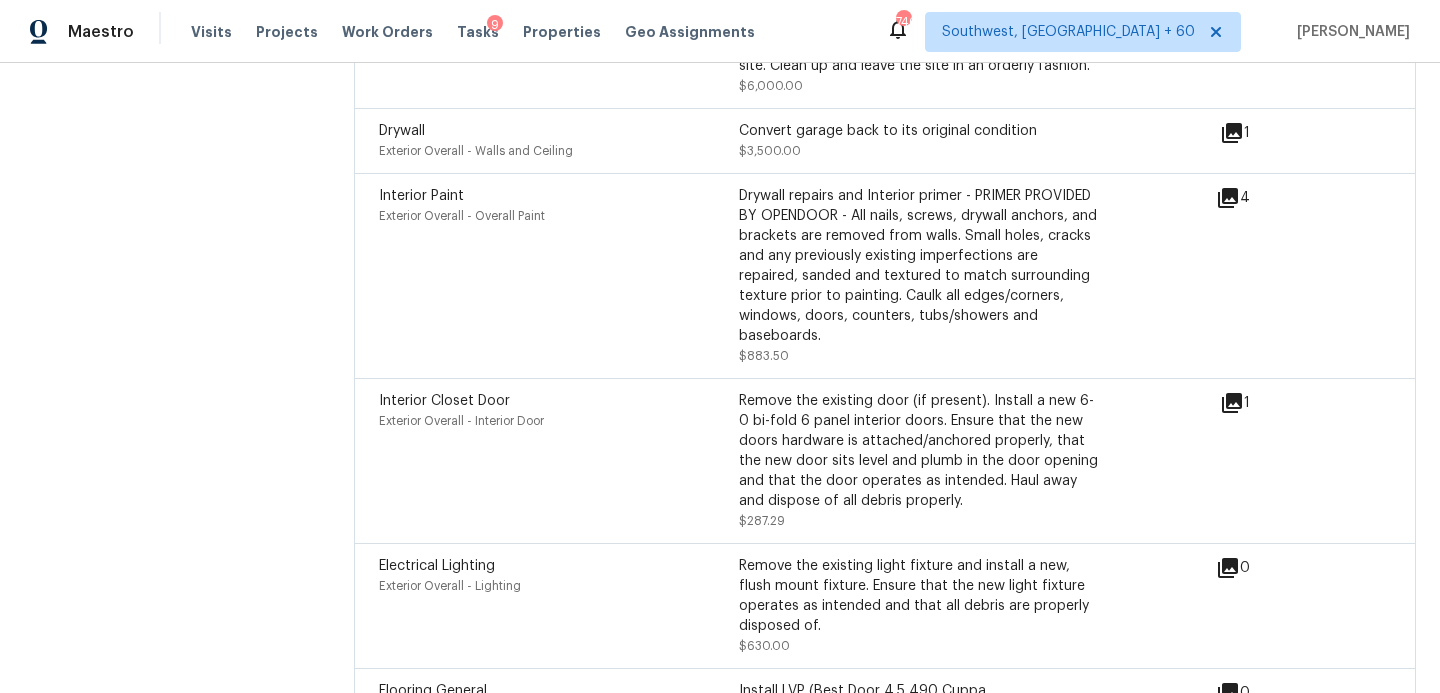 scroll, scrollTop: 5168, scrollLeft: 0, axis: vertical 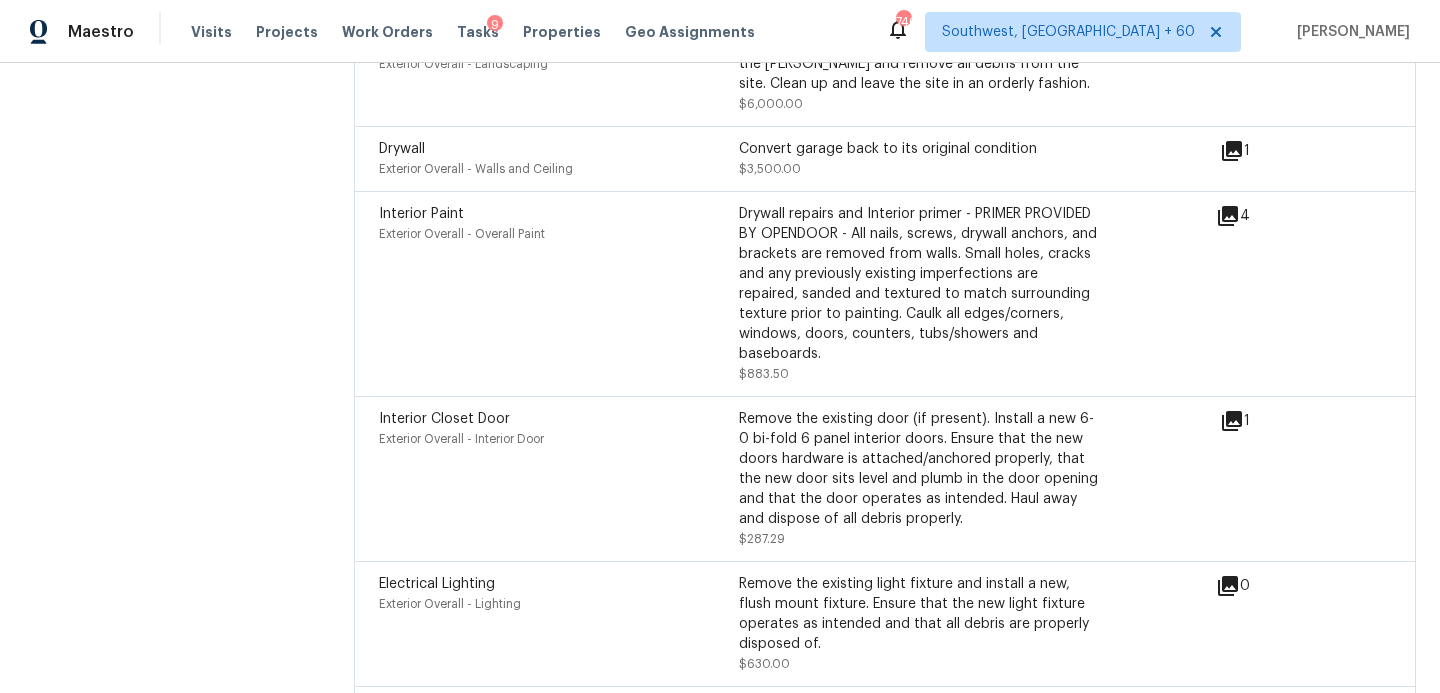 click on "Interior Closet Door" at bounding box center [444, 419] 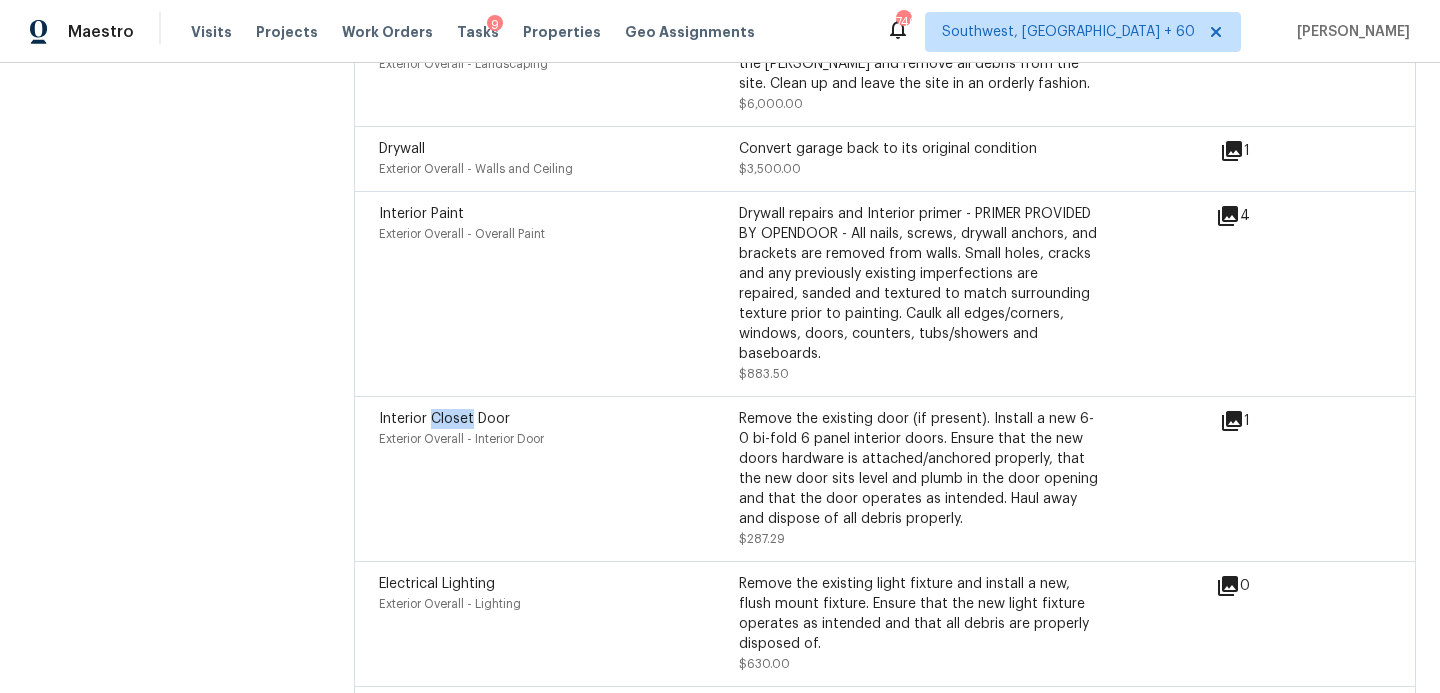 click on "Interior Closet Door" at bounding box center (444, 419) 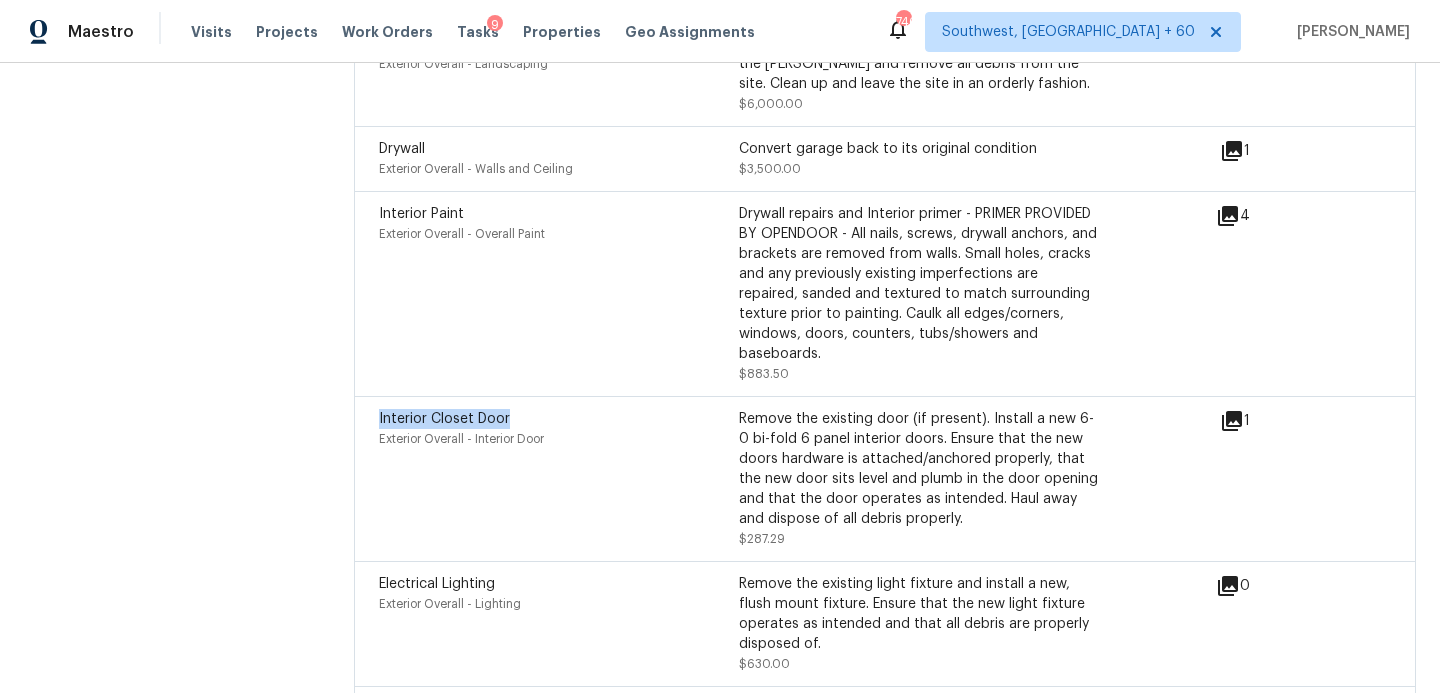 click on "Interior Closet Door" at bounding box center [444, 419] 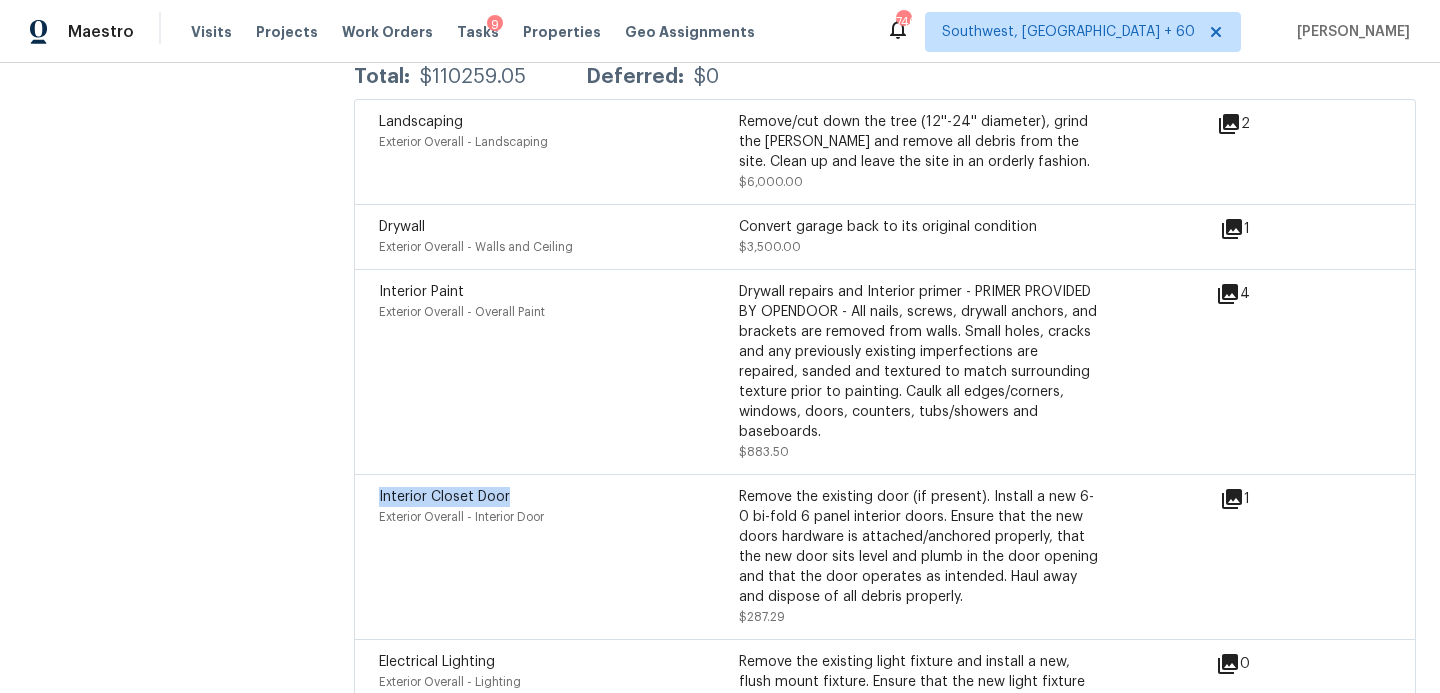 scroll, scrollTop: 5021, scrollLeft: 0, axis: vertical 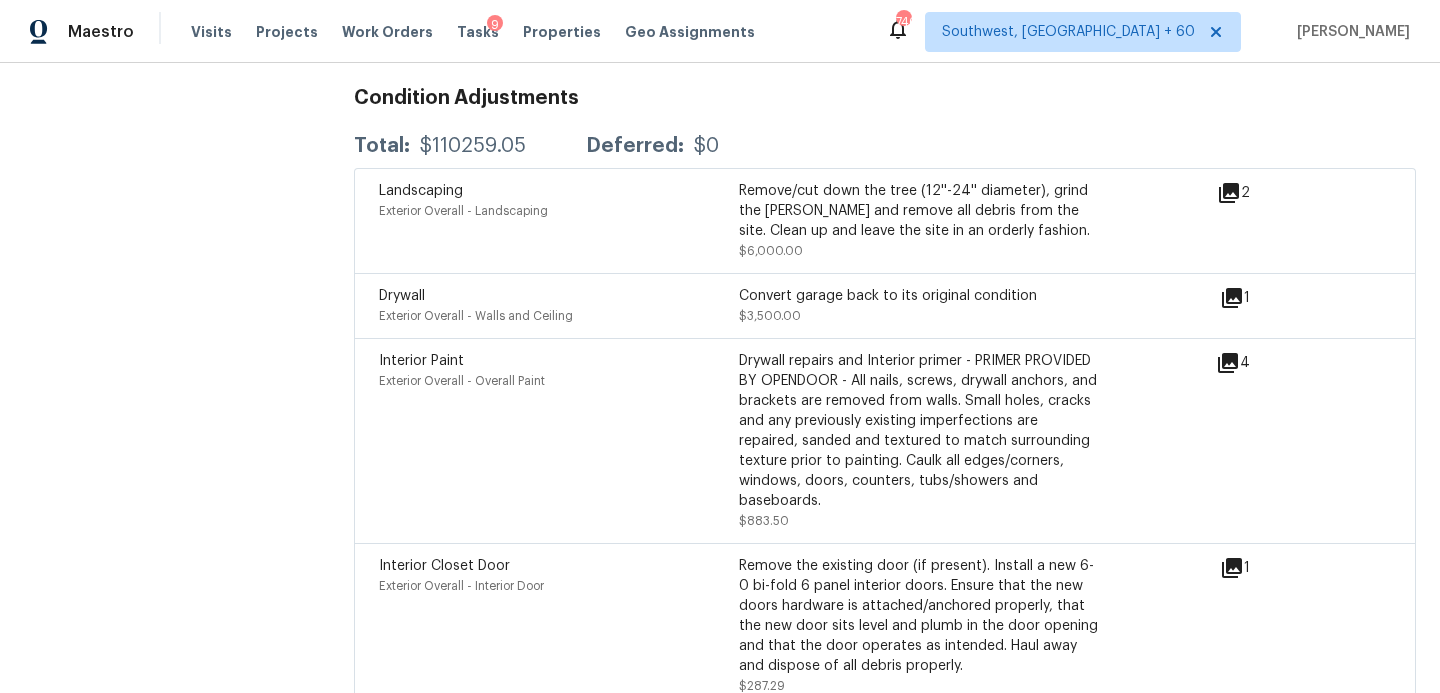 click on "Exterior Overall - Overall Paint" at bounding box center [559, 381] 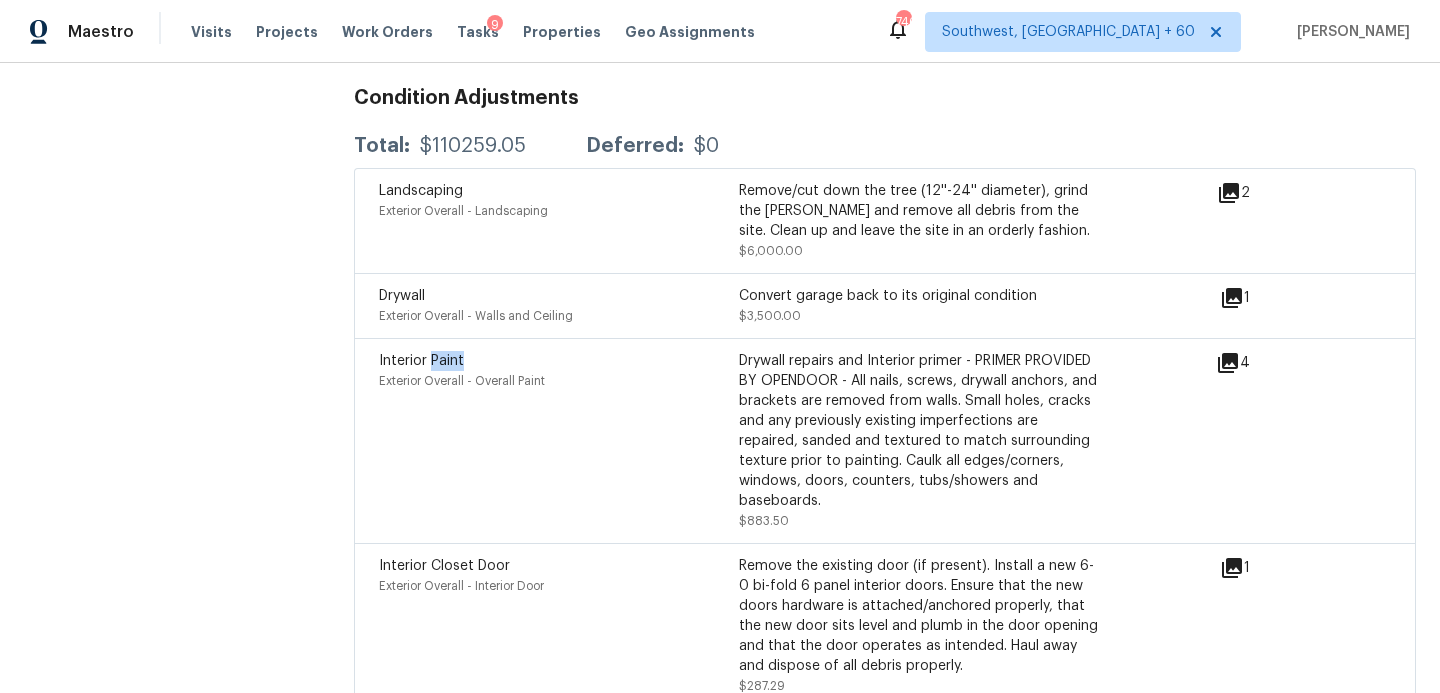 click on "Interior Paint" at bounding box center (421, 361) 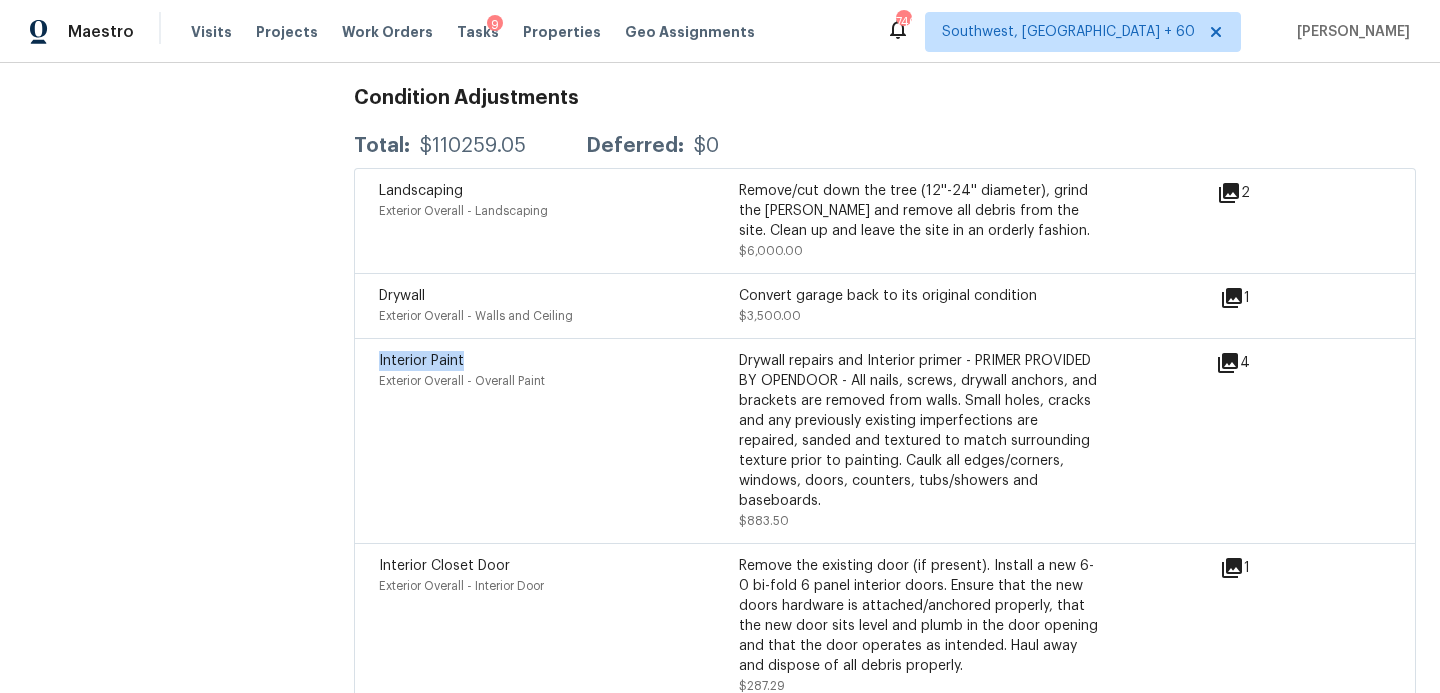 click on "Interior Paint" at bounding box center (421, 361) 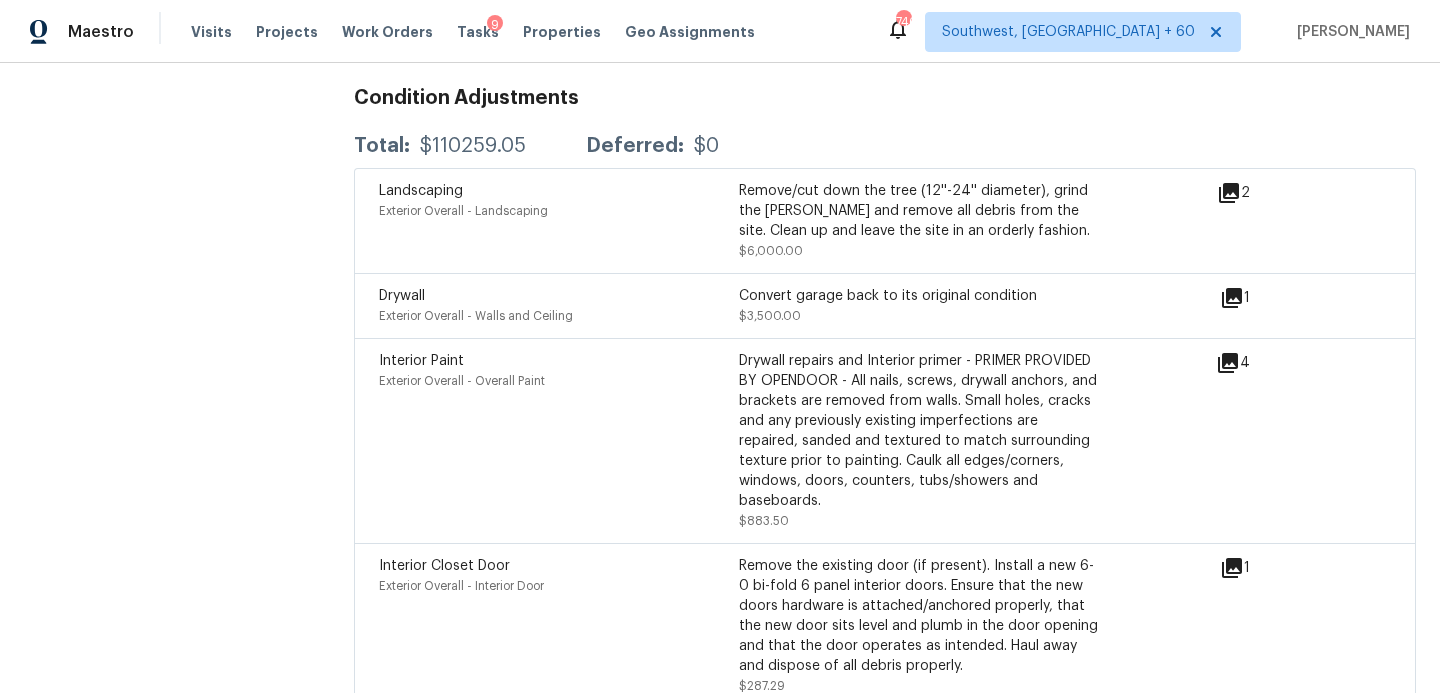 click on "Drywall repairs and Interior primer - PRIMER PROVIDED BY OPENDOOR - All nails, screws, drywall anchors, and brackets are removed from walls. Small holes, cracks and any previously existing imperfections are repaired, sanded and textured to match surrounding texture prior to painting. Caulk all edges/corners, windows, doors, counters, tubs/showers and baseboards." at bounding box center (919, 431) 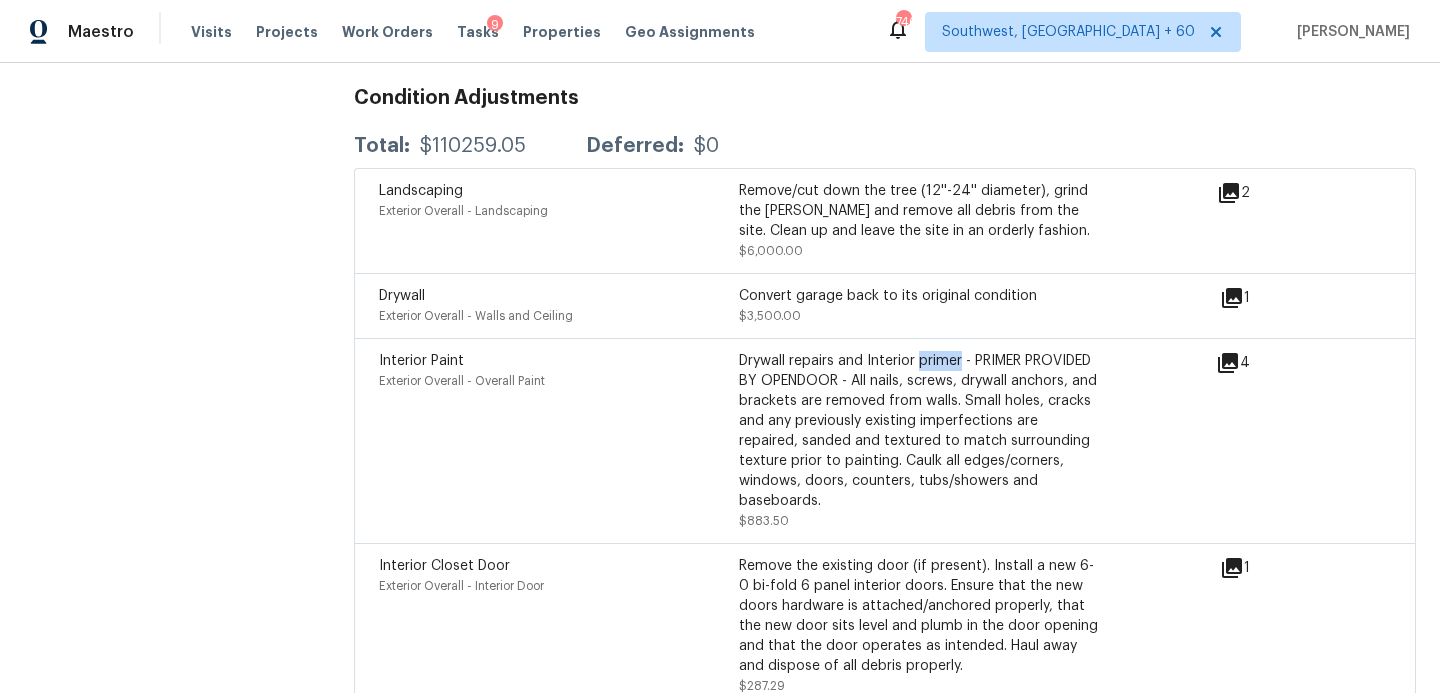 click on "Drywall repairs and Interior primer - PRIMER PROVIDED BY OPENDOOR - All nails, screws, drywall anchors, and brackets are removed from walls. Small holes, cracks and any previously existing imperfections are repaired, sanded and textured to match surrounding texture prior to painting. Caulk all edges/corners, windows, doors, counters, tubs/showers and baseboards." at bounding box center [919, 431] 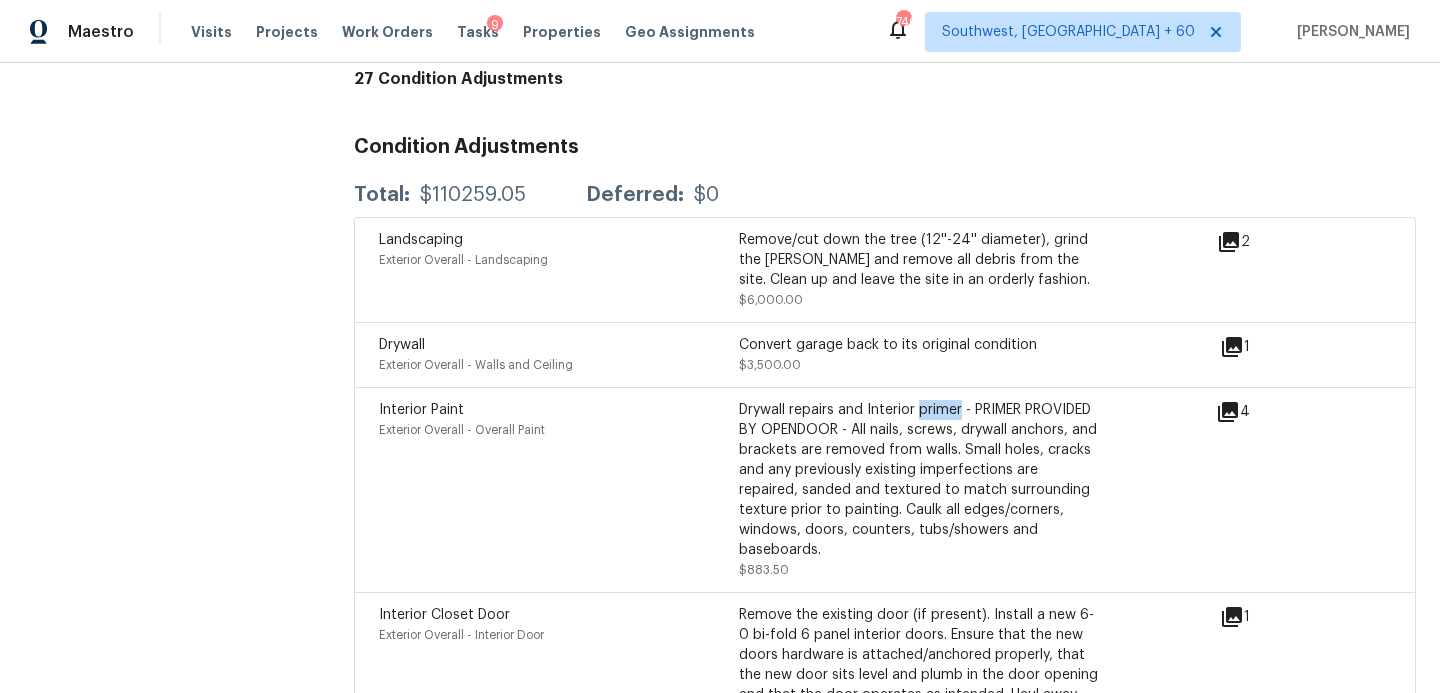 scroll, scrollTop: 4923, scrollLeft: 0, axis: vertical 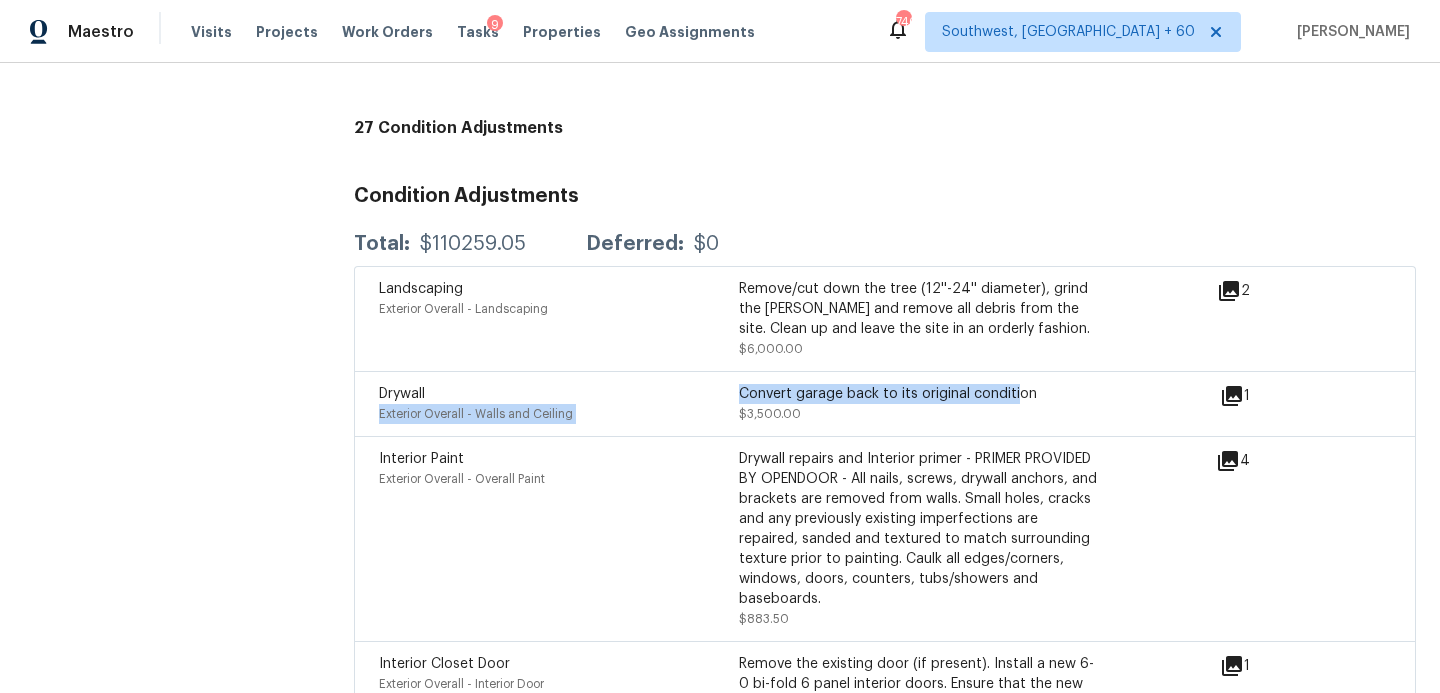 drag, startPoint x: 737, startPoint y: 339, endPoint x: 1013, endPoint y: 333, distance: 276.06522 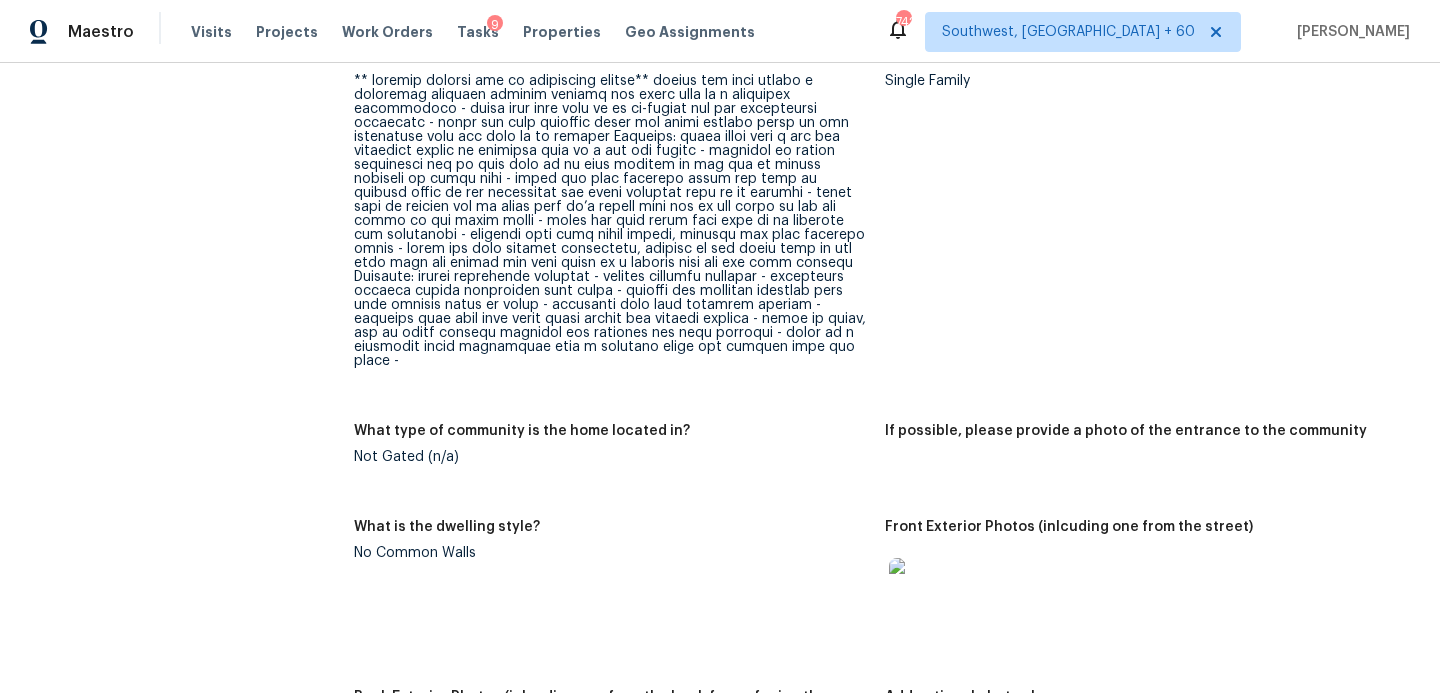 scroll, scrollTop: 0, scrollLeft: 0, axis: both 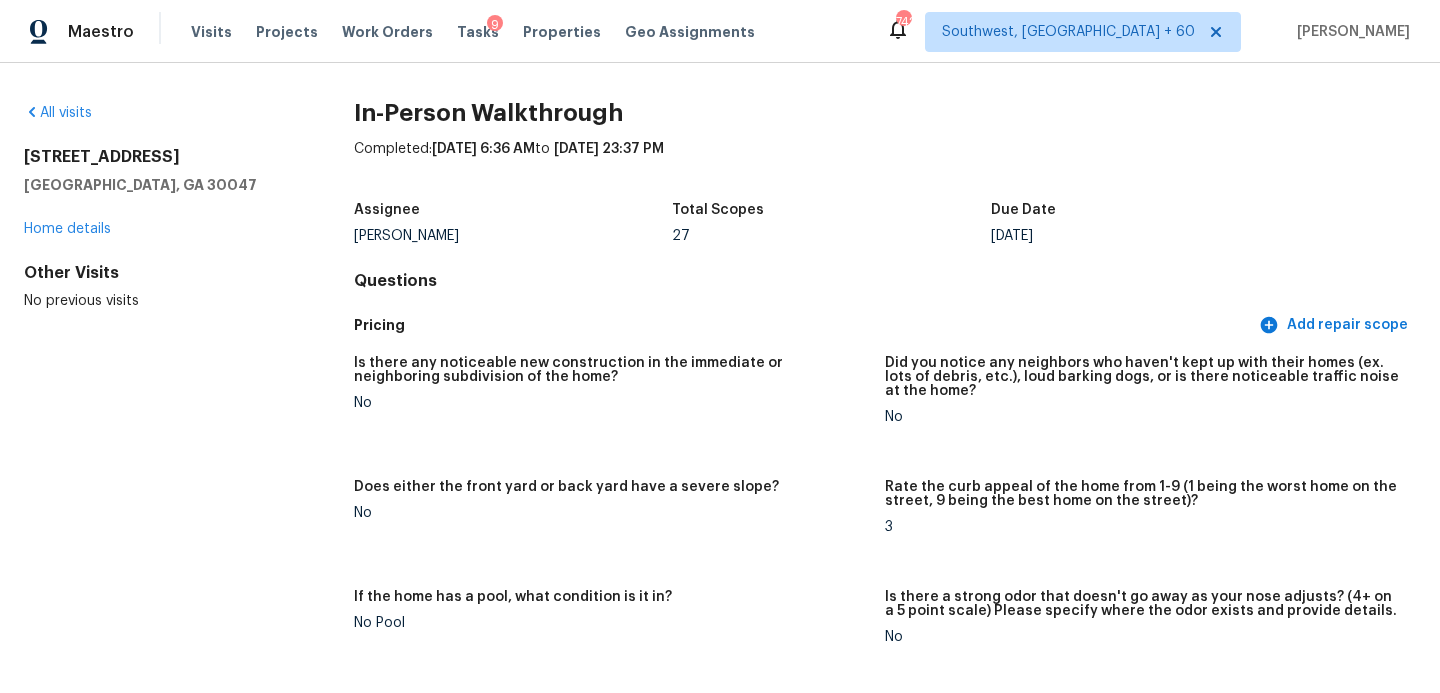 click on "All visits [STREET_ADDRESS] Home details Other Visits No previous visits" at bounding box center (157, 207) 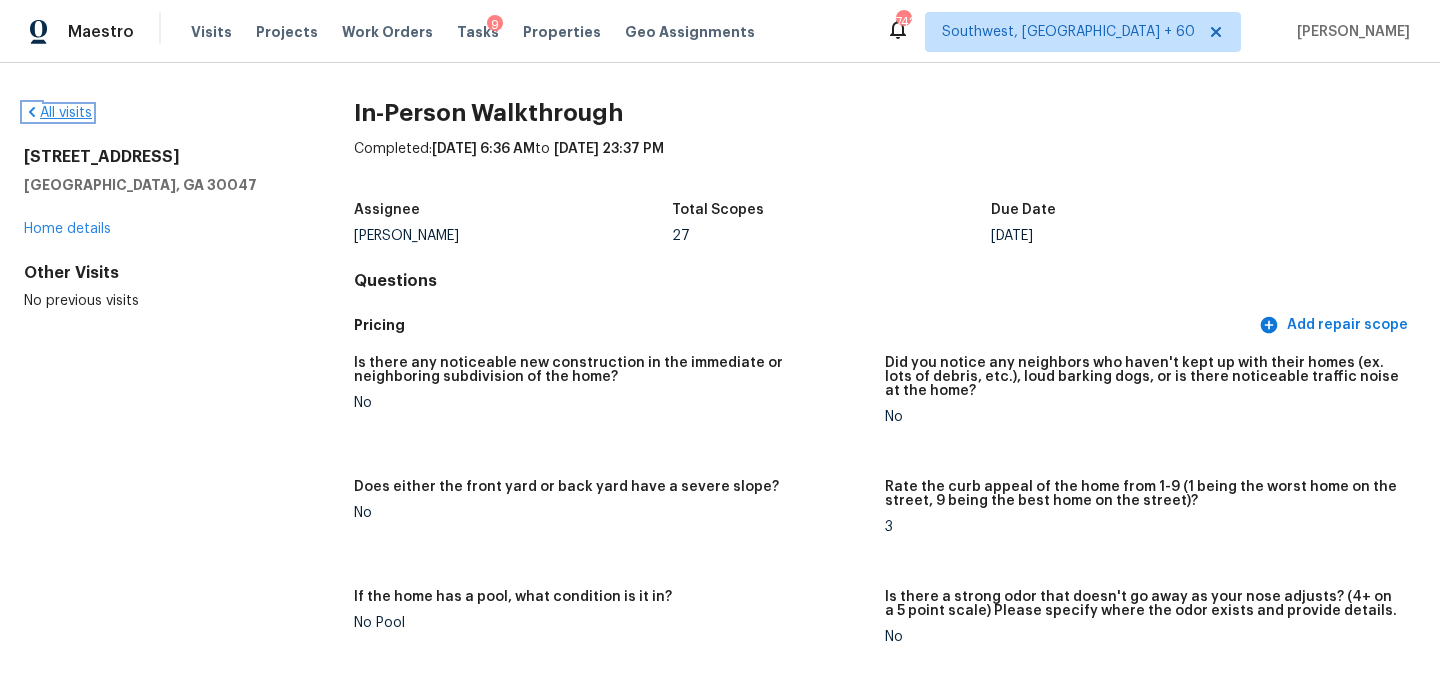 click on "All visits" at bounding box center [58, 113] 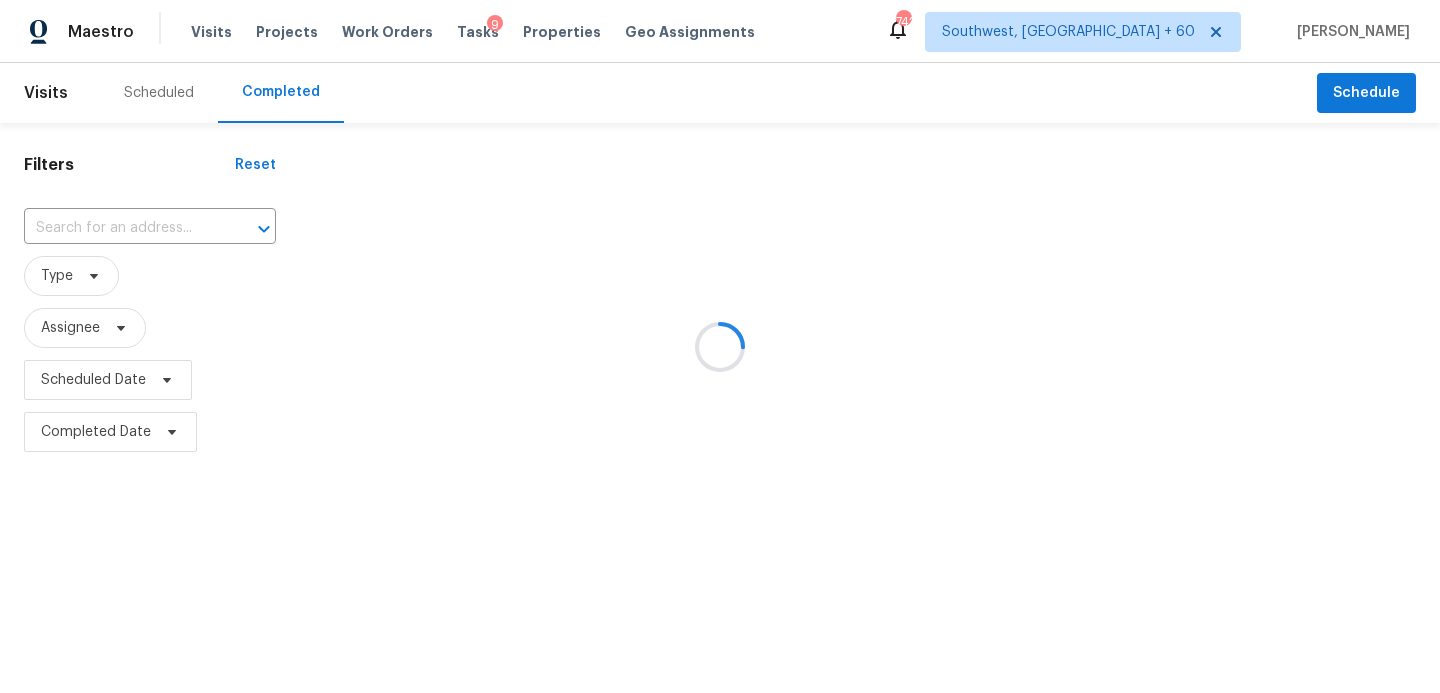 click at bounding box center (720, 346) 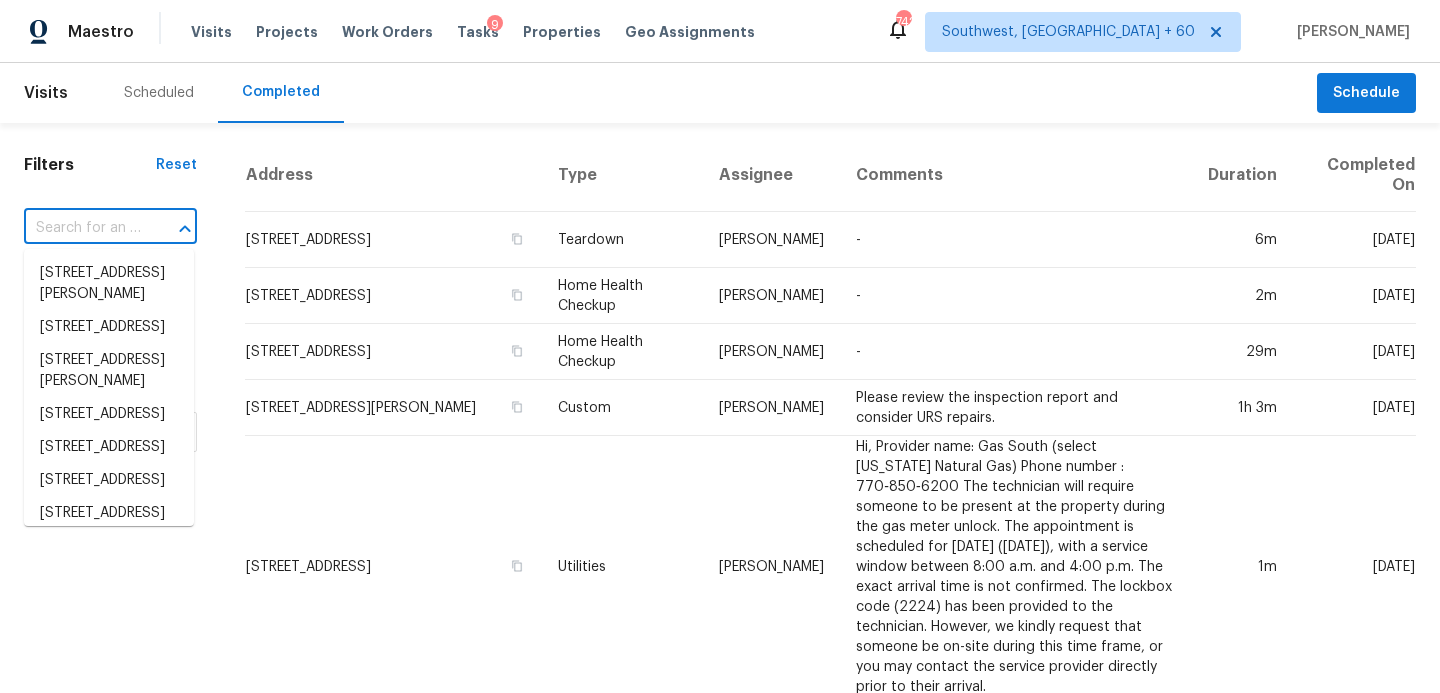 paste on "[STREET_ADDRESS][PERSON_NAME]" 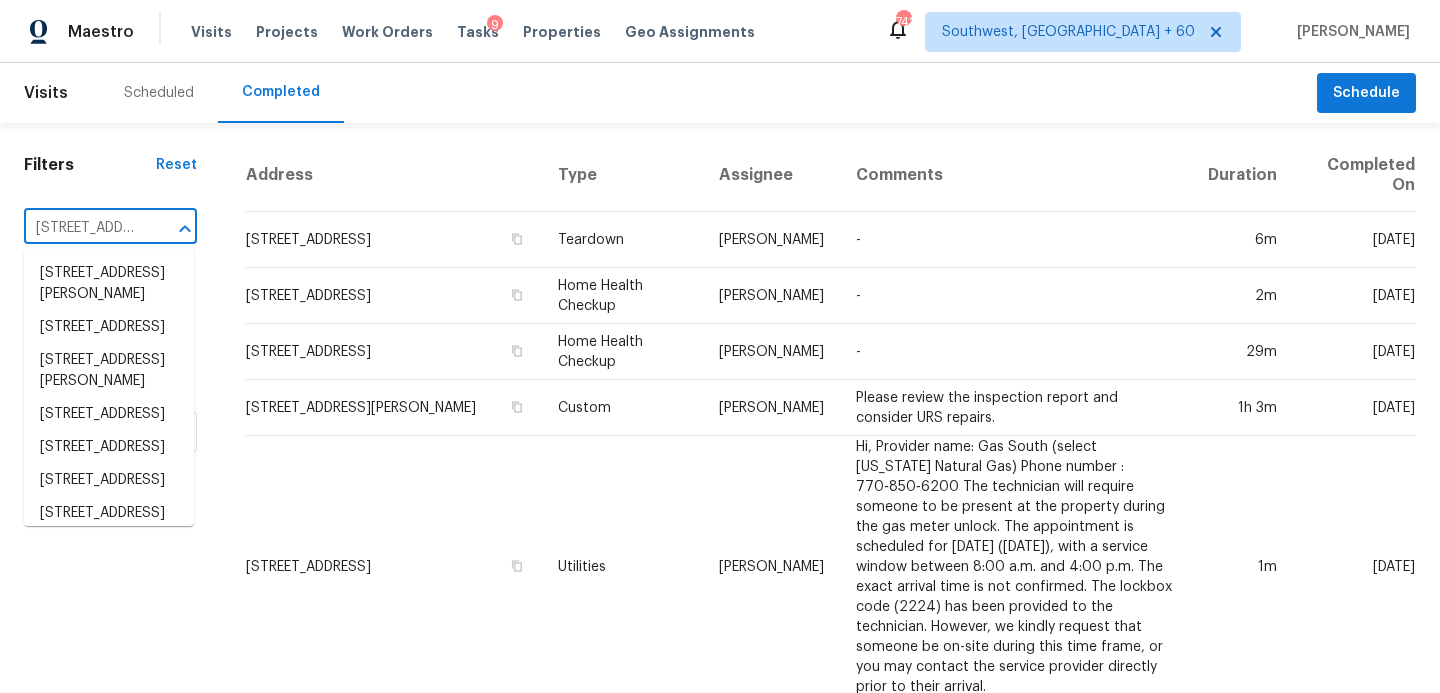scroll, scrollTop: 0, scrollLeft: 186, axis: horizontal 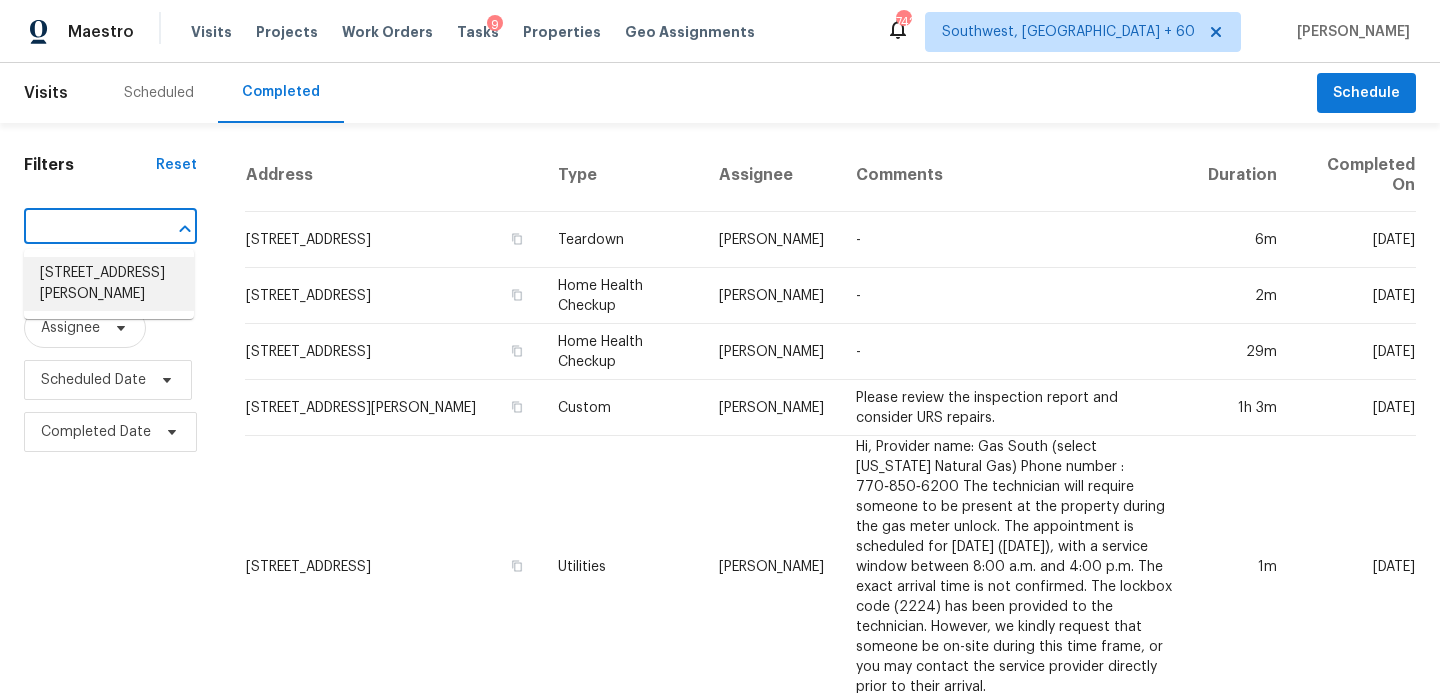 click on "[STREET_ADDRESS][PERSON_NAME]" at bounding box center [109, 284] 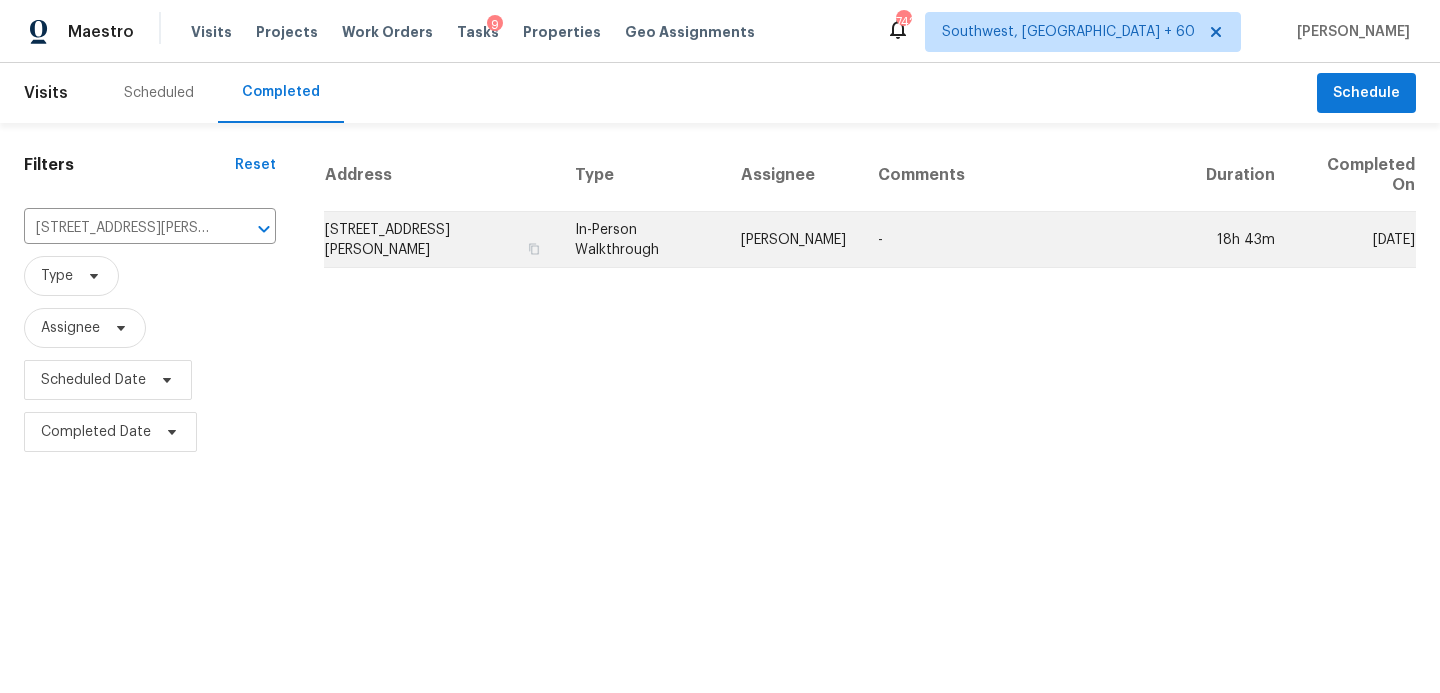 click on "[PERSON_NAME]" at bounding box center [793, 240] 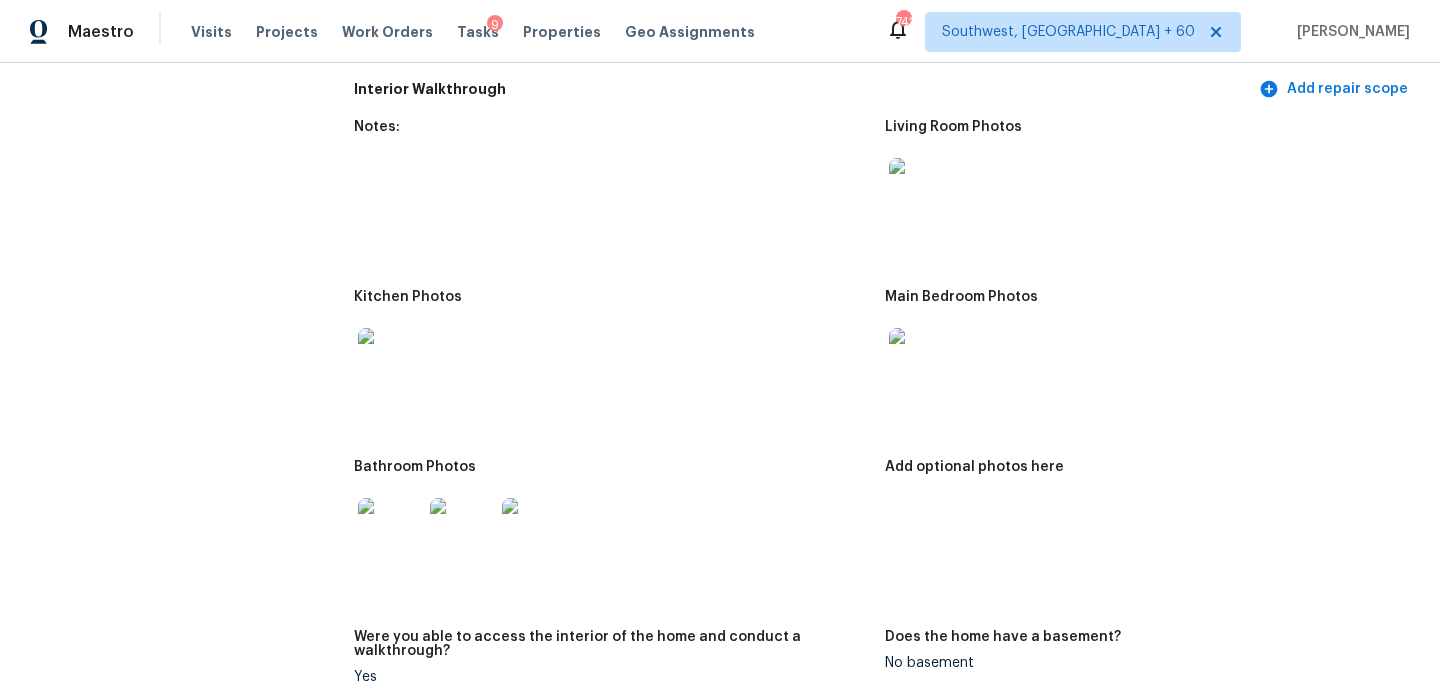 scroll, scrollTop: 2368, scrollLeft: 0, axis: vertical 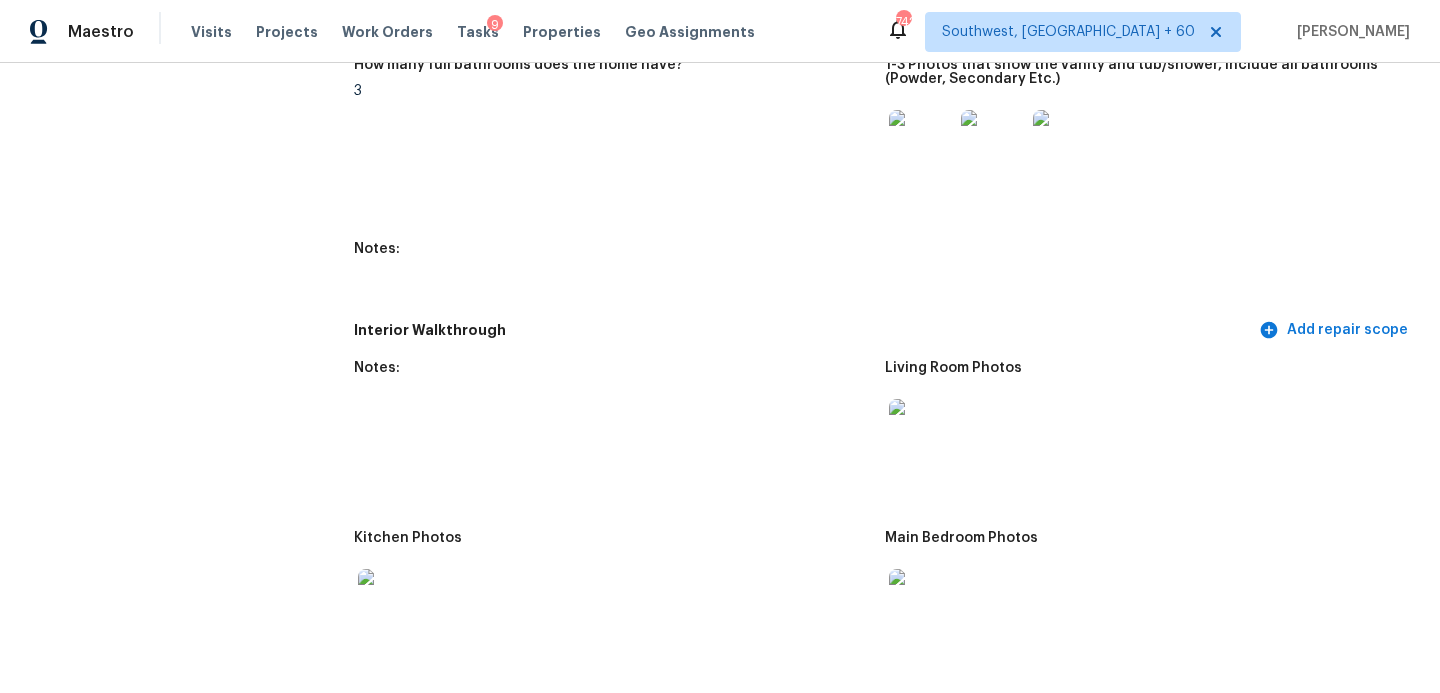 click at bounding box center [921, 431] 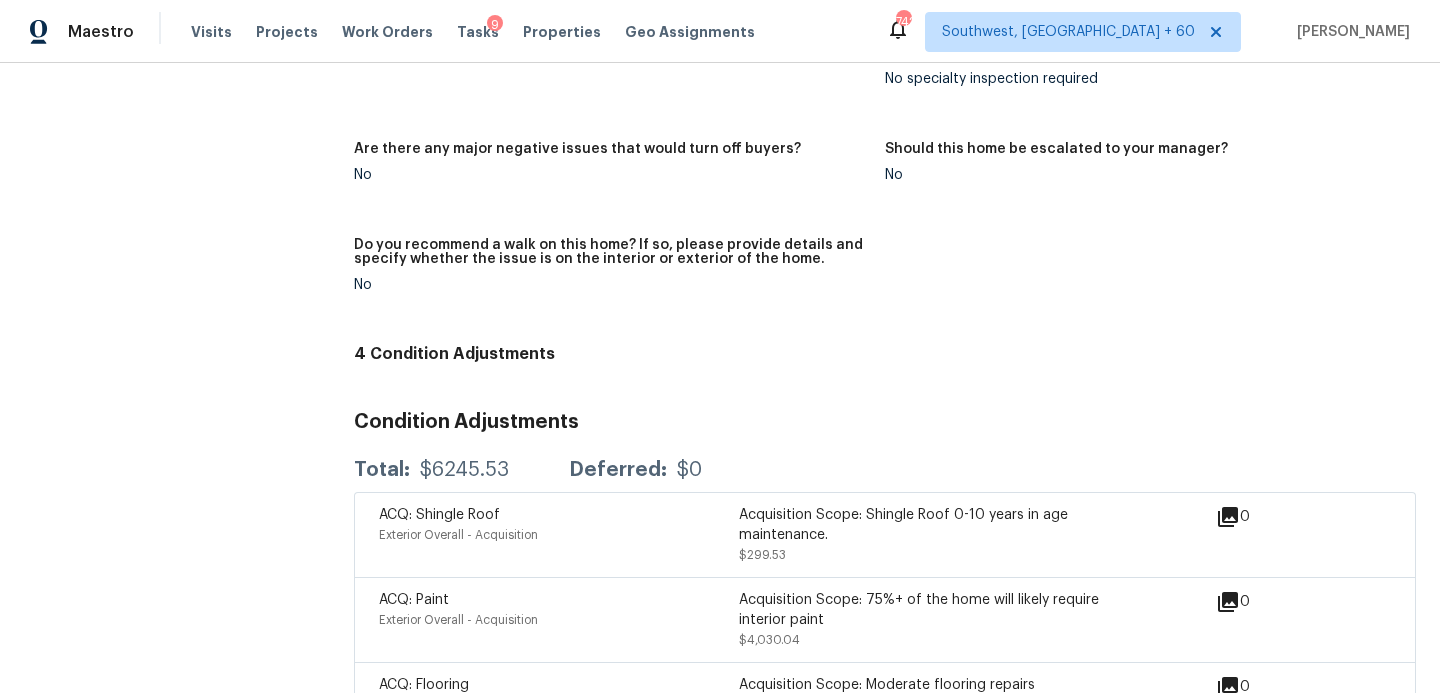 scroll, scrollTop: 4688, scrollLeft: 0, axis: vertical 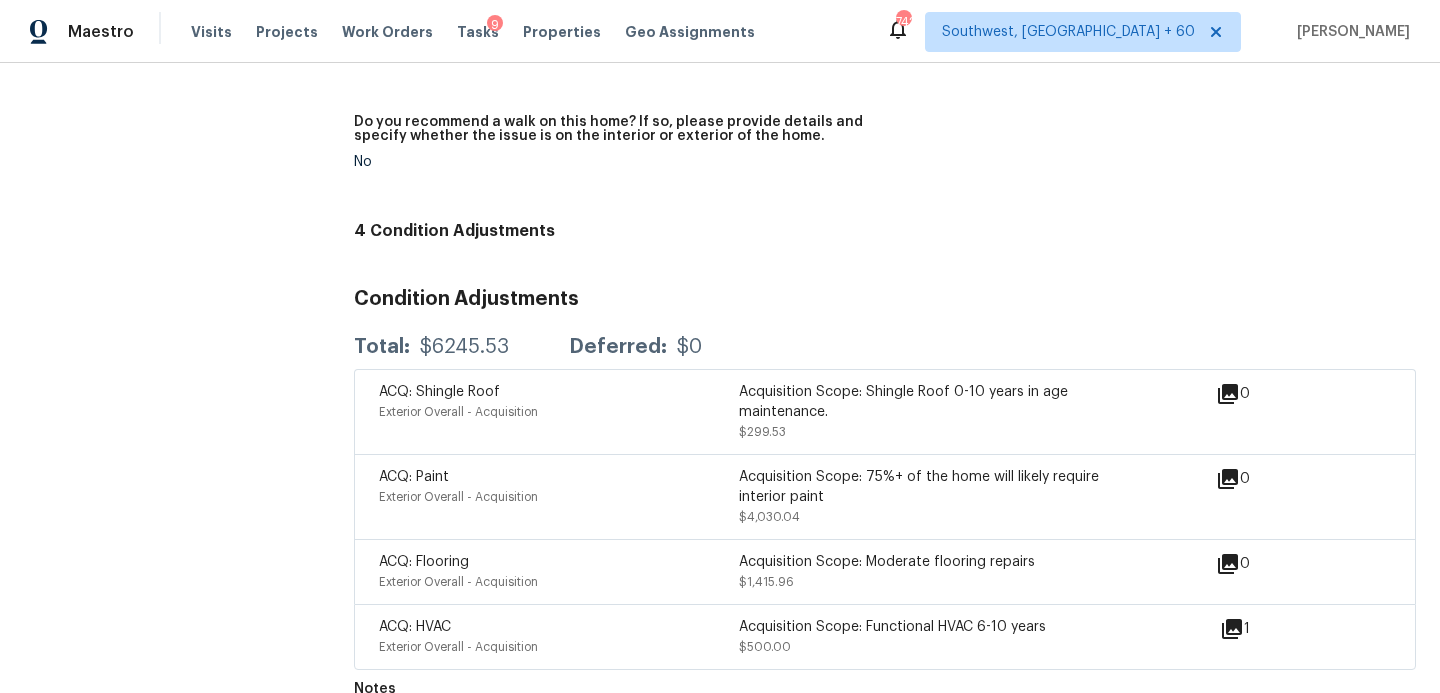 click on "In-Person Walkthrough Completed:  [DATE] 6:14 AM  to   [DATE] 0:57 AM Assignee [PERSON_NAME] Total Scopes 4 Due Date [DATE] Questions Pricing Add repair scope Is there any noticeable new construction in the immediate or neighboring subdivision of the home? No Did you notice any neighbors who haven't kept up with their homes (ex. lots of debris, etc.), loud barking dogs, or is there noticeable traffic noise at the home? No Does either the front yard or back yard have a severe slope? No Rate the curb appeal of the home from 1-9 (1 being the worst home on the street, 9 being the best home on the street)? 5 If the home has a pool, what condition is it in? No Pool Is there a strong odor that doesn't go away as your nose adjusts? (4+ on a 5 point scale) Please specify where the odor exists and provide details. No Please rate the quality of the neighborhood from 1-5 4 Exterior Add repair scope Notes: What is the dwelling type ? Single Family What type of community is the home located in? No" at bounding box center (885, -1933) 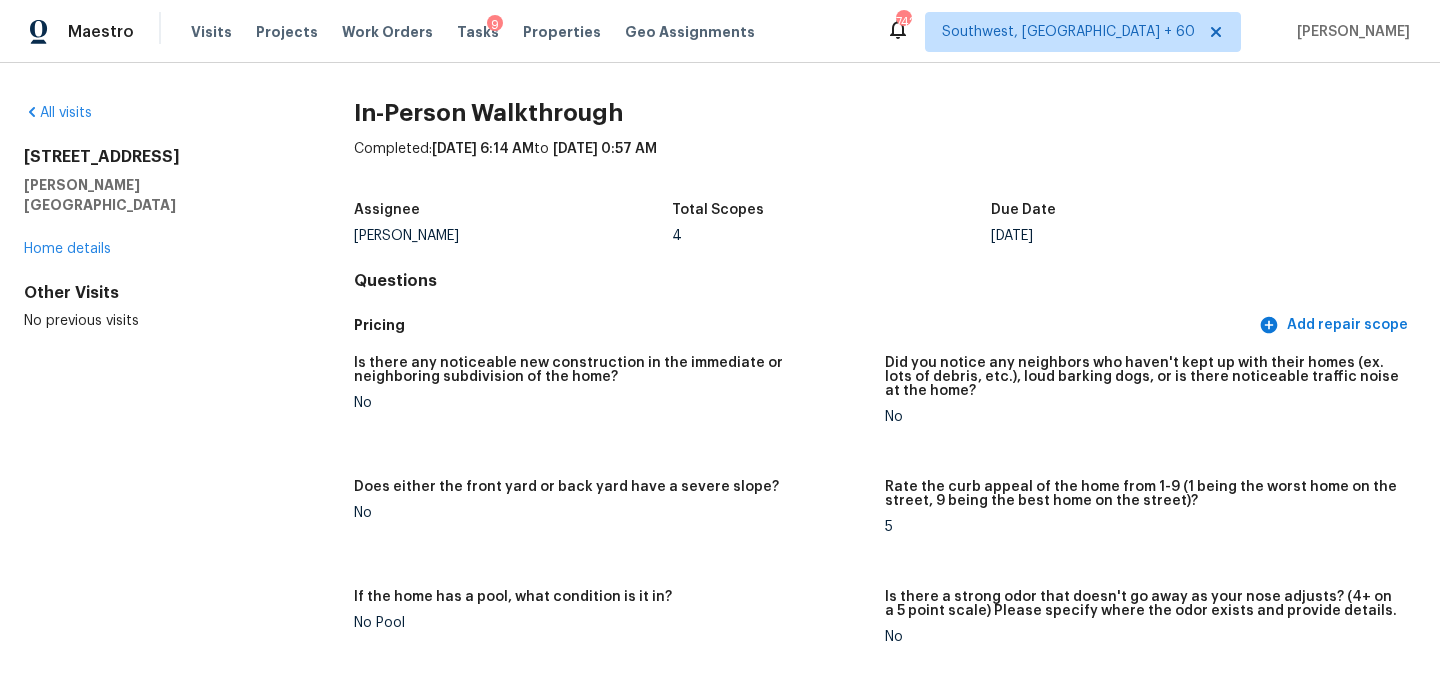 scroll, scrollTop: 808, scrollLeft: 0, axis: vertical 